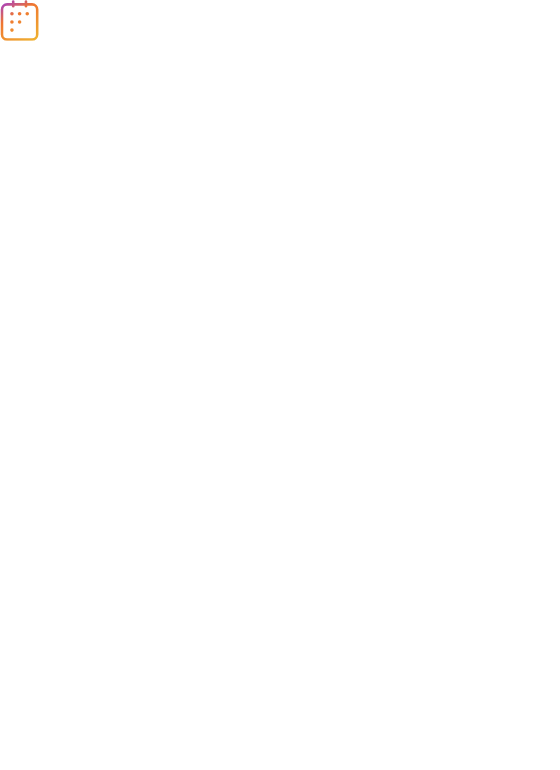 scroll, scrollTop: 0, scrollLeft: 0, axis: both 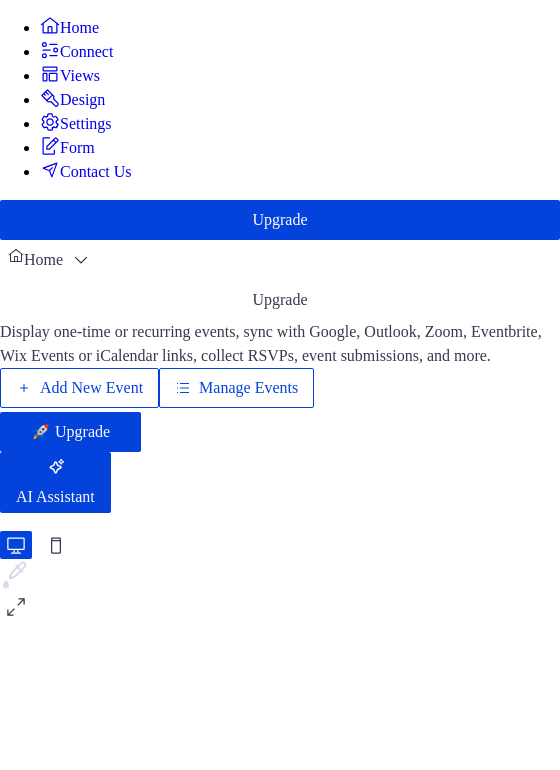 click on "Add New Event" at bounding box center [91, 388] 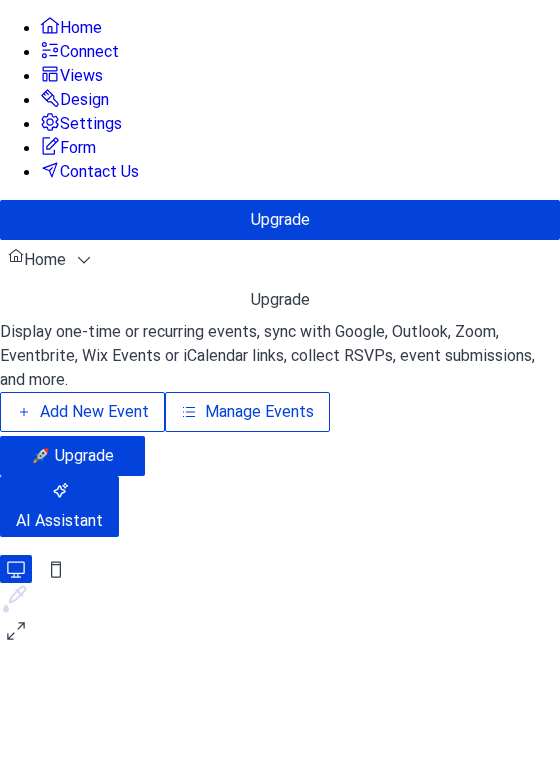 click on "Manage Events" at bounding box center (259, 412) 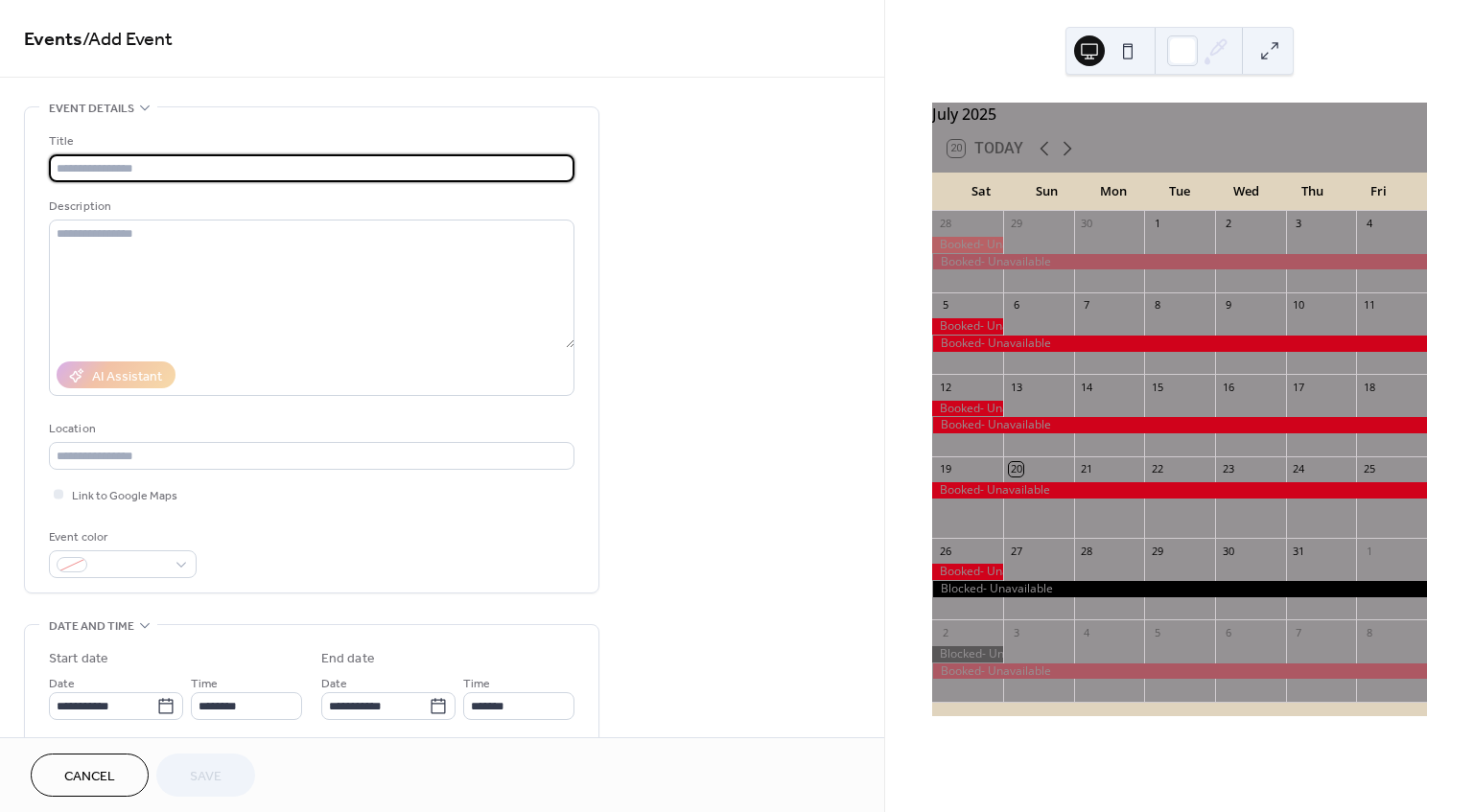 scroll, scrollTop: 0, scrollLeft: 0, axis: both 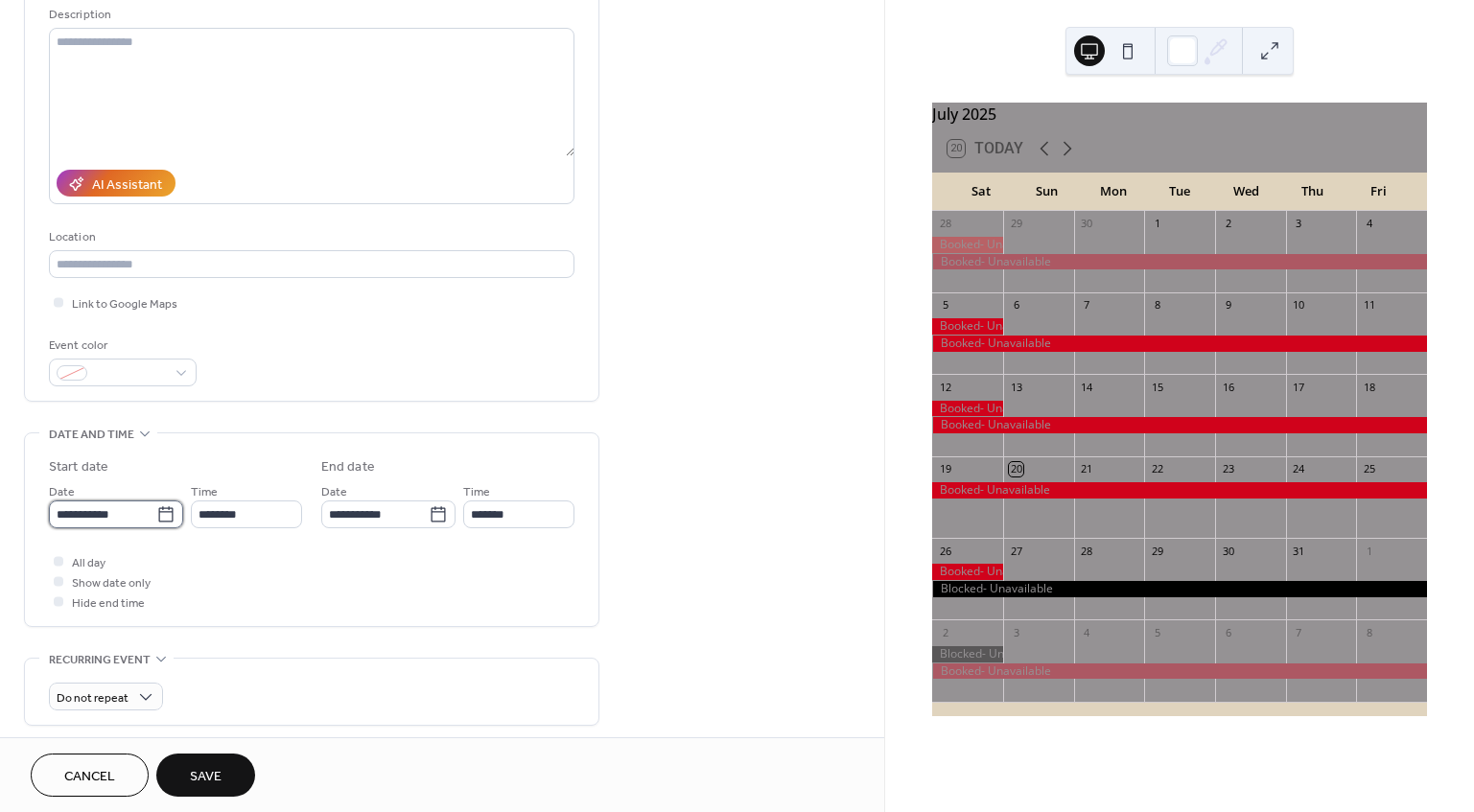 click on "**********" at bounding box center [103, 514] 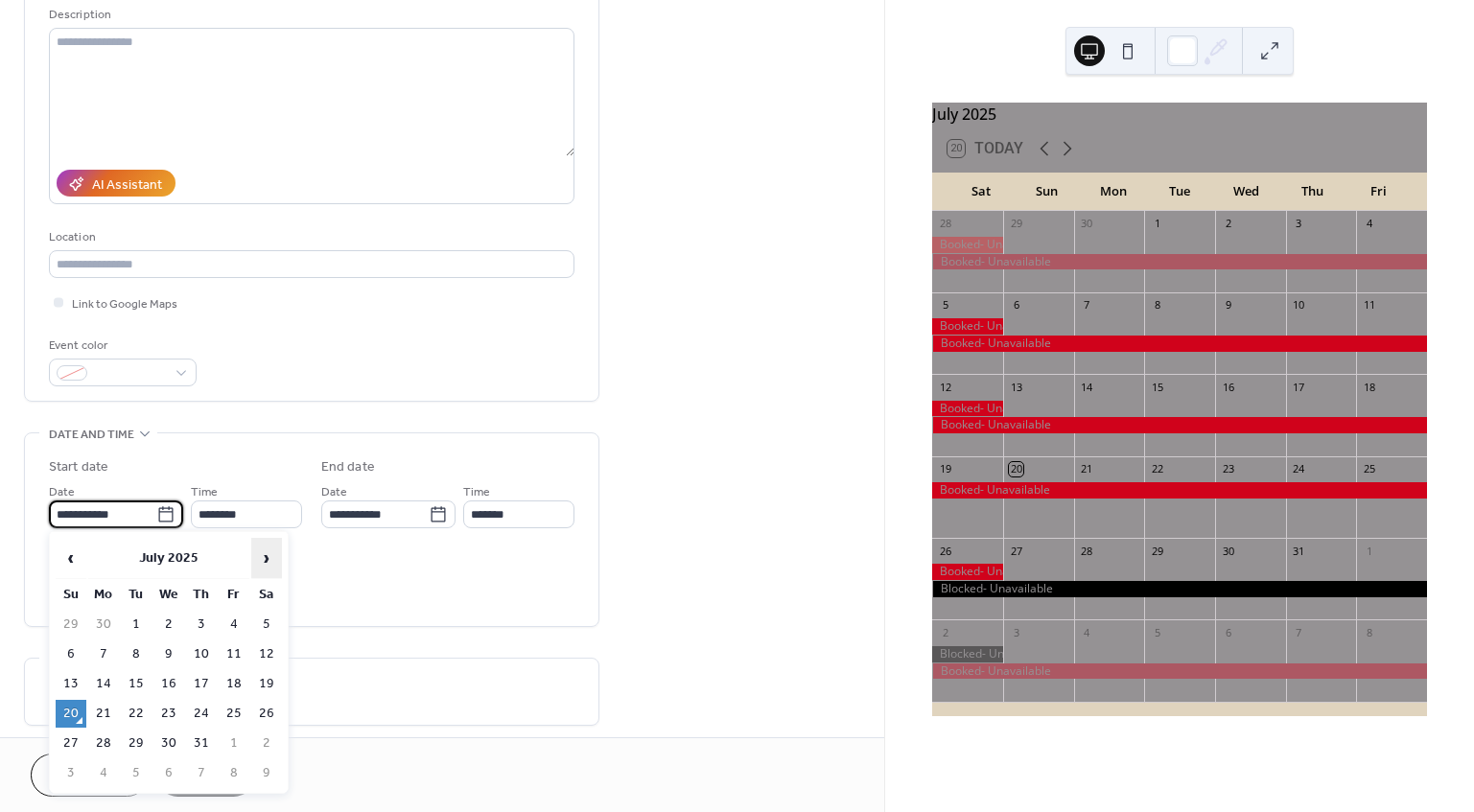 click on "›" at bounding box center [267, 558] 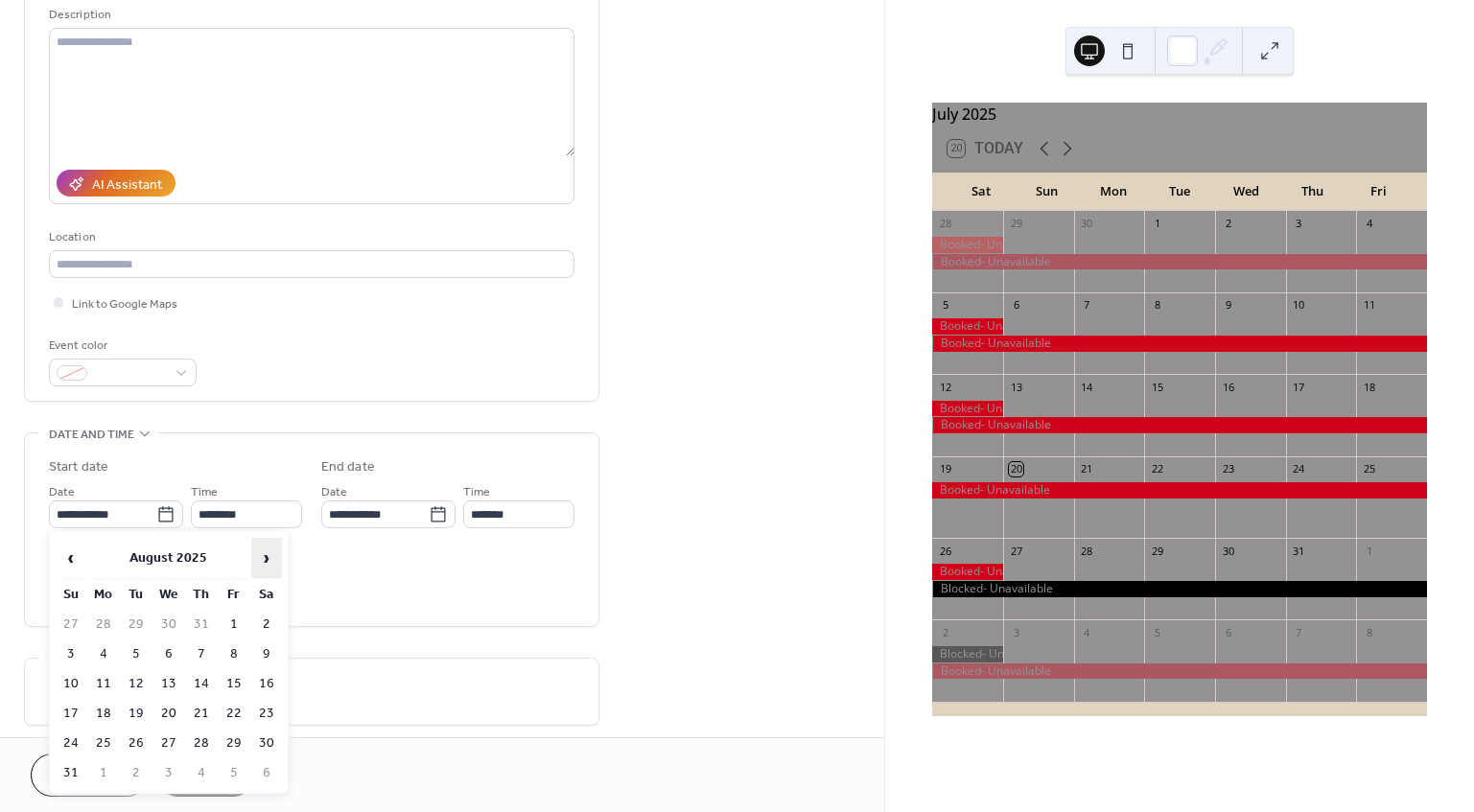 click on "›" at bounding box center [267, 558] 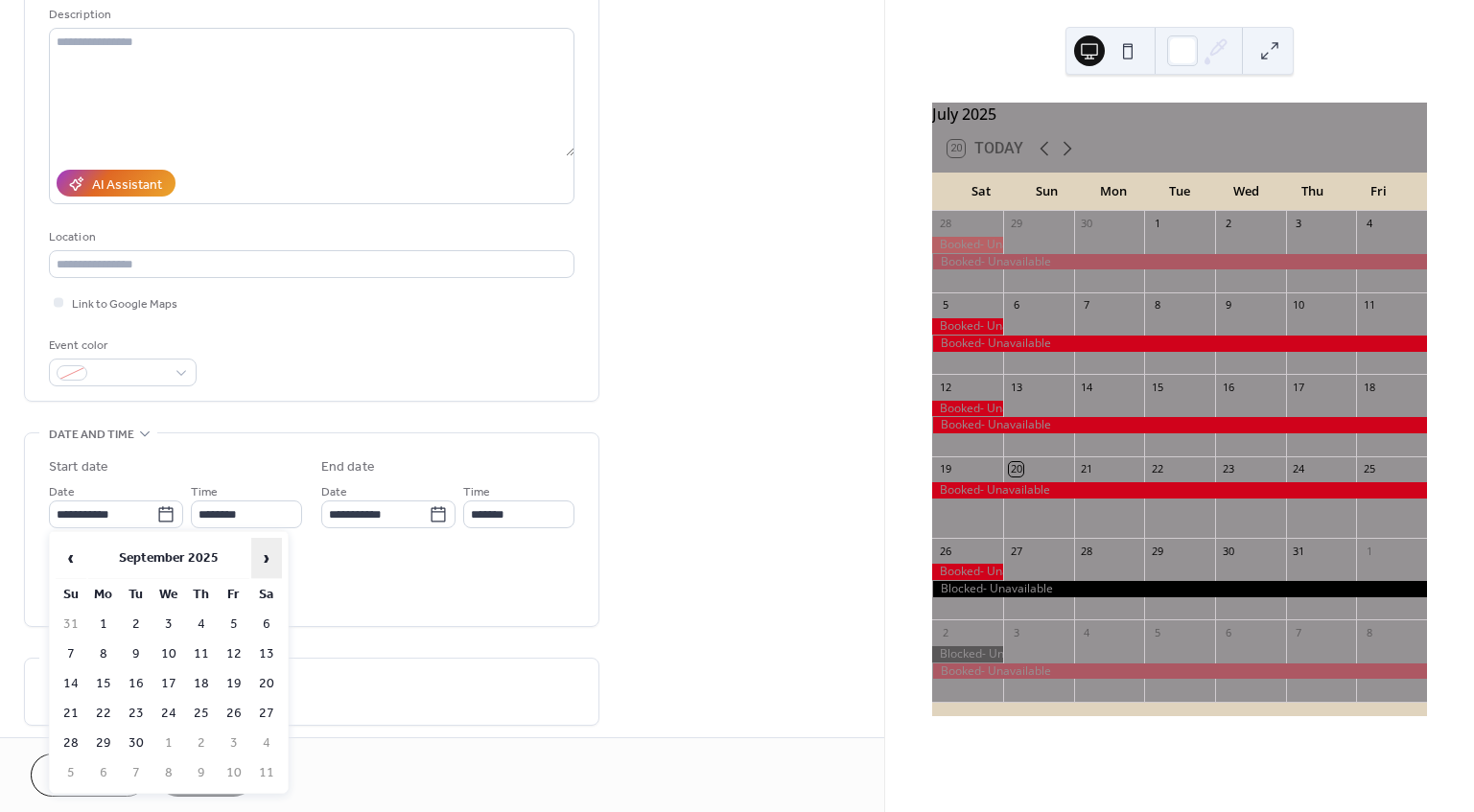 click on "›" at bounding box center (267, 558) 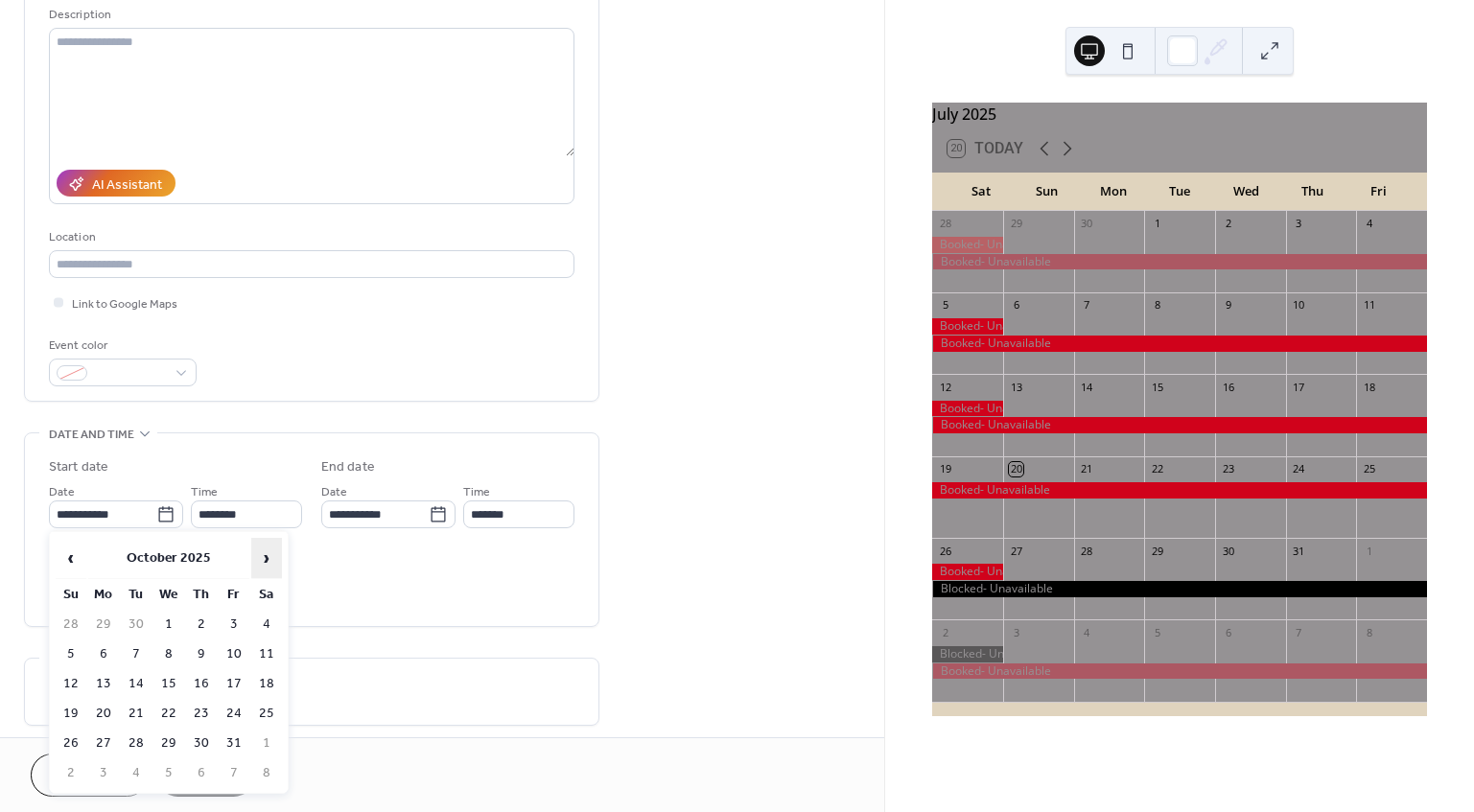 click on "›" at bounding box center [267, 558] 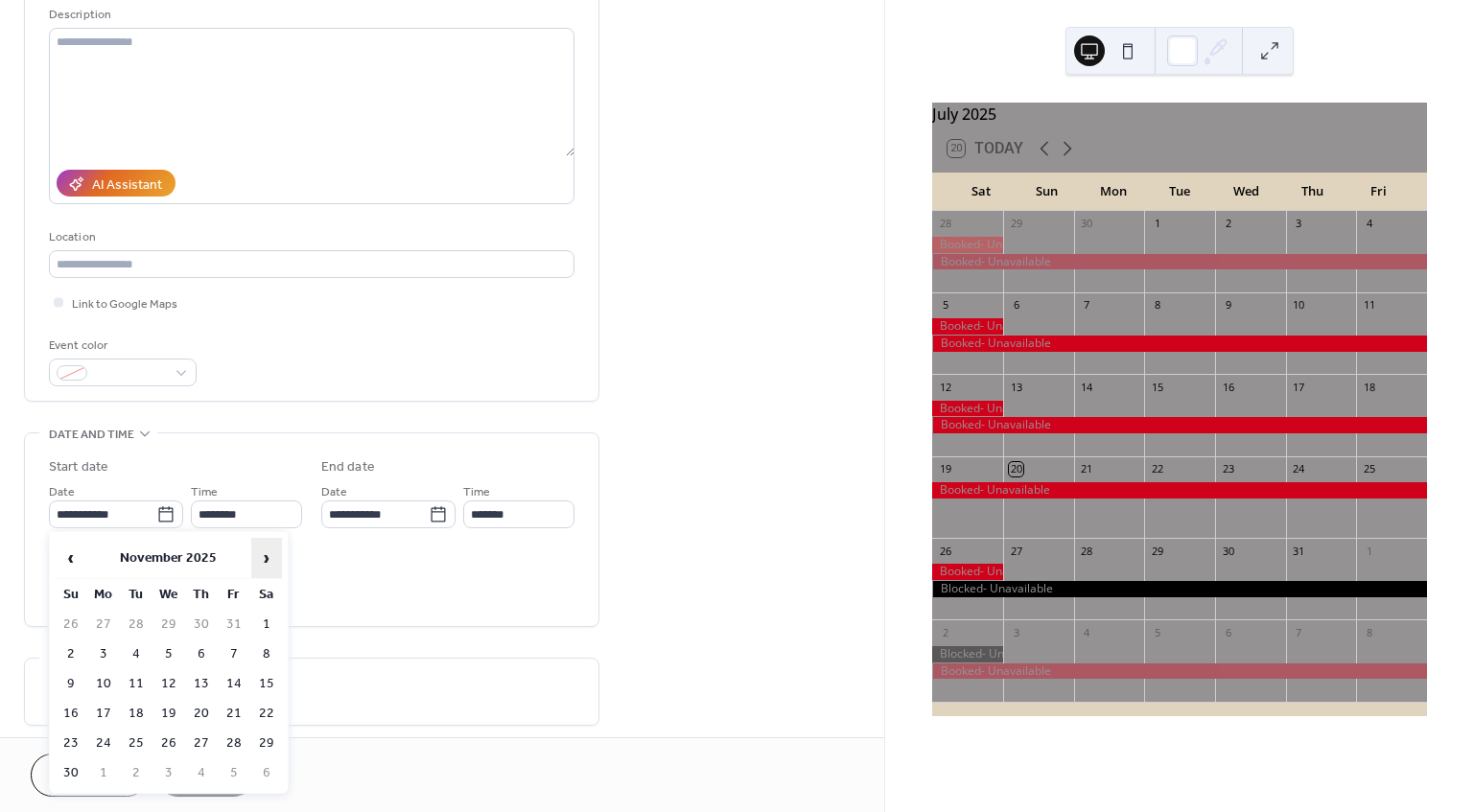 click on "›" at bounding box center [267, 558] 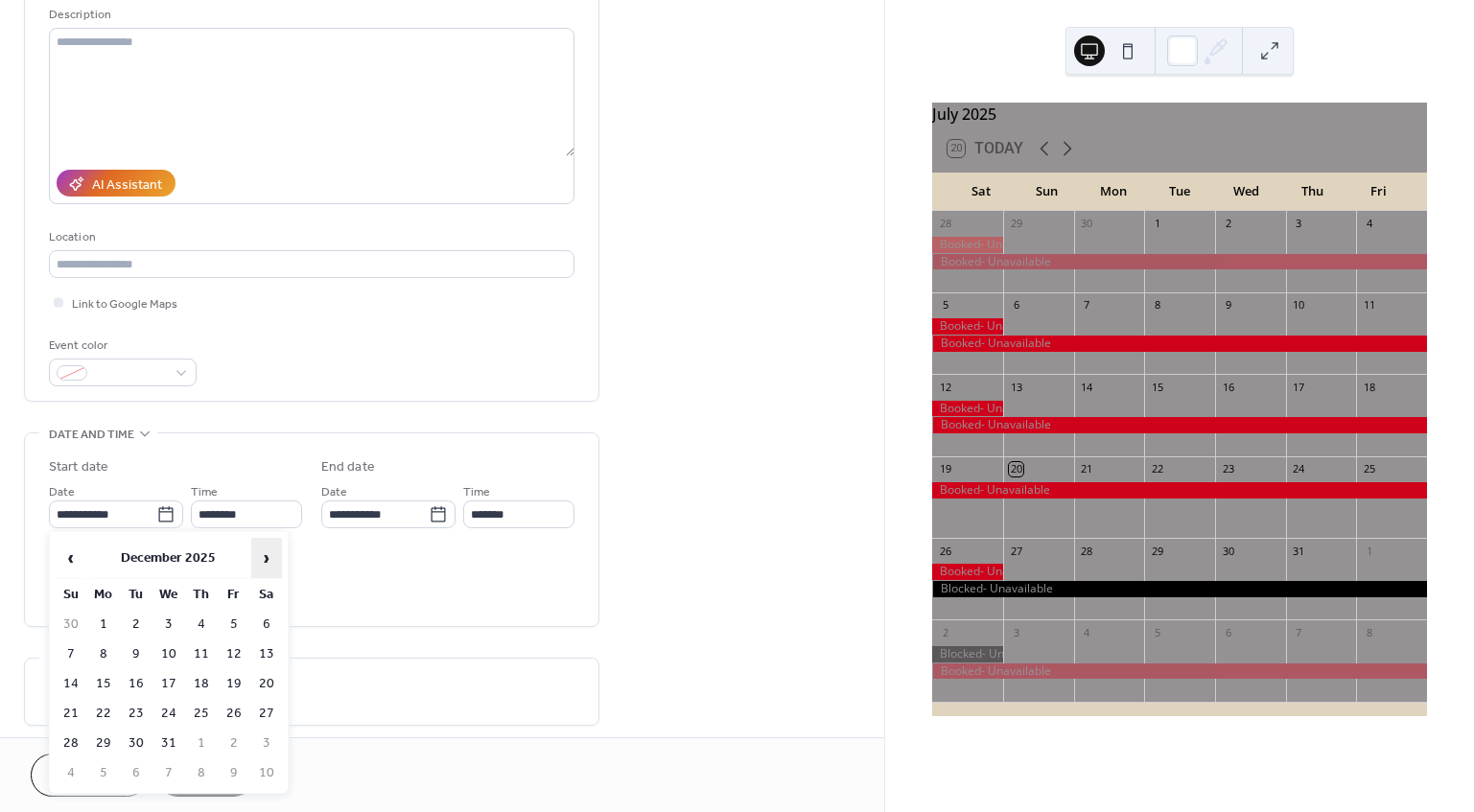 click on "›" at bounding box center (267, 558) 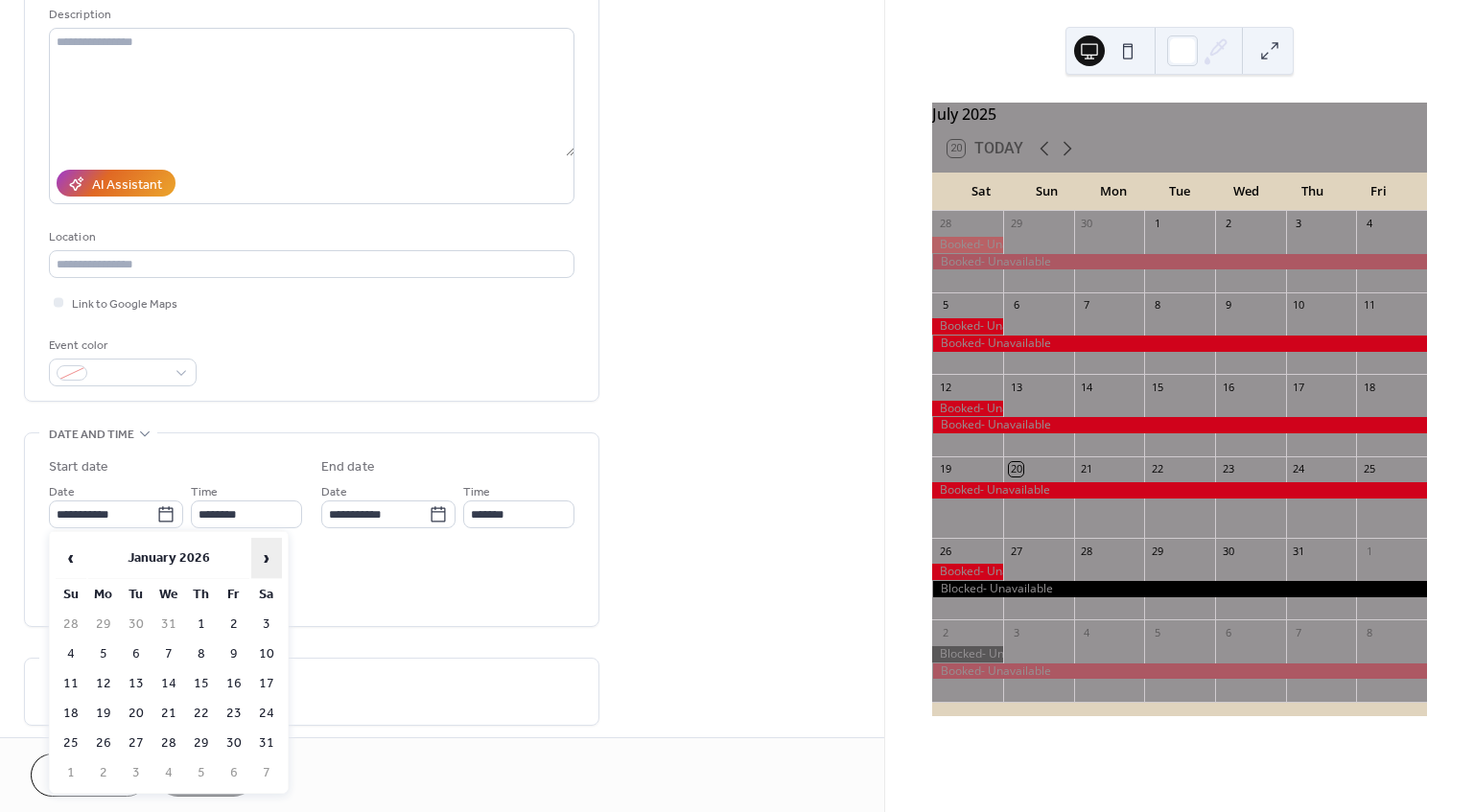 click on "›" at bounding box center [267, 558] 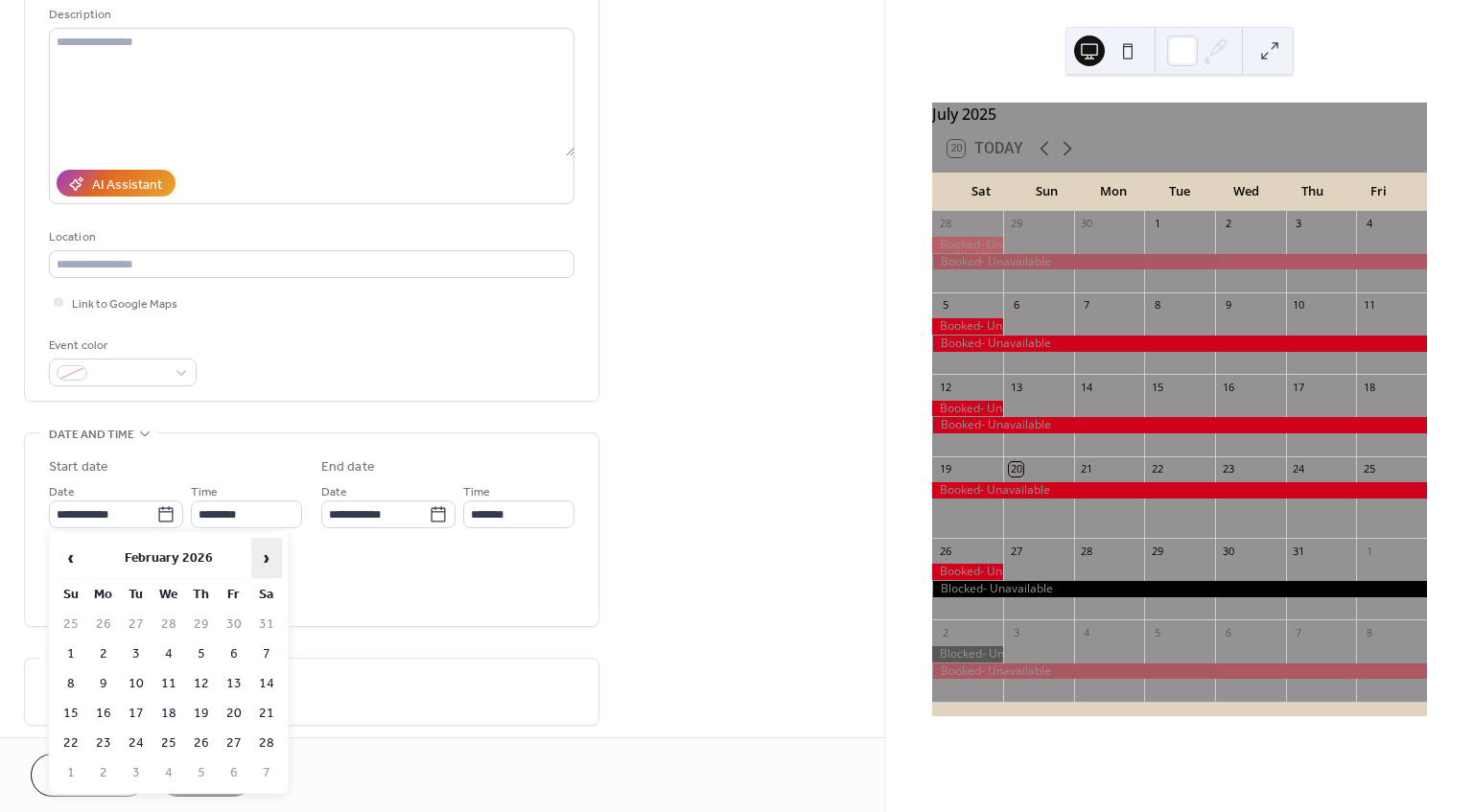 click on "›" at bounding box center [267, 558] 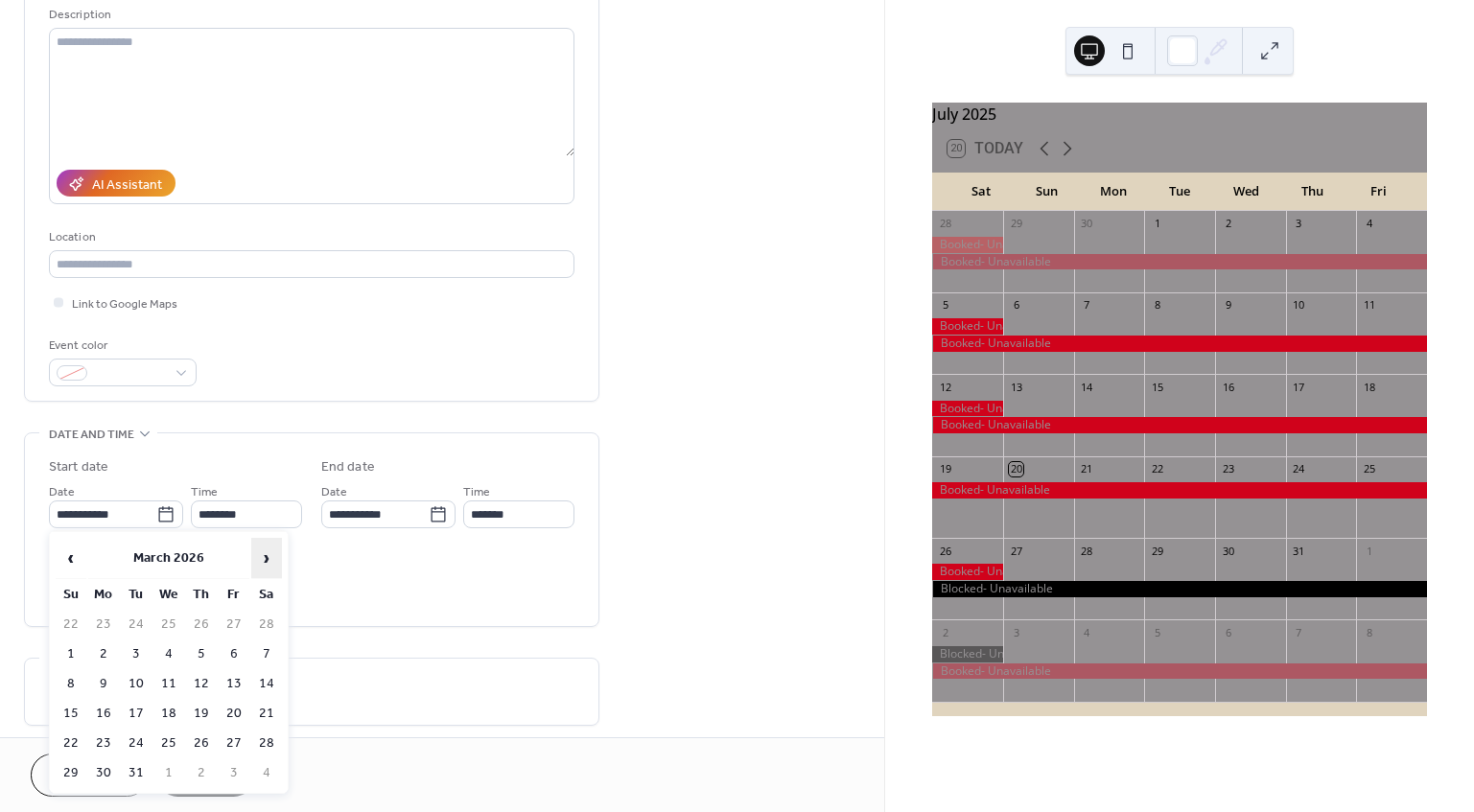 click on "›" at bounding box center (267, 558) 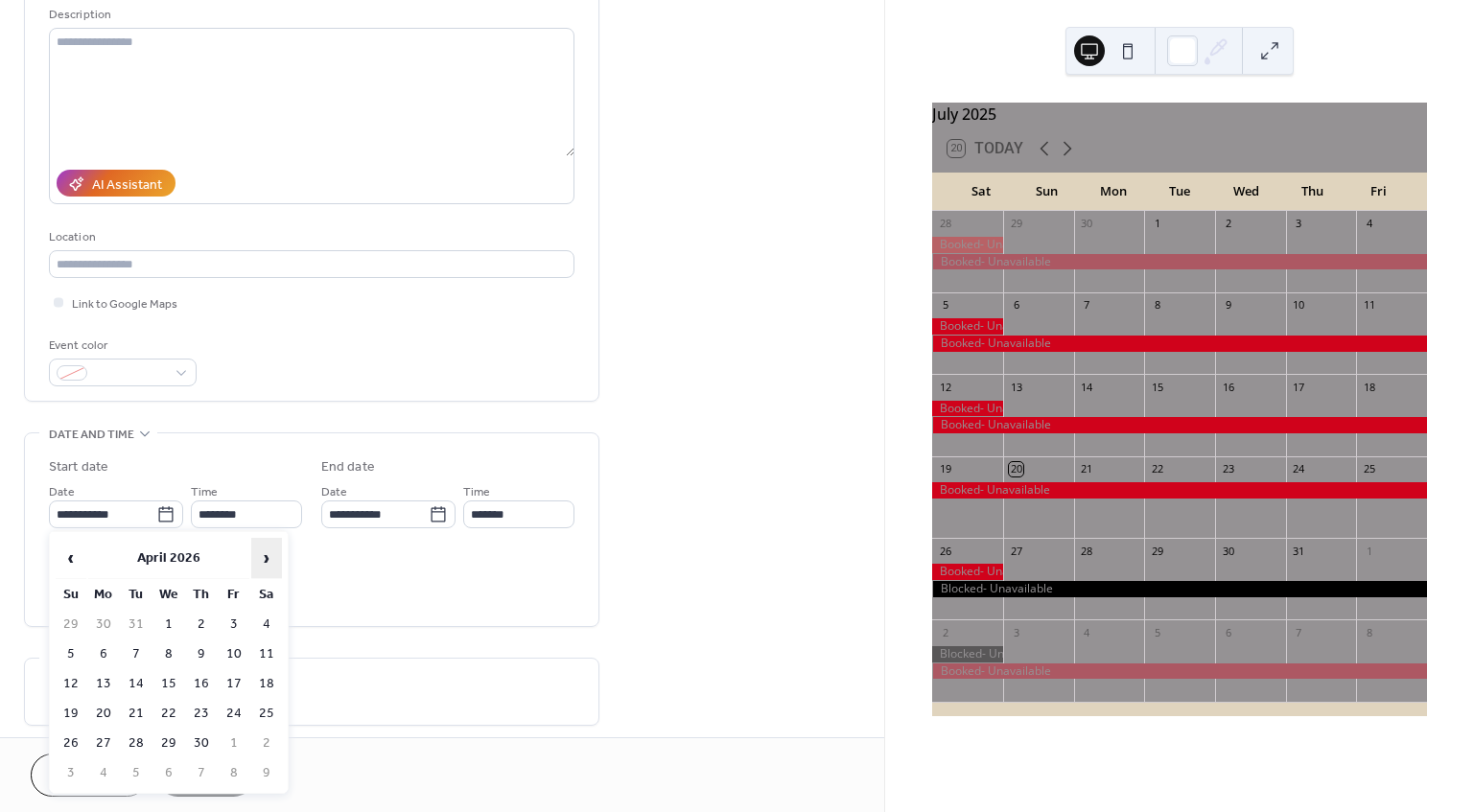 click on "›" at bounding box center [267, 558] 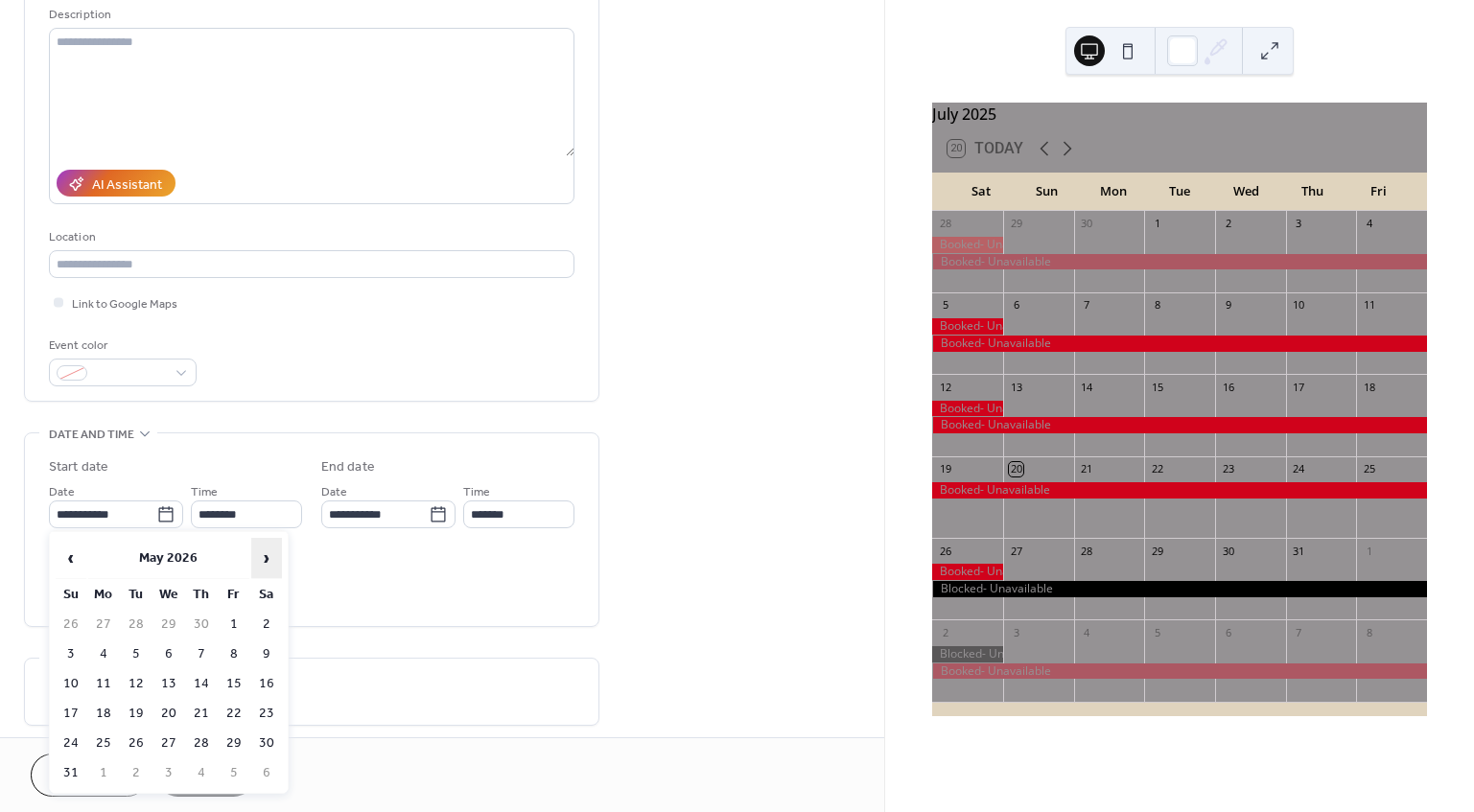 click on "›" at bounding box center (267, 558) 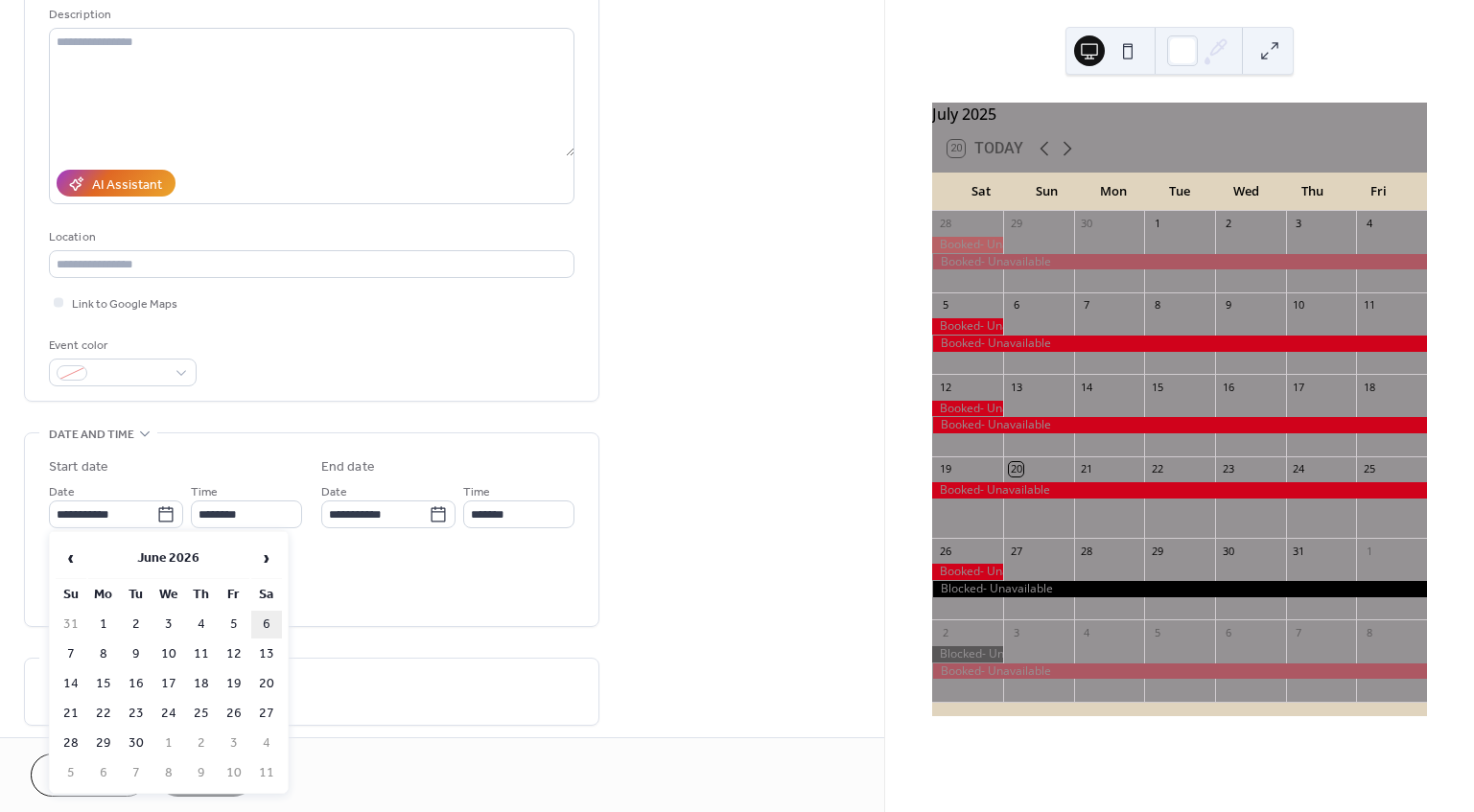 click on "6" at bounding box center (267, 624) 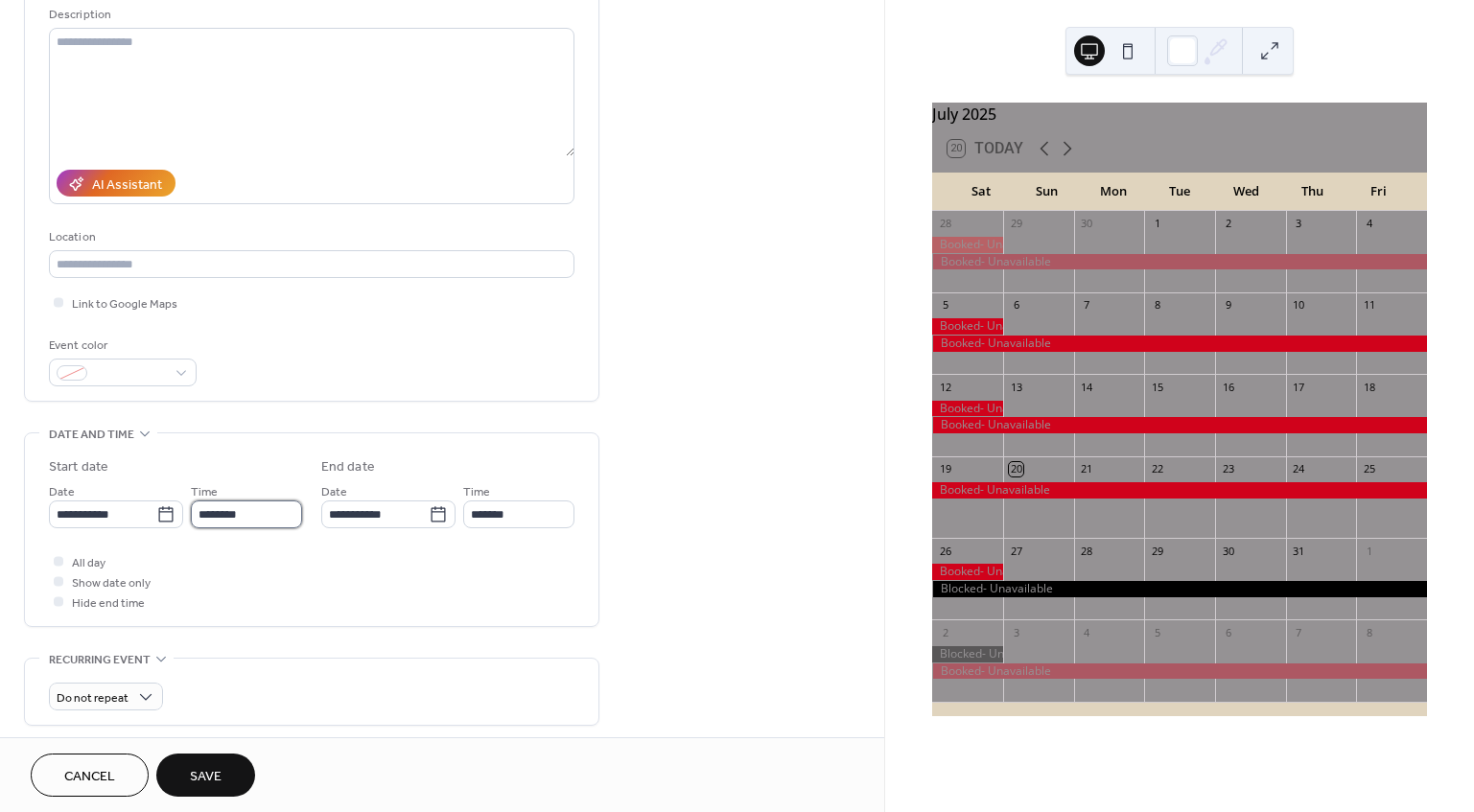 click on "********" at bounding box center (246, 514) 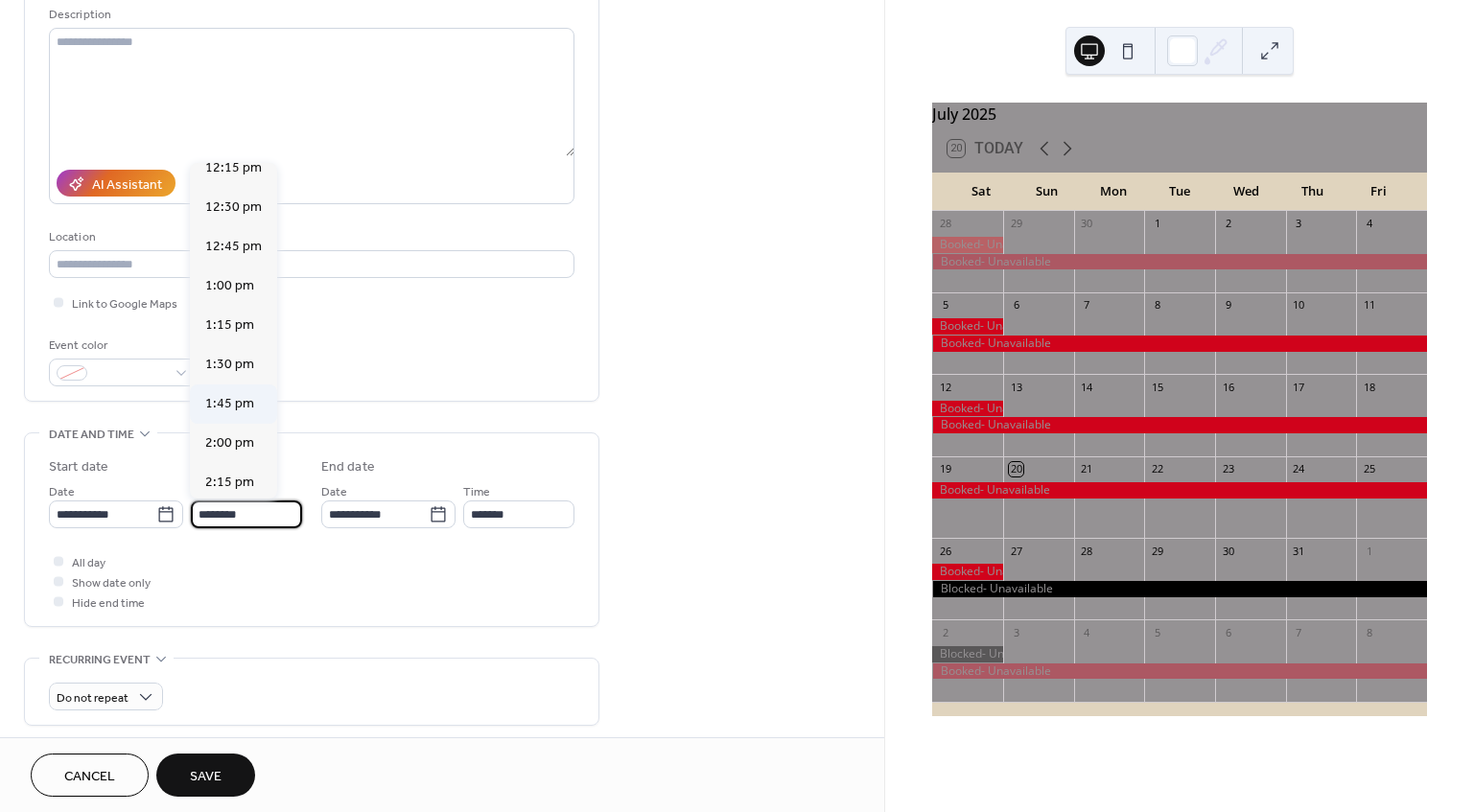 scroll, scrollTop: 2052, scrollLeft: 0, axis: vertical 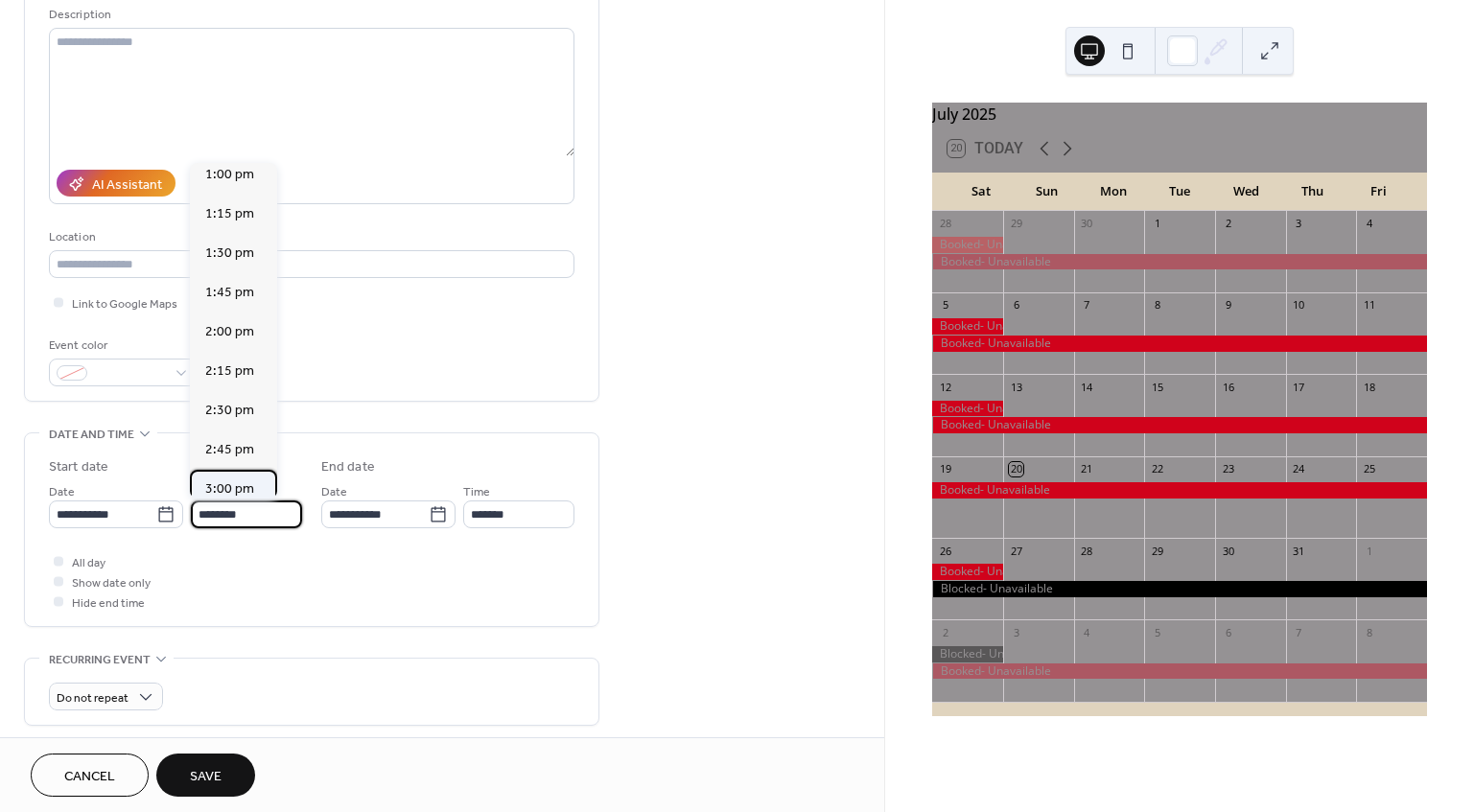 click on "3:00 pm" at bounding box center [229, 489] 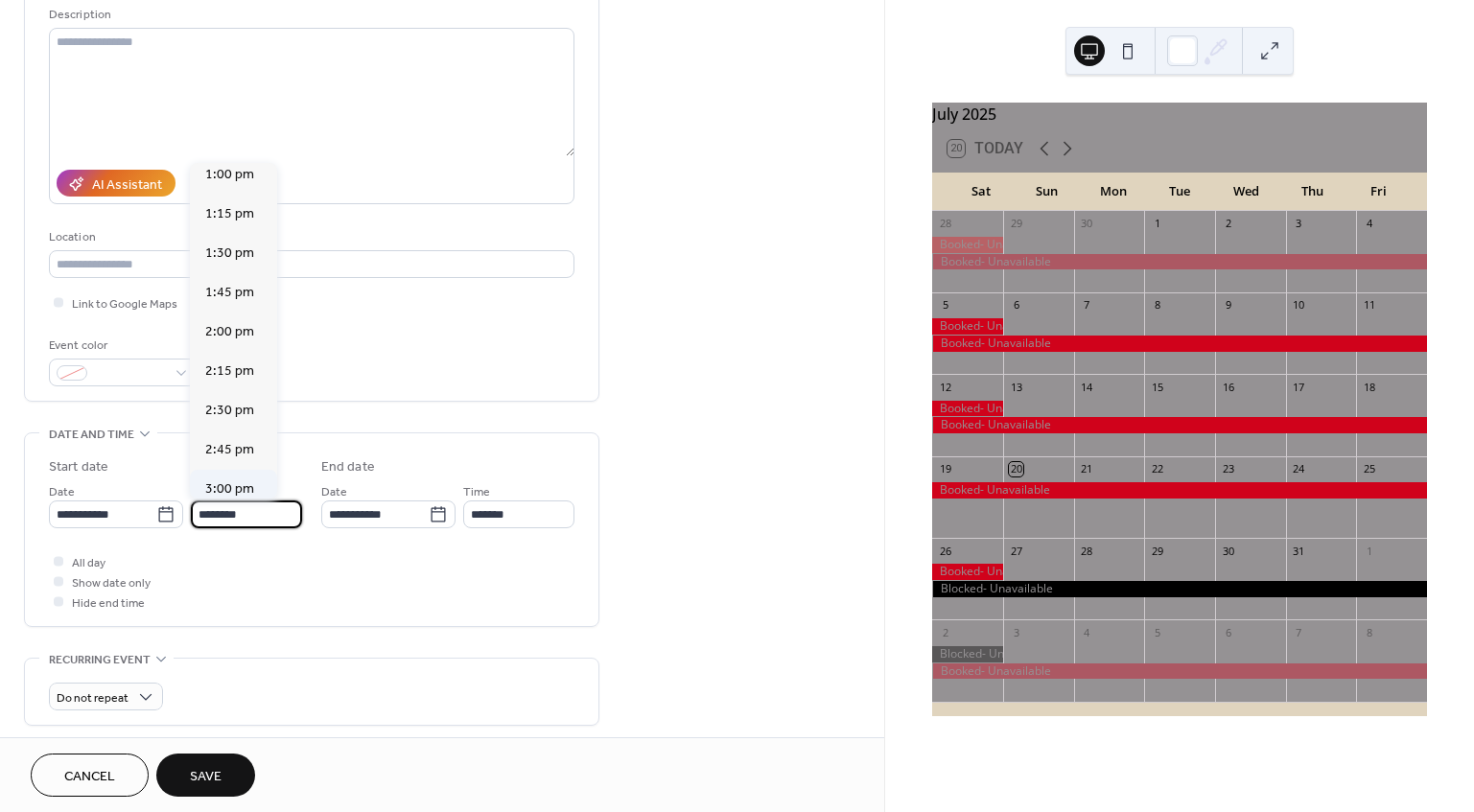type on "*******" 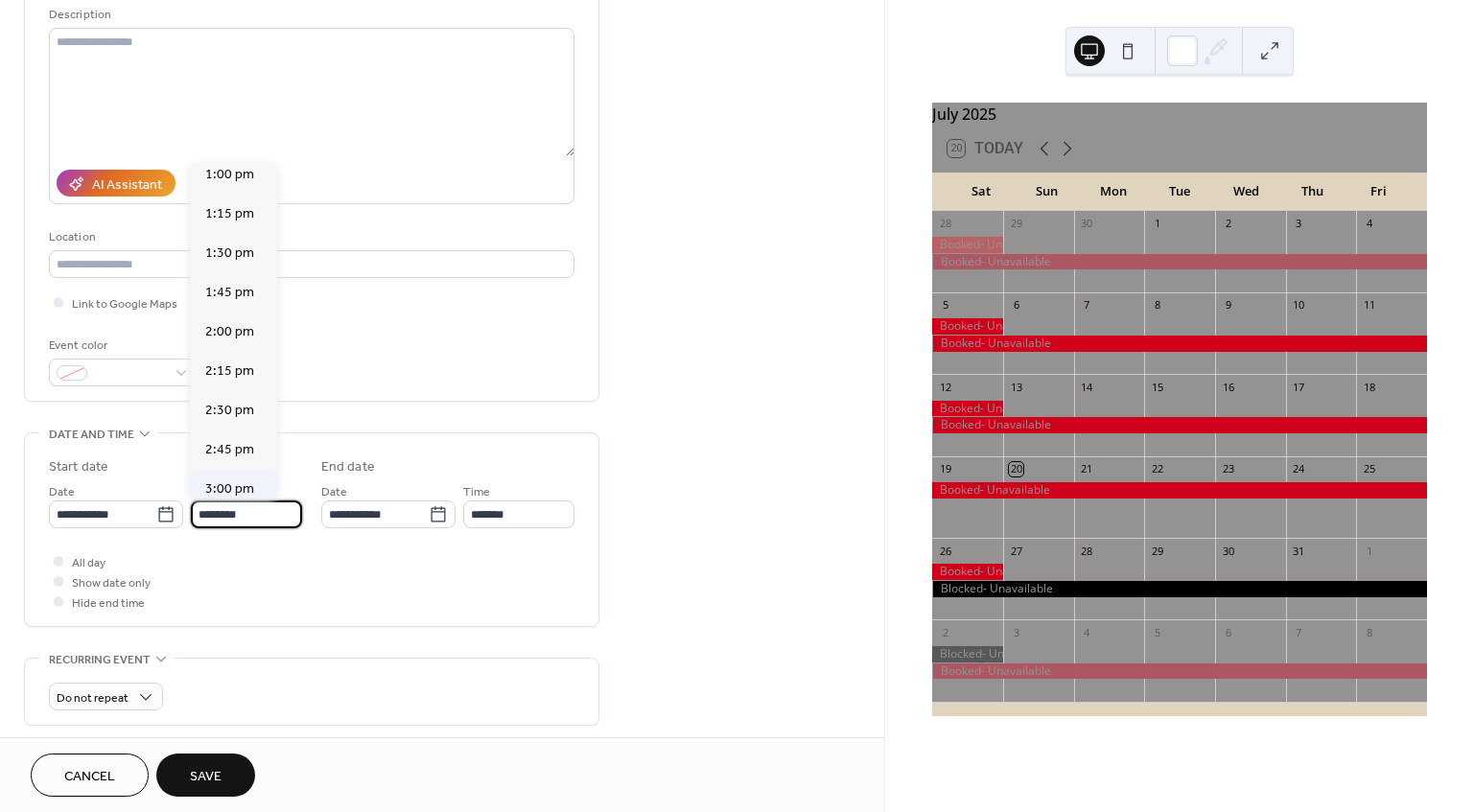 type on "*******" 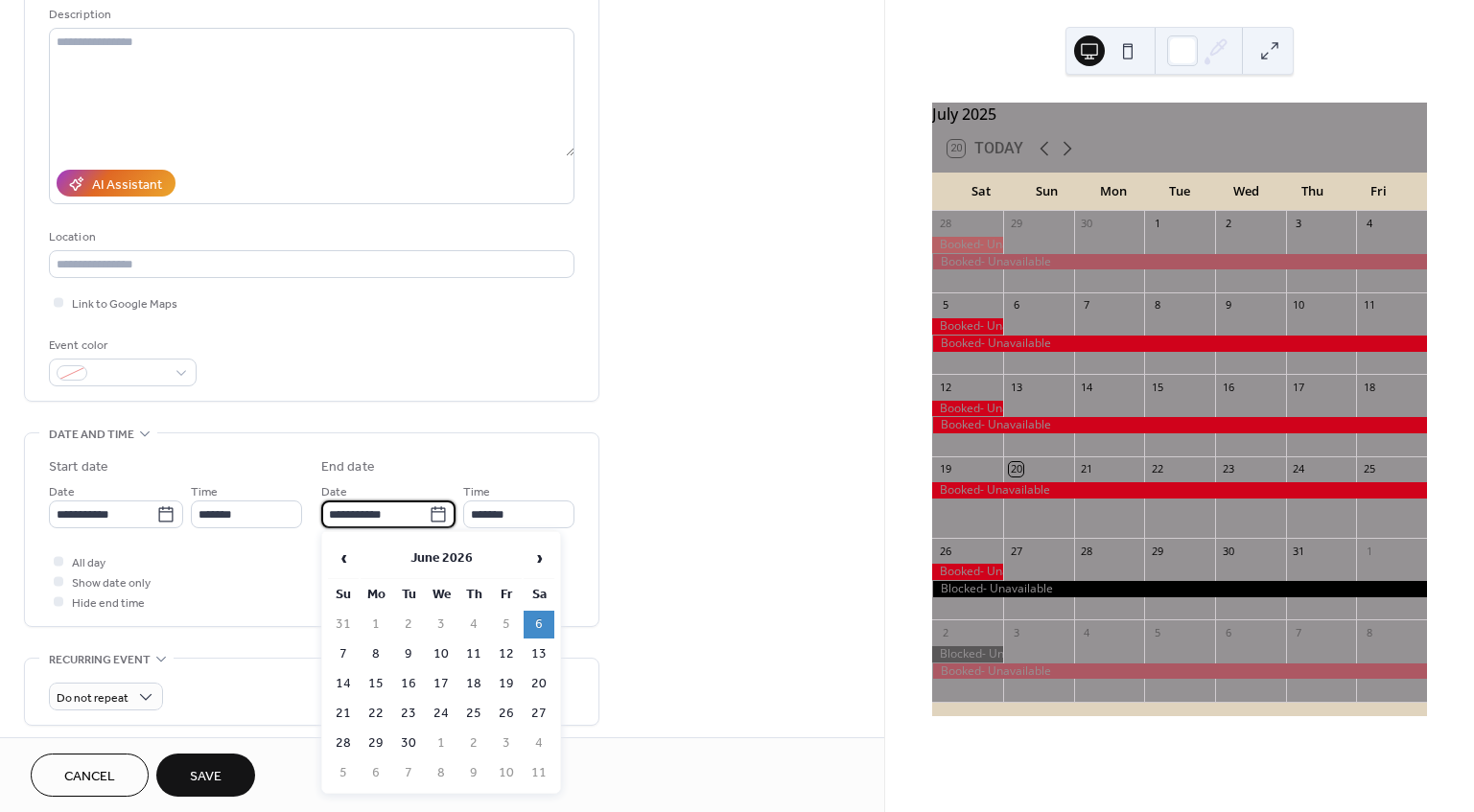 click on "**********" at bounding box center (375, 514) 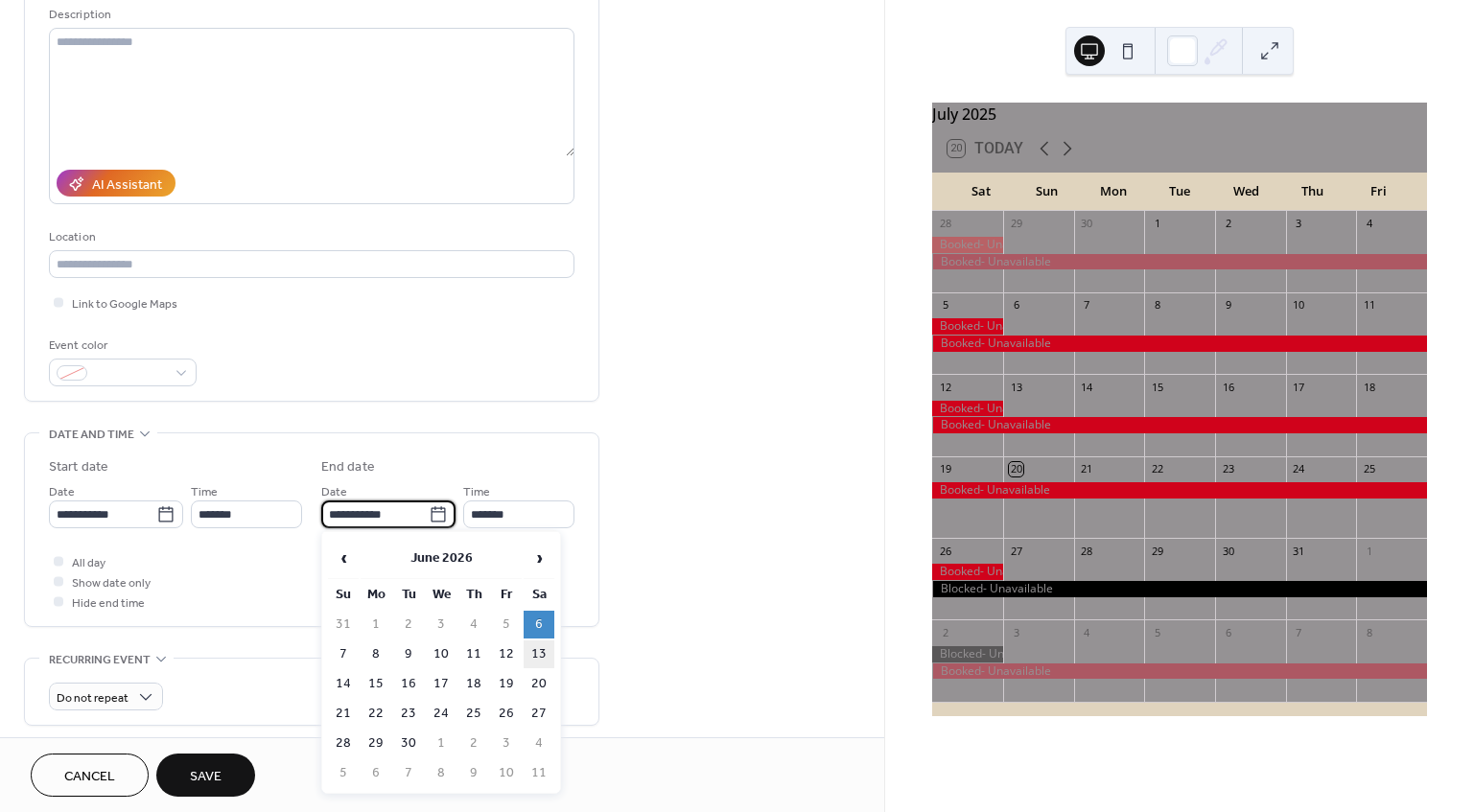 click on "13" at bounding box center [539, 654] 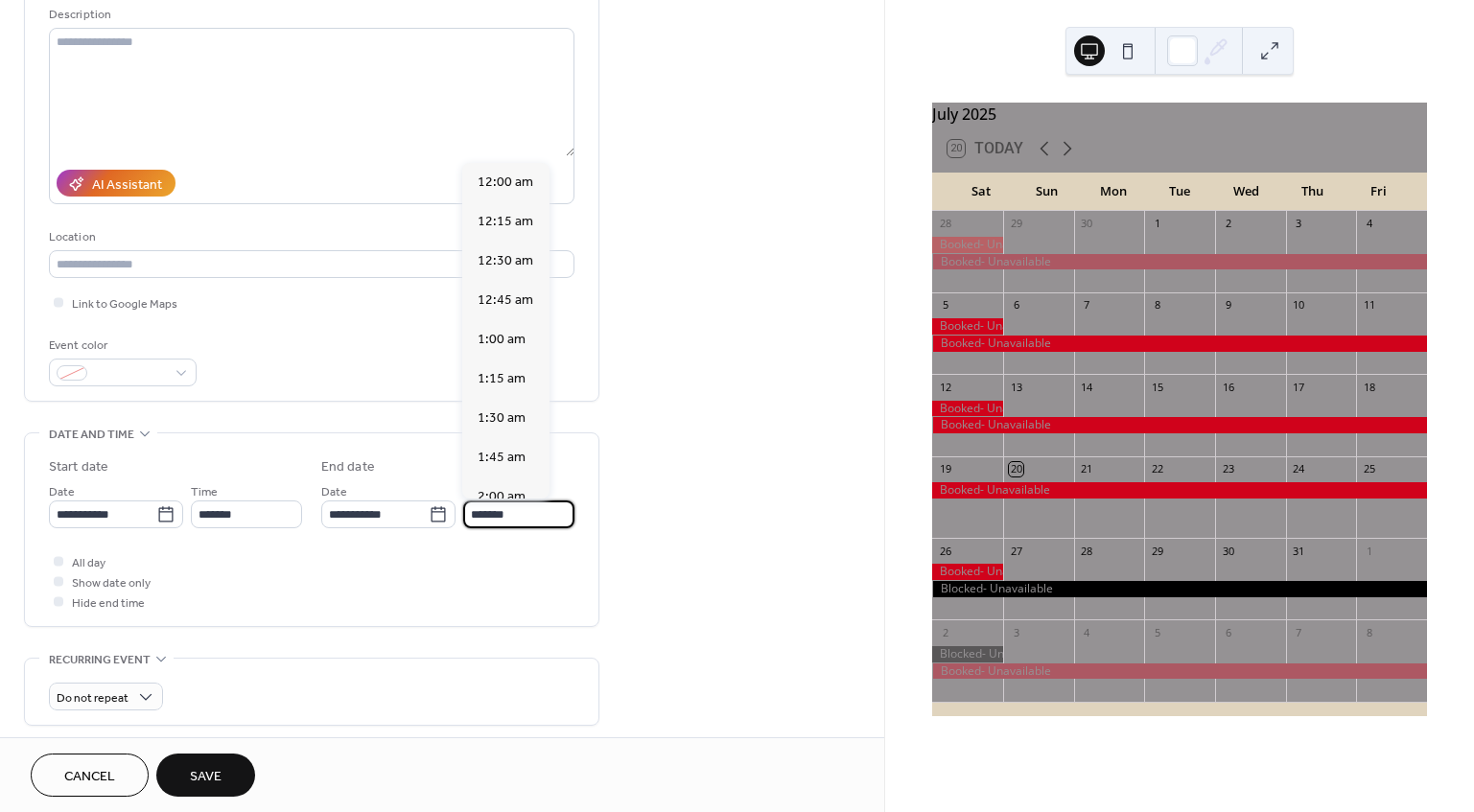 click on "*******" at bounding box center [519, 514] 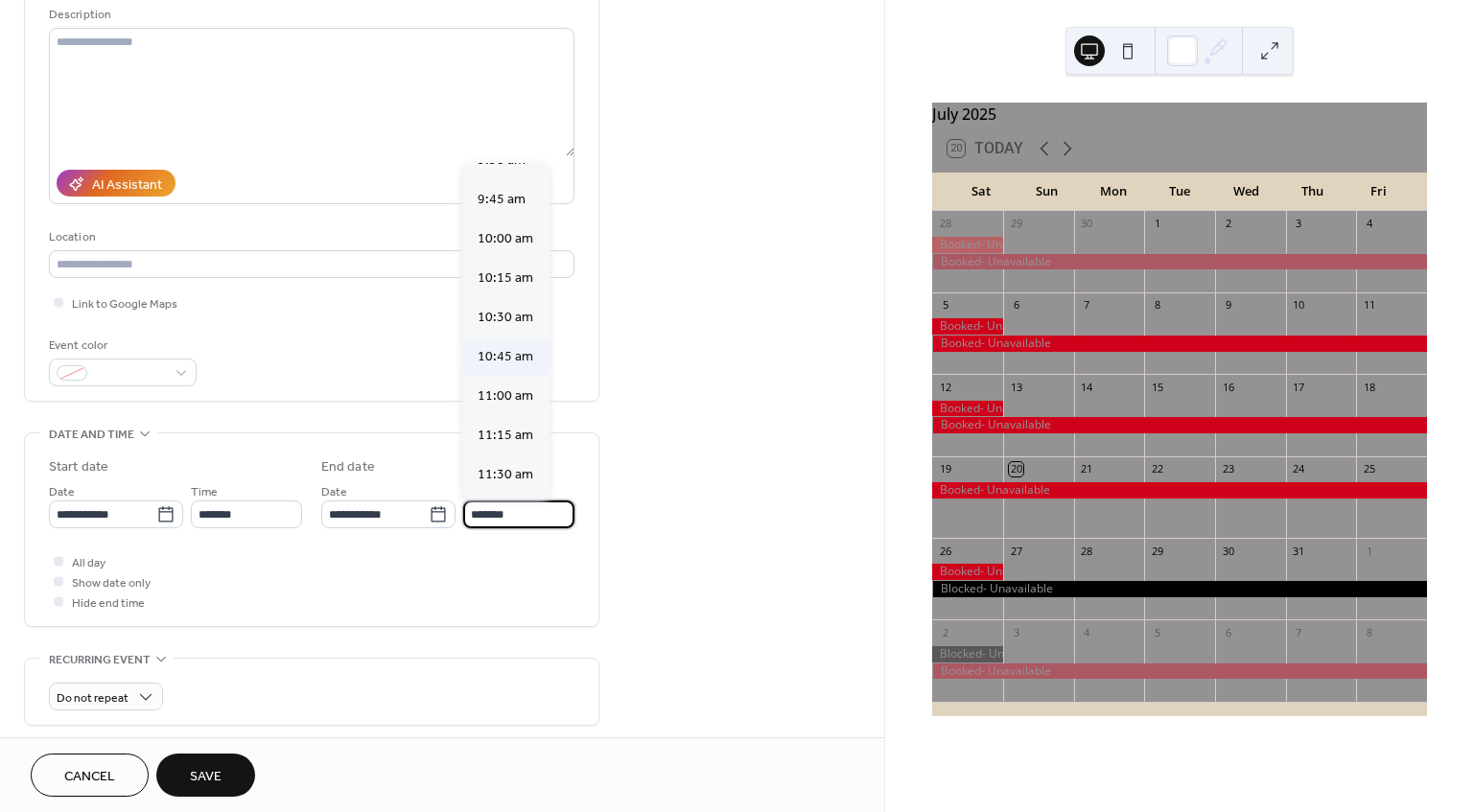 scroll, scrollTop: 1426, scrollLeft: 0, axis: vertical 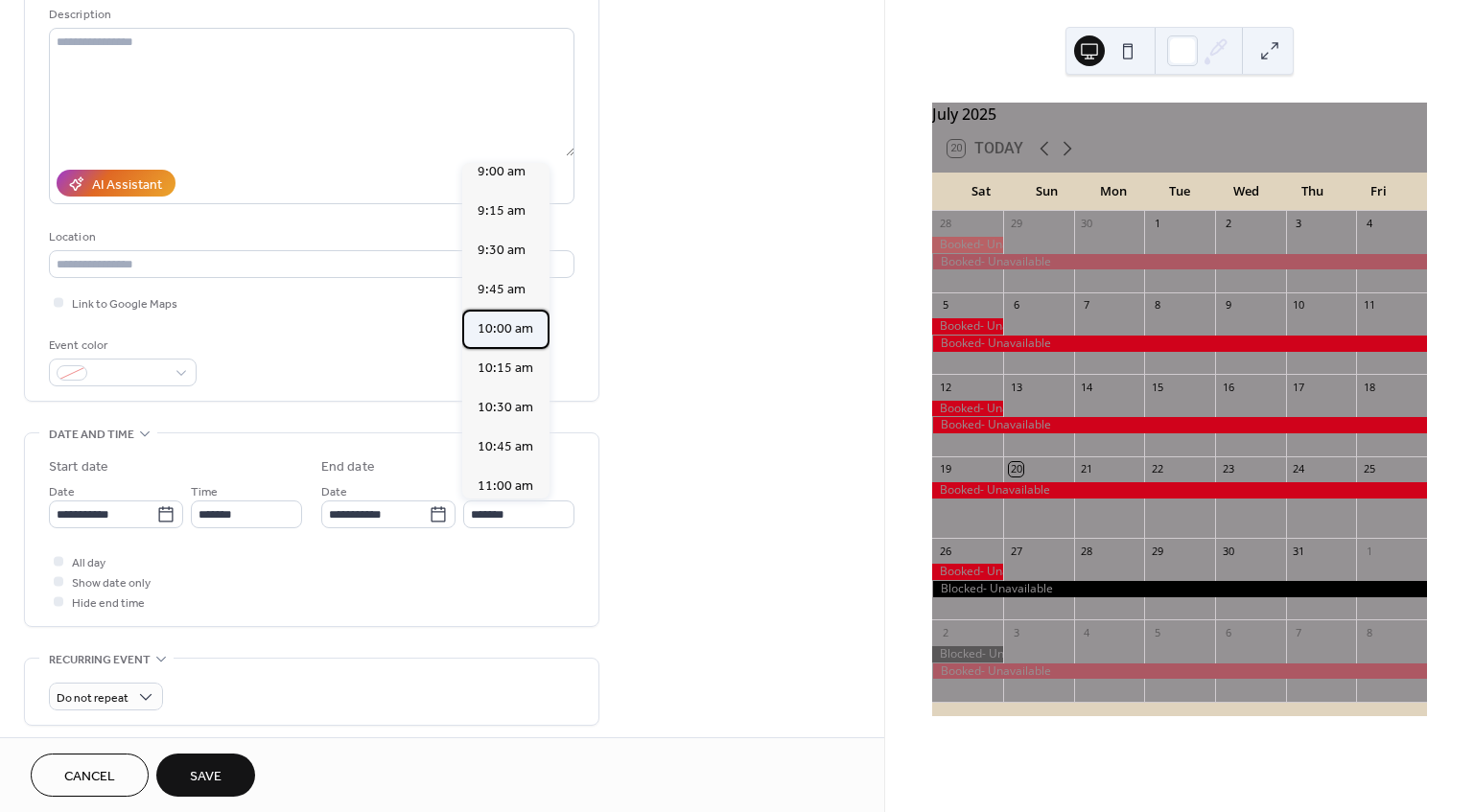 click on "10:00 am" at bounding box center [505, 329] 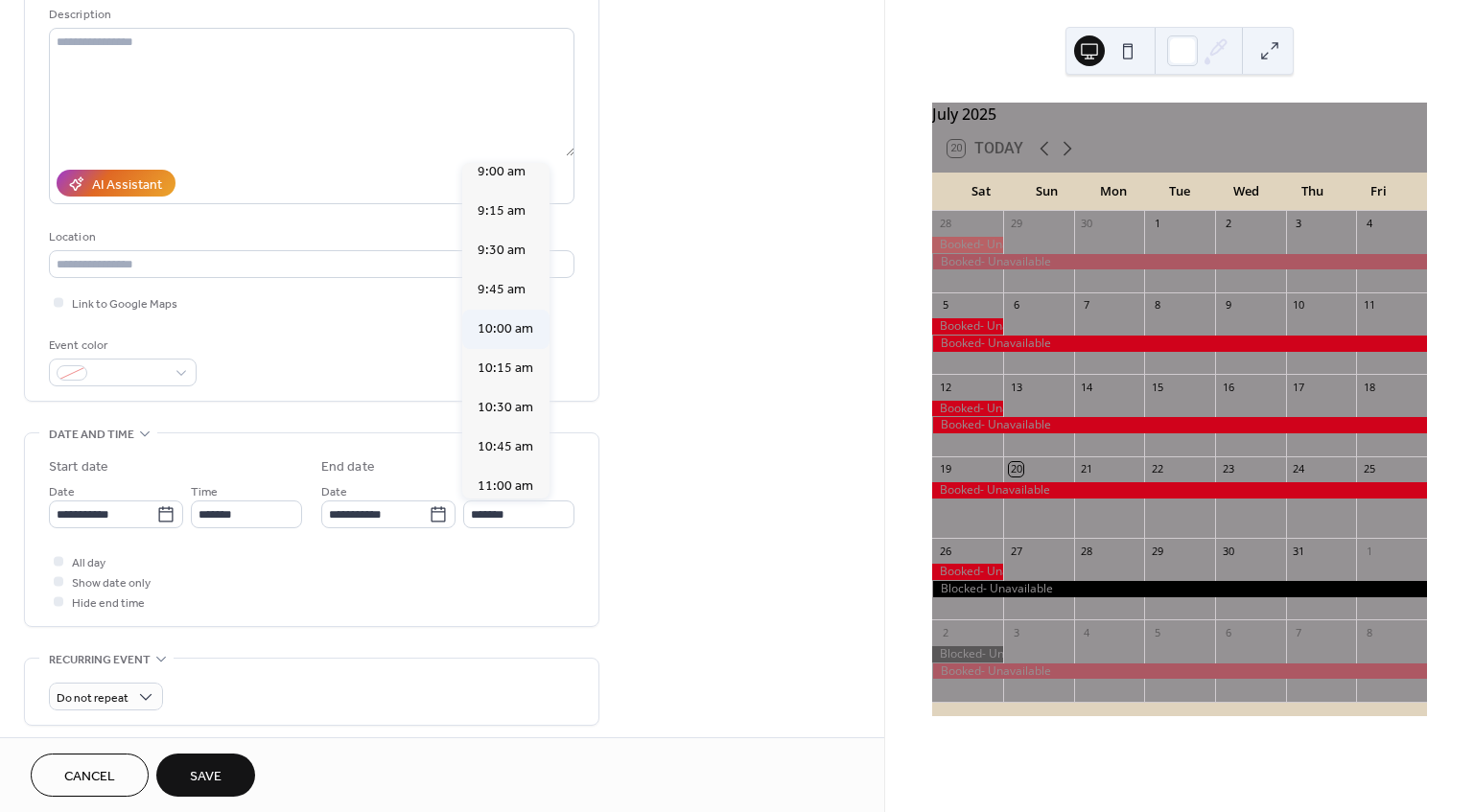 type on "********" 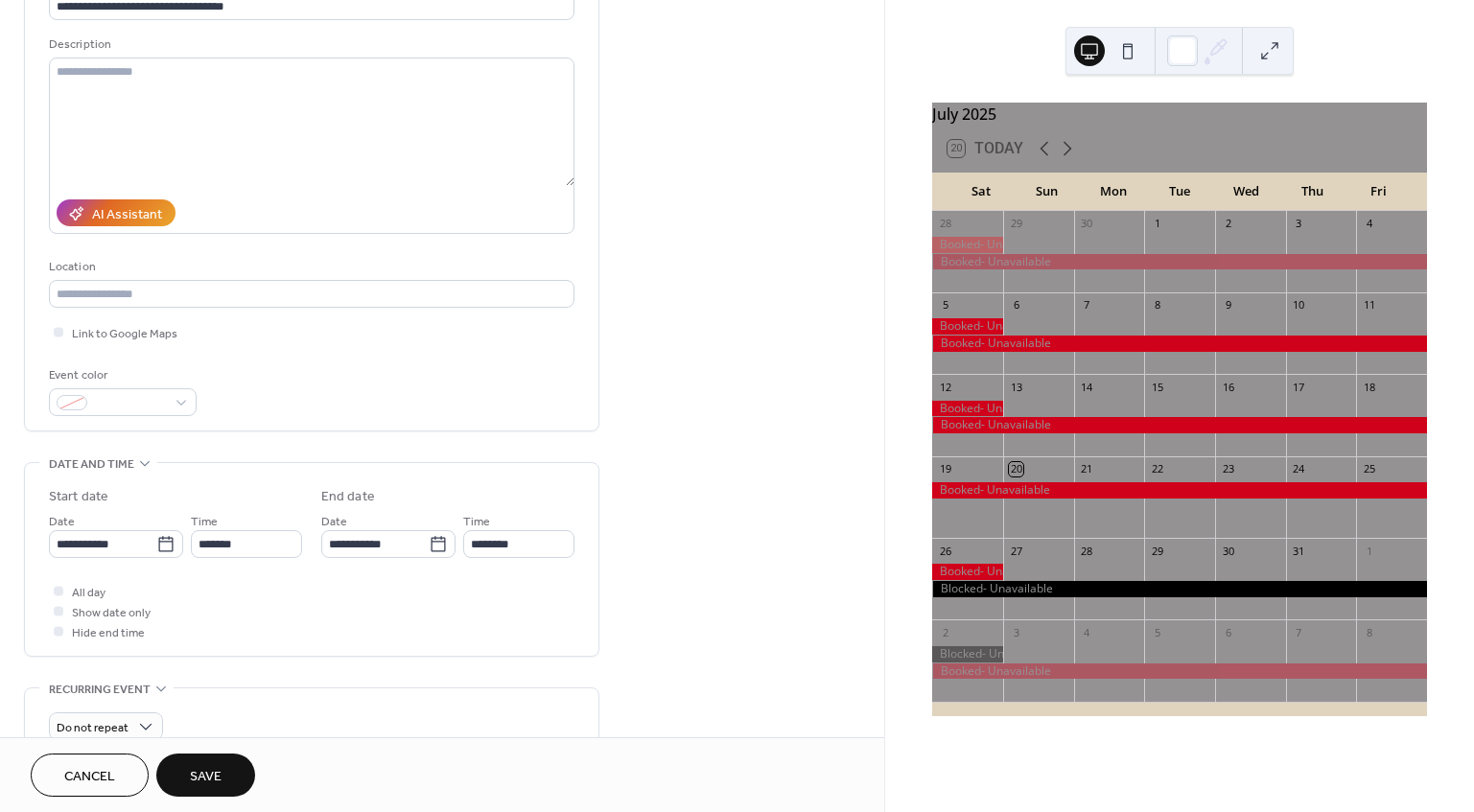 scroll, scrollTop: 148, scrollLeft: 0, axis: vertical 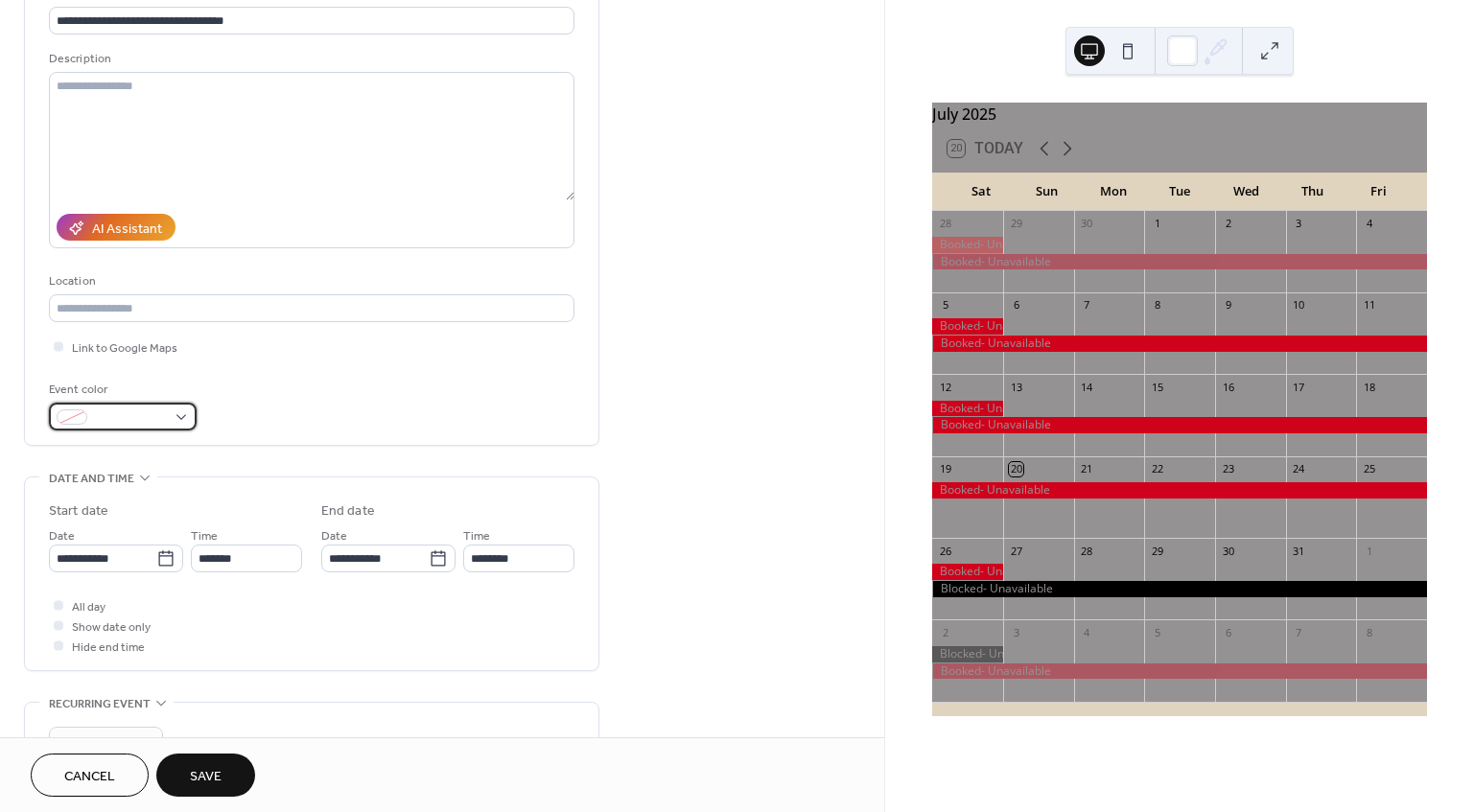 click at bounding box center (123, 416) 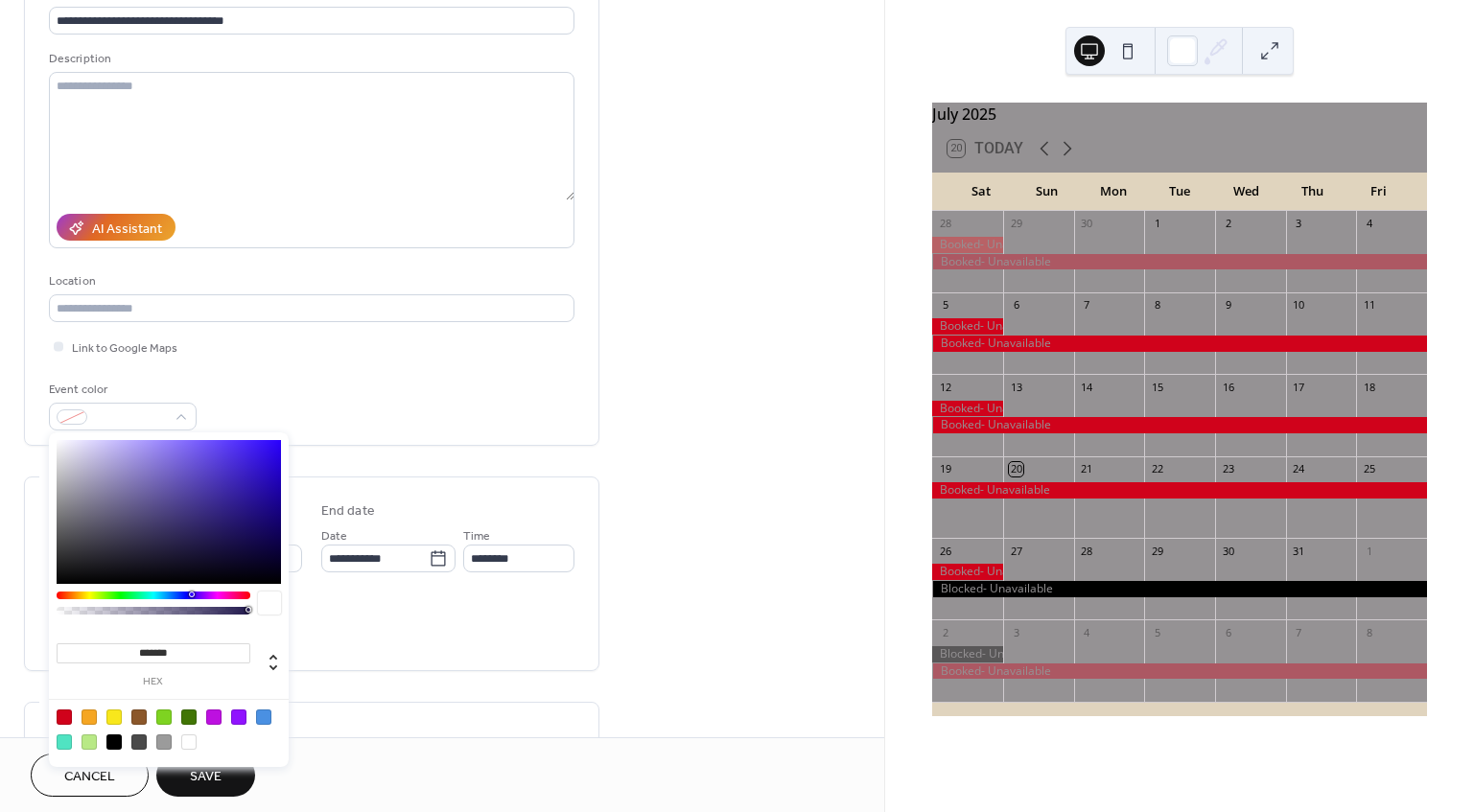 click at bounding box center (264, 717) 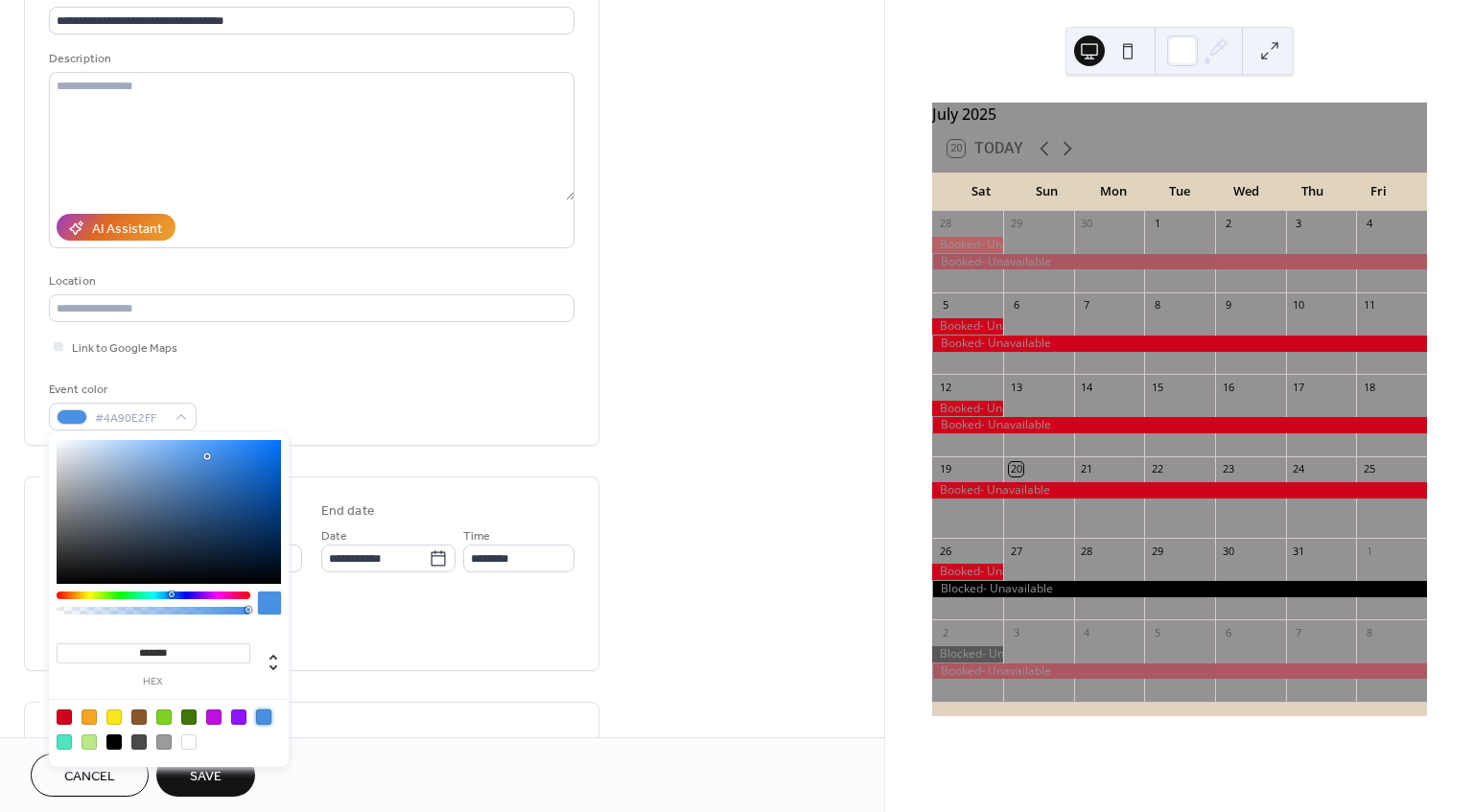 click on "Save" at bounding box center [205, 775] 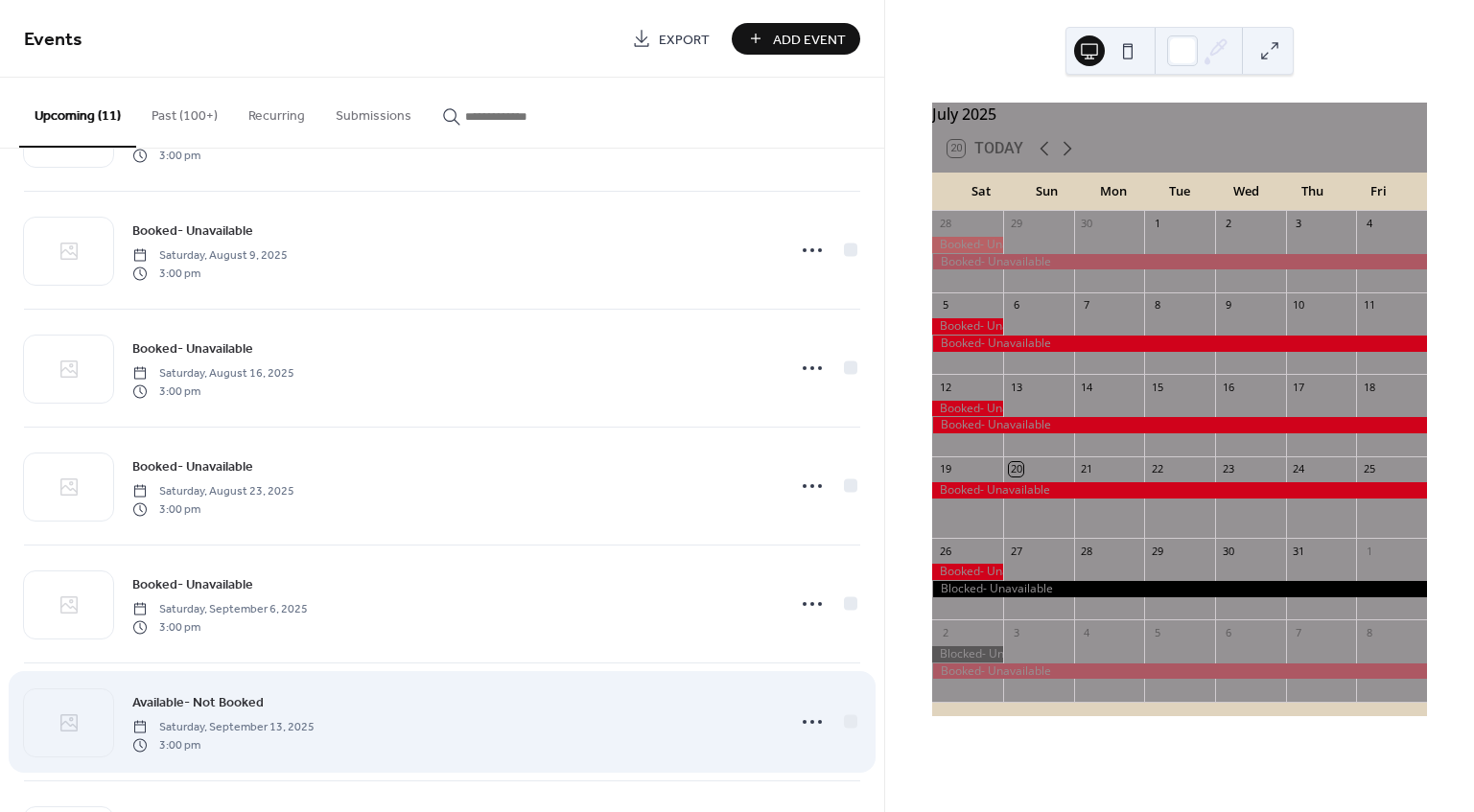 scroll, scrollTop: 205, scrollLeft: 0, axis: vertical 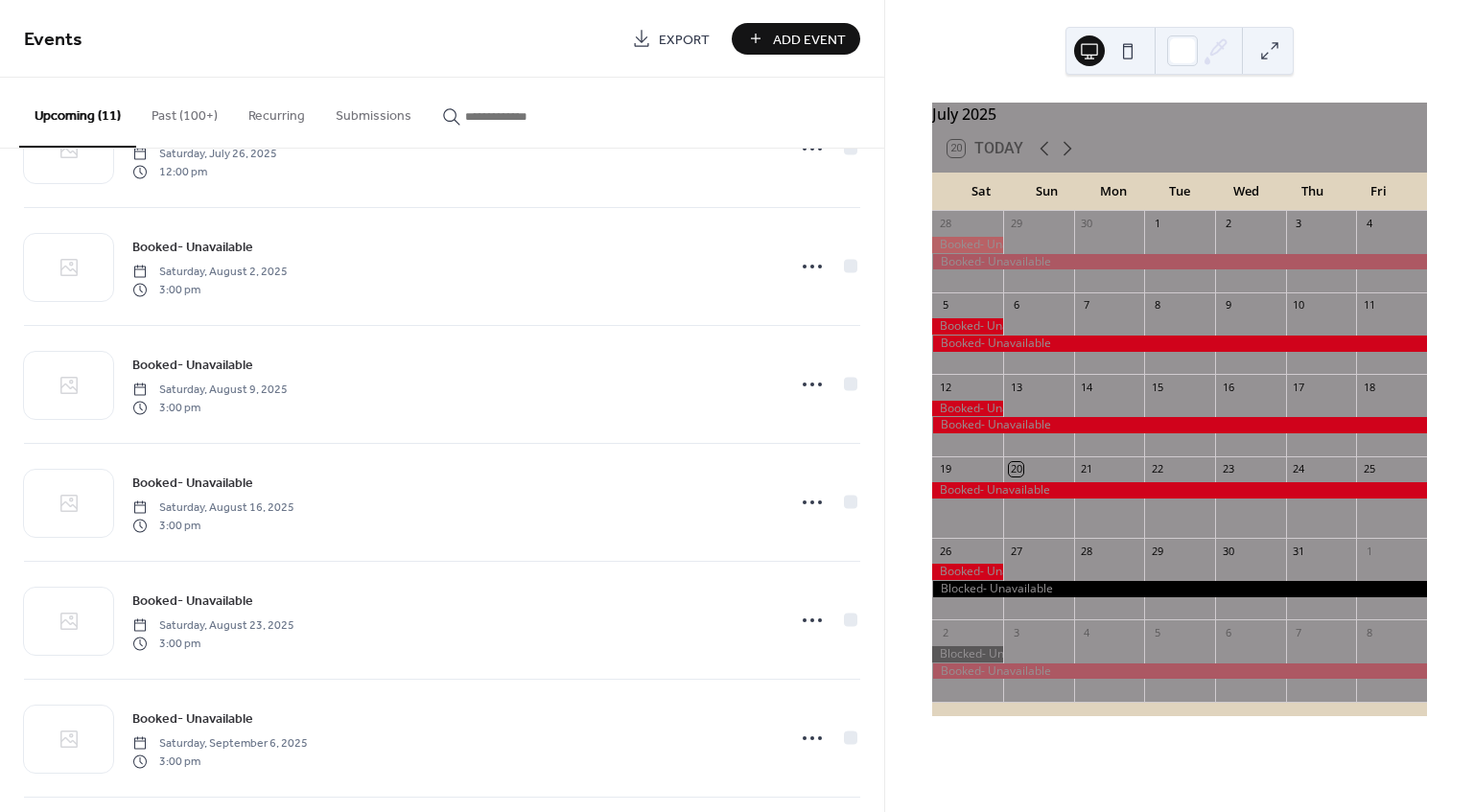 click on "Add Event" at bounding box center (809, 39) 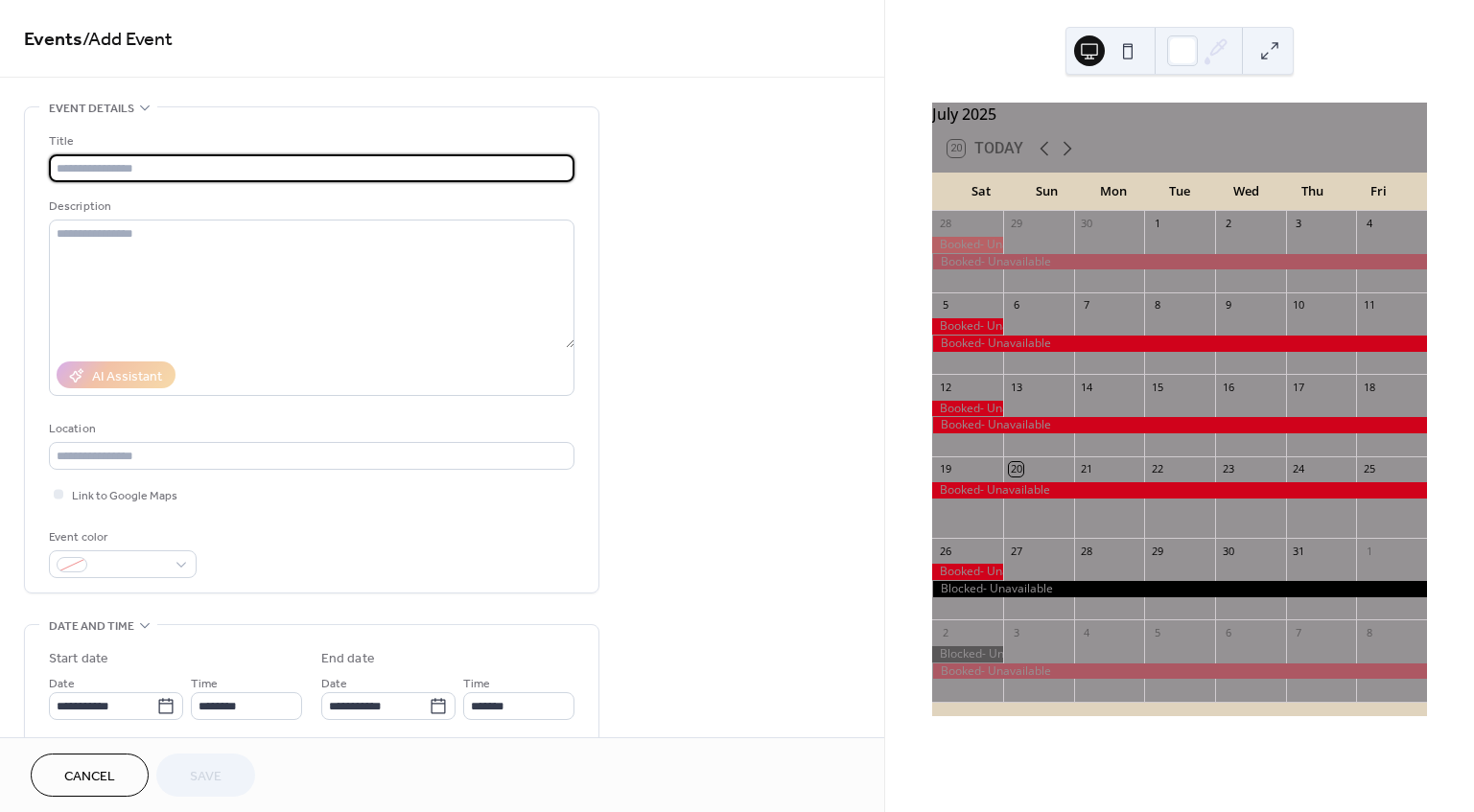 click at bounding box center [312, 168] 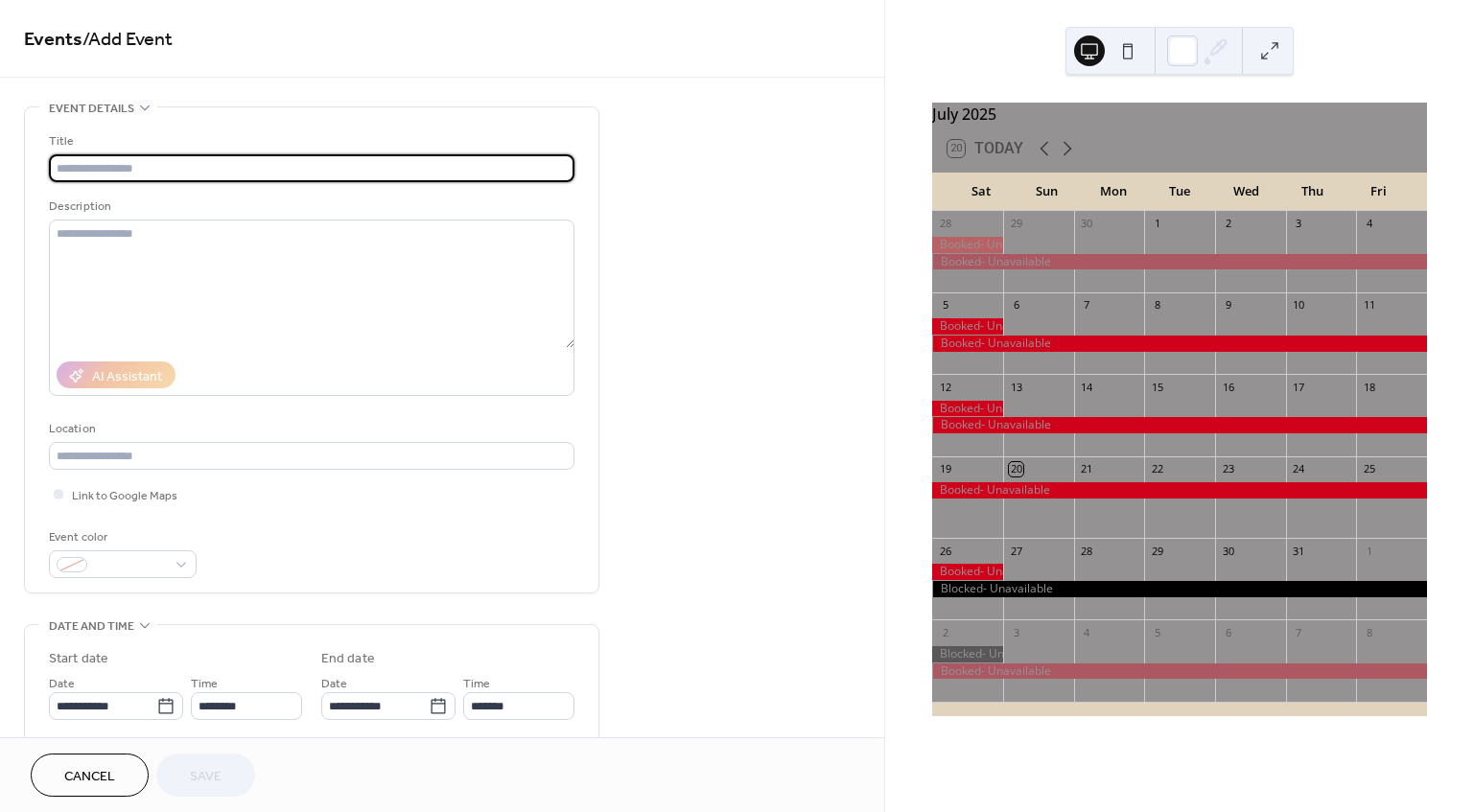 type on "**********" 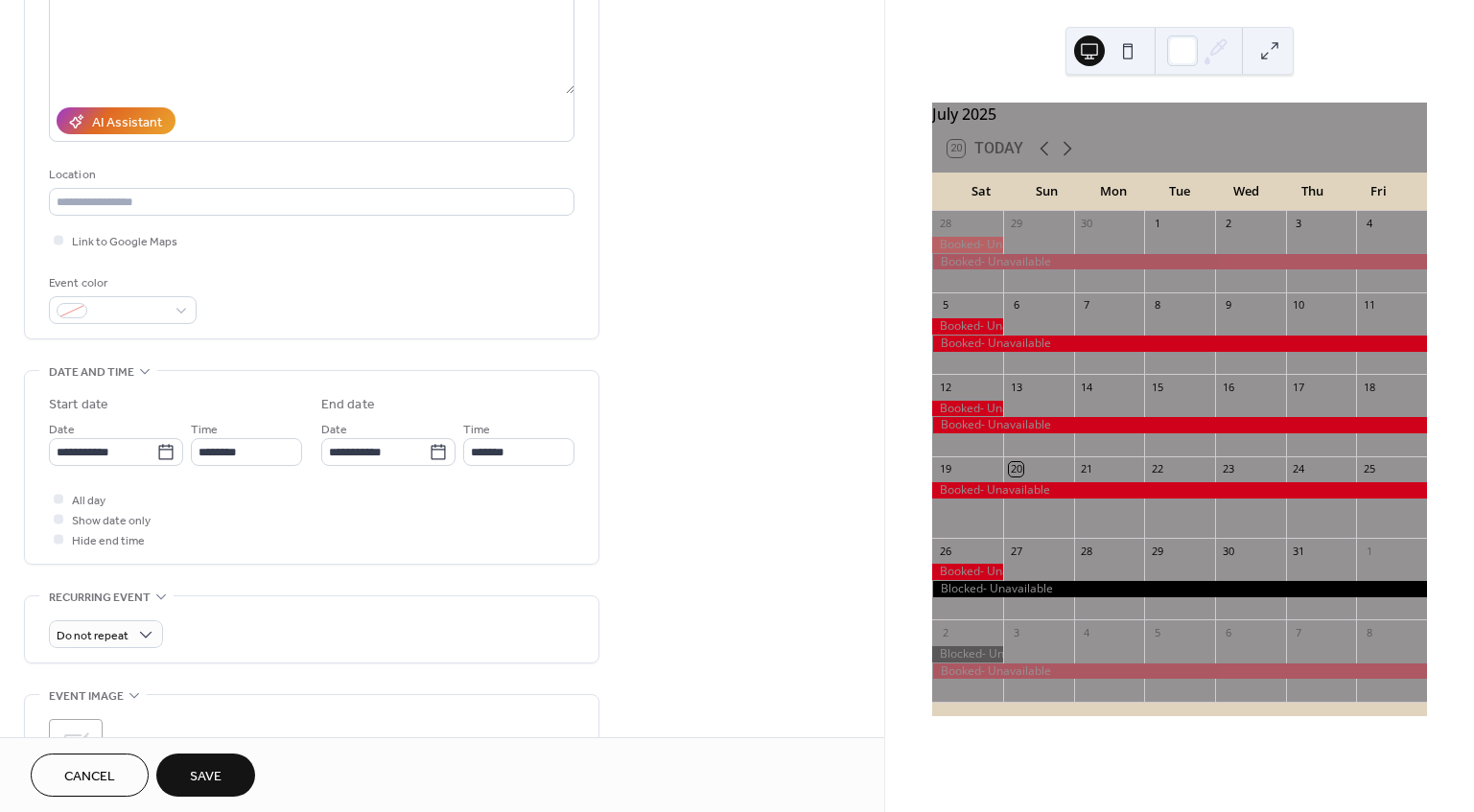 scroll, scrollTop: 288, scrollLeft: 0, axis: vertical 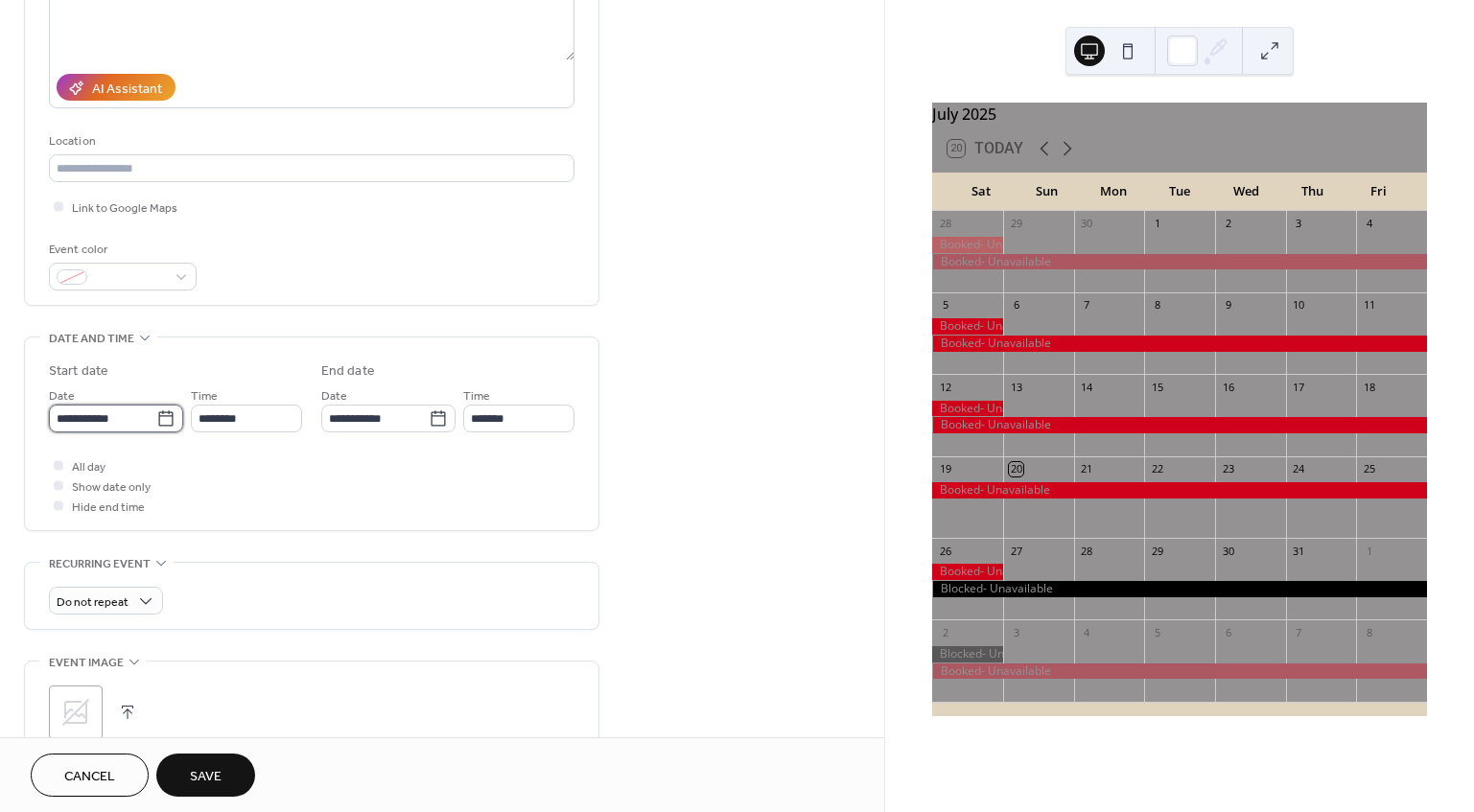 click on "**********" at bounding box center (103, 418) 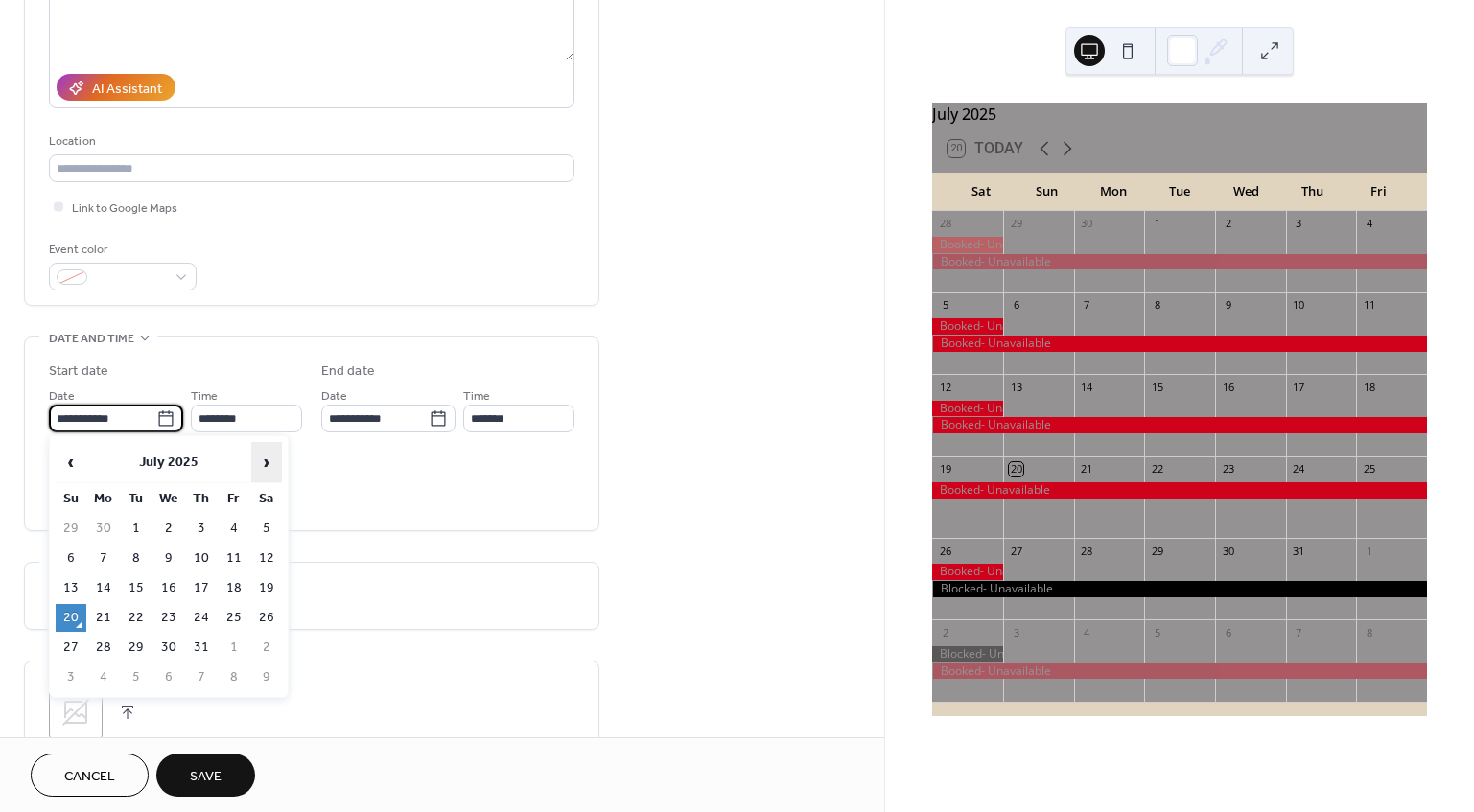 click on "›" at bounding box center [267, 462] 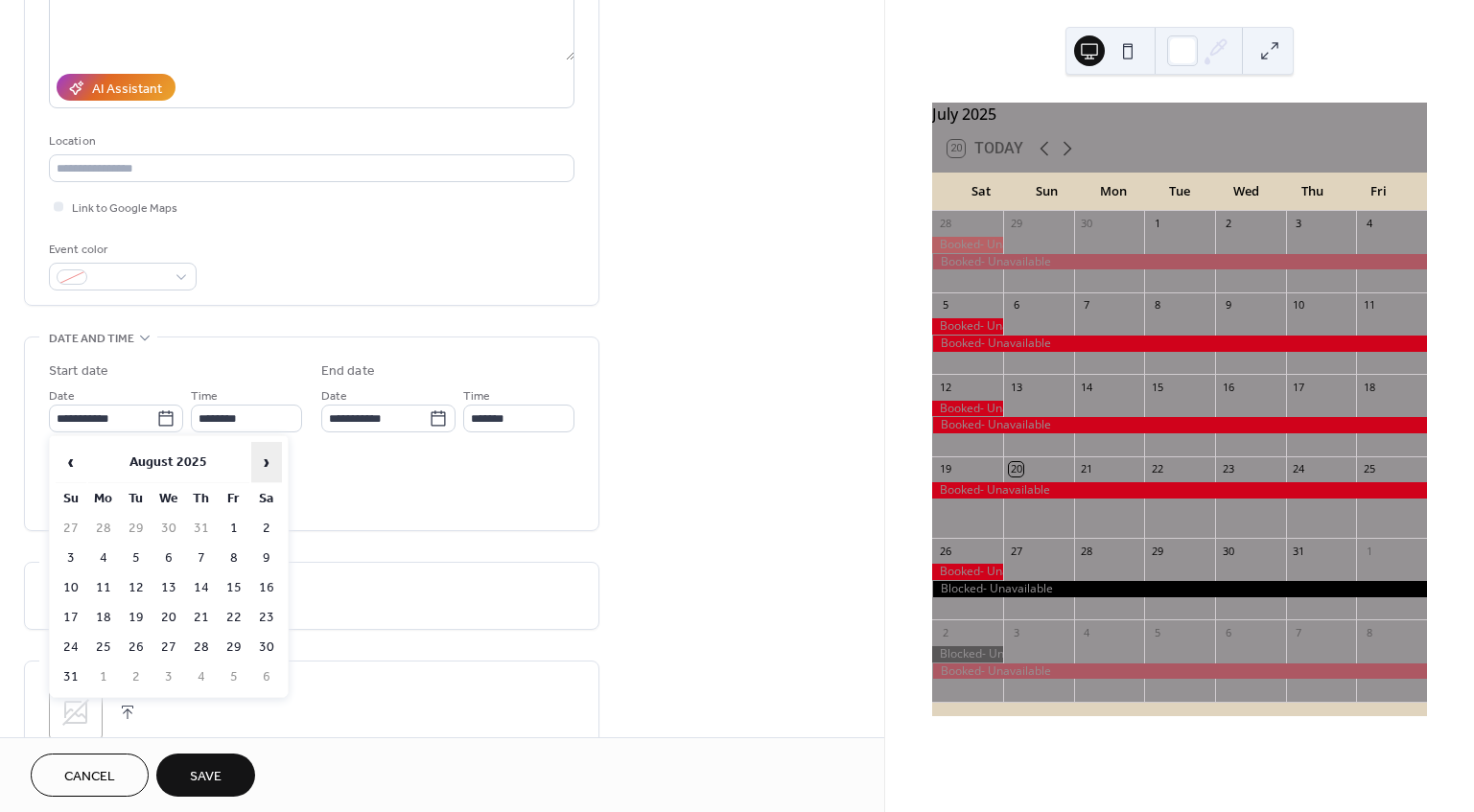 click on "›" at bounding box center [267, 462] 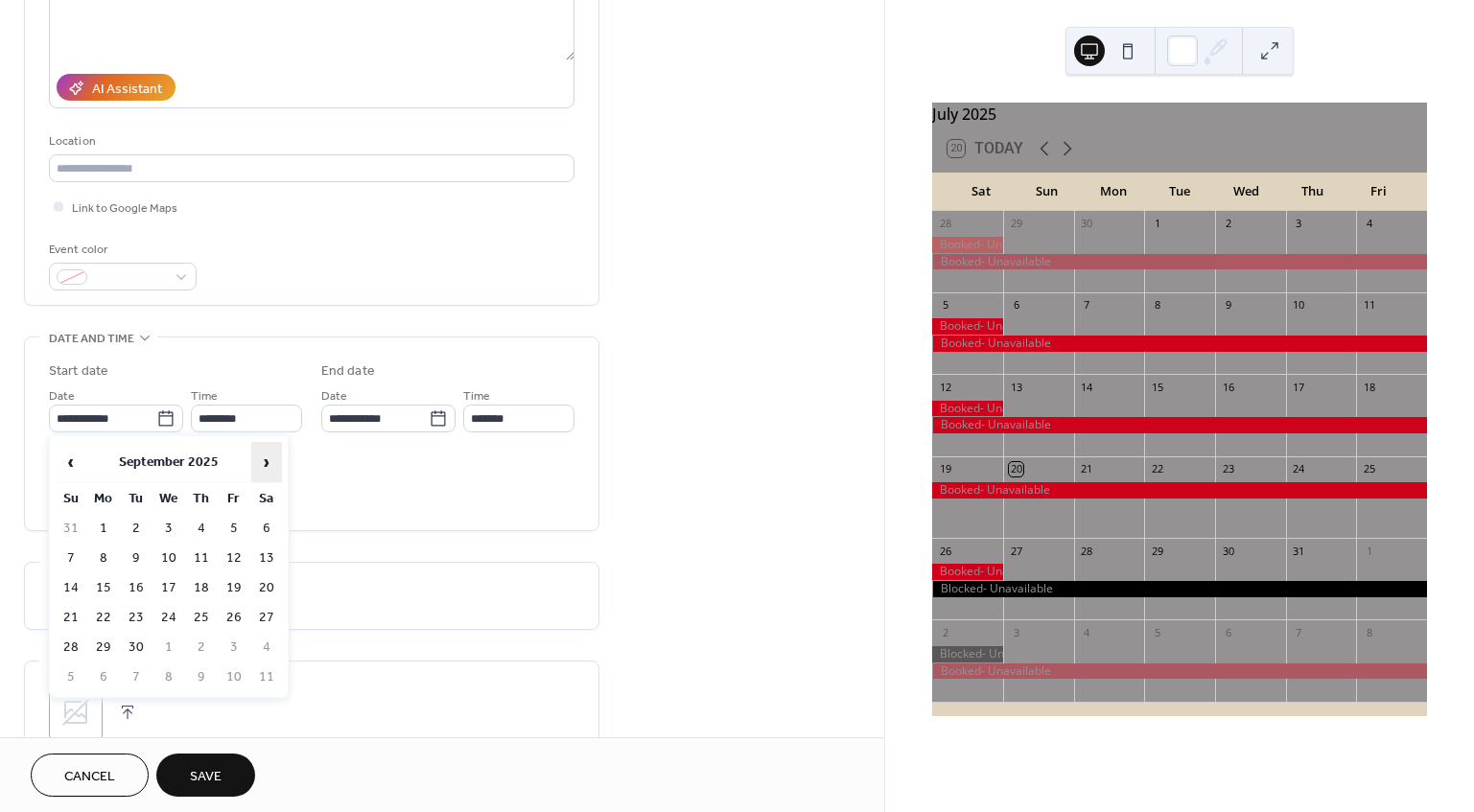 click on "›" at bounding box center (267, 462) 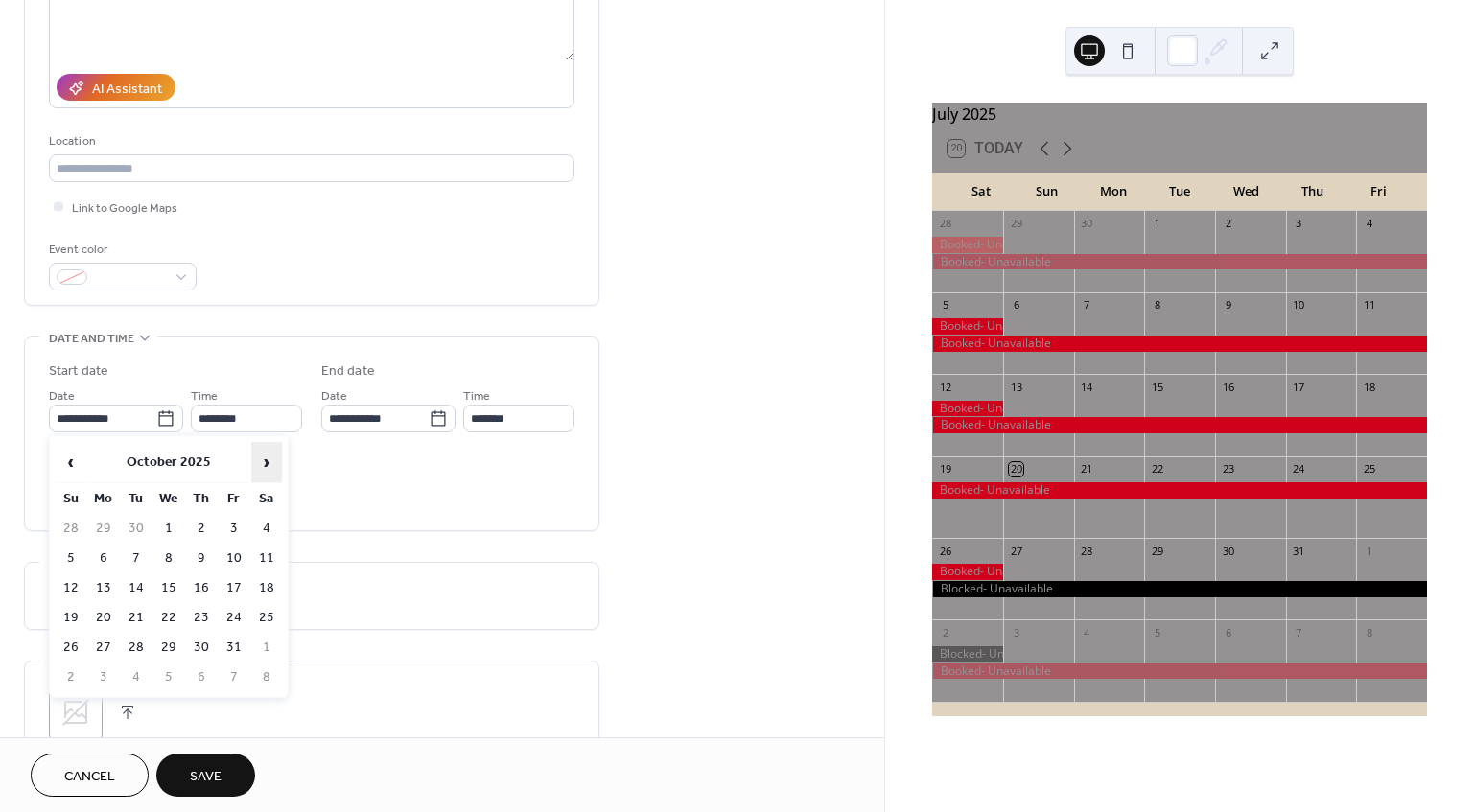 click on "›" at bounding box center [267, 462] 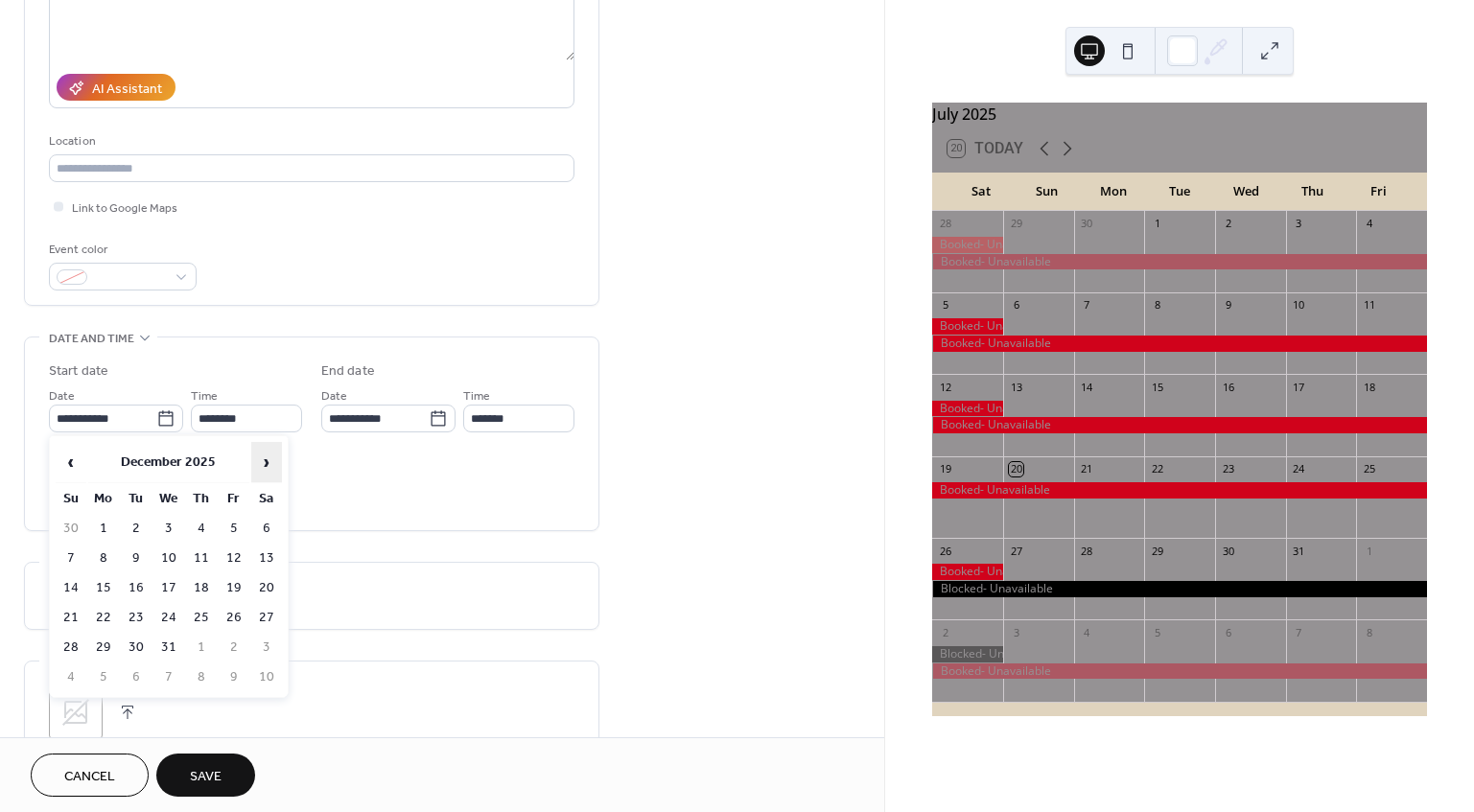 click on "›" at bounding box center [267, 462] 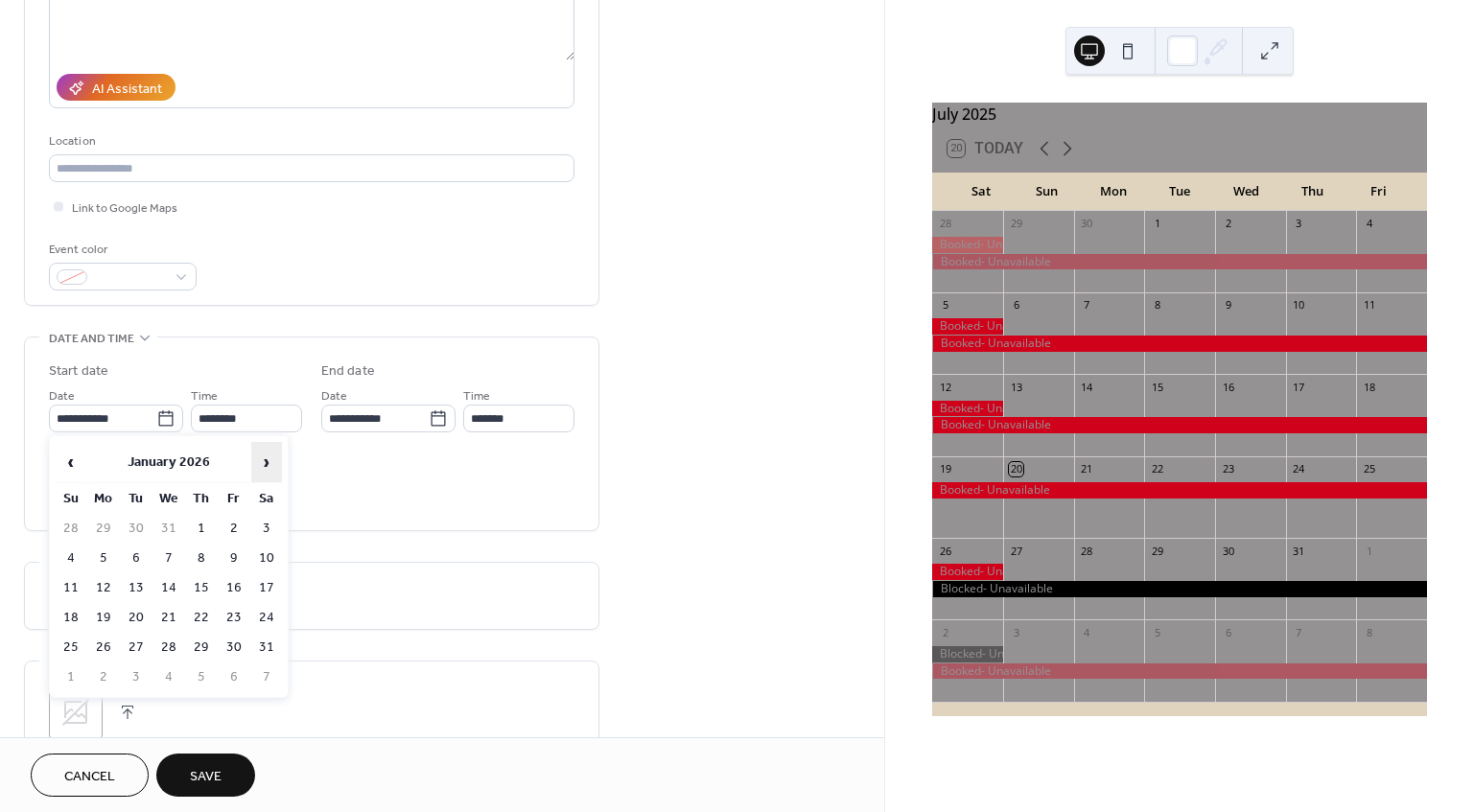 click on "›" at bounding box center [267, 462] 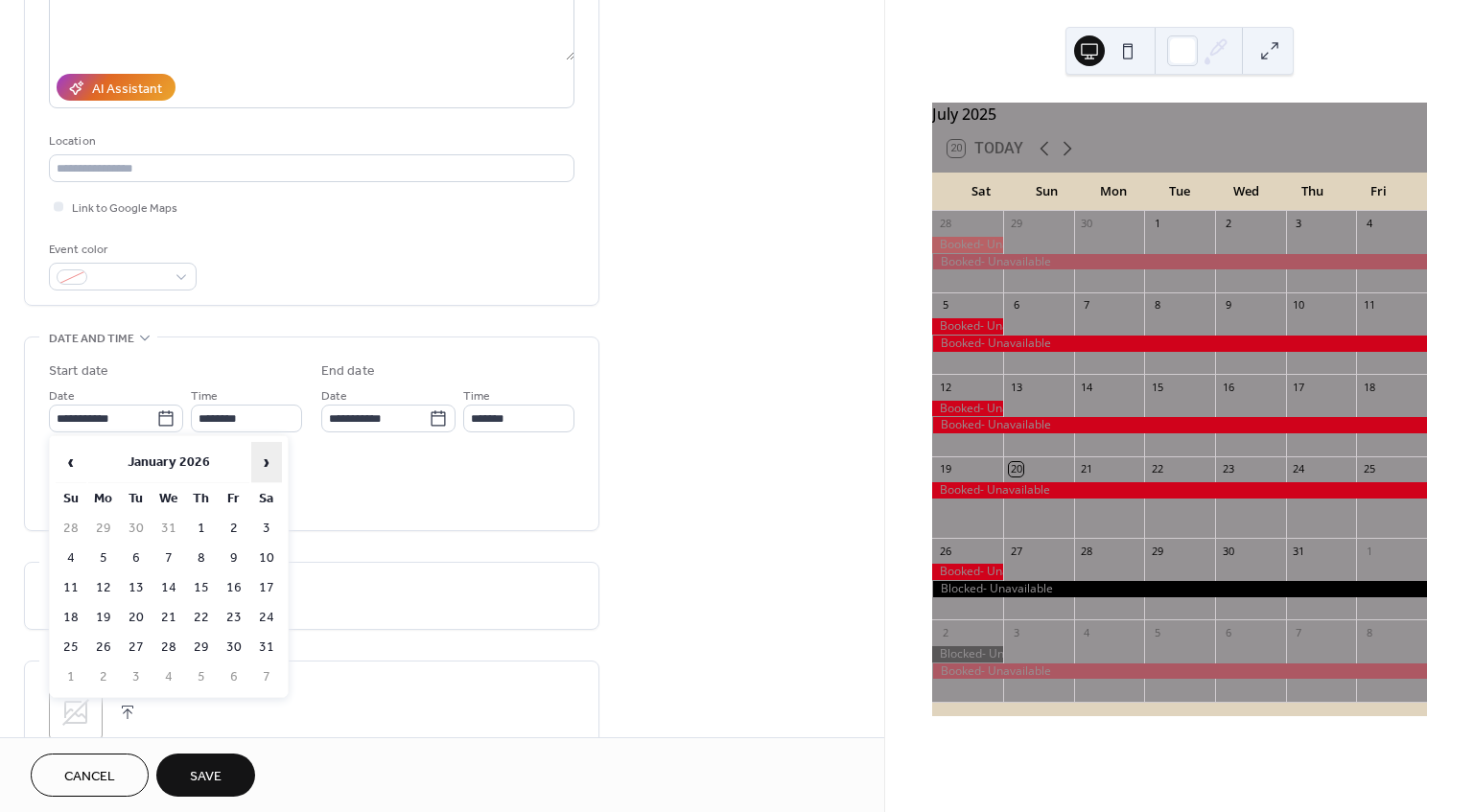click on "›" at bounding box center (267, 462) 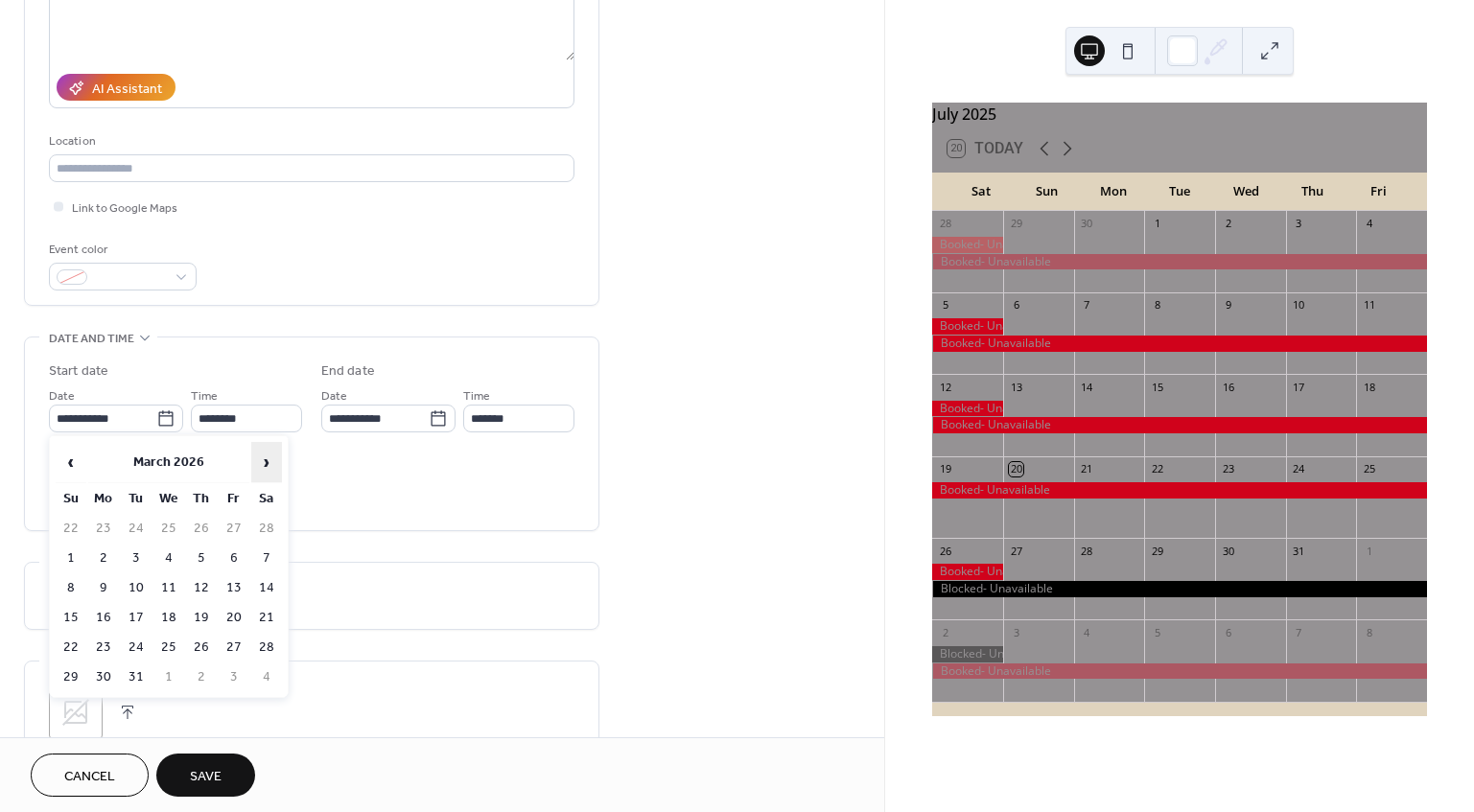 click on "›" at bounding box center (267, 462) 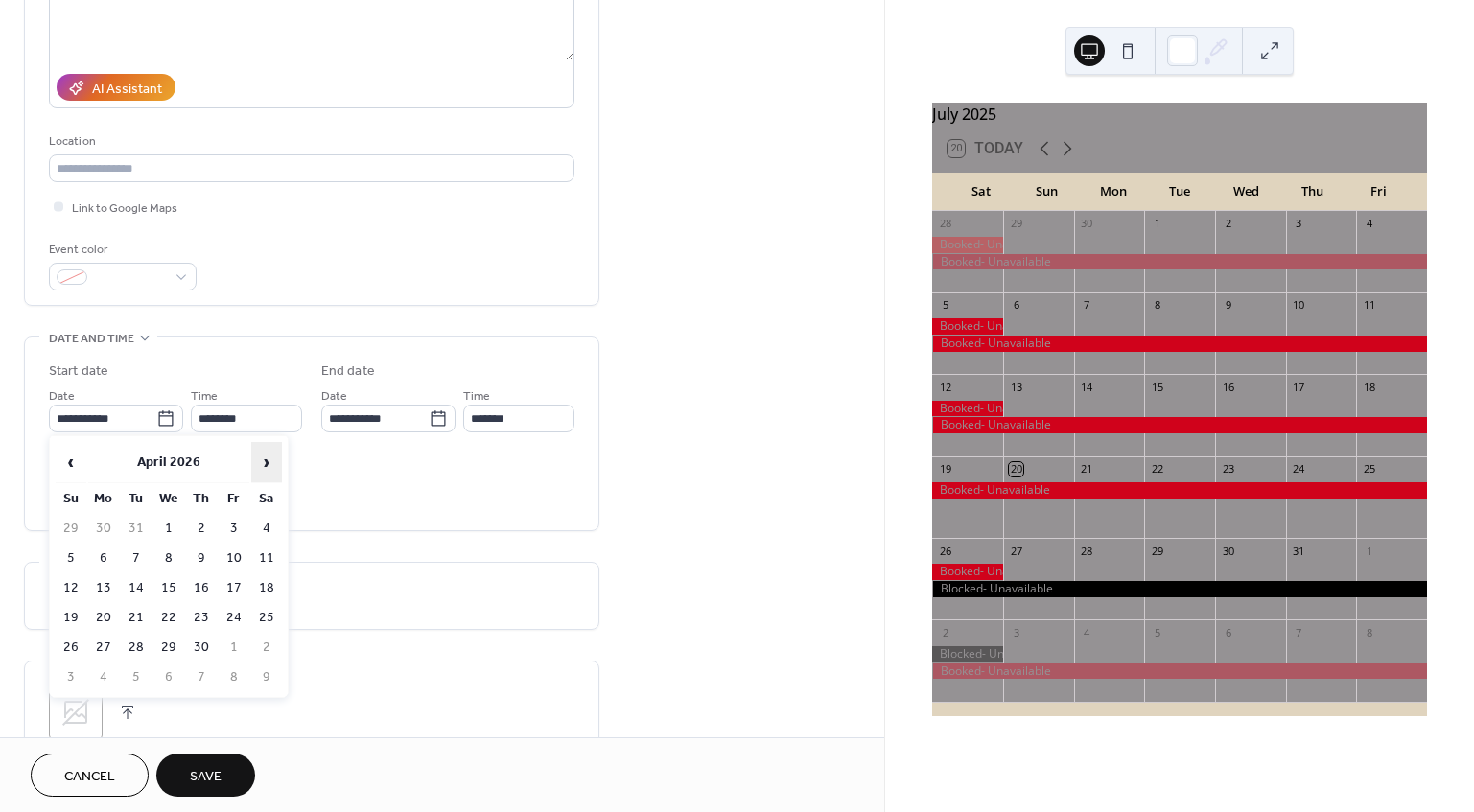 click on "›" at bounding box center [267, 462] 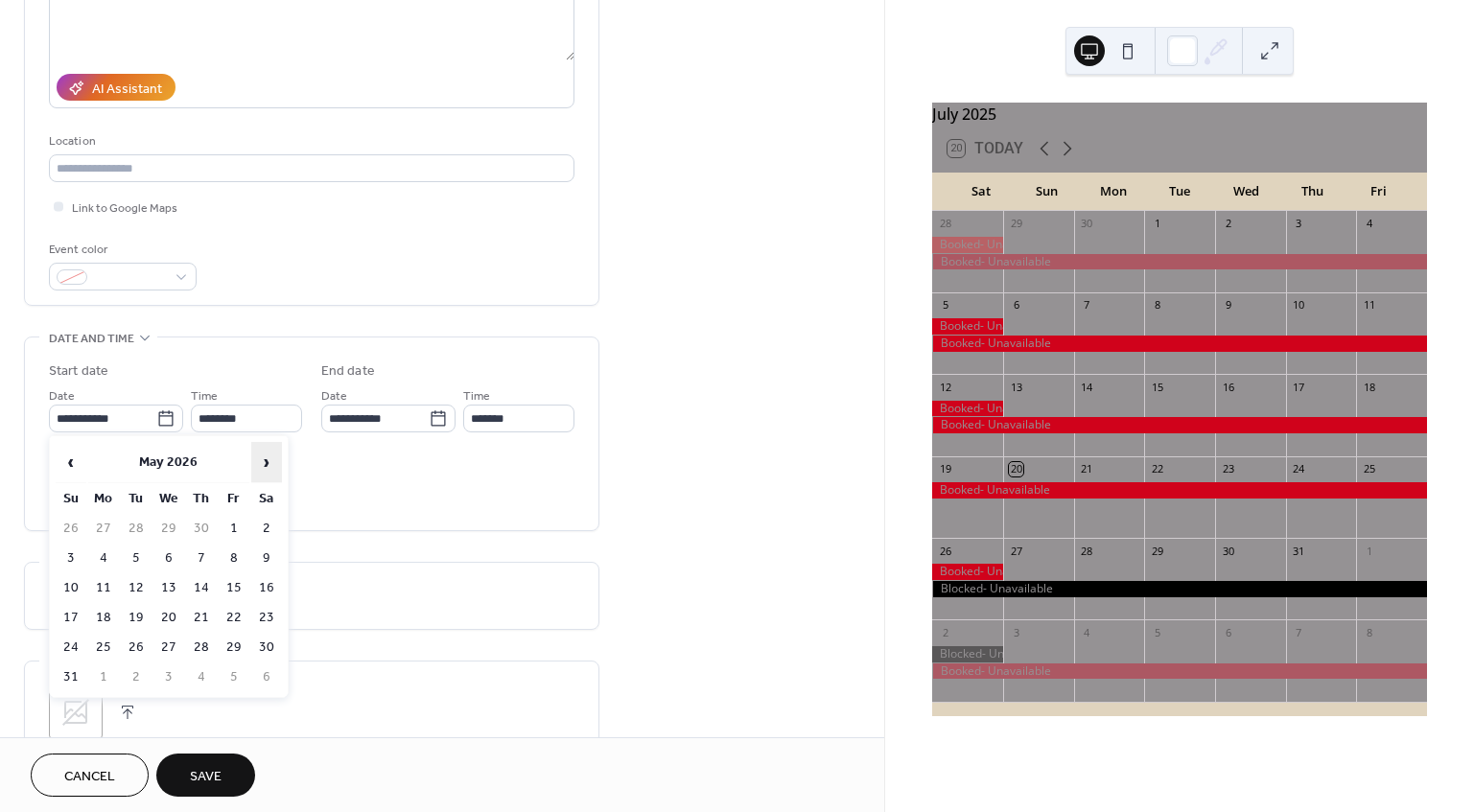 click on "›" at bounding box center (267, 462) 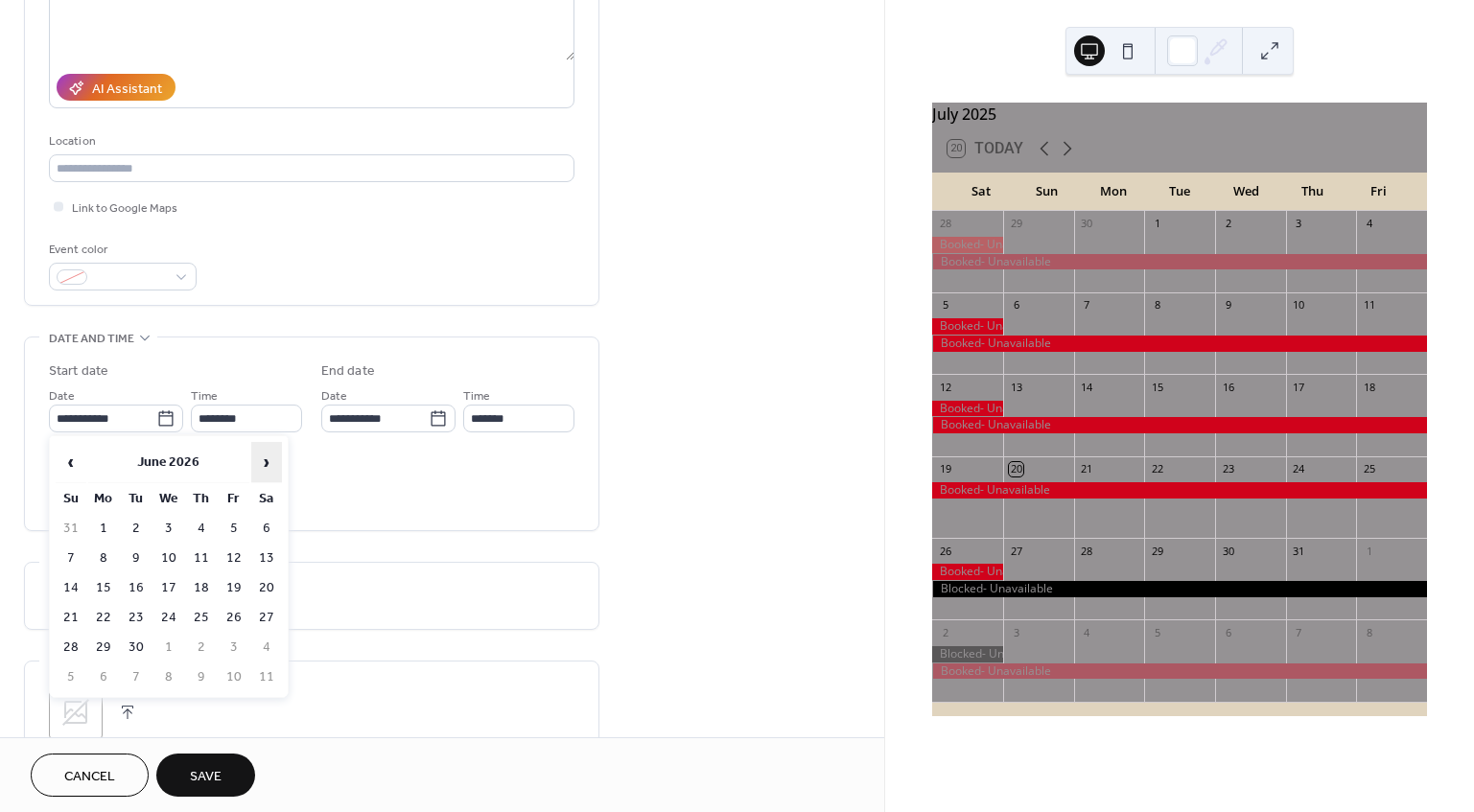 click on "›" at bounding box center [267, 462] 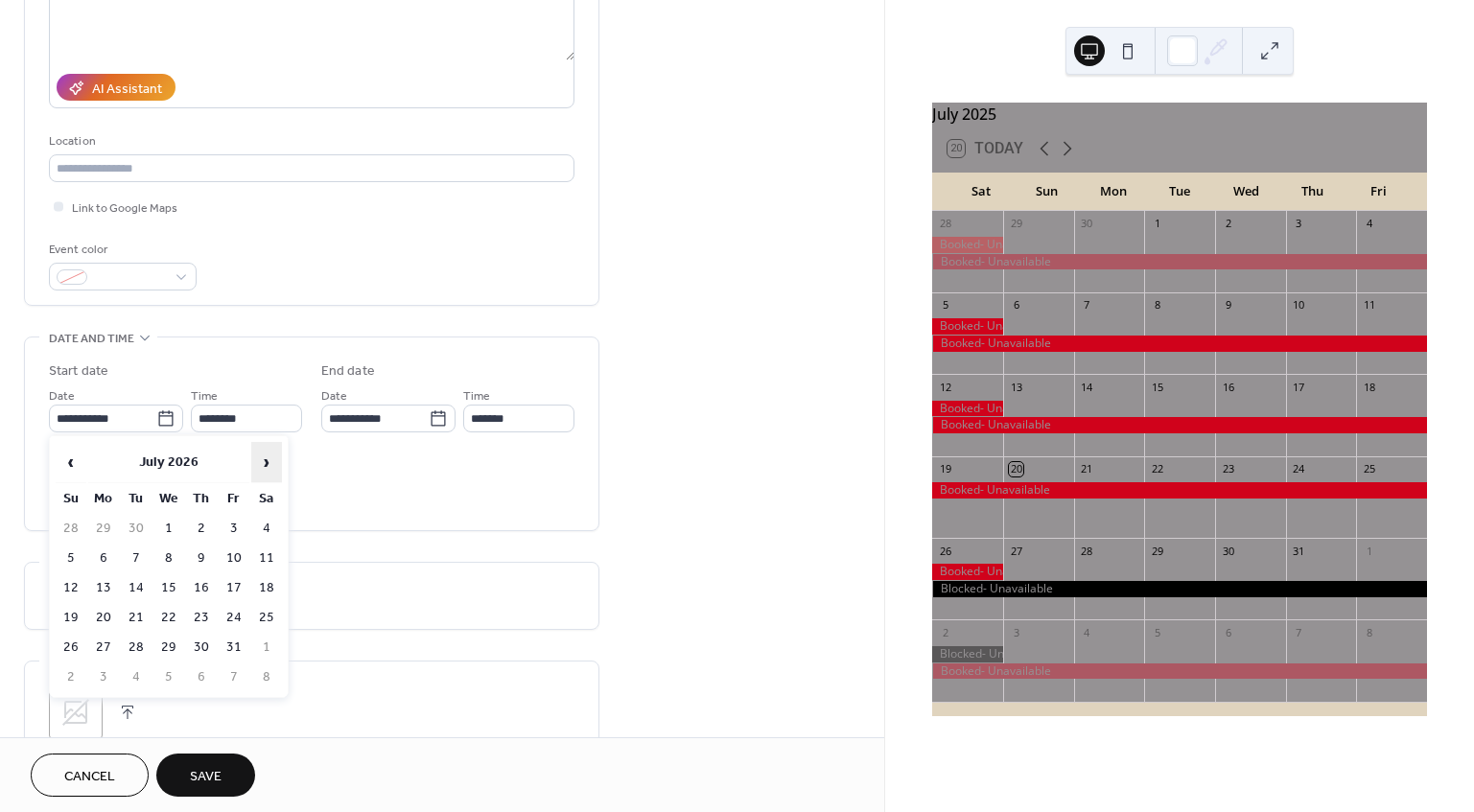 click on "›" at bounding box center (267, 462) 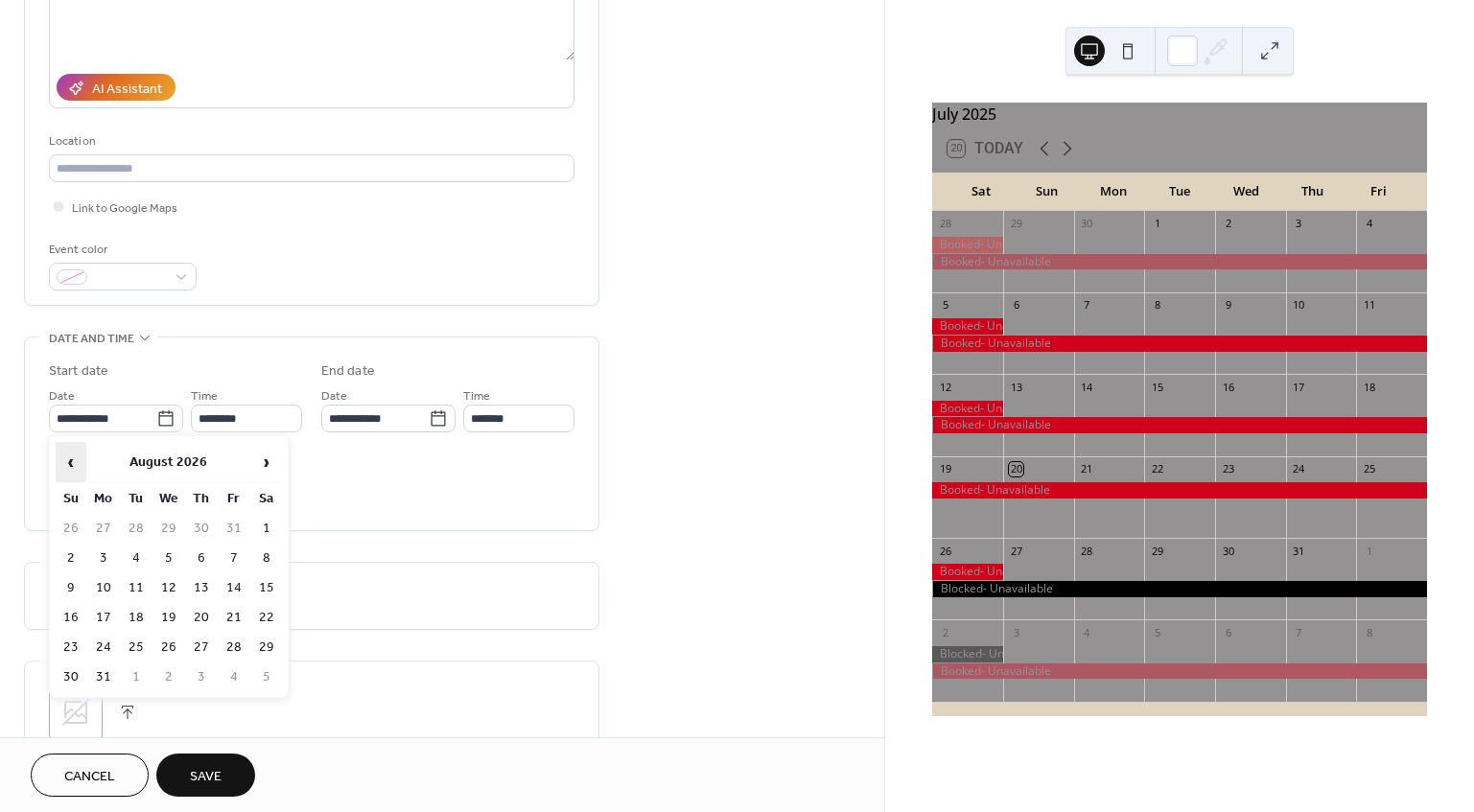 click on "‹" at bounding box center (71, 462) 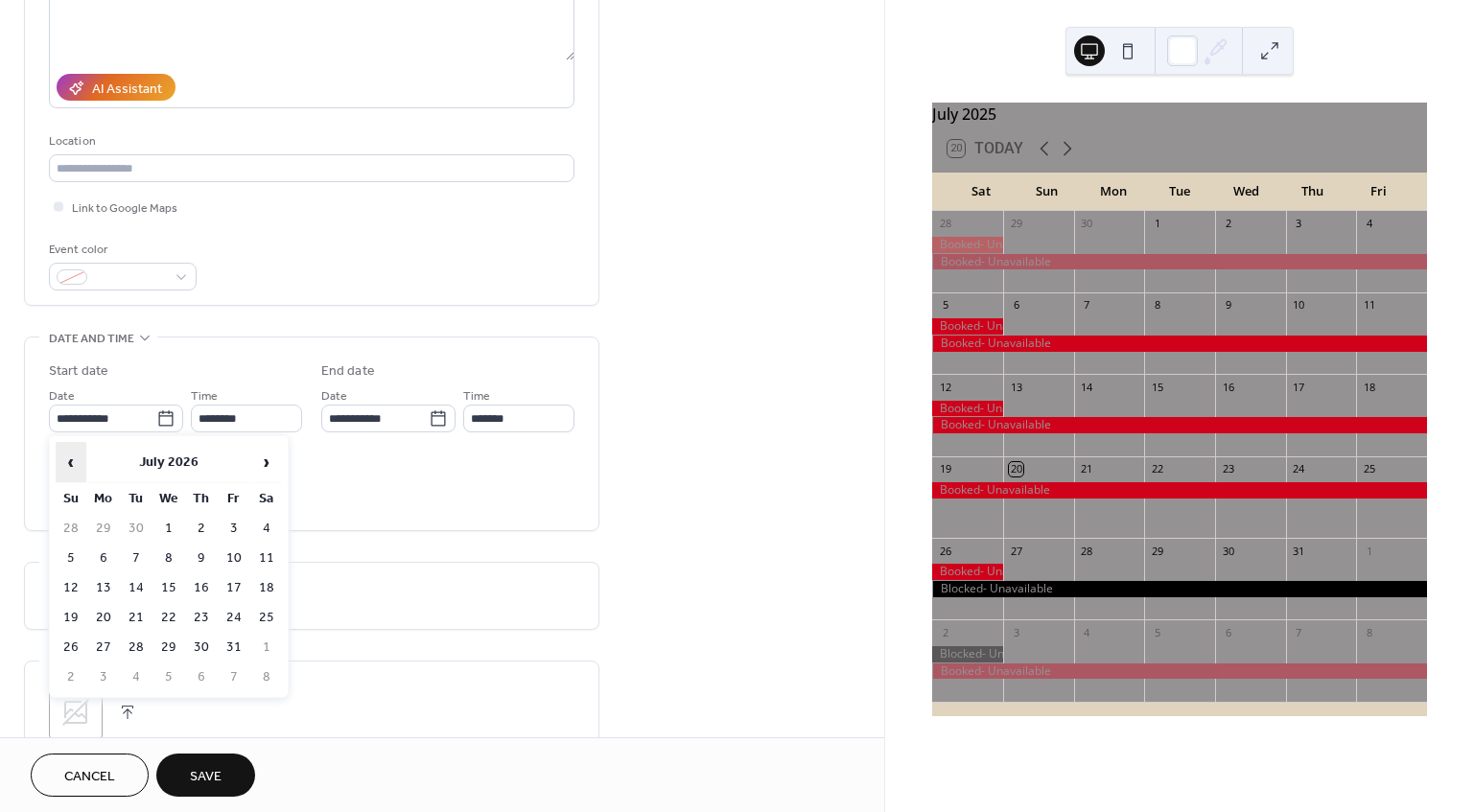 click on "‹" at bounding box center (71, 462) 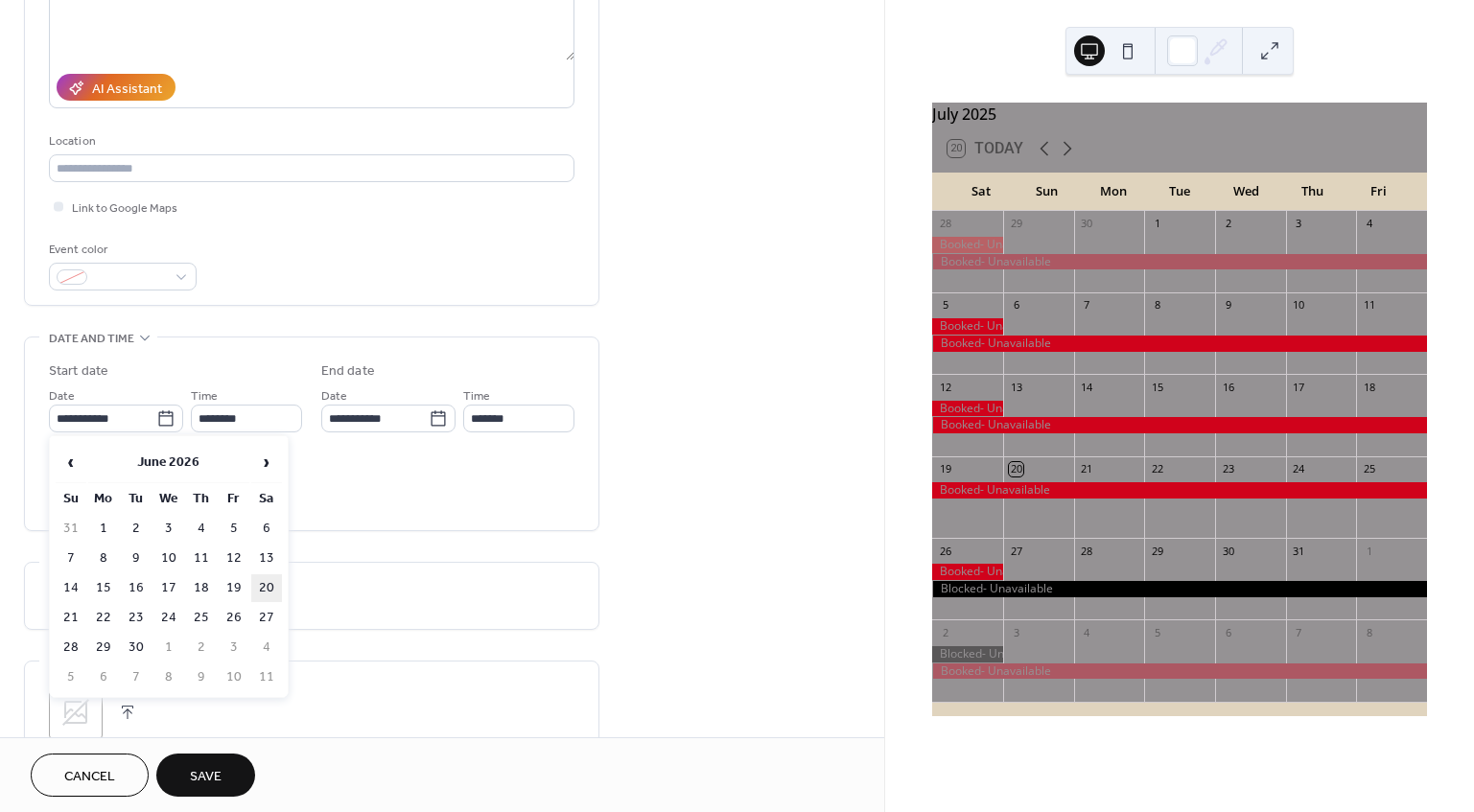 click on "20" at bounding box center [267, 588] 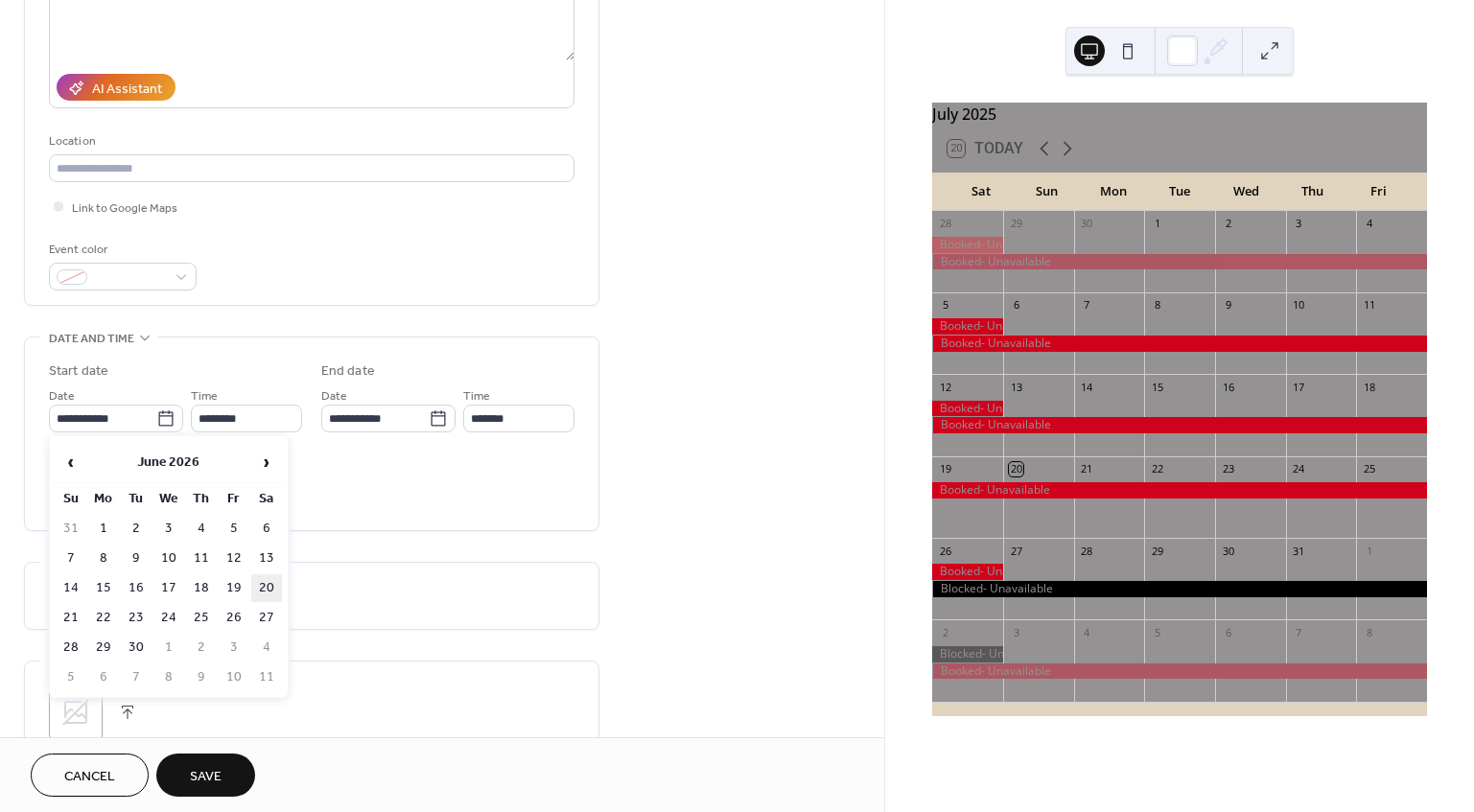 type on "**********" 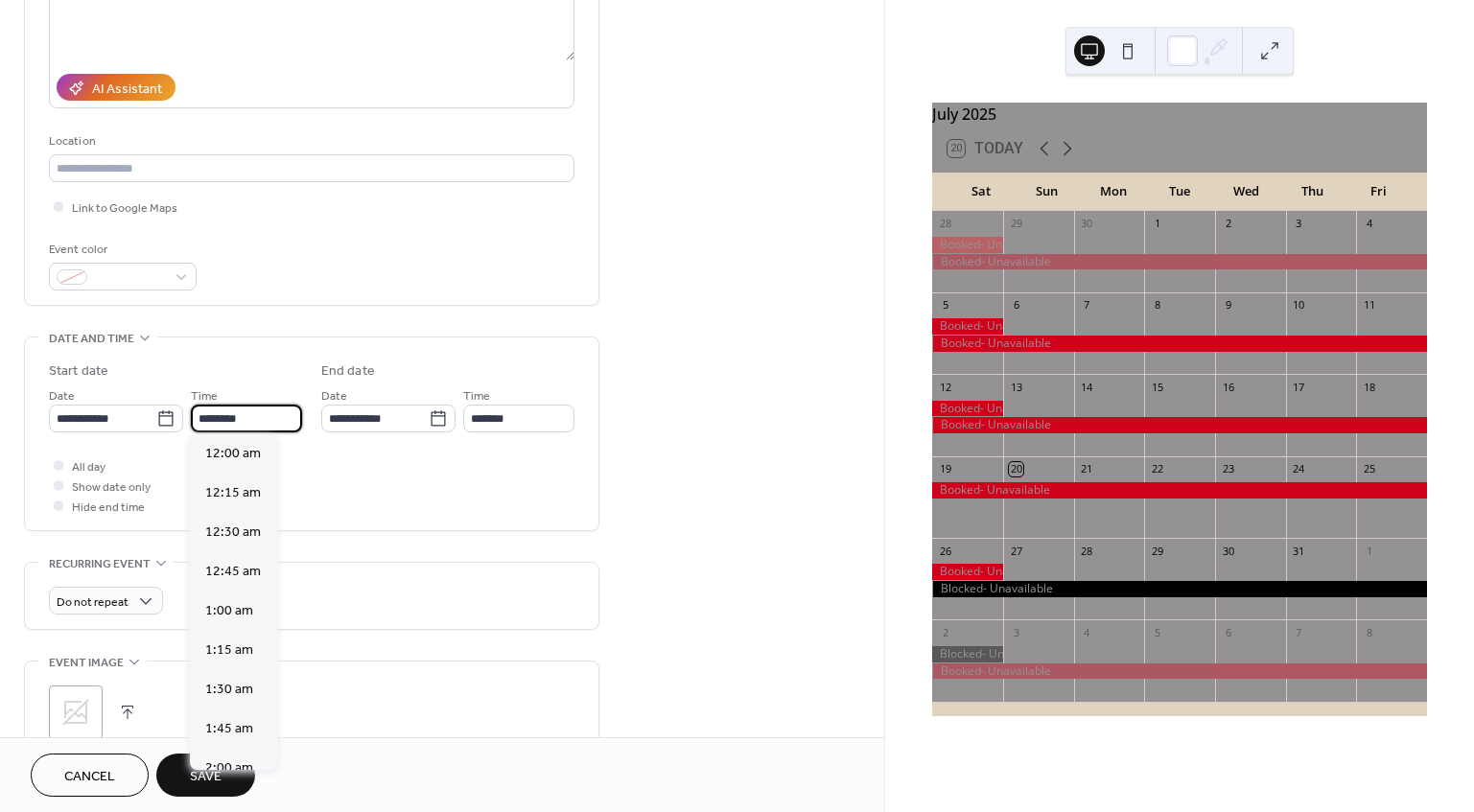 click on "********" at bounding box center [246, 418] 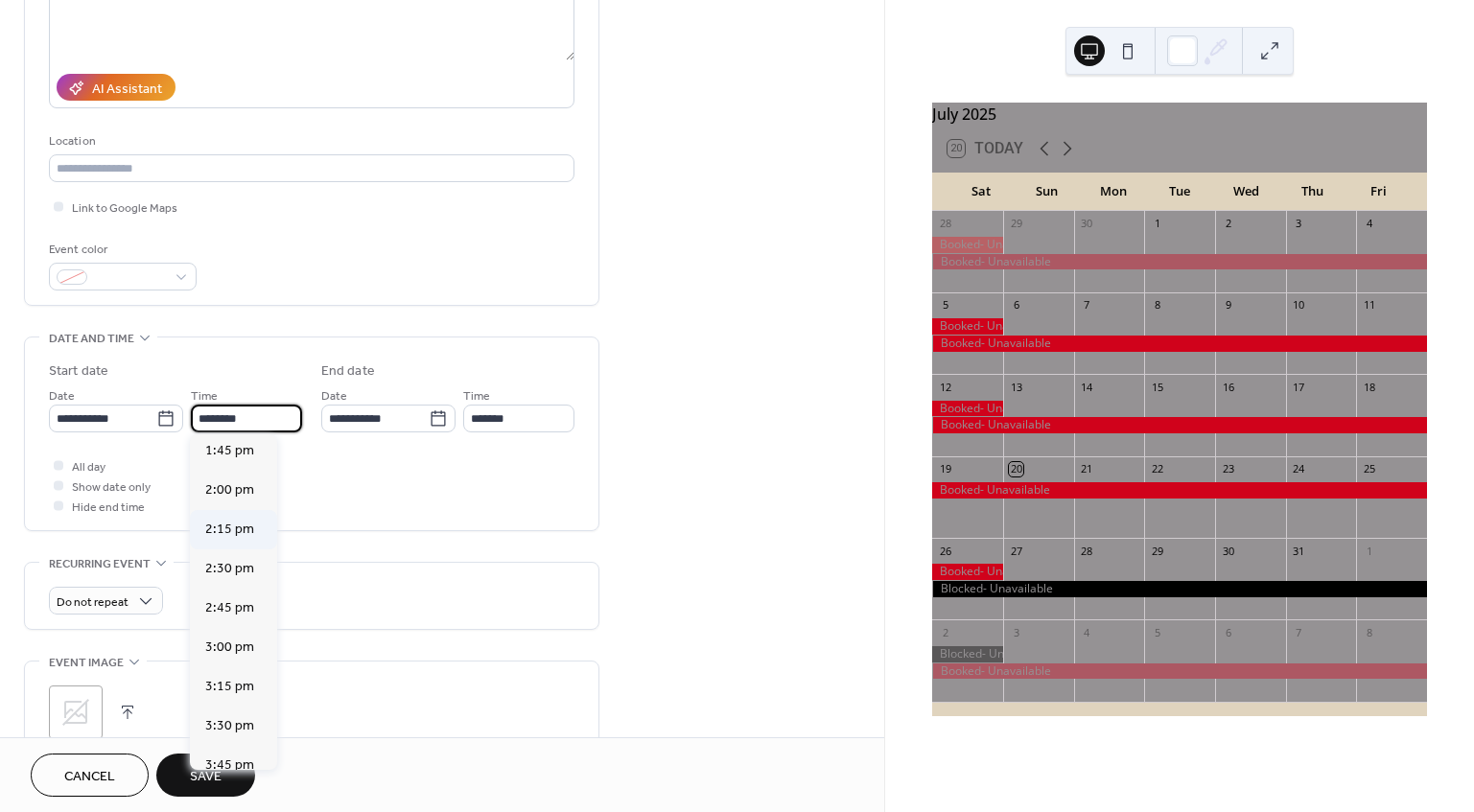 scroll, scrollTop: 2147, scrollLeft: 0, axis: vertical 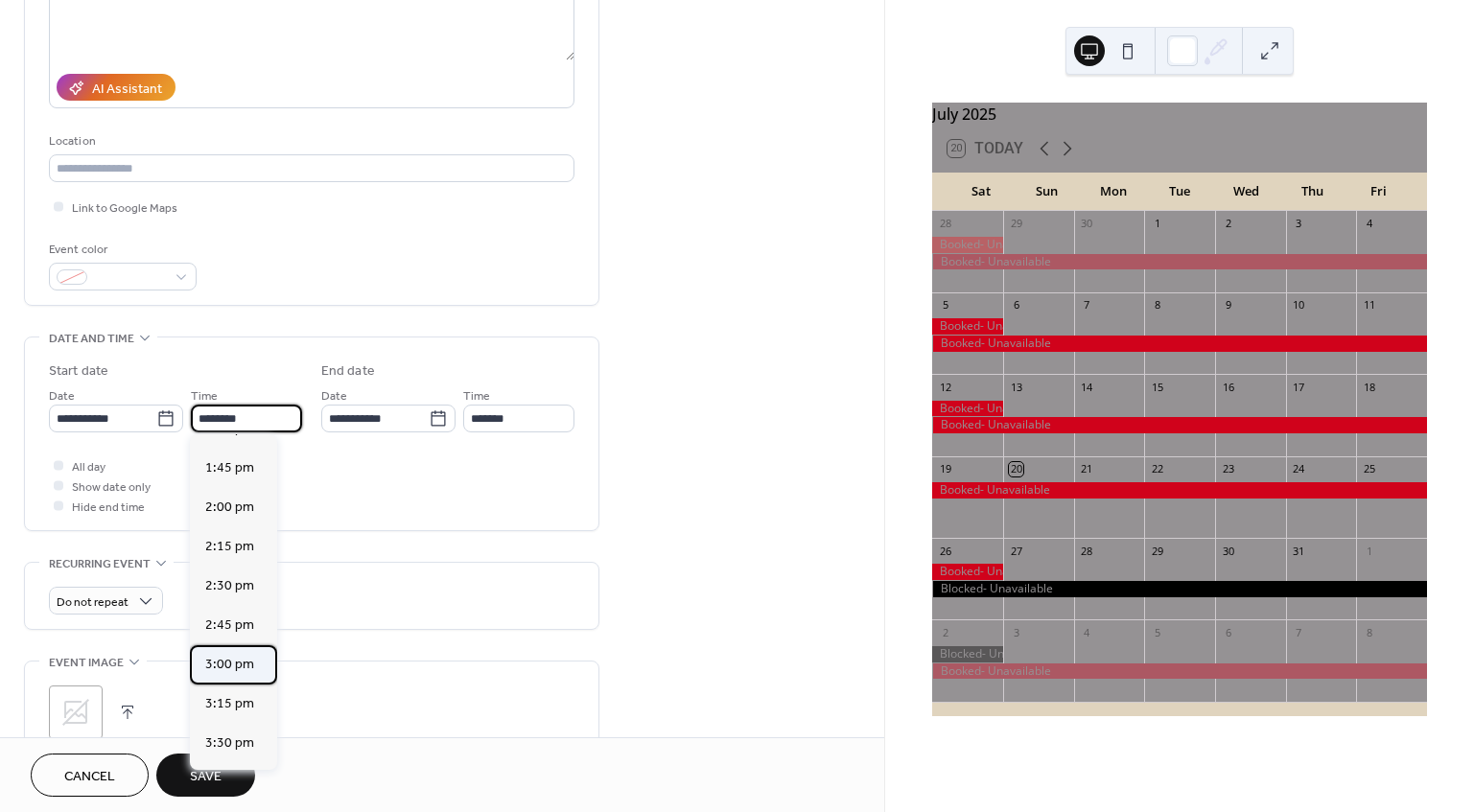 click on "3:00 pm" at bounding box center (229, 664) 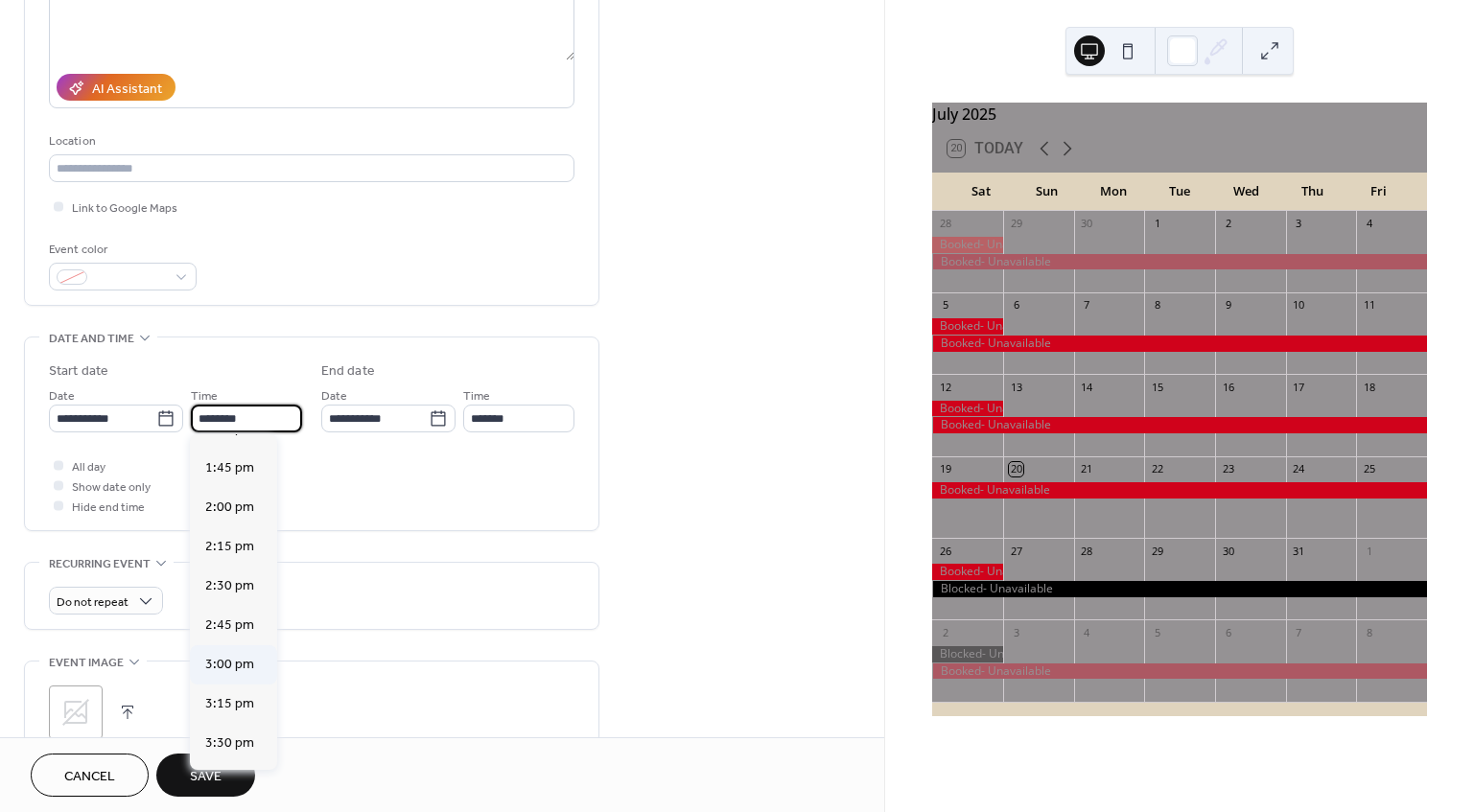 type on "*******" 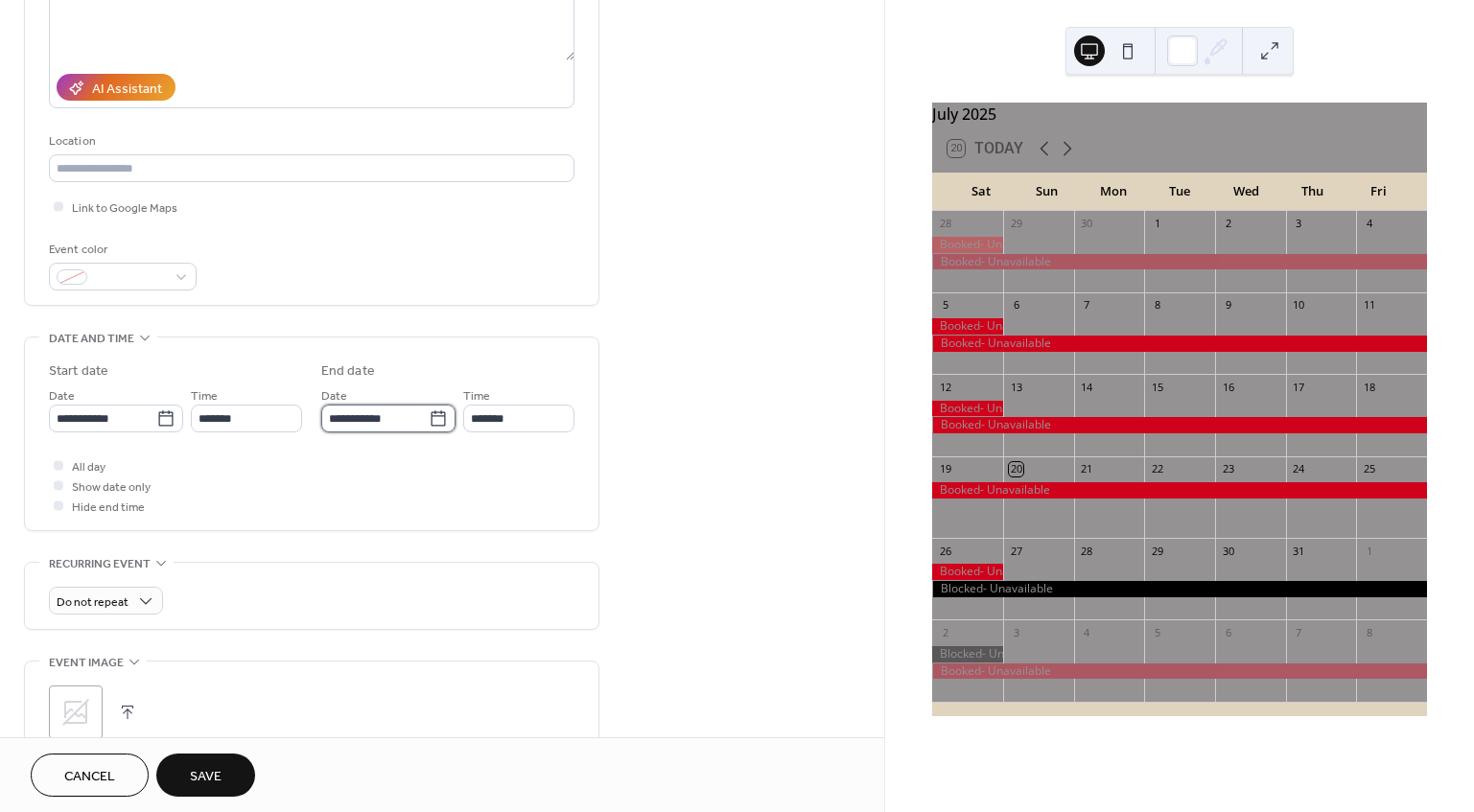 click on "**********" at bounding box center [375, 418] 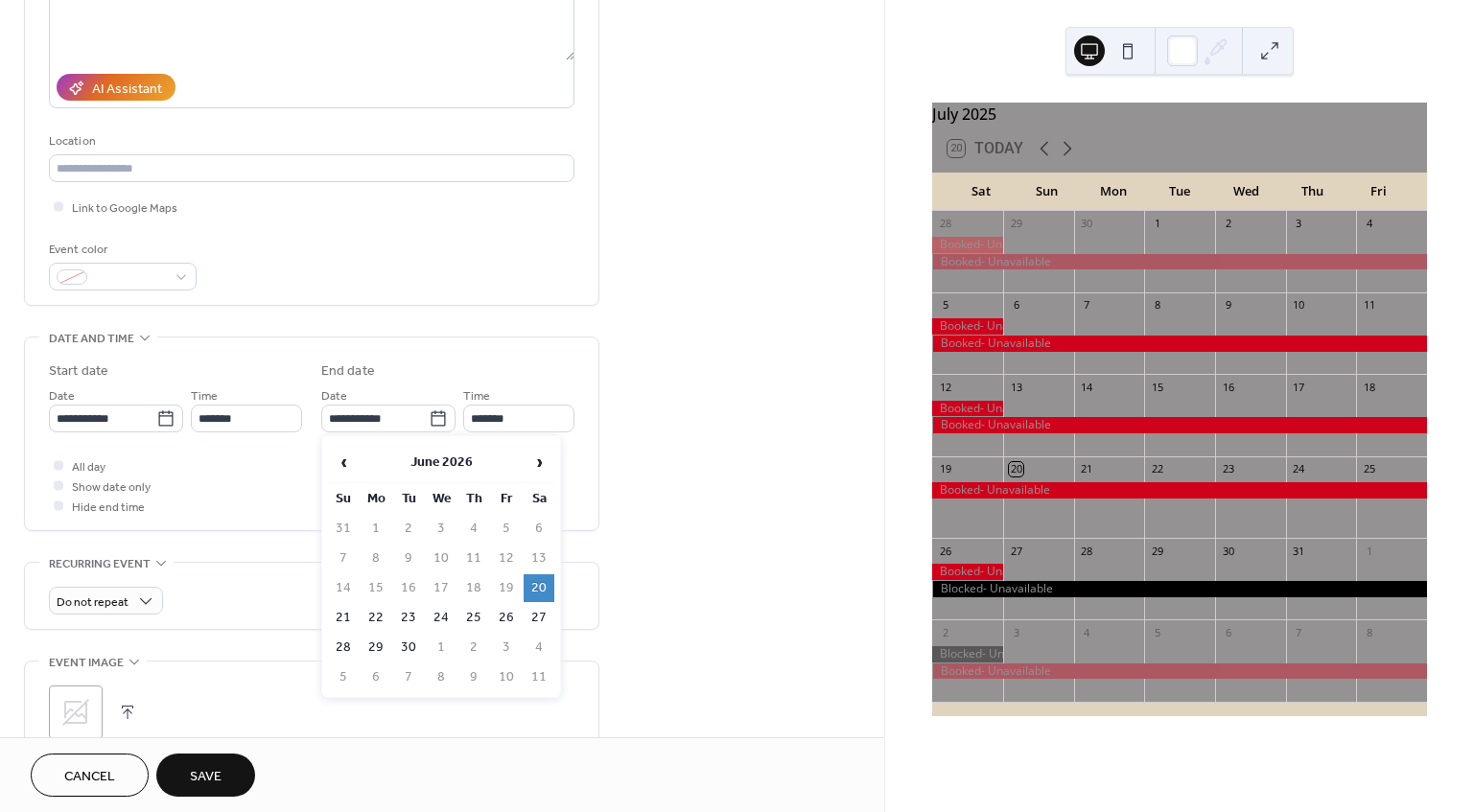 click on "27" at bounding box center [539, 617] 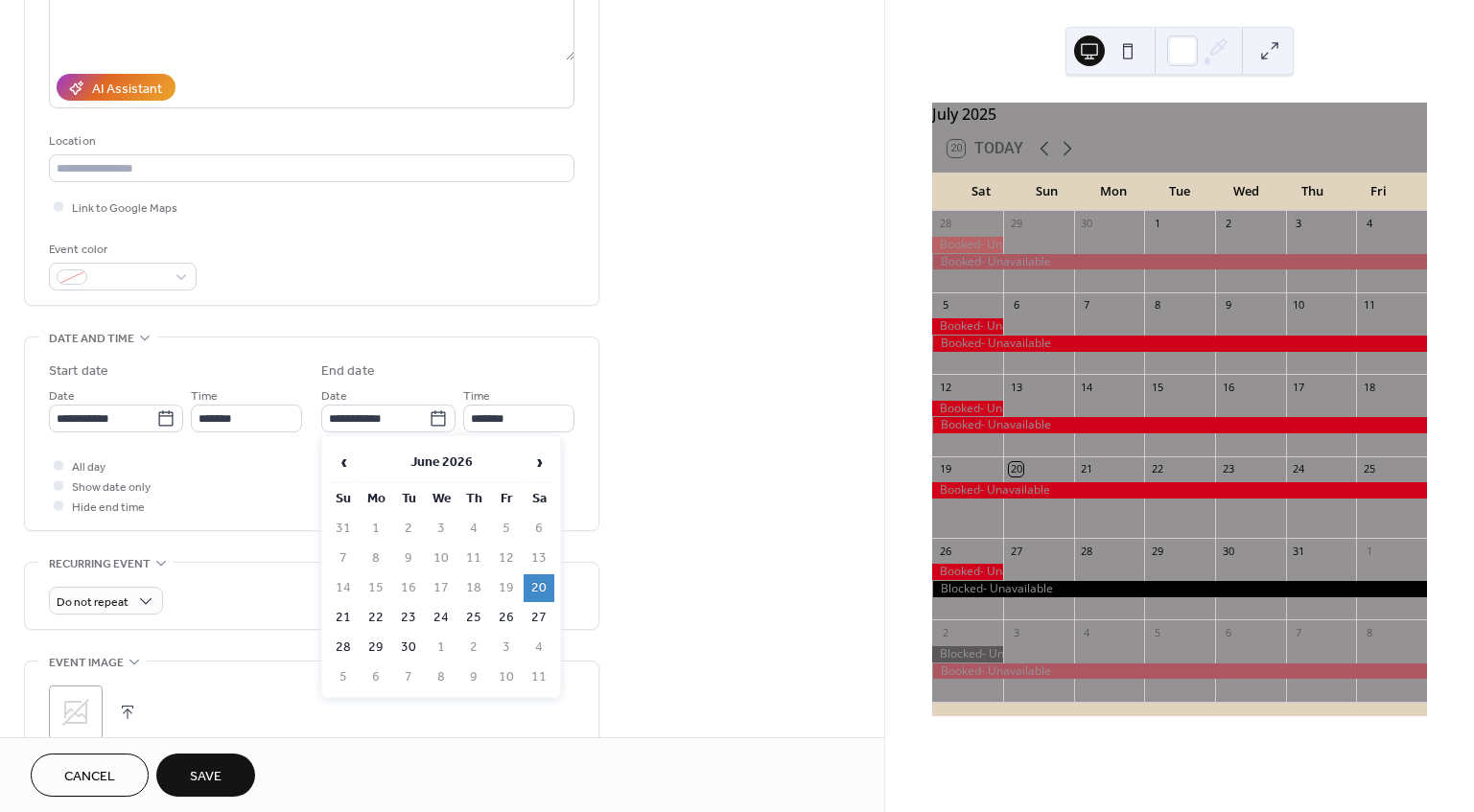 type on "**********" 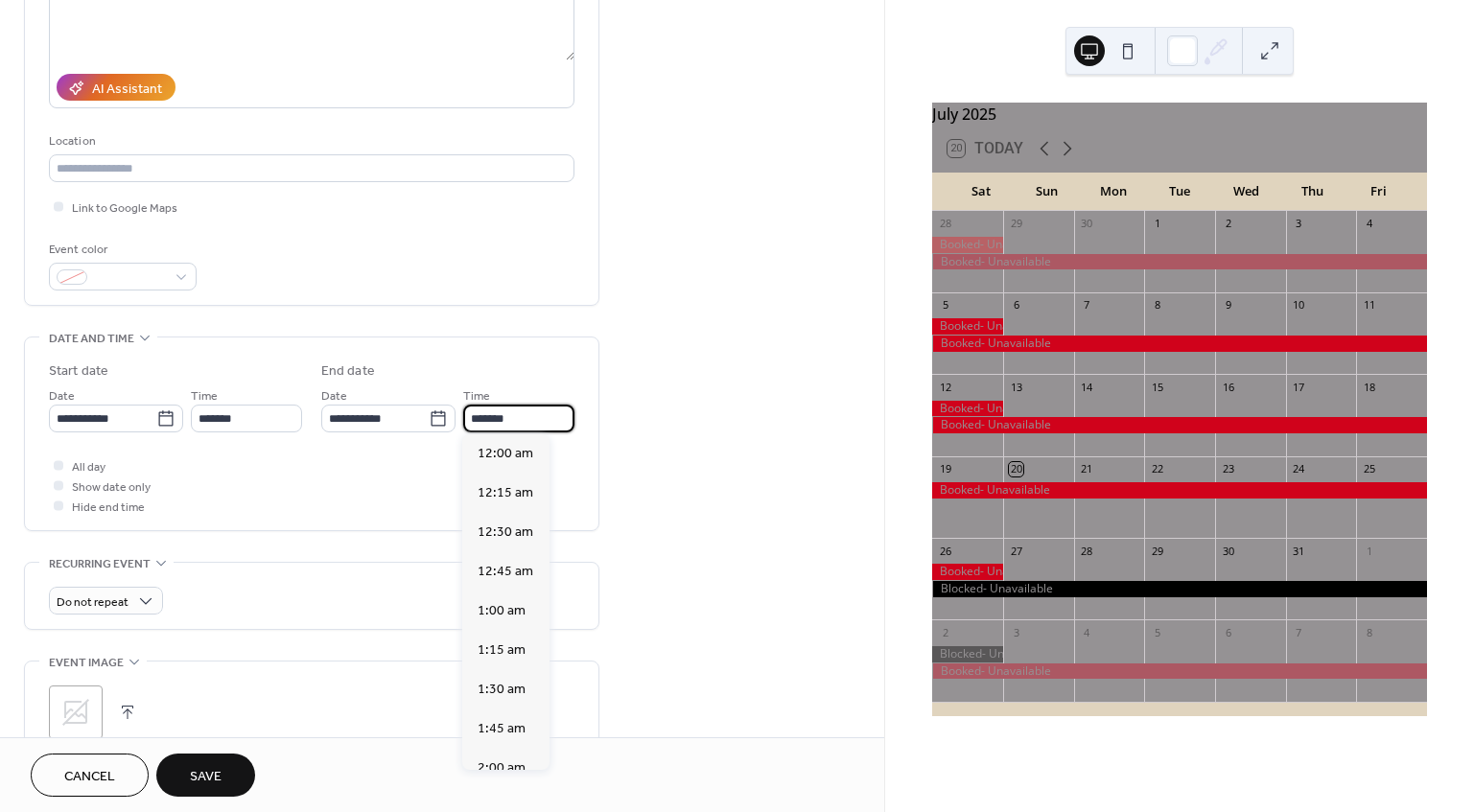click on "*******" at bounding box center (519, 418) 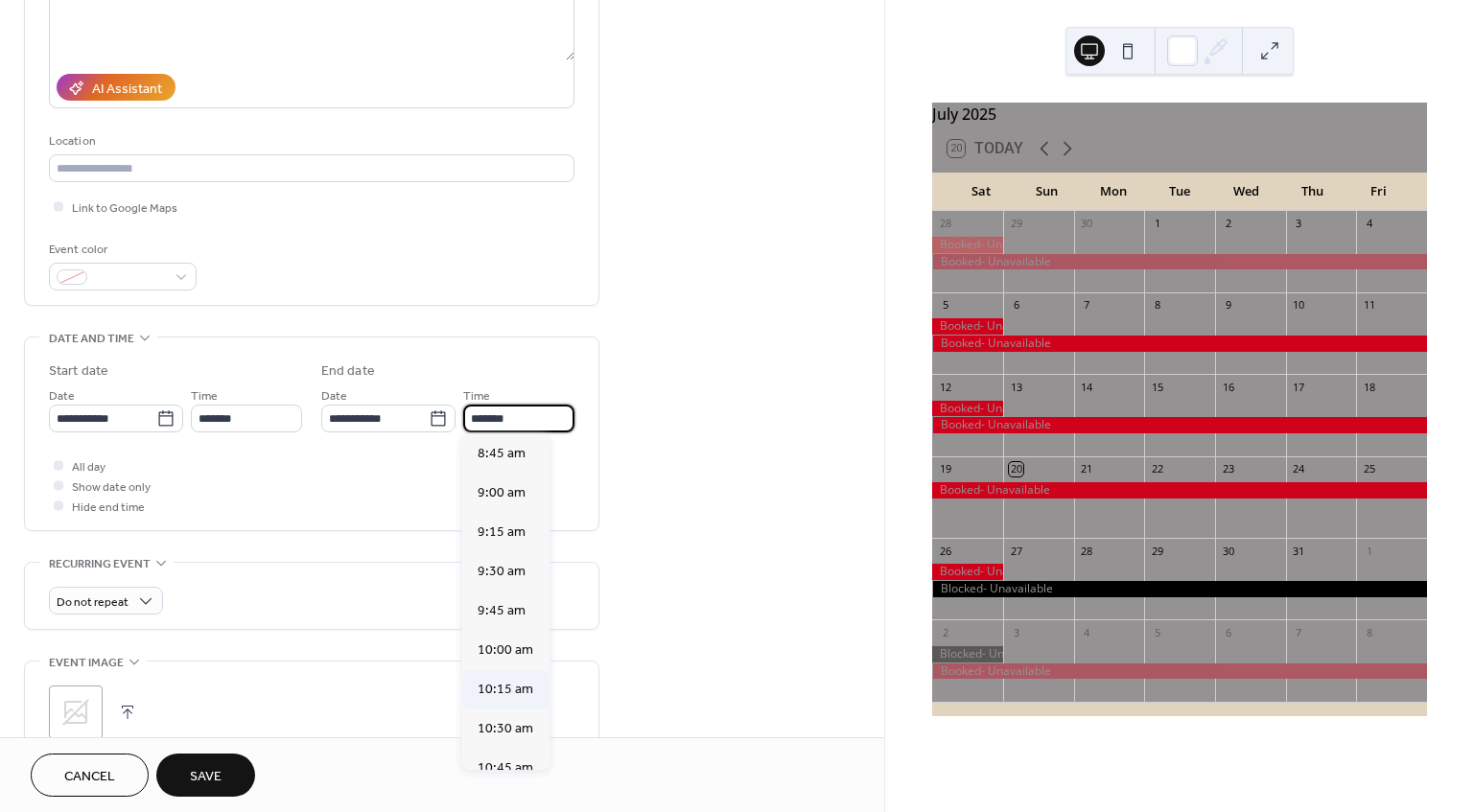 scroll, scrollTop: 1426, scrollLeft: 0, axis: vertical 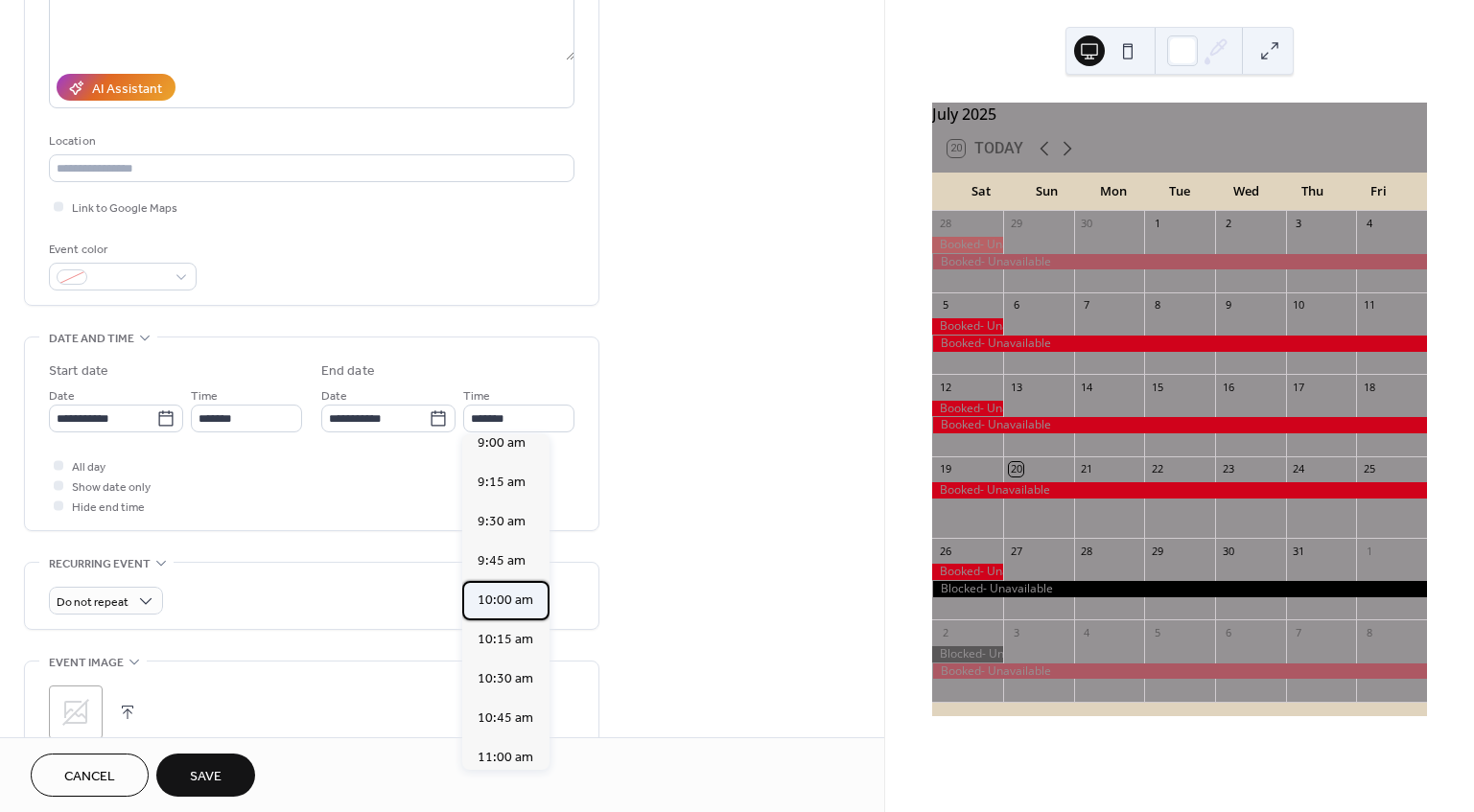 click on "10:00 am" at bounding box center [505, 600] 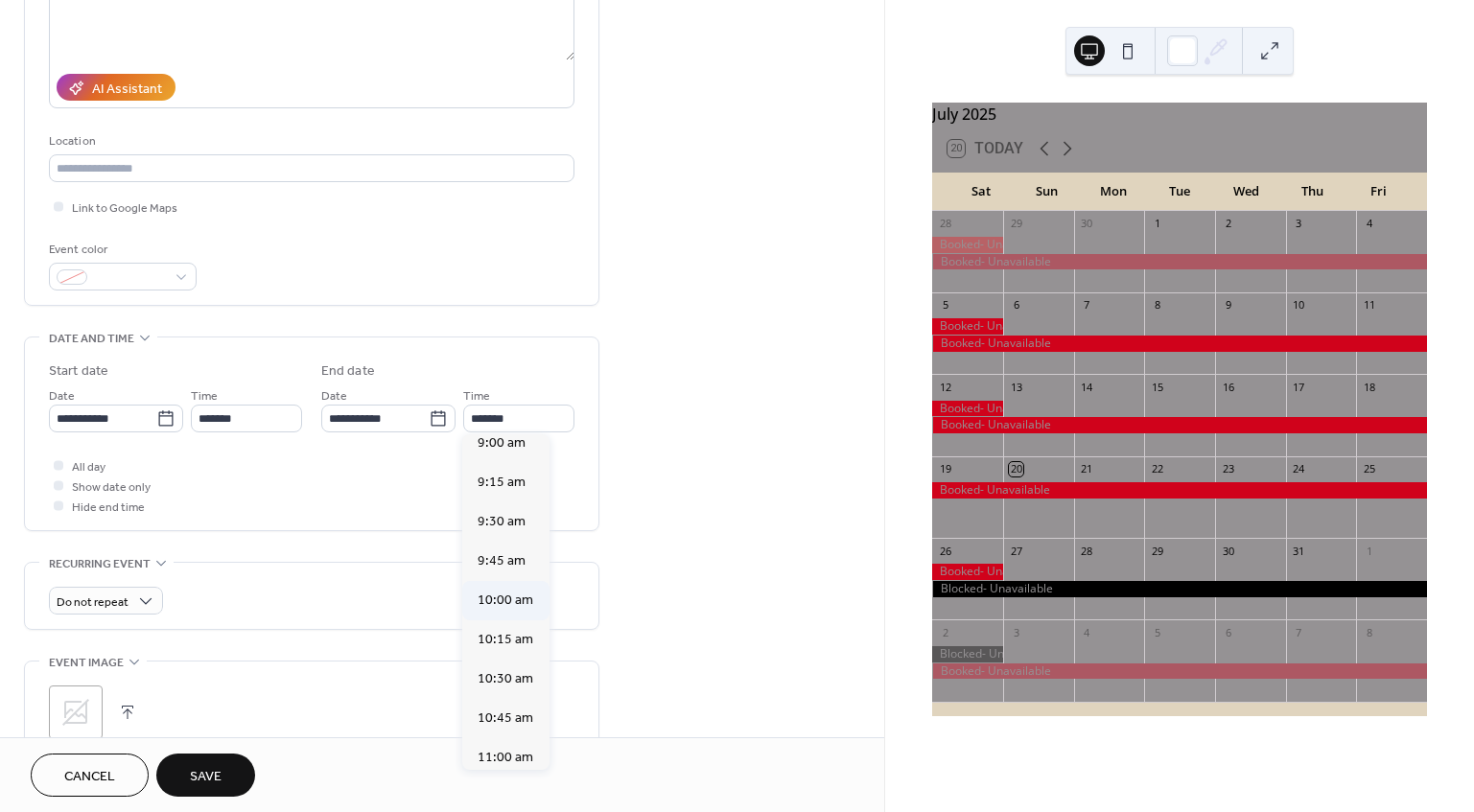 type on "********" 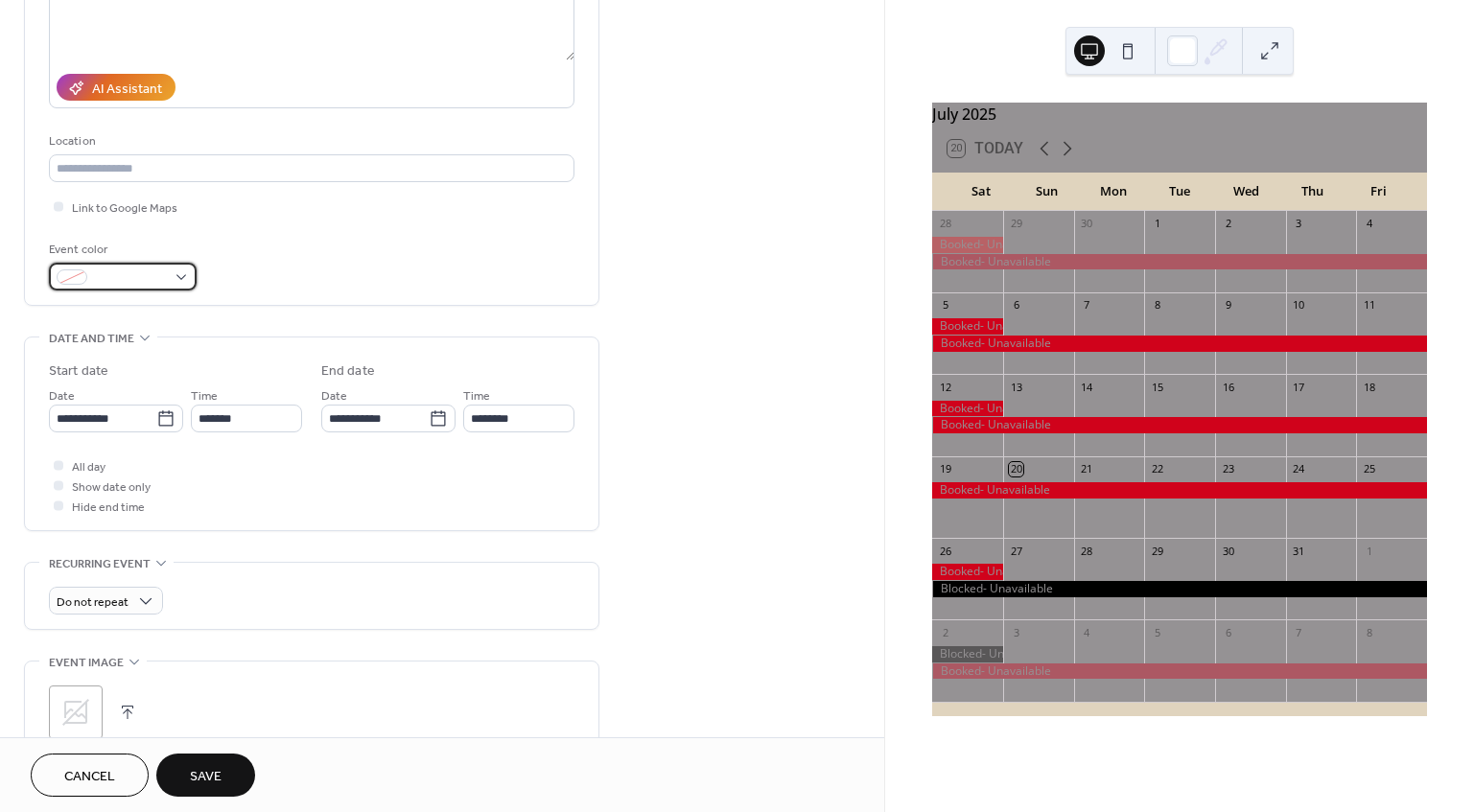 click at bounding box center [123, 276] 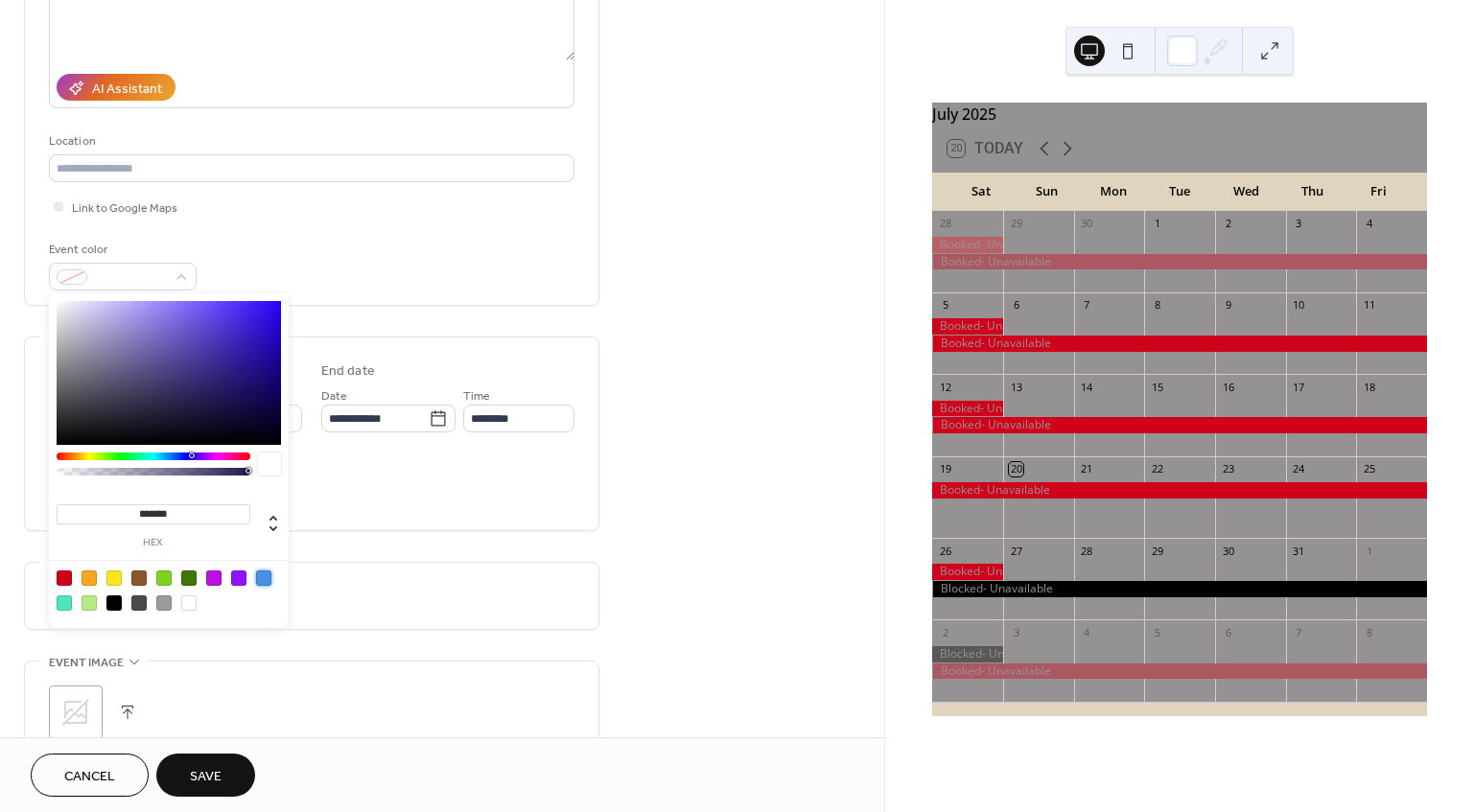 click at bounding box center [264, 578] 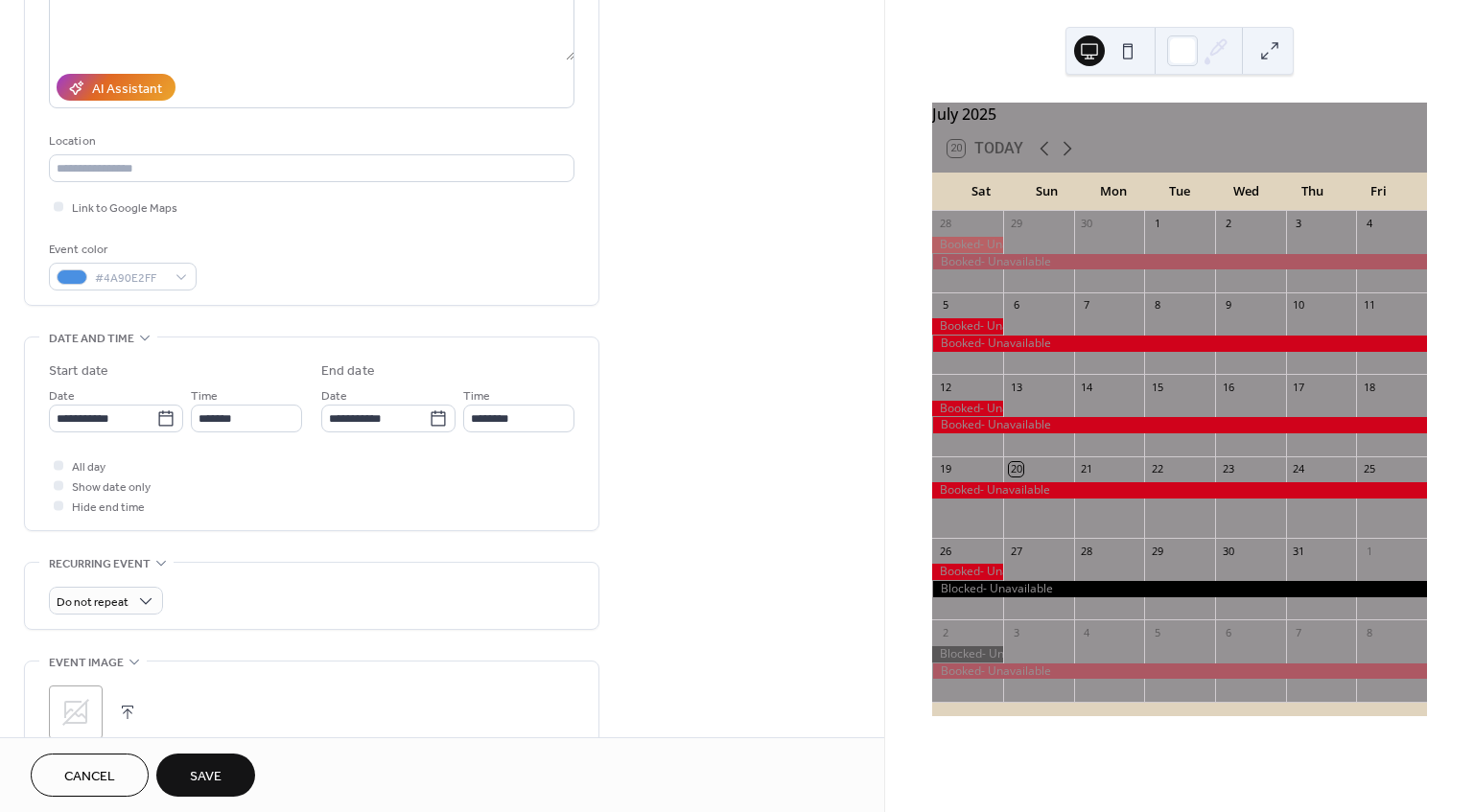 click on "Save" at bounding box center (205, 777) 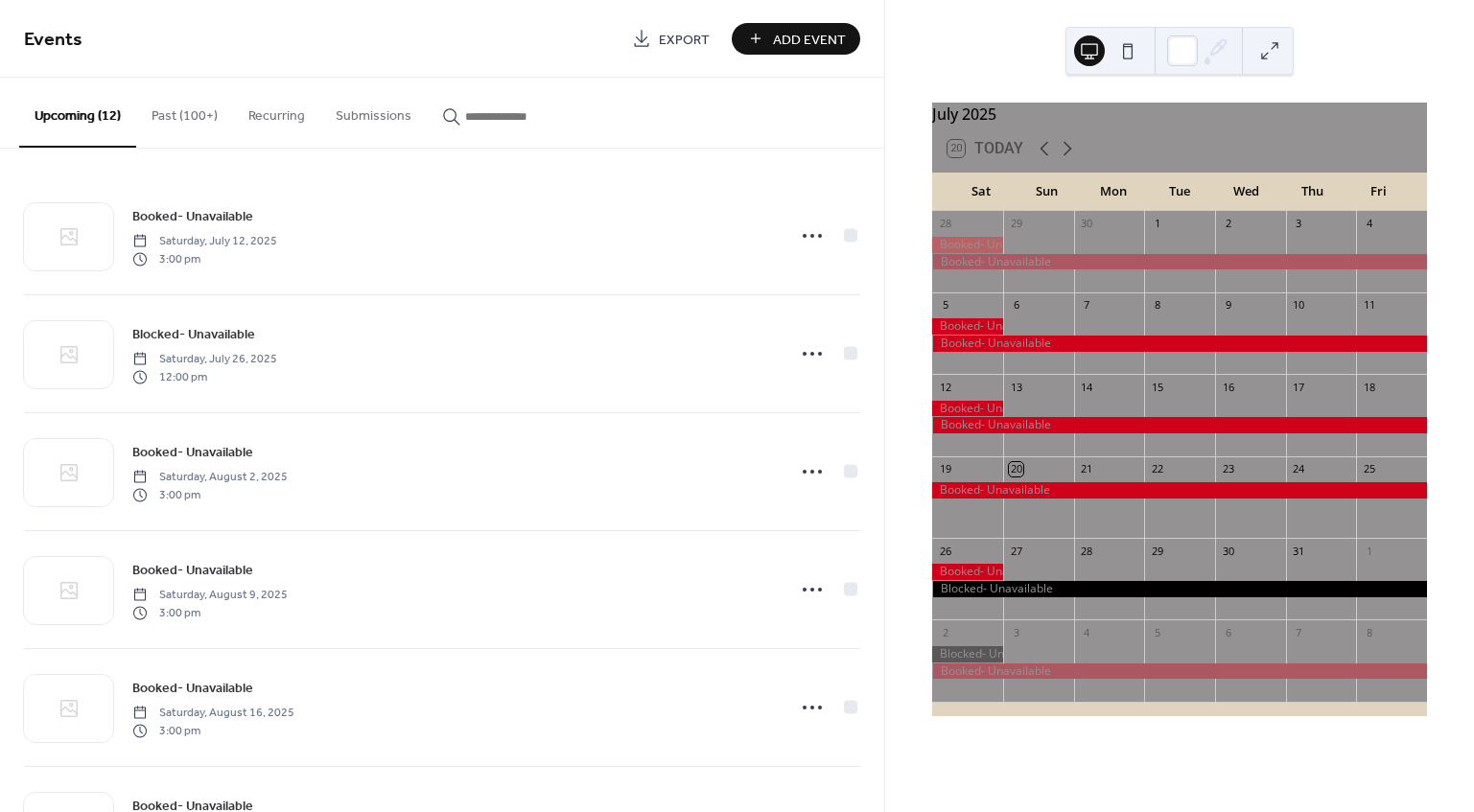 click on "Add Event" at bounding box center (809, 39) 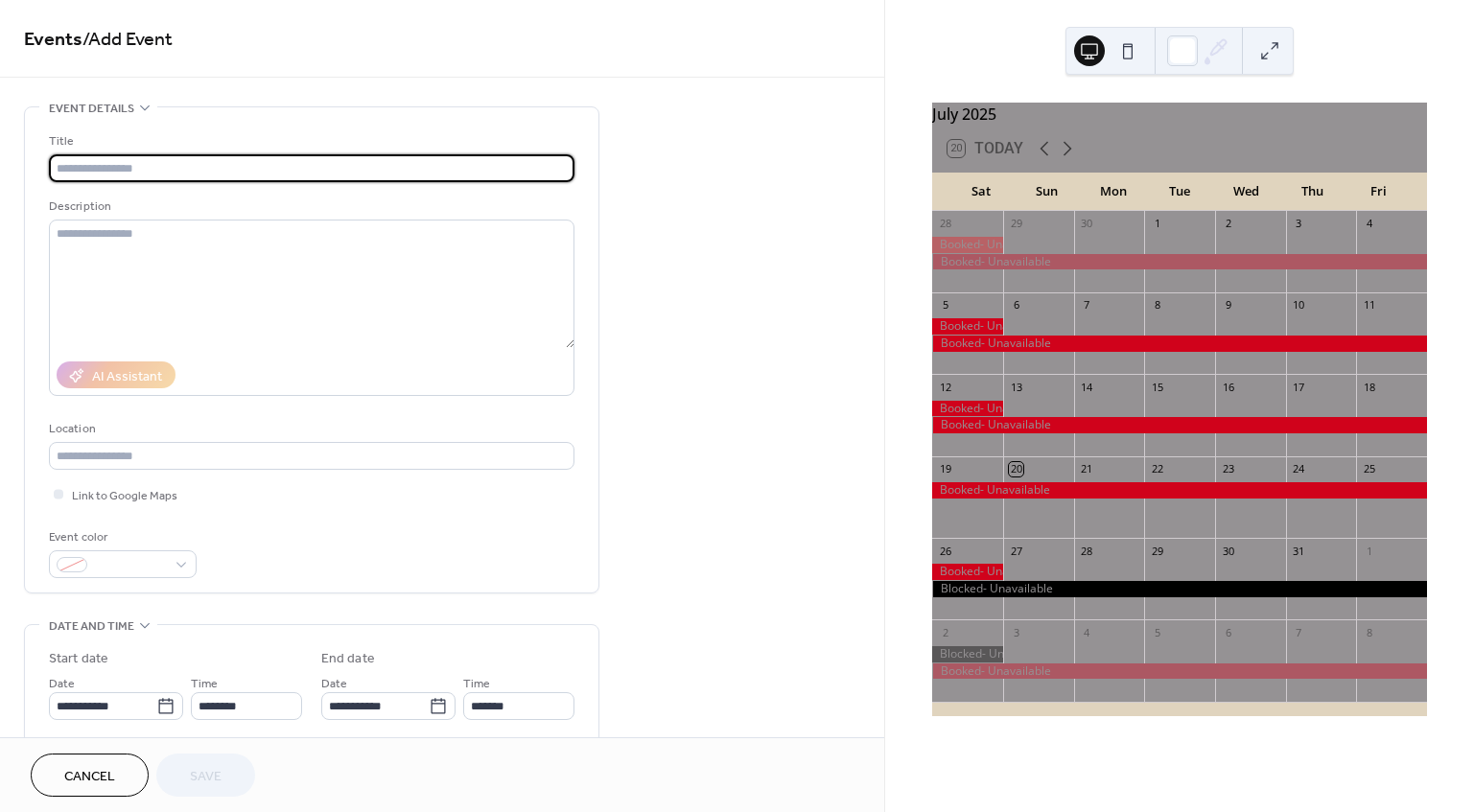 click at bounding box center (312, 168) 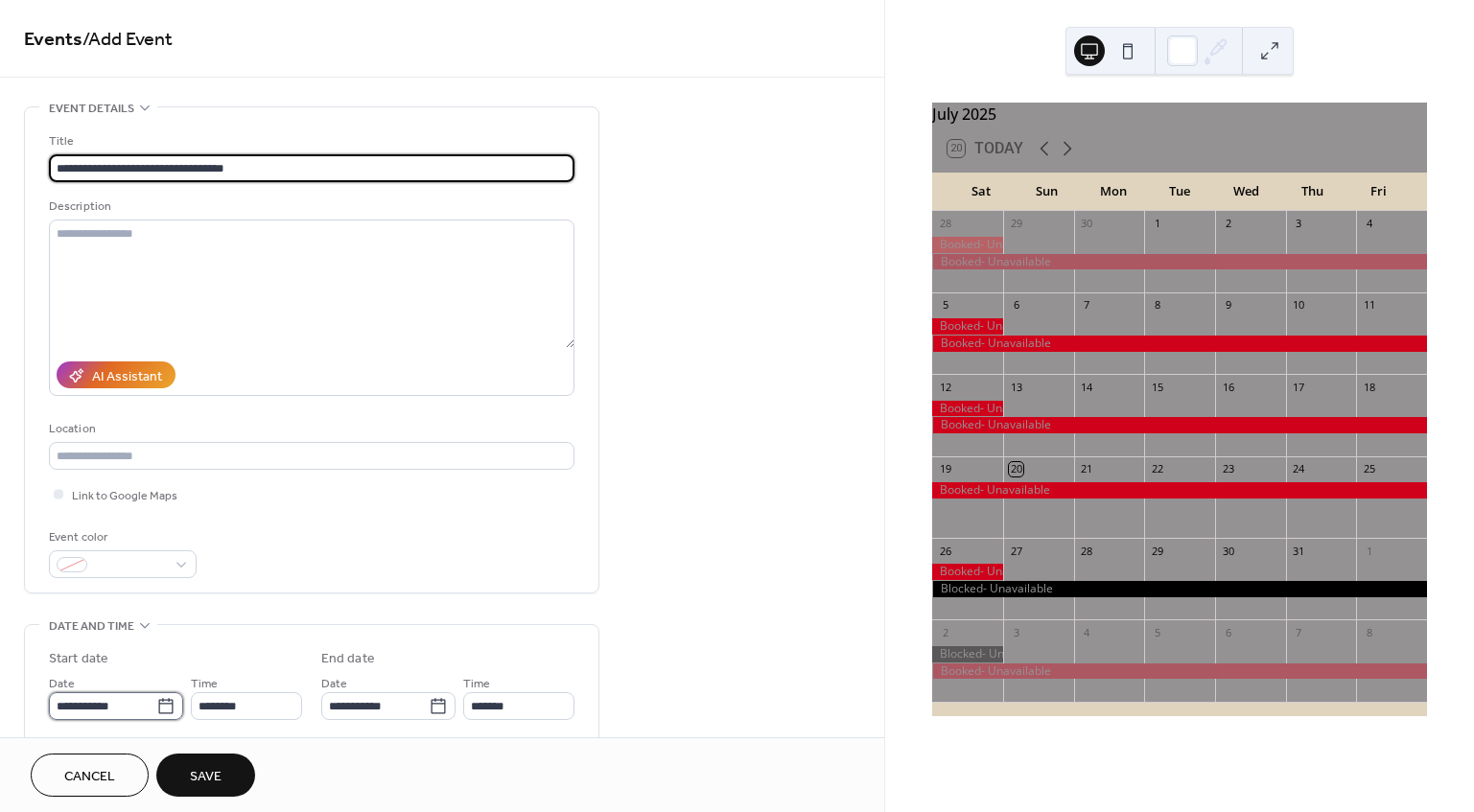 click on "**********" at bounding box center (103, 706) 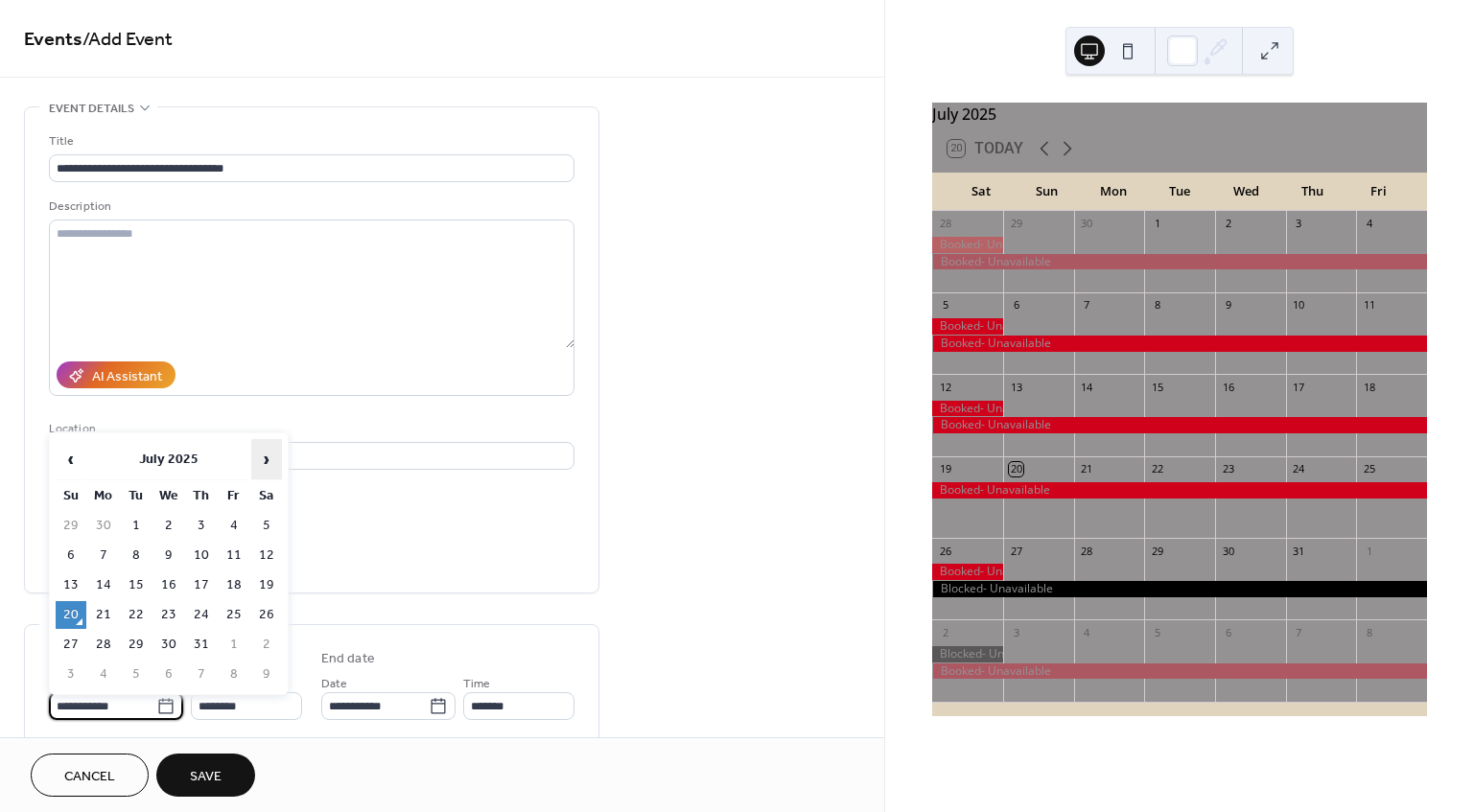 click on "›" at bounding box center (267, 459) 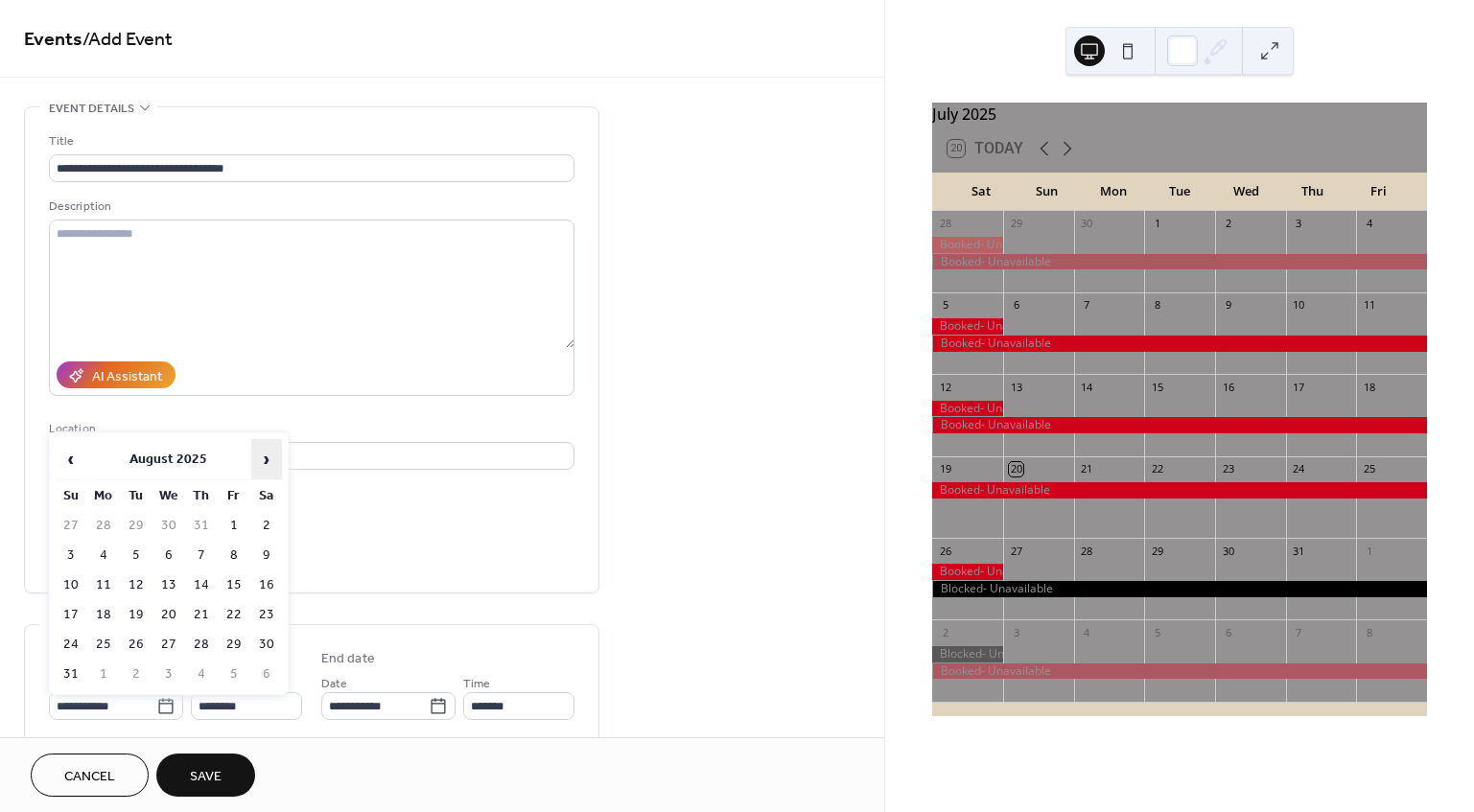 click on "›" at bounding box center (267, 459) 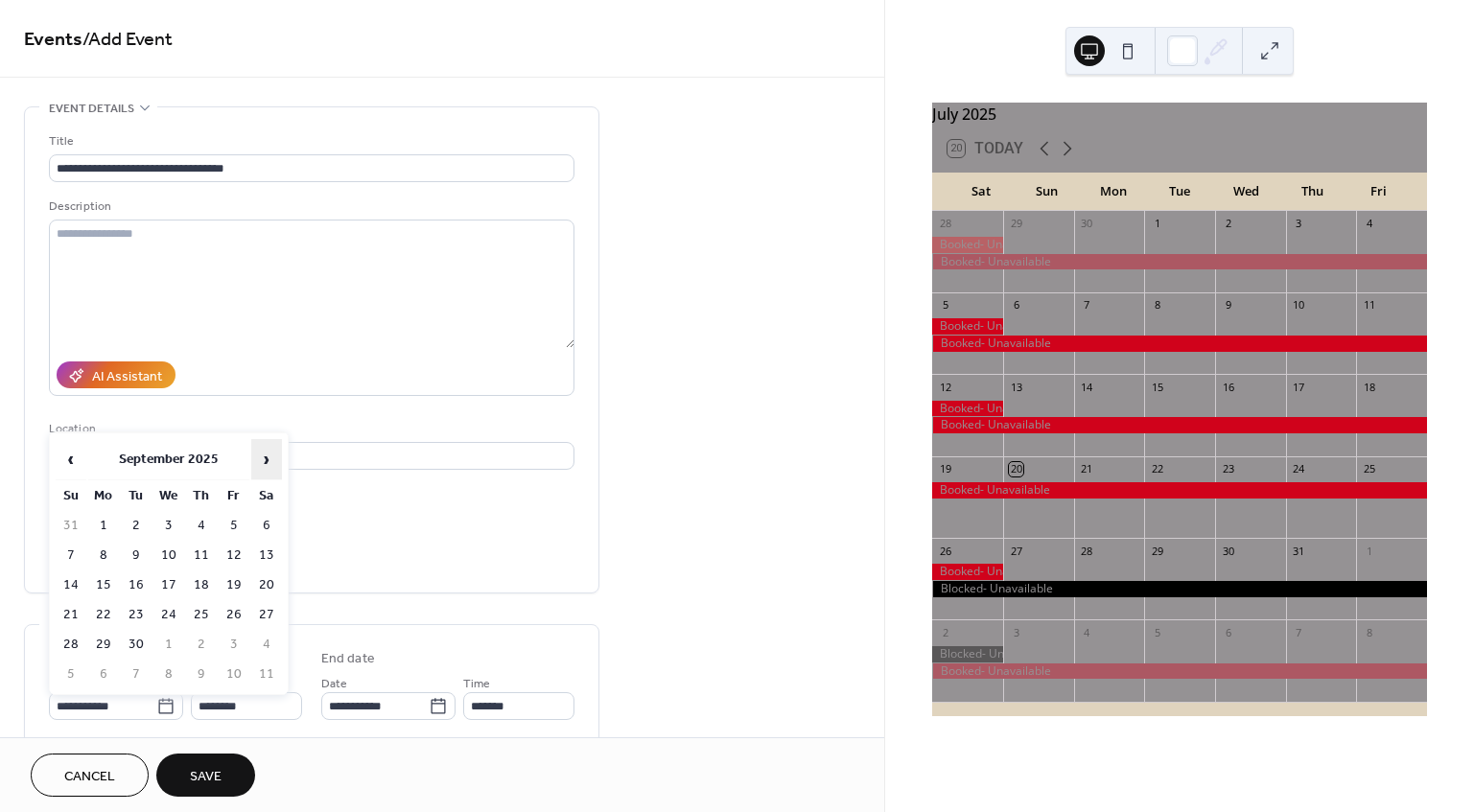 click on "›" at bounding box center (267, 459) 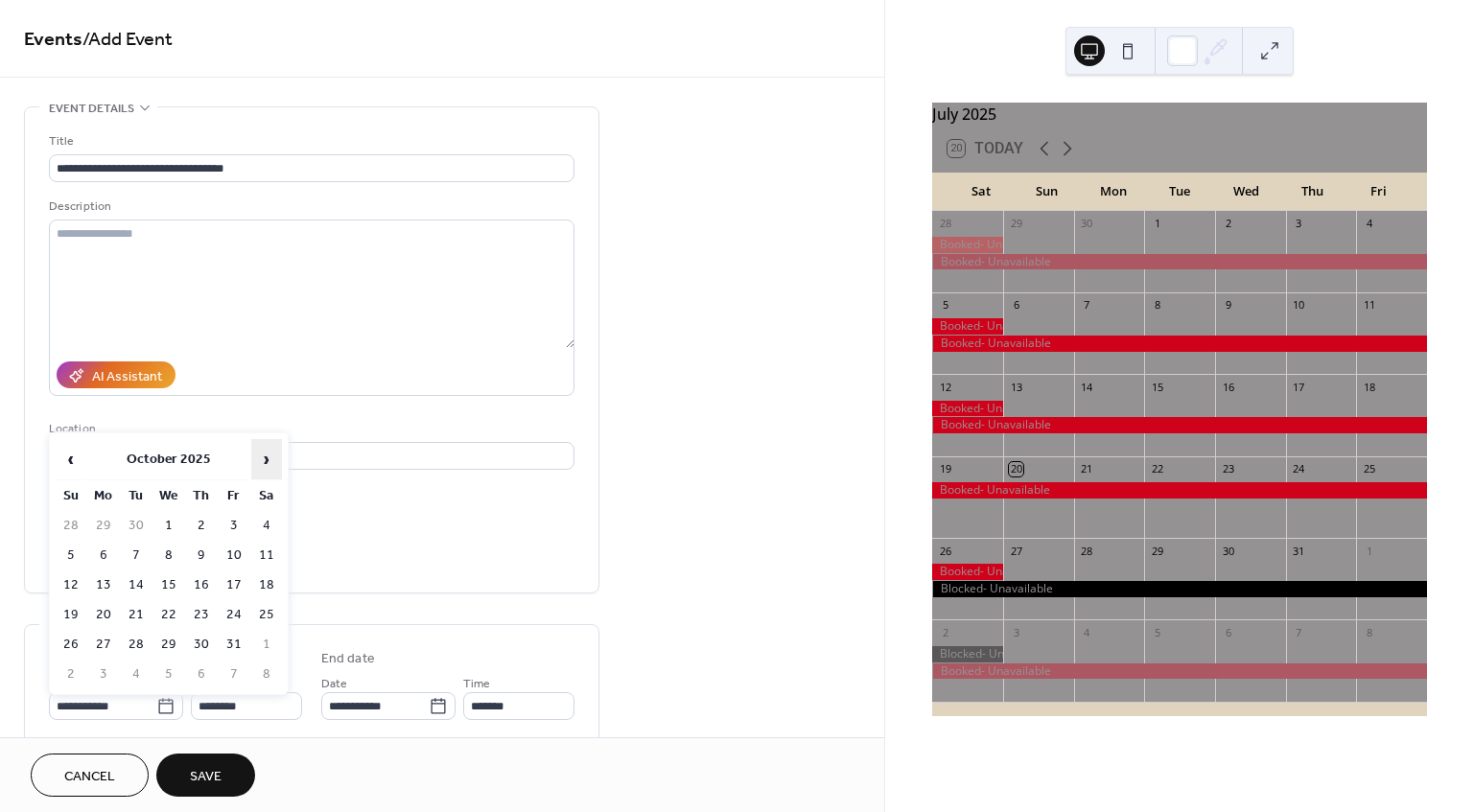 click on "›" at bounding box center [267, 459] 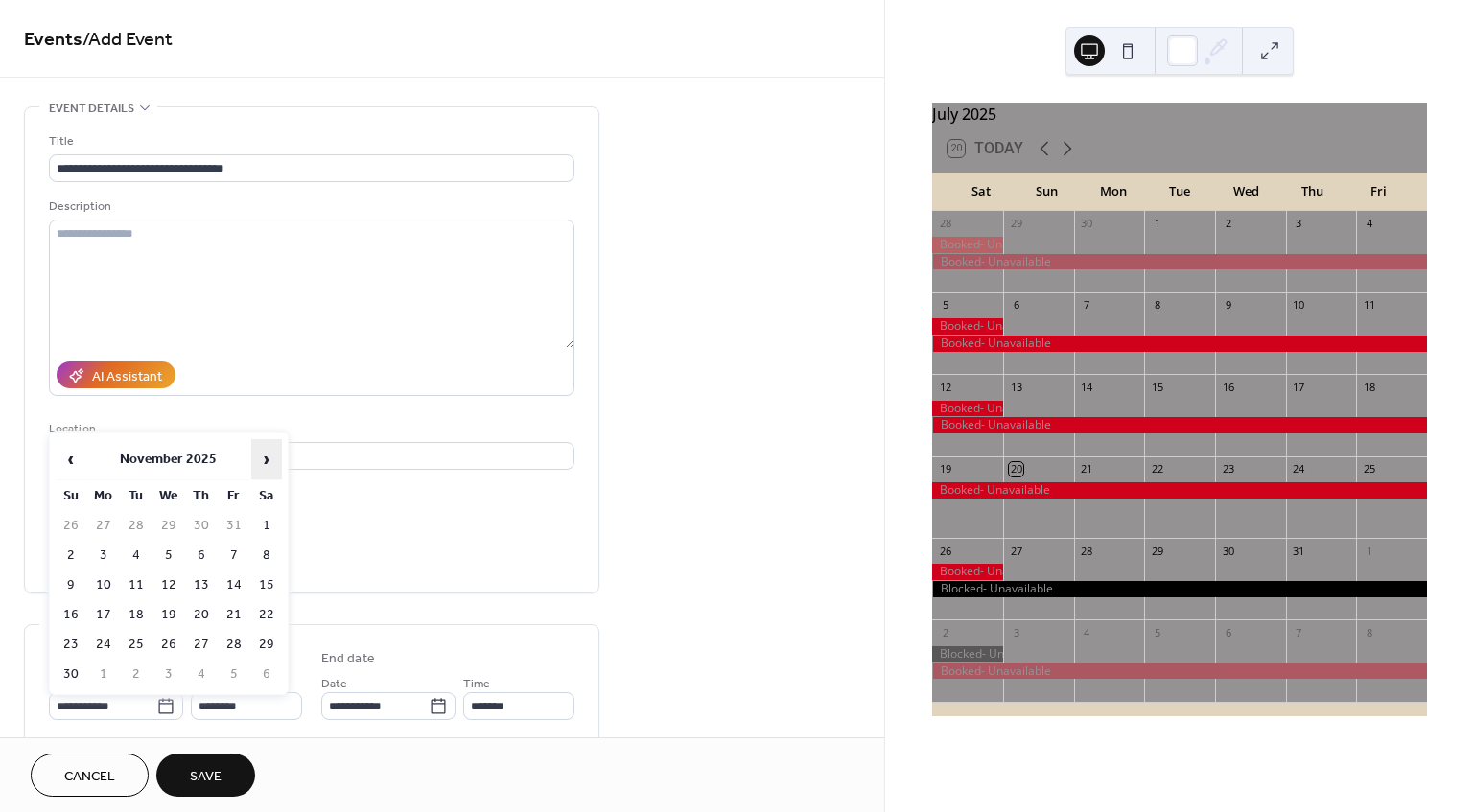 click on "›" at bounding box center [267, 459] 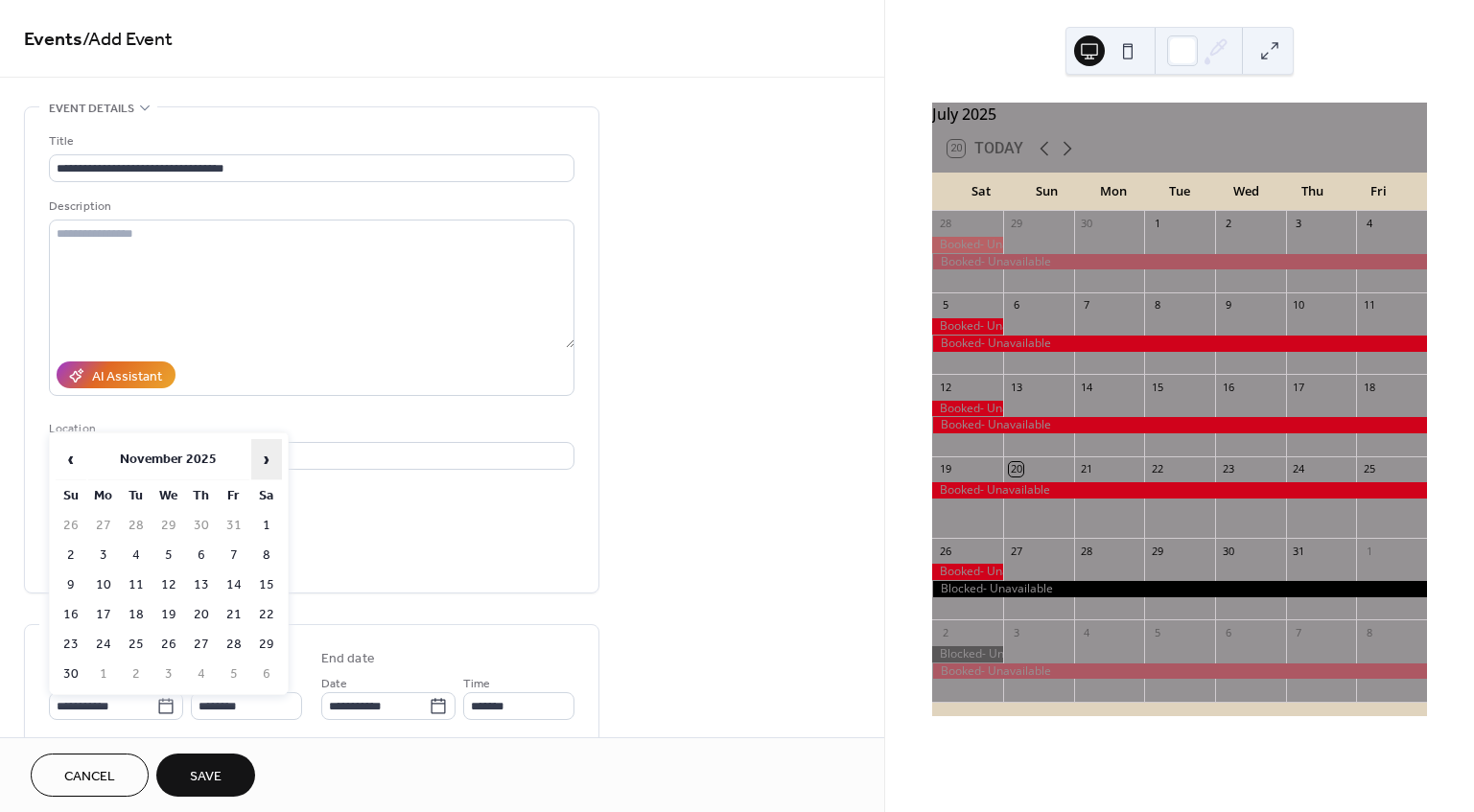 click on "›" at bounding box center [267, 459] 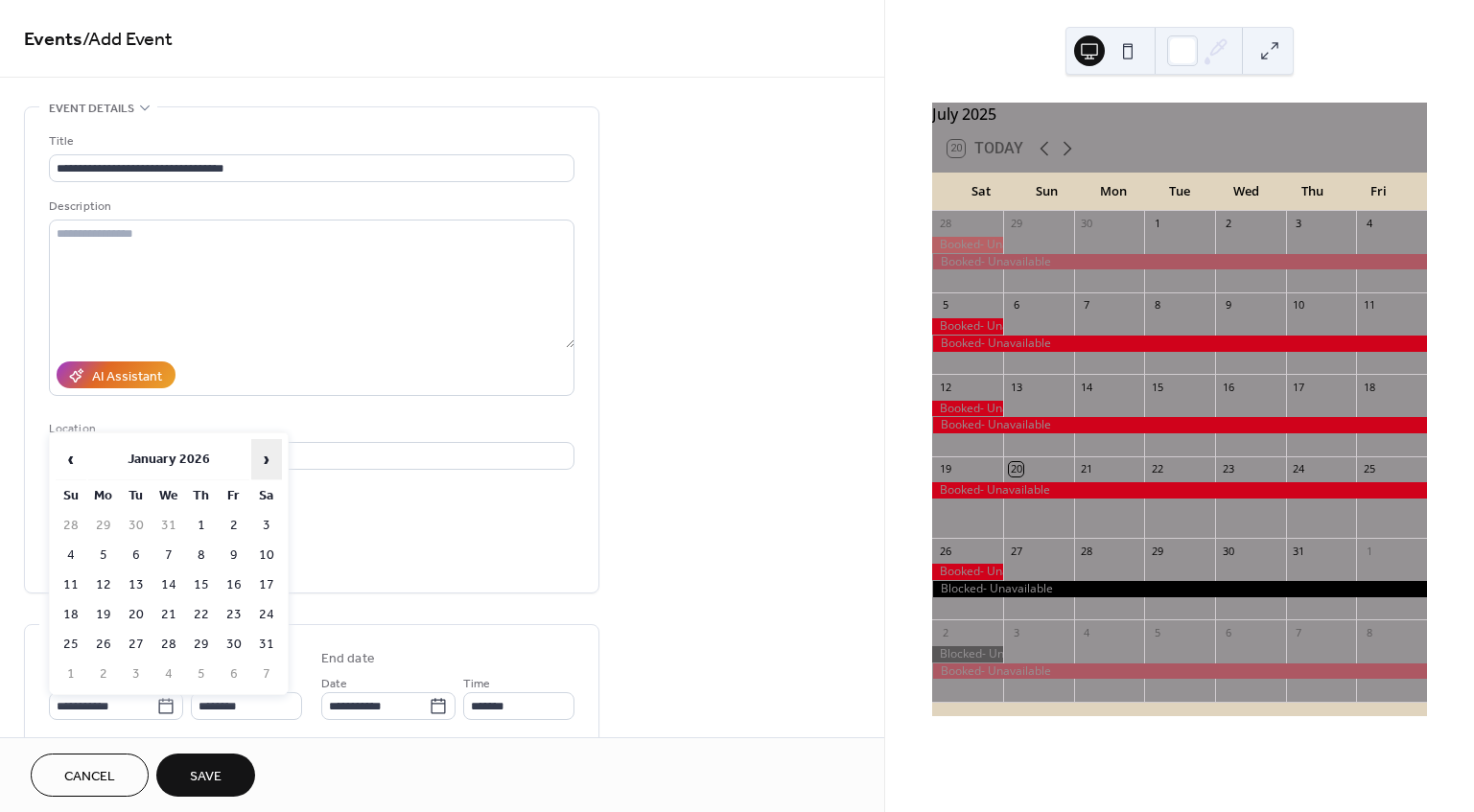 click on "›" at bounding box center [267, 459] 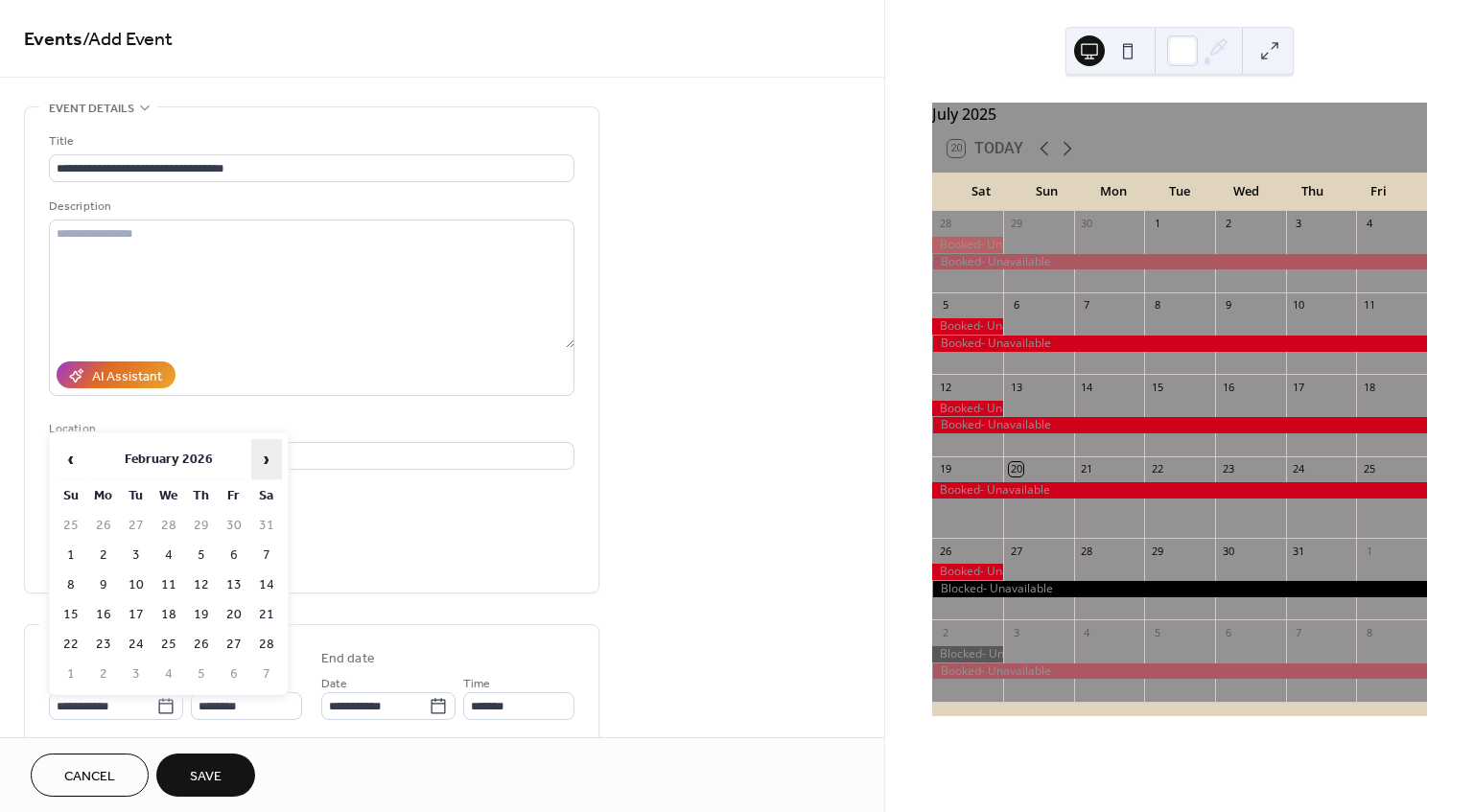 click on "›" at bounding box center (267, 459) 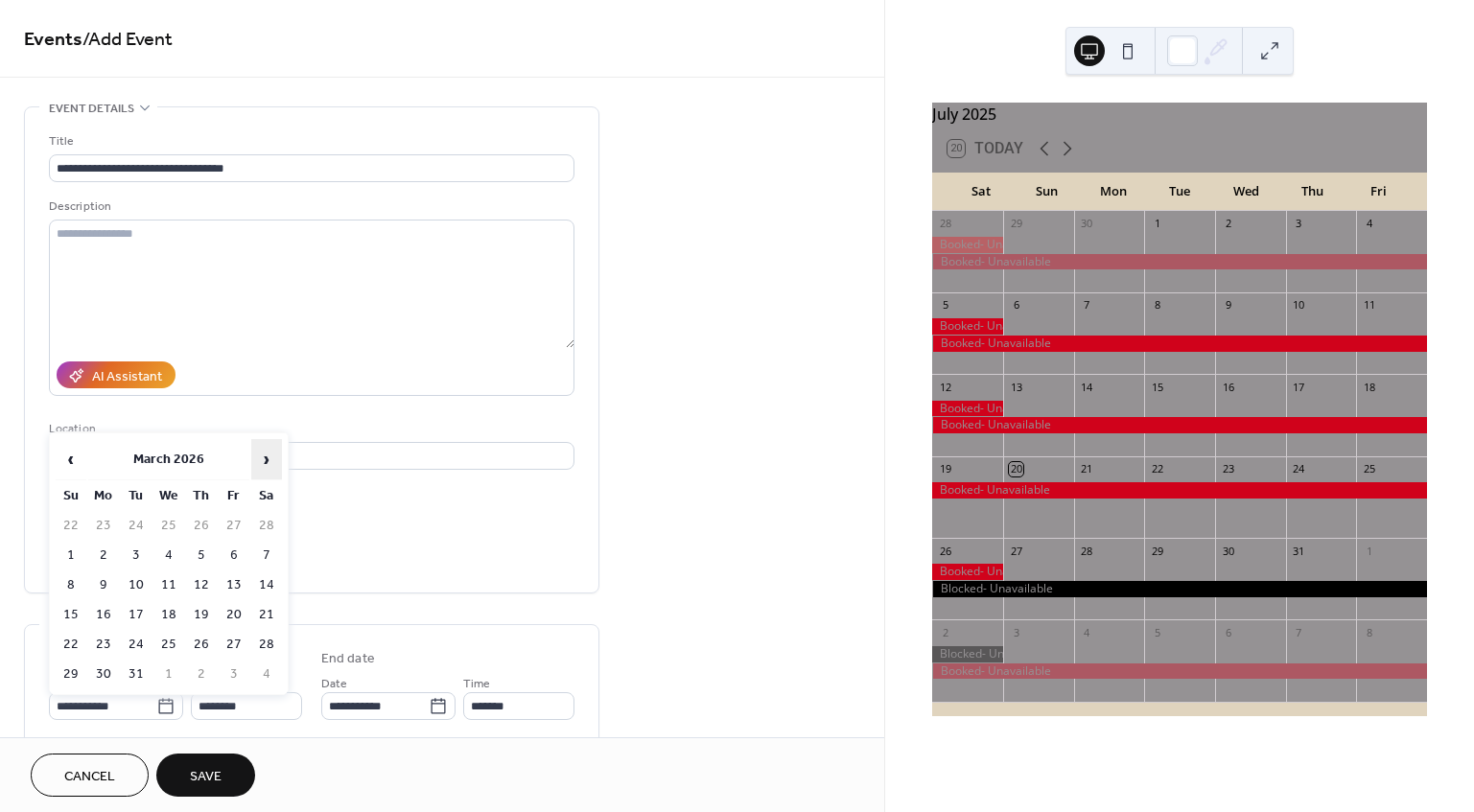 click on "›" at bounding box center (267, 459) 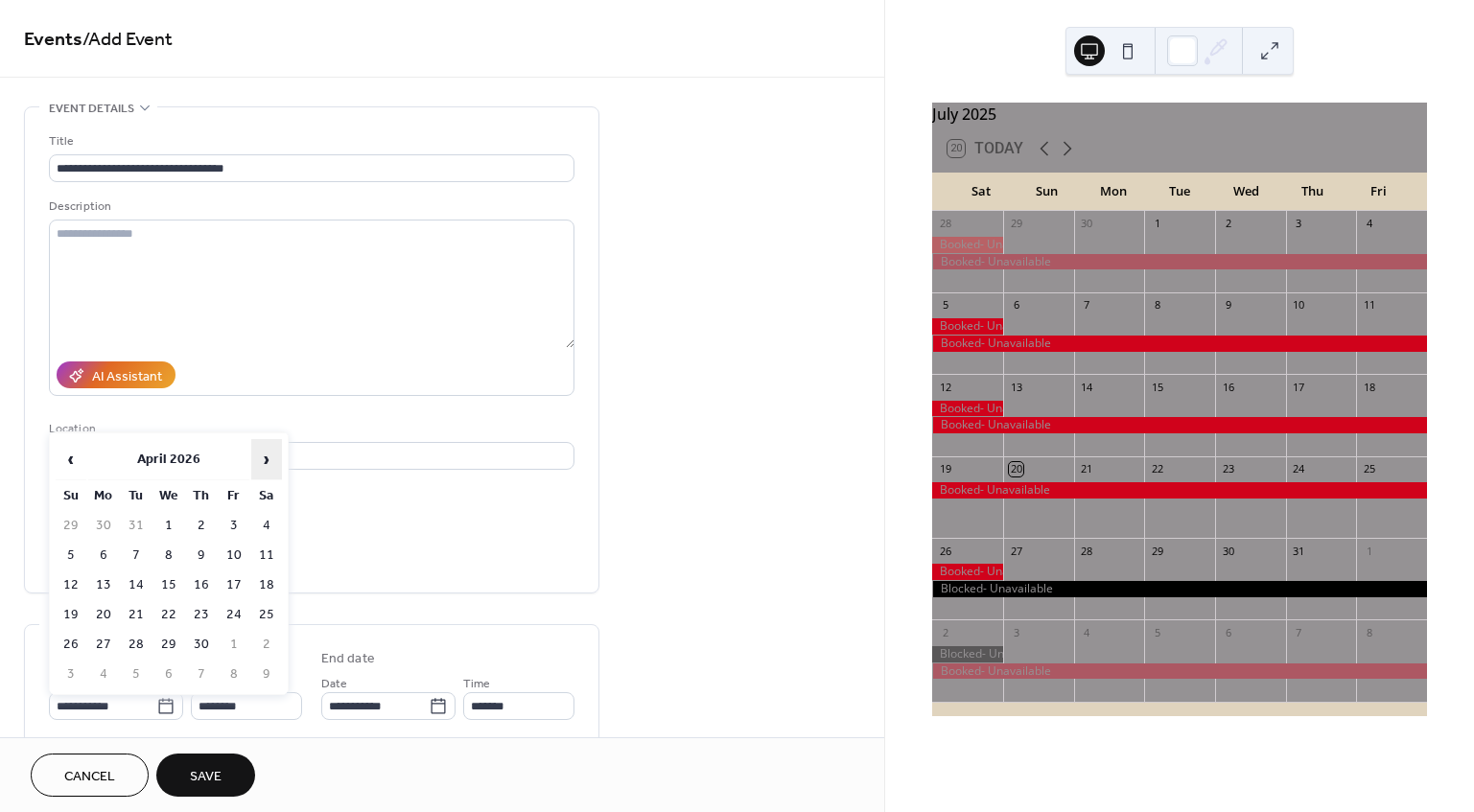 click on "›" at bounding box center [267, 459] 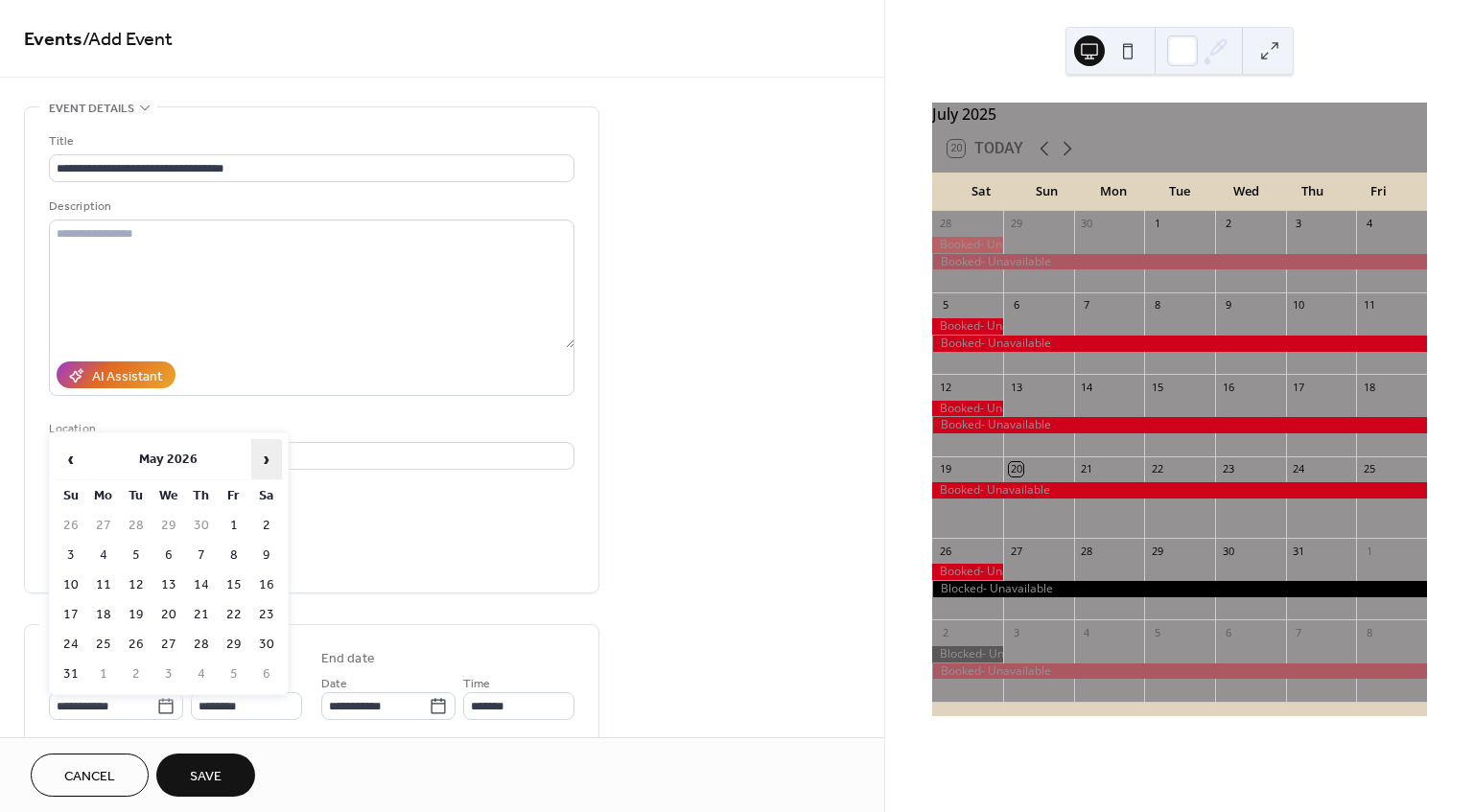click on "›" at bounding box center [267, 459] 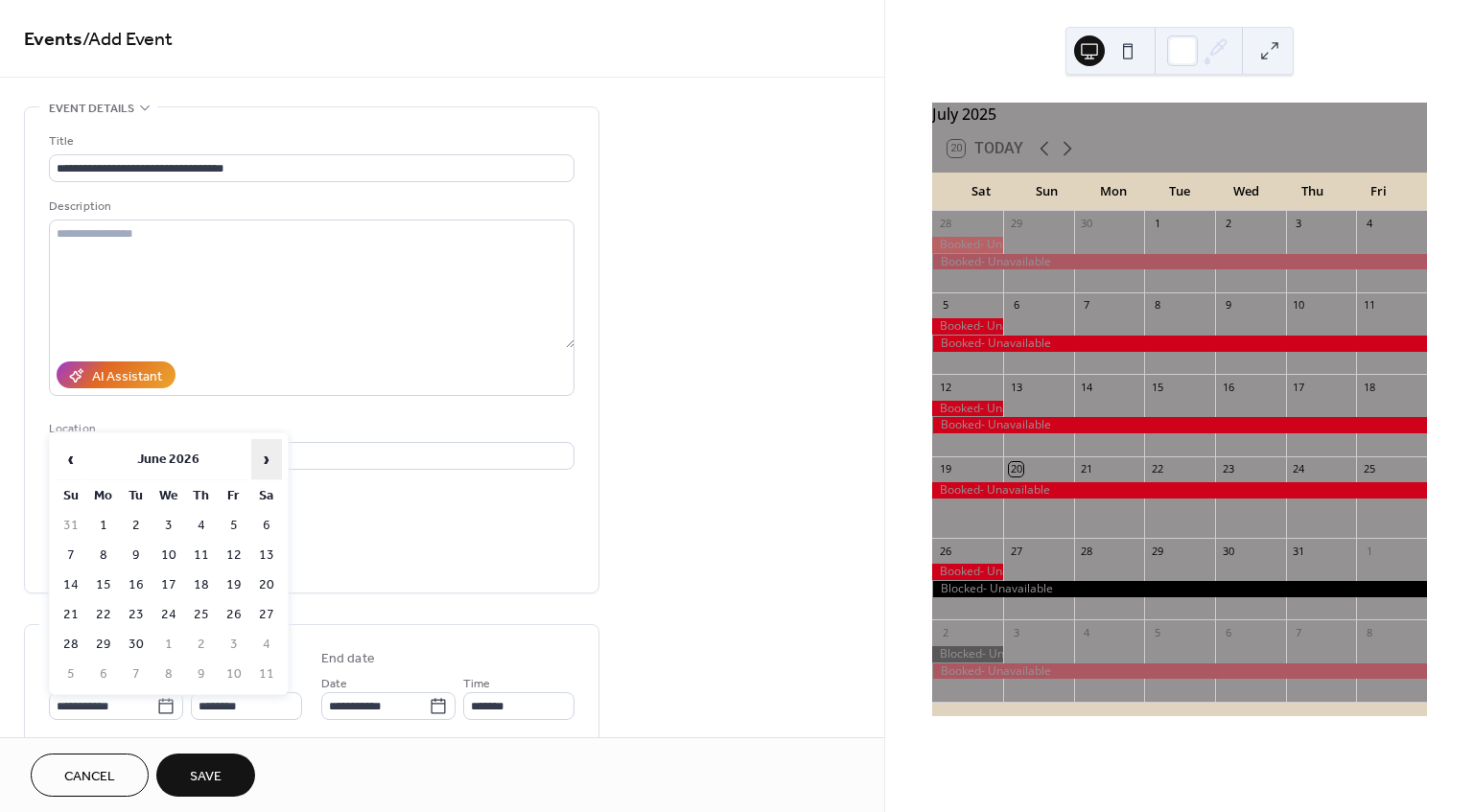 click on "›" at bounding box center [267, 459] 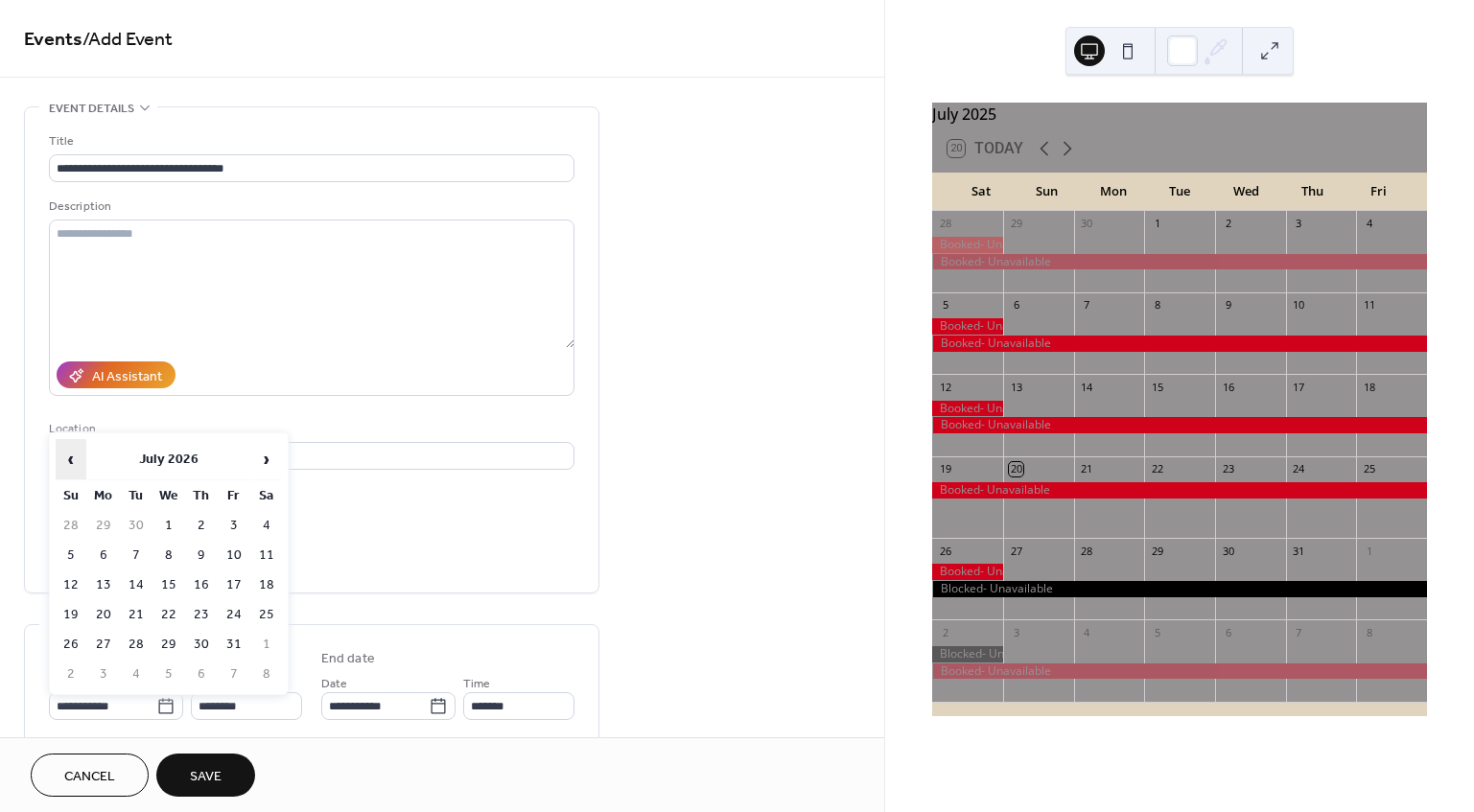 click on "‹" at bounding box center [71, 459] 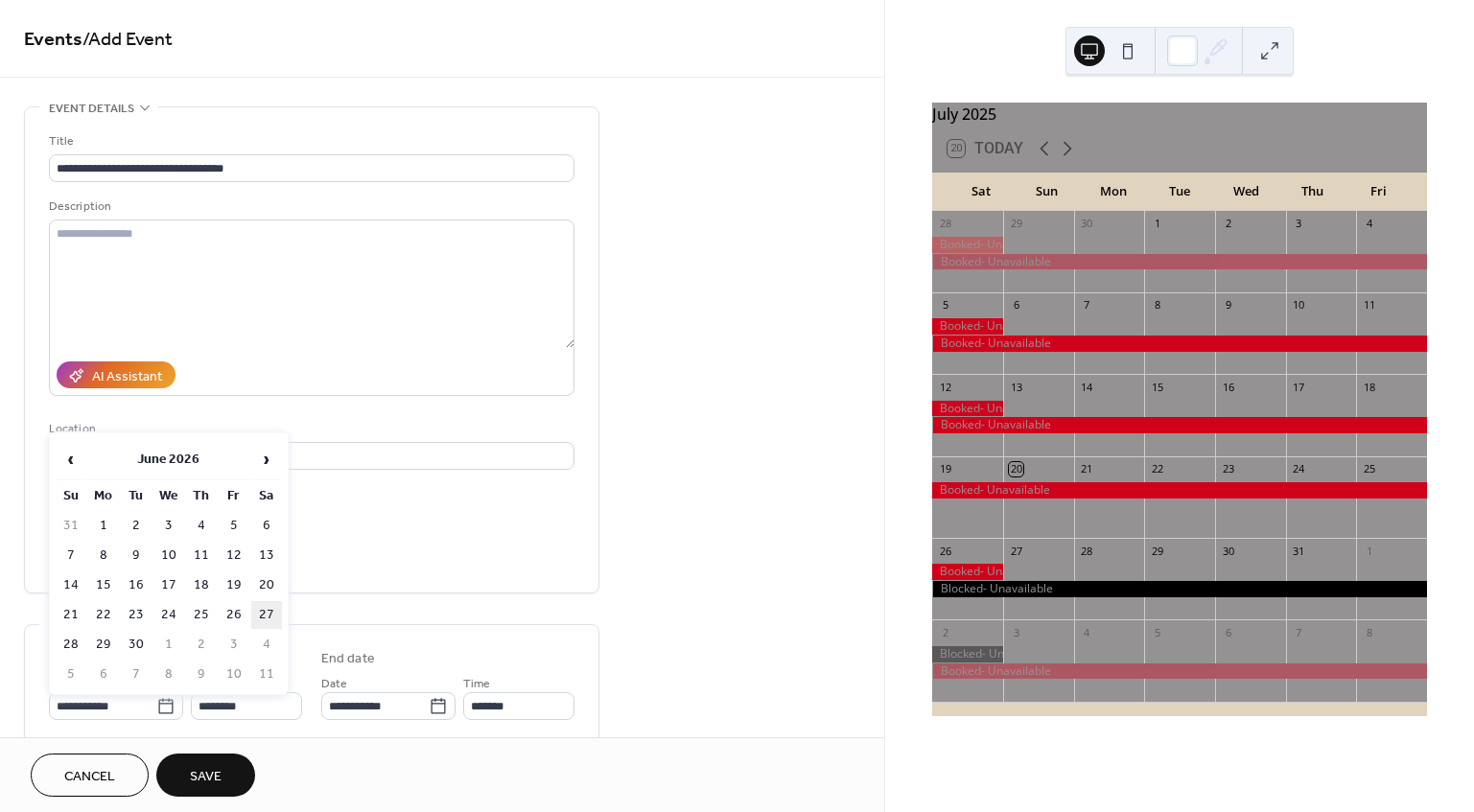 click on "27" at bounding box center (267, 615) 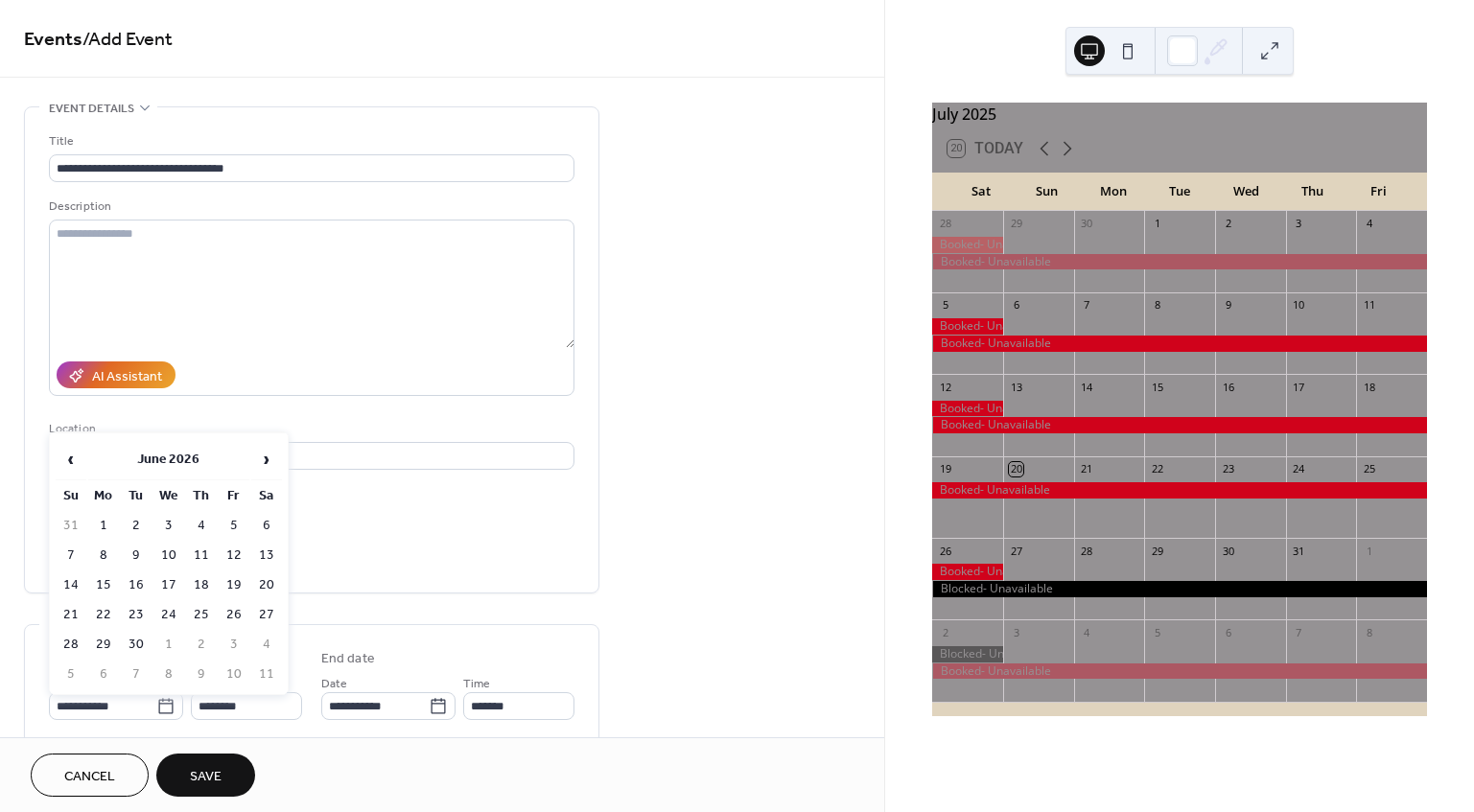 type on "**********" 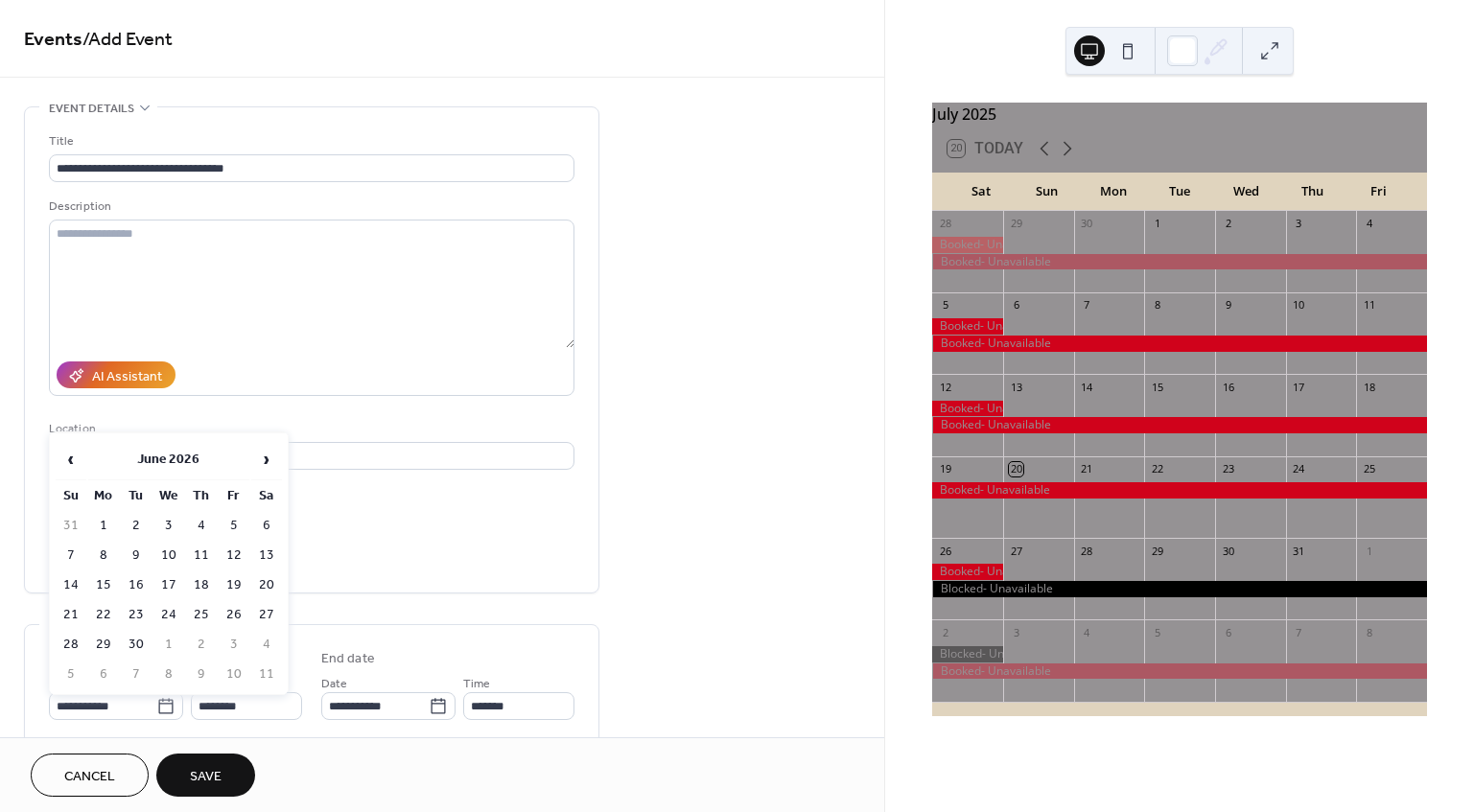type on "**********" 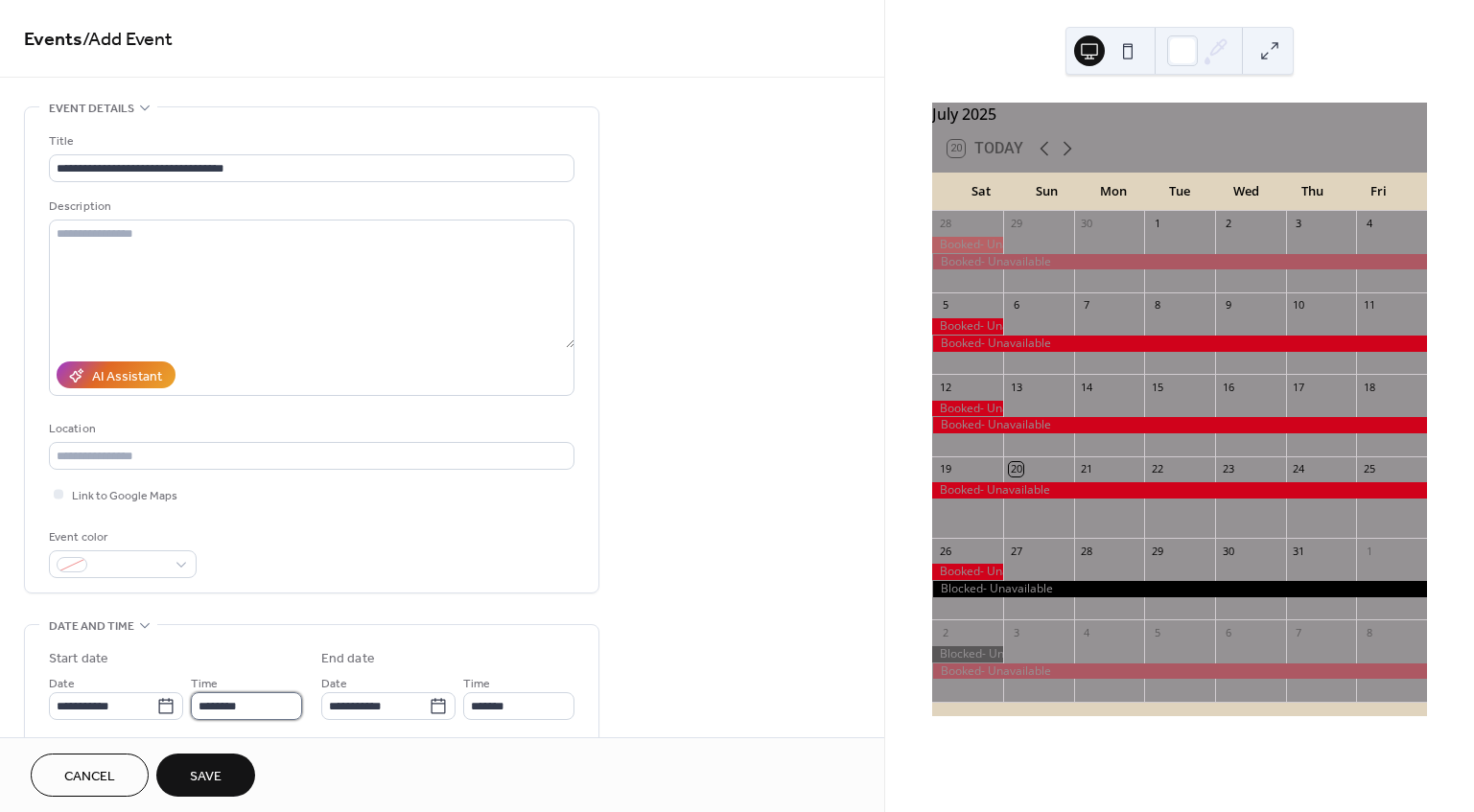click on "********" at bounding box center [246, 706] 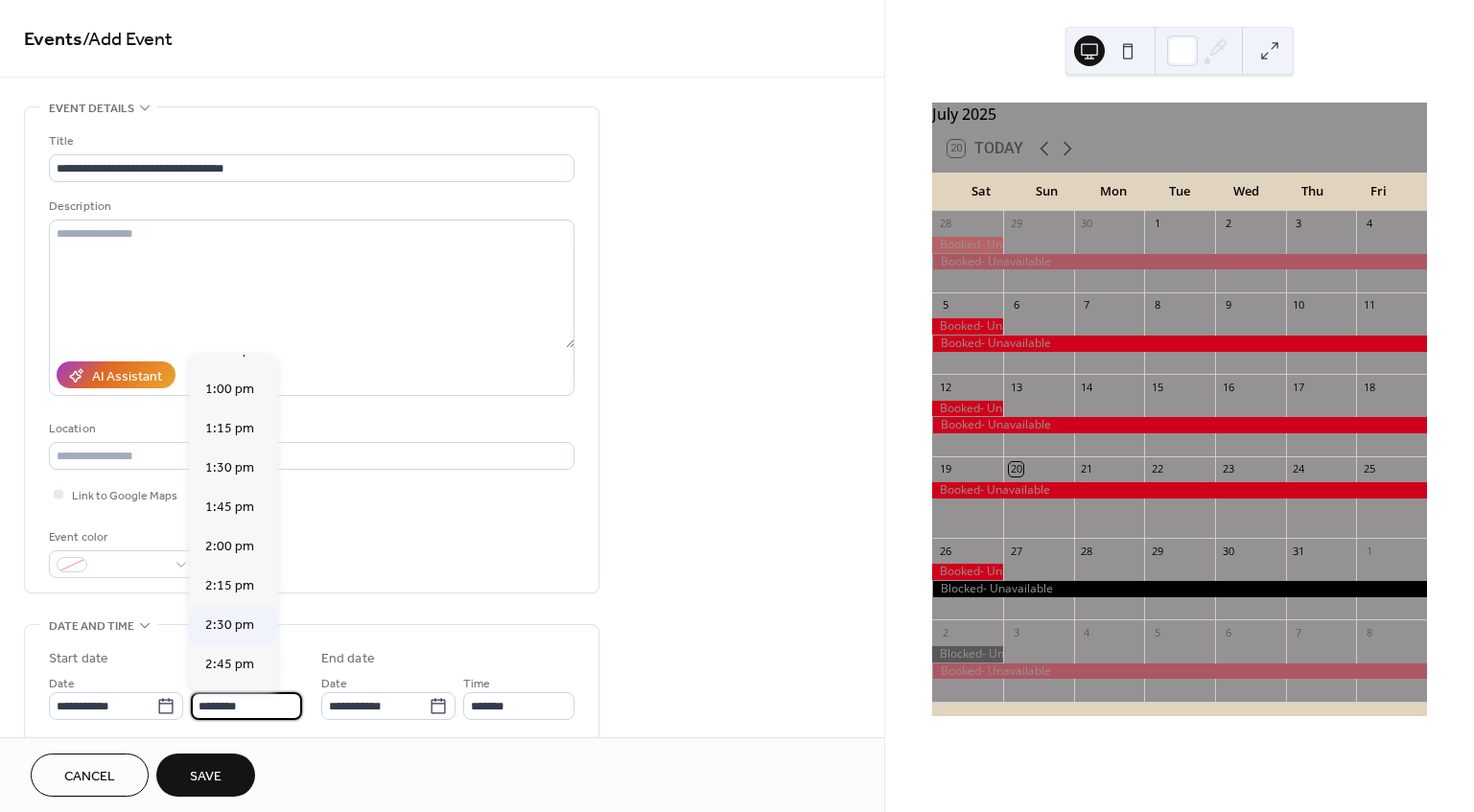 scroll, scrollTop: 2147, scrollLeft: 0, axis: vertical 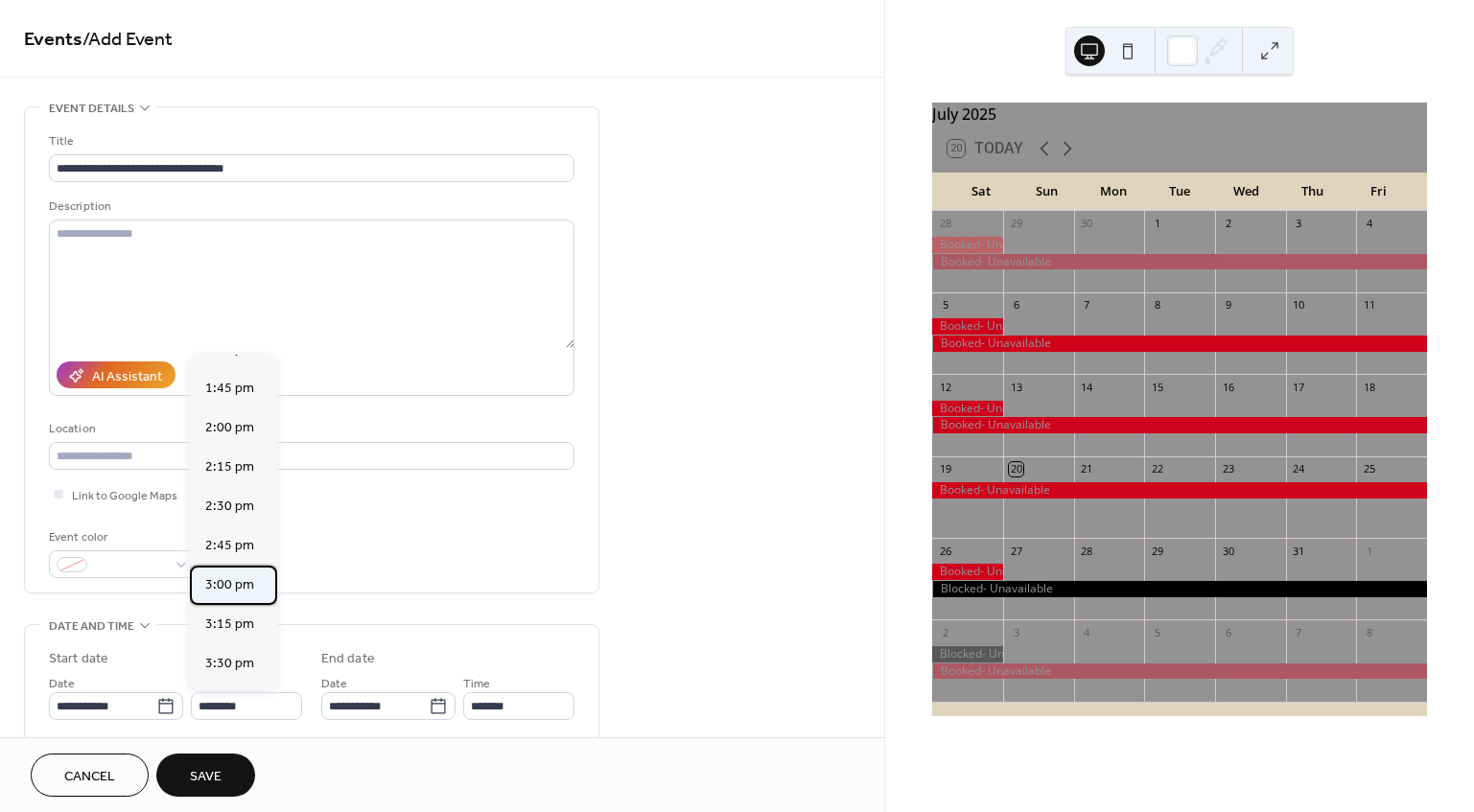 click on "3:00 pm" at bounding box center (229, 585) 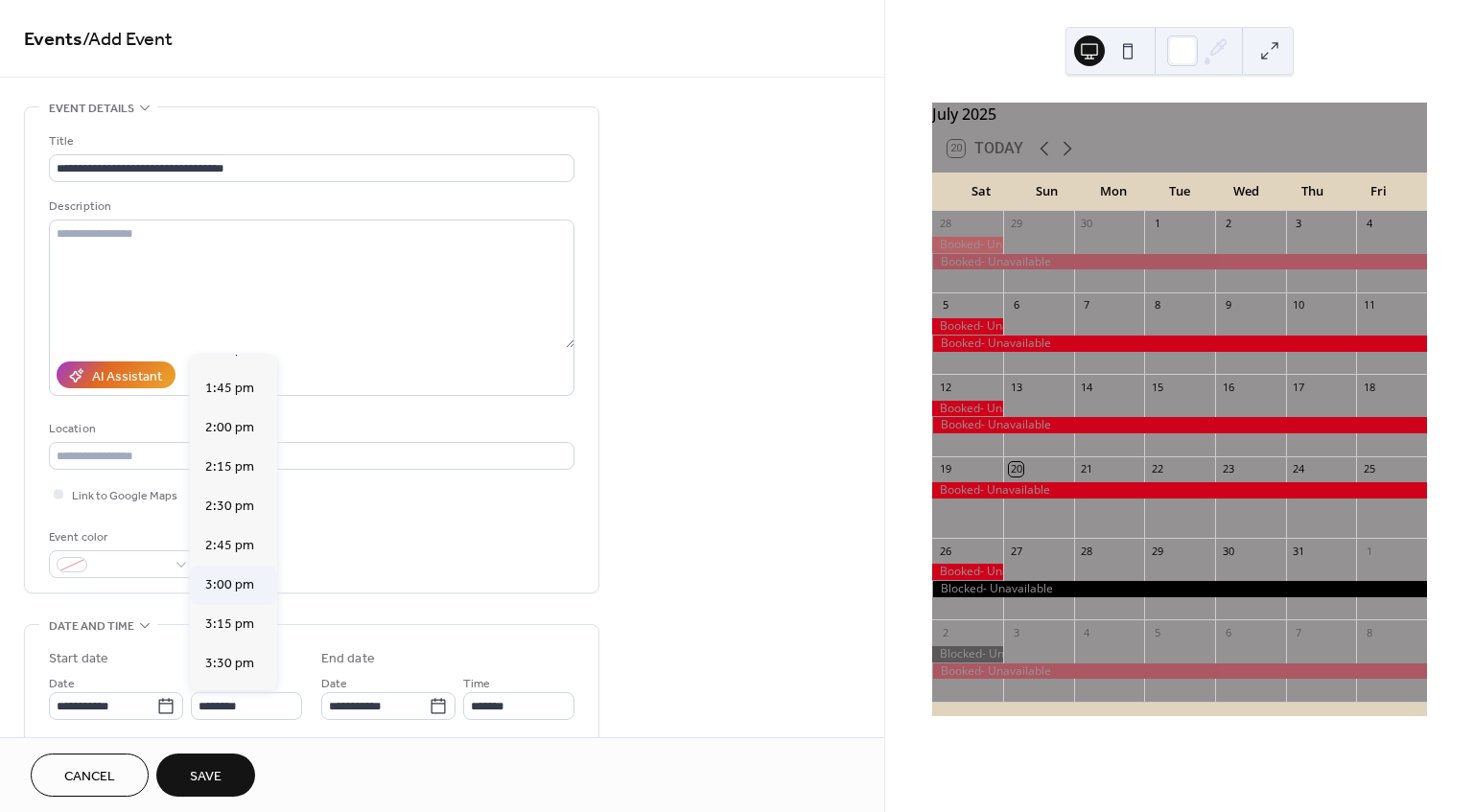 type on "*******" 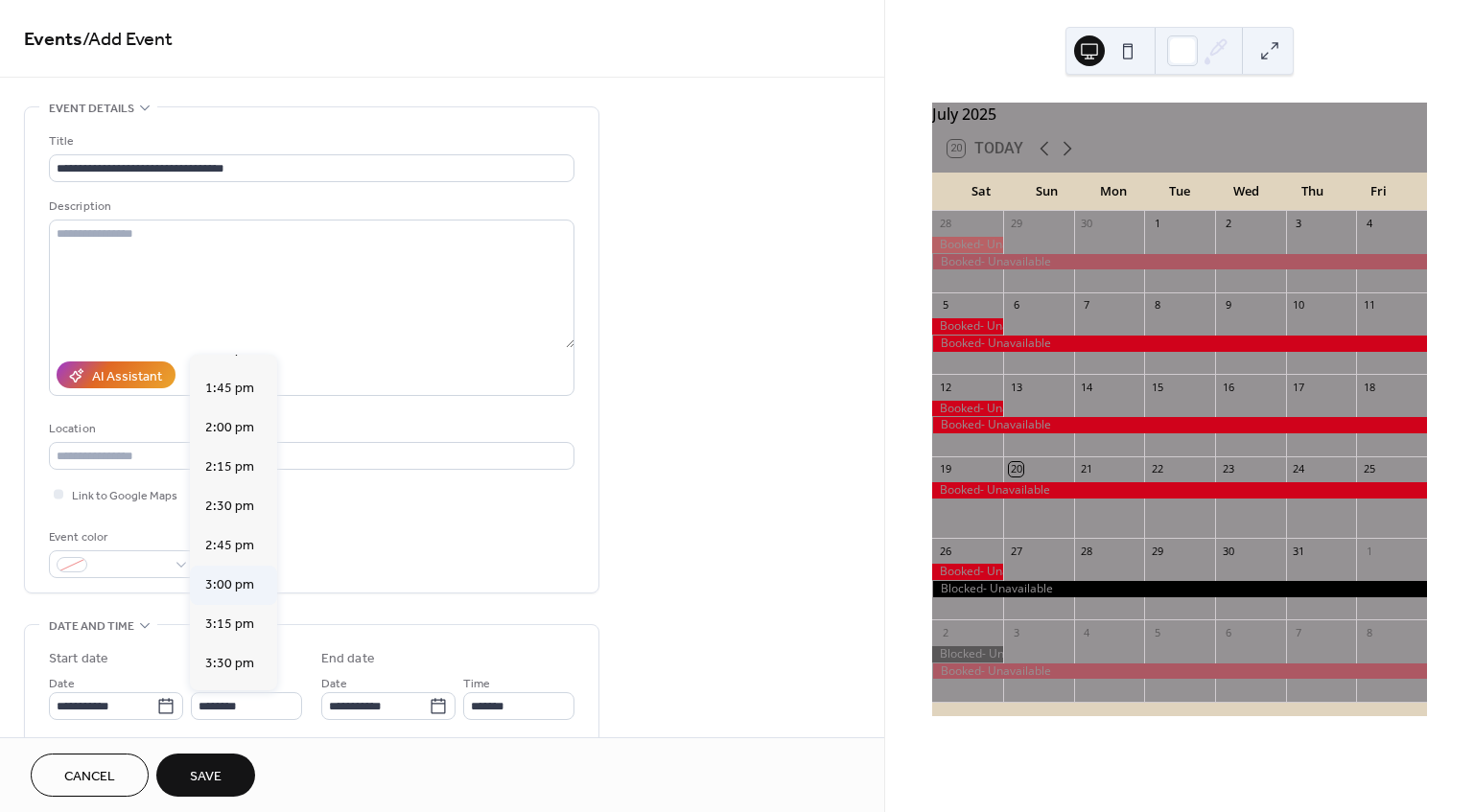 type on "*******" 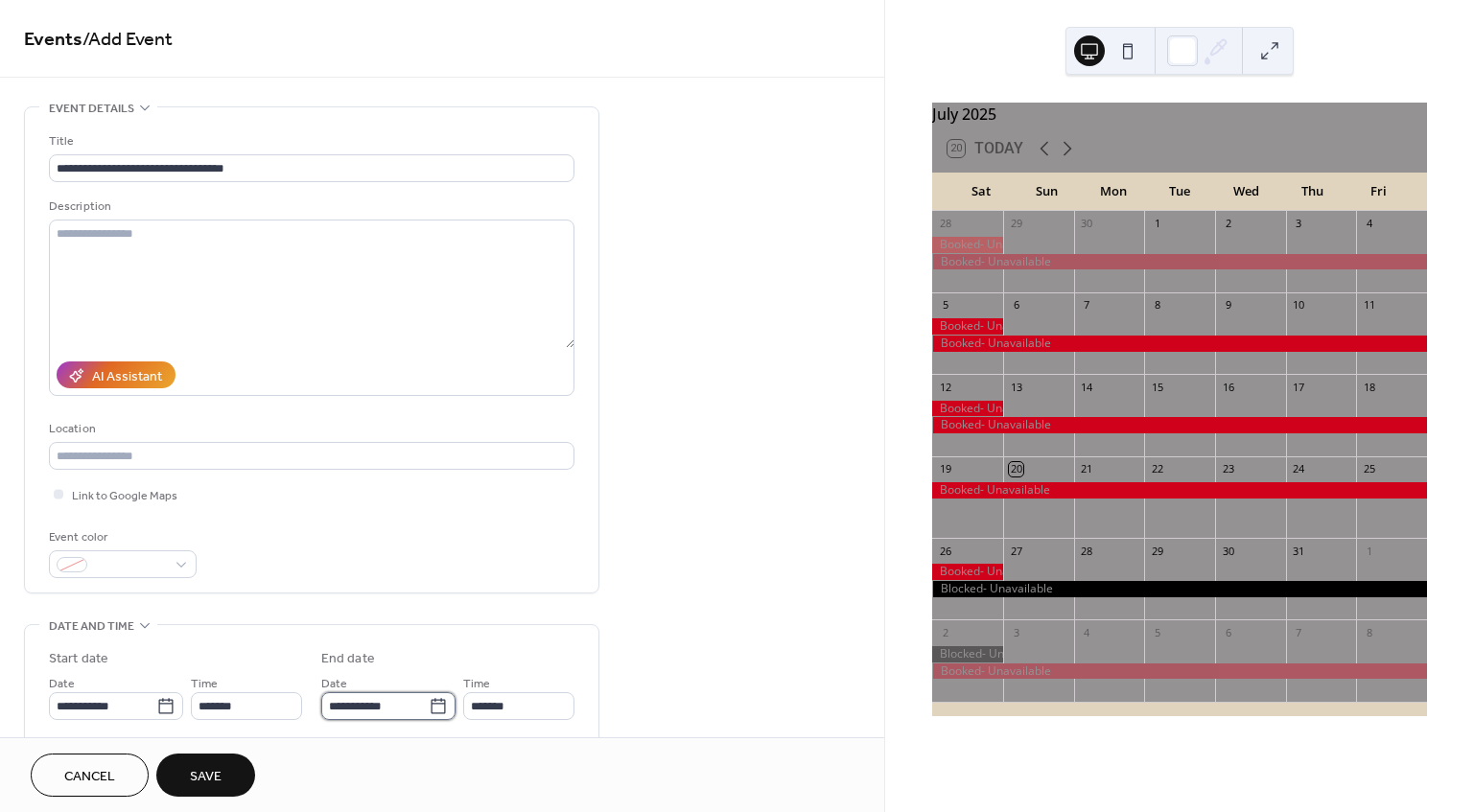 click on "**********" at bounding box center [375, 706] 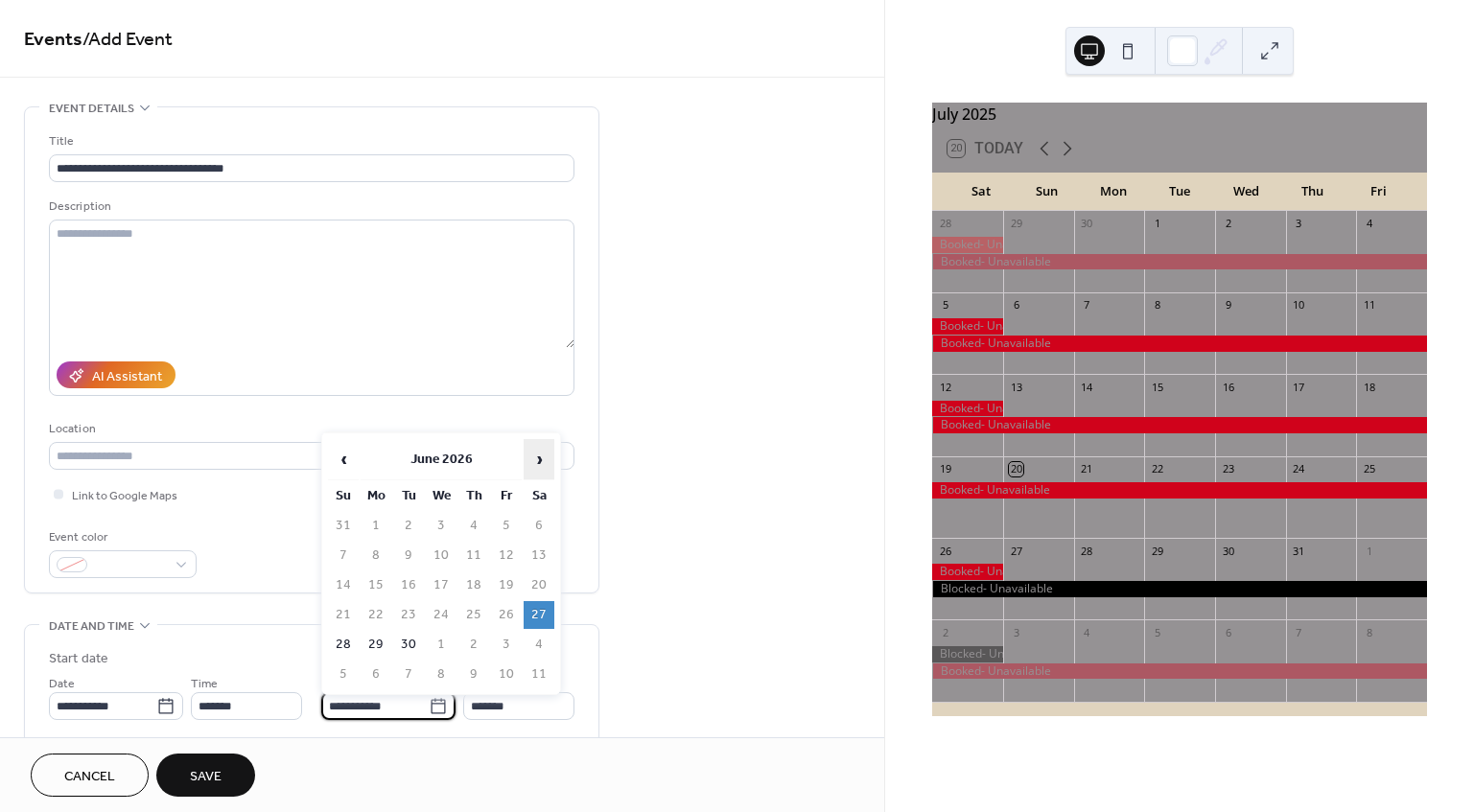 click on "›" at bounding box center [539, 459] 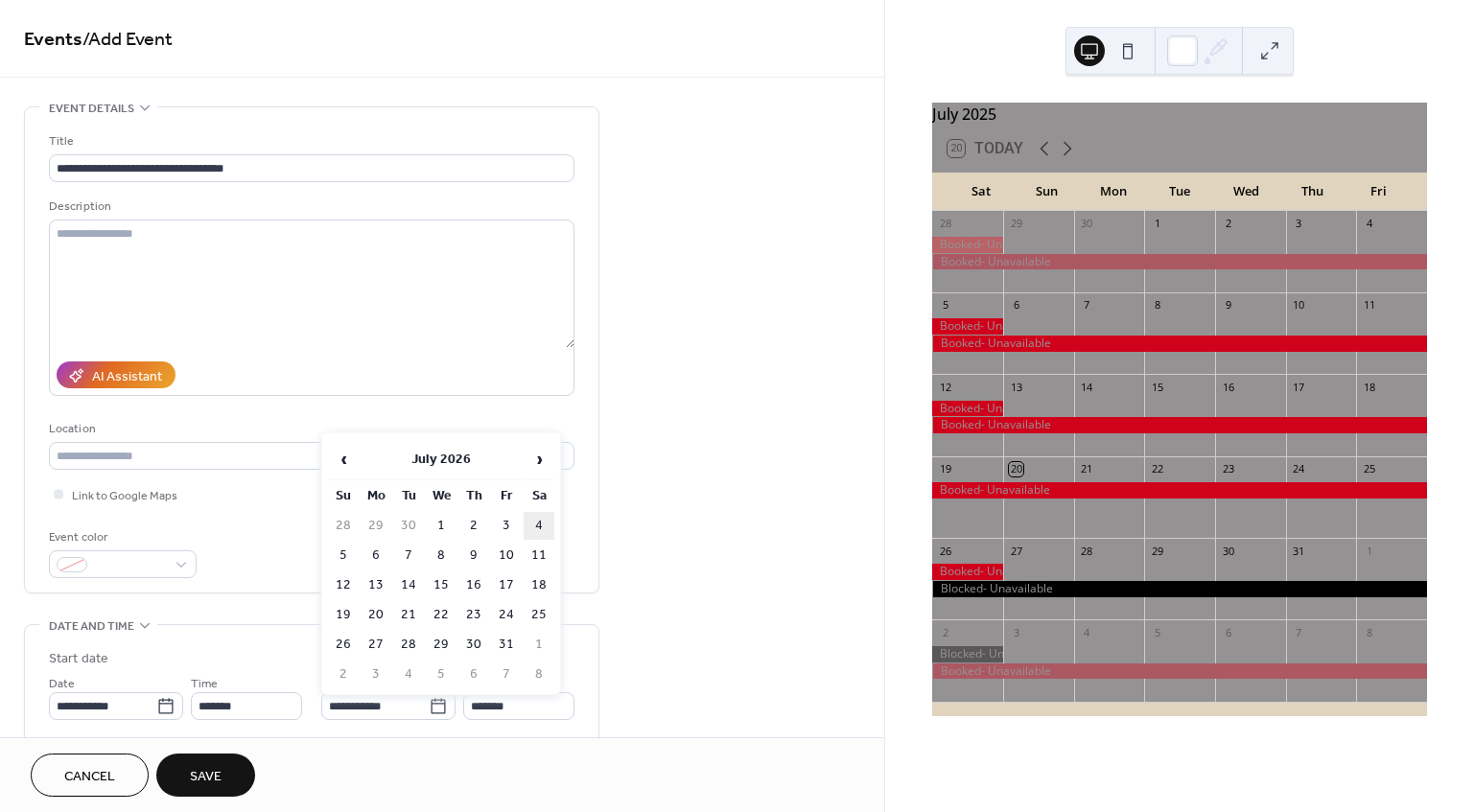 click on "4" at bounding box center (539, 525) 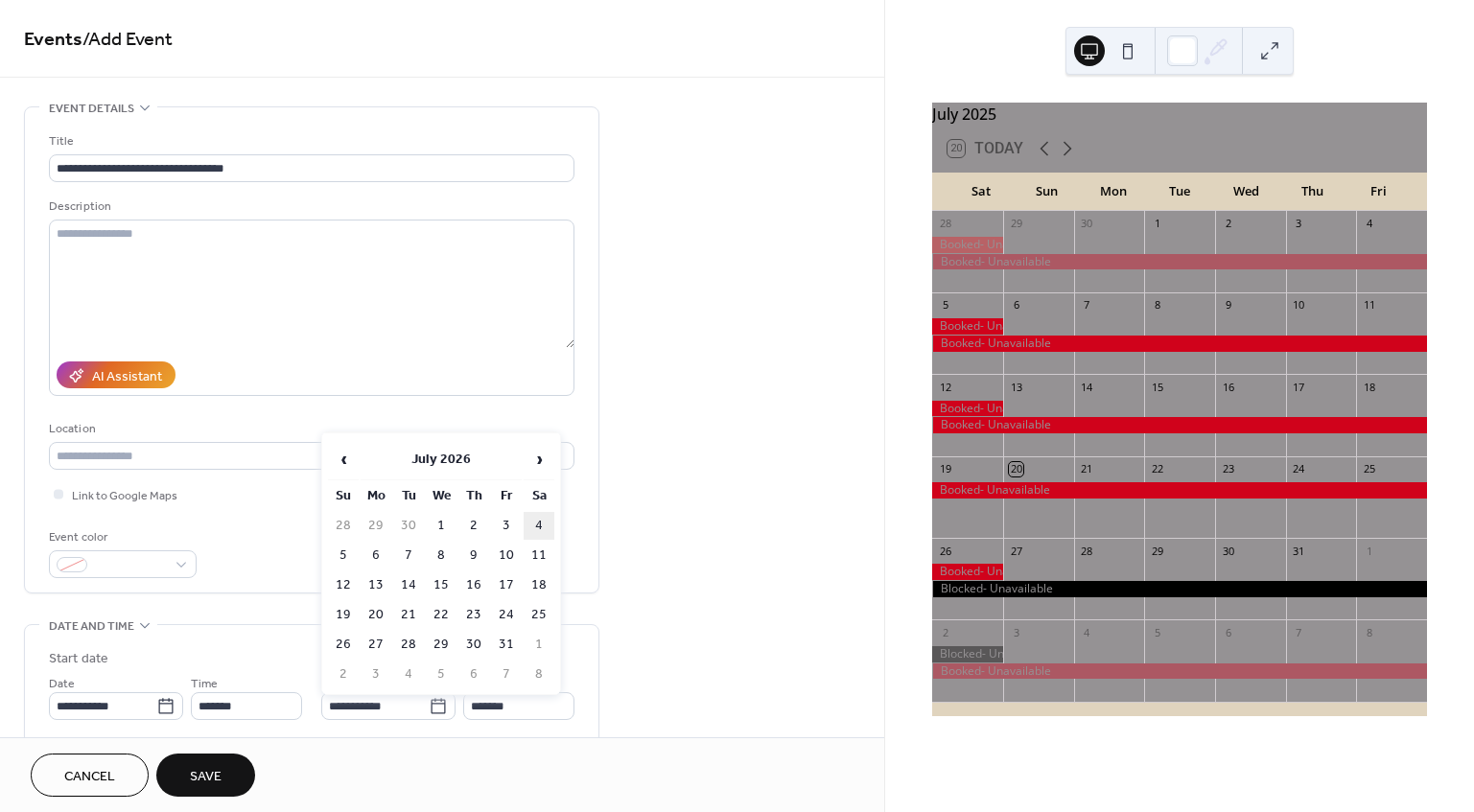 type on "**********" 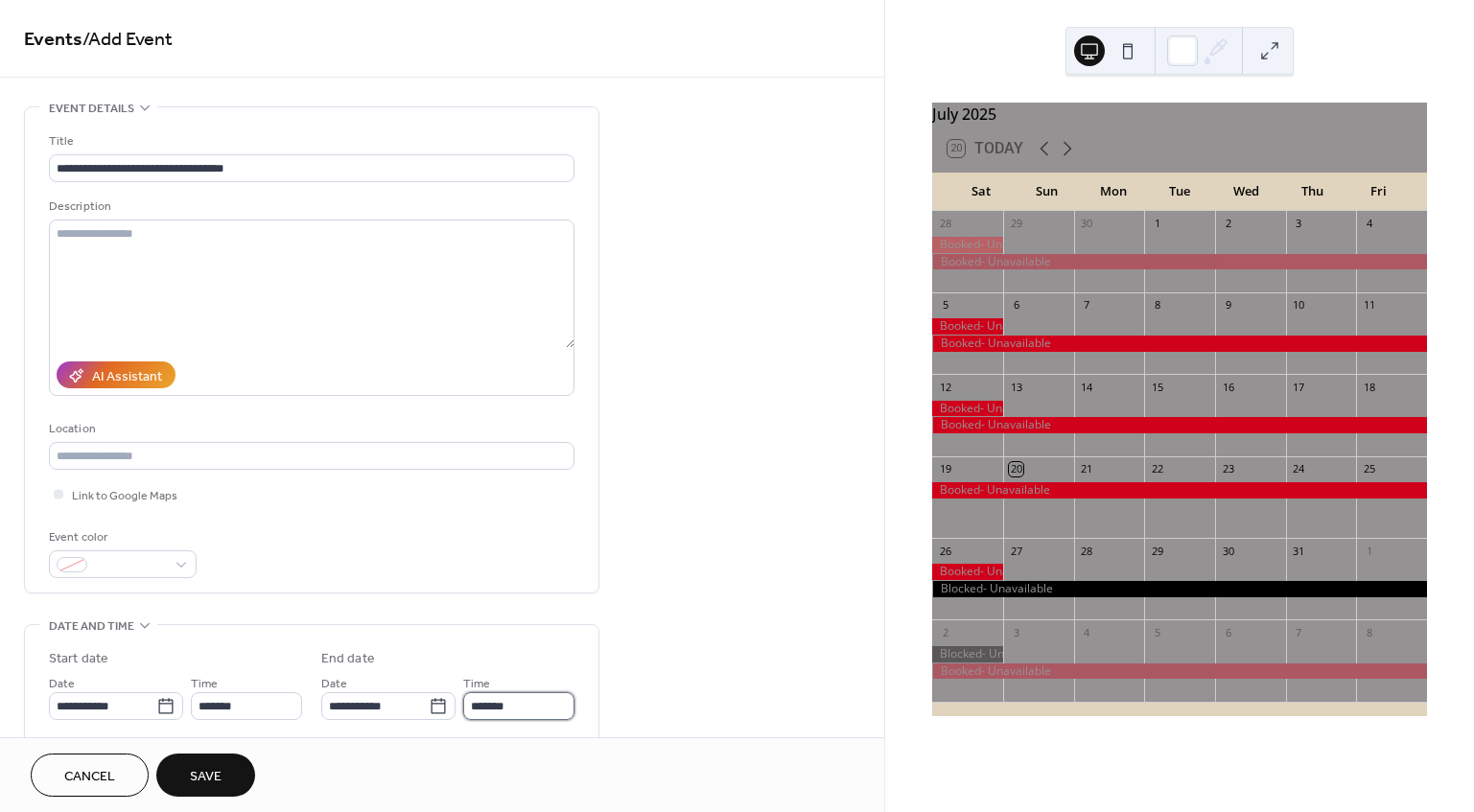 click on "*******" at bounding box center [519, 706] 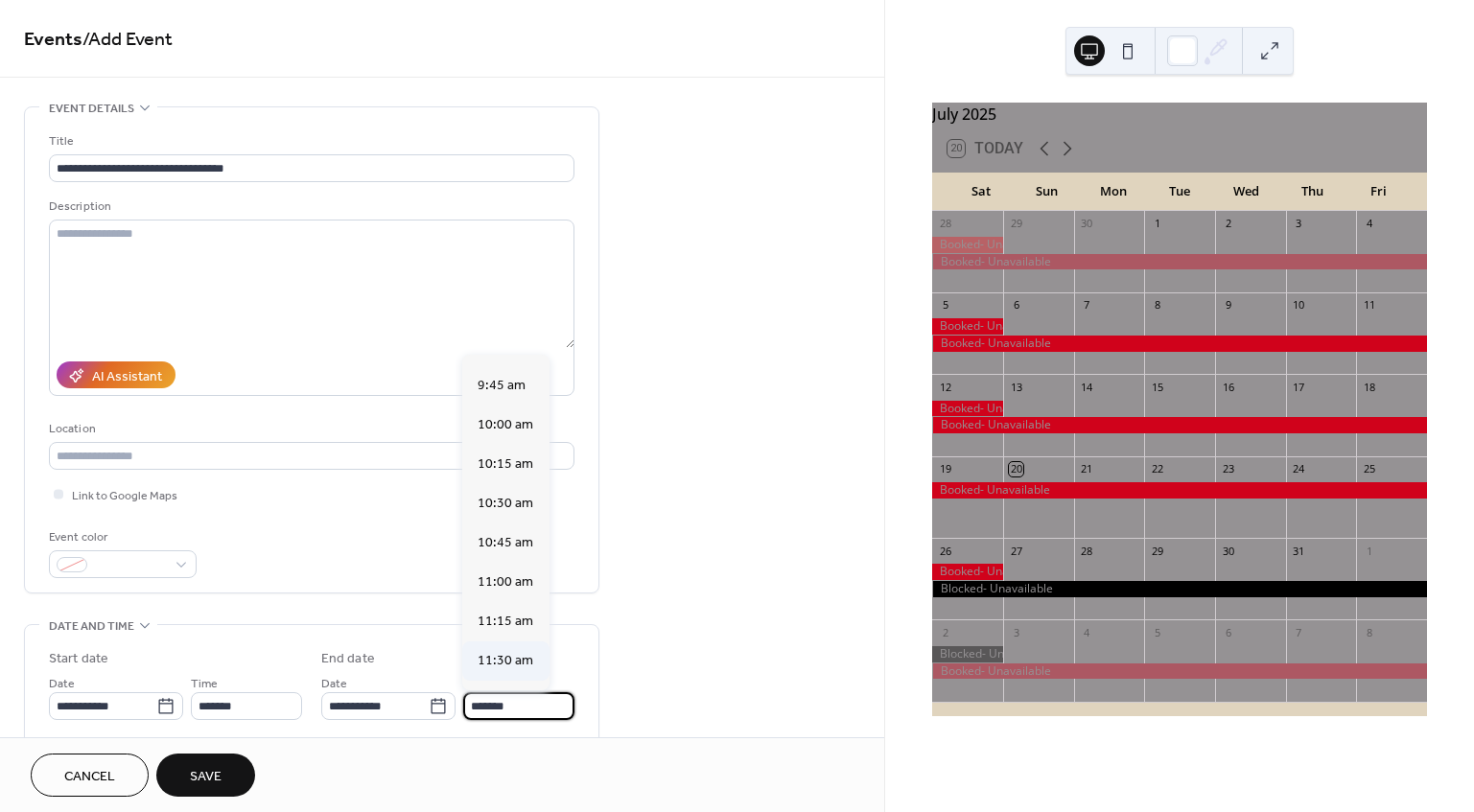 scroll, scrollTop: 1426, scrollLeft: 0, axis: vertical 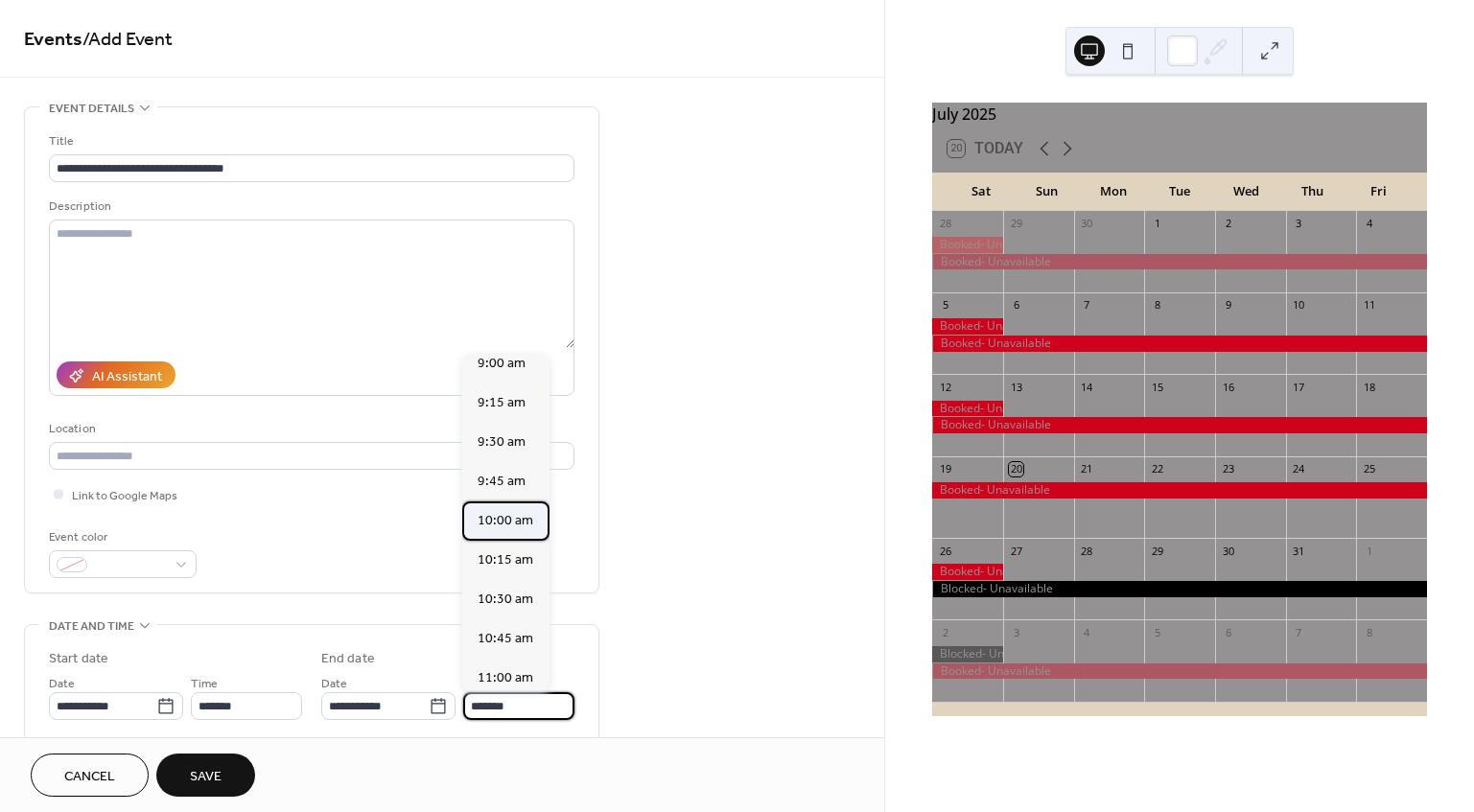 click on "10:00 am" at bounding box center (505, 521) 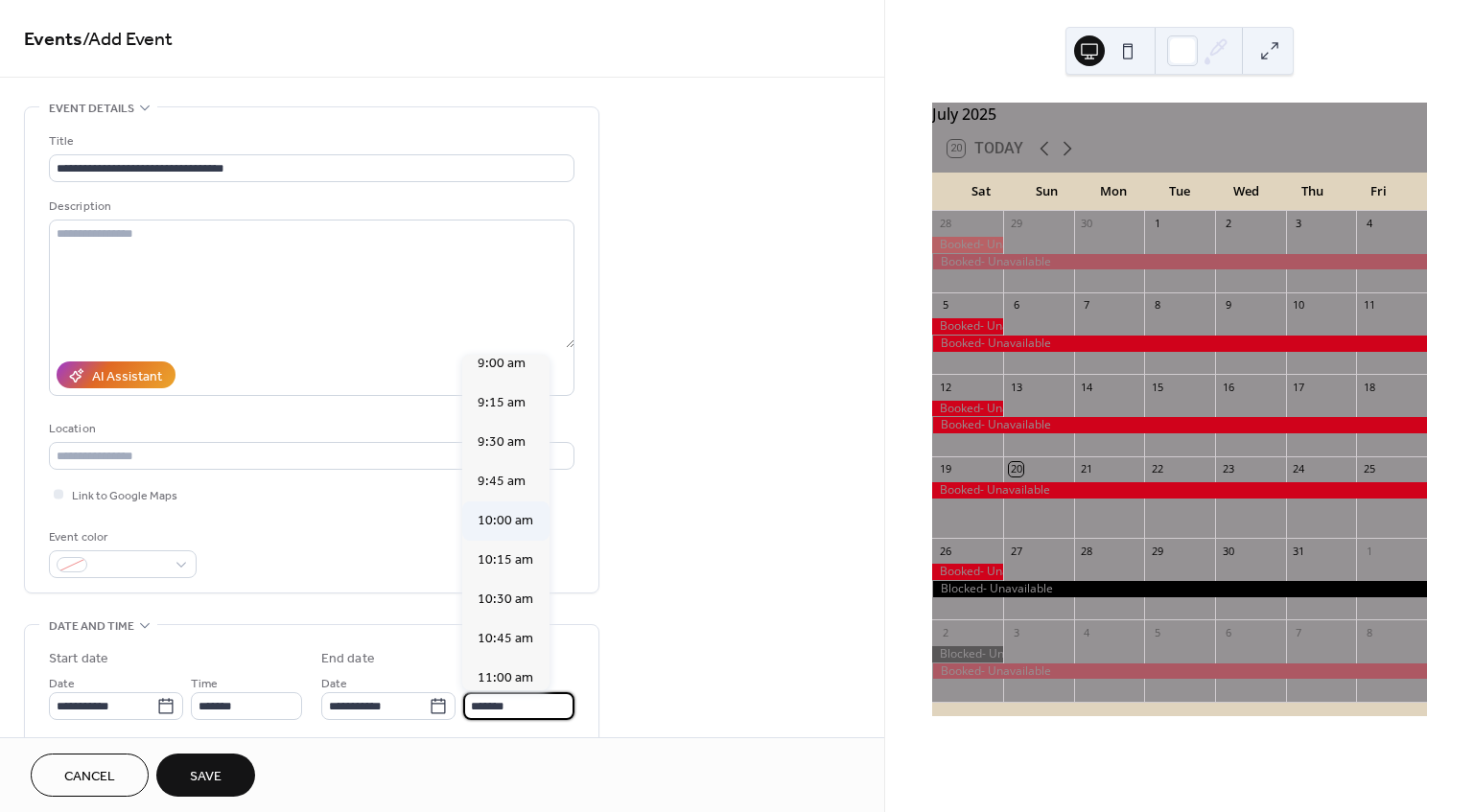 type on "********" 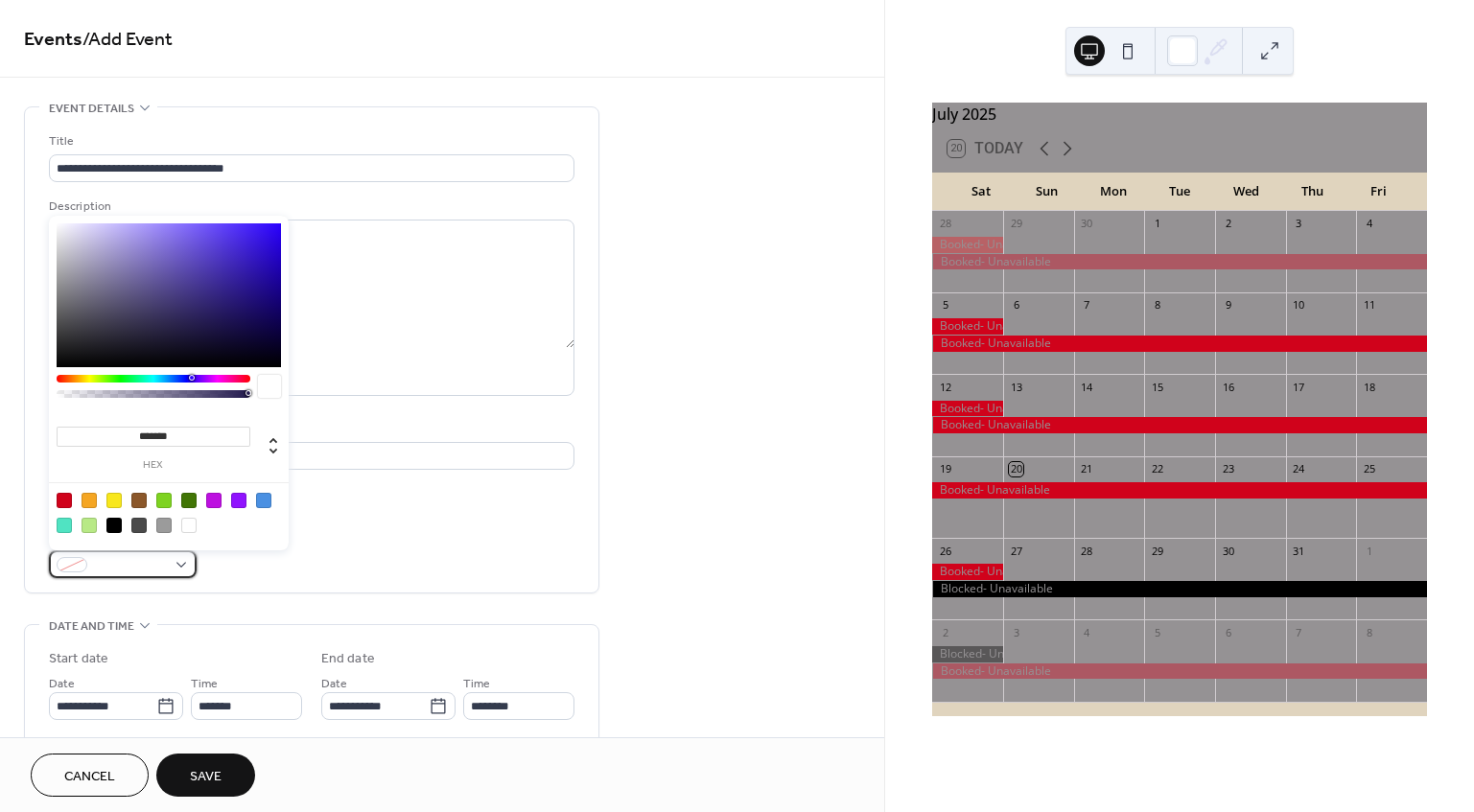 click at bounding box center (123, 564) 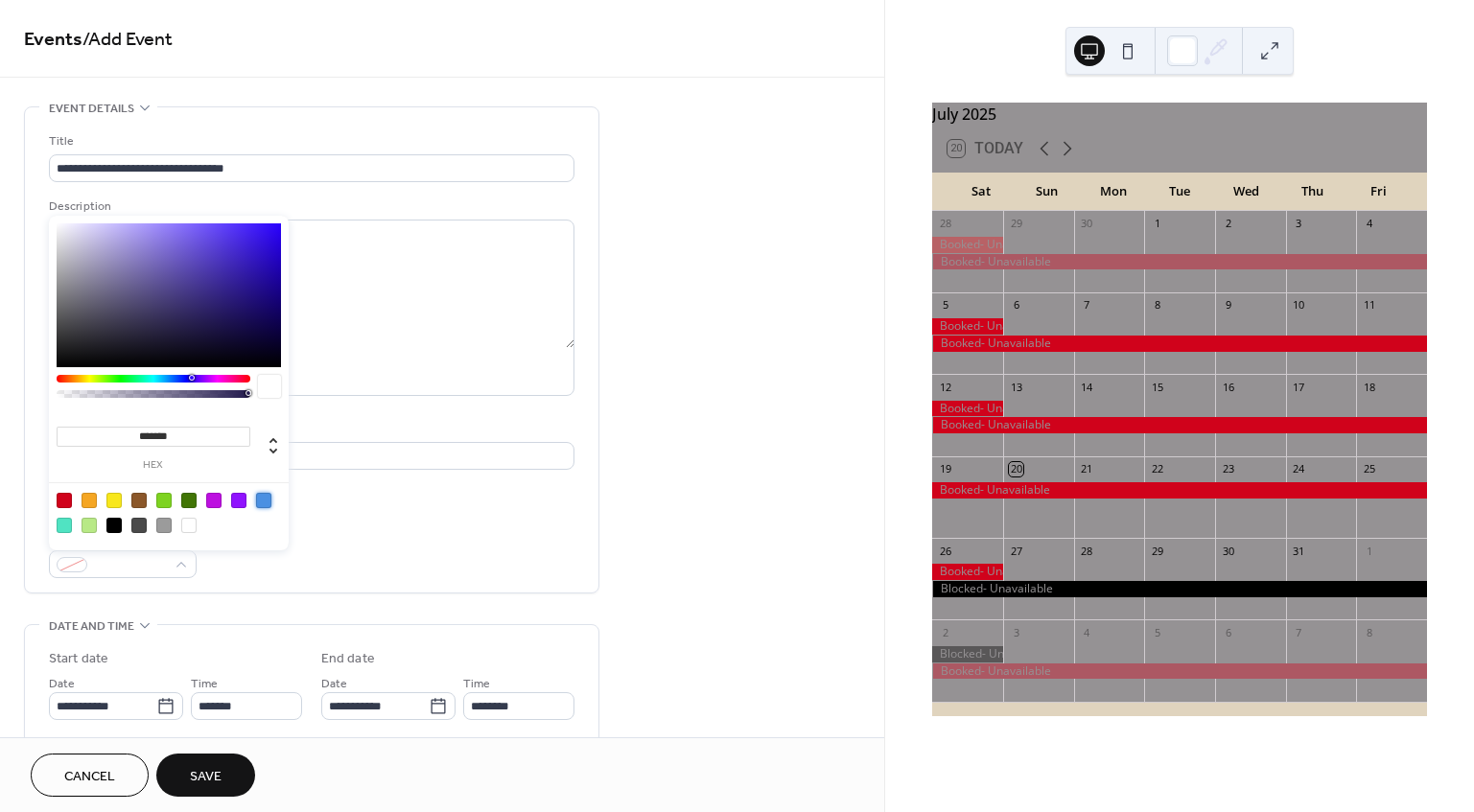 click at bounding box center [264, 500] 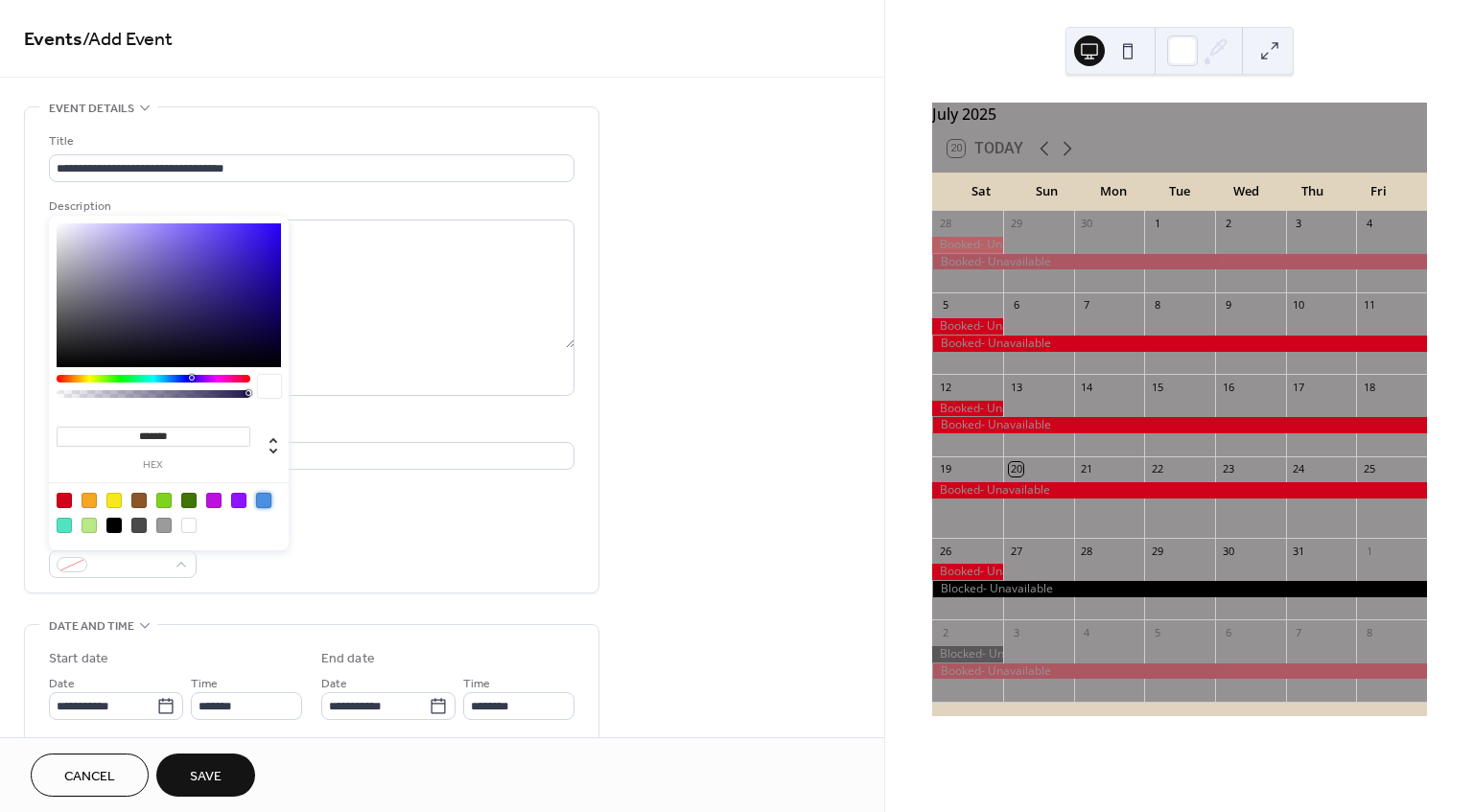 type on "*******" 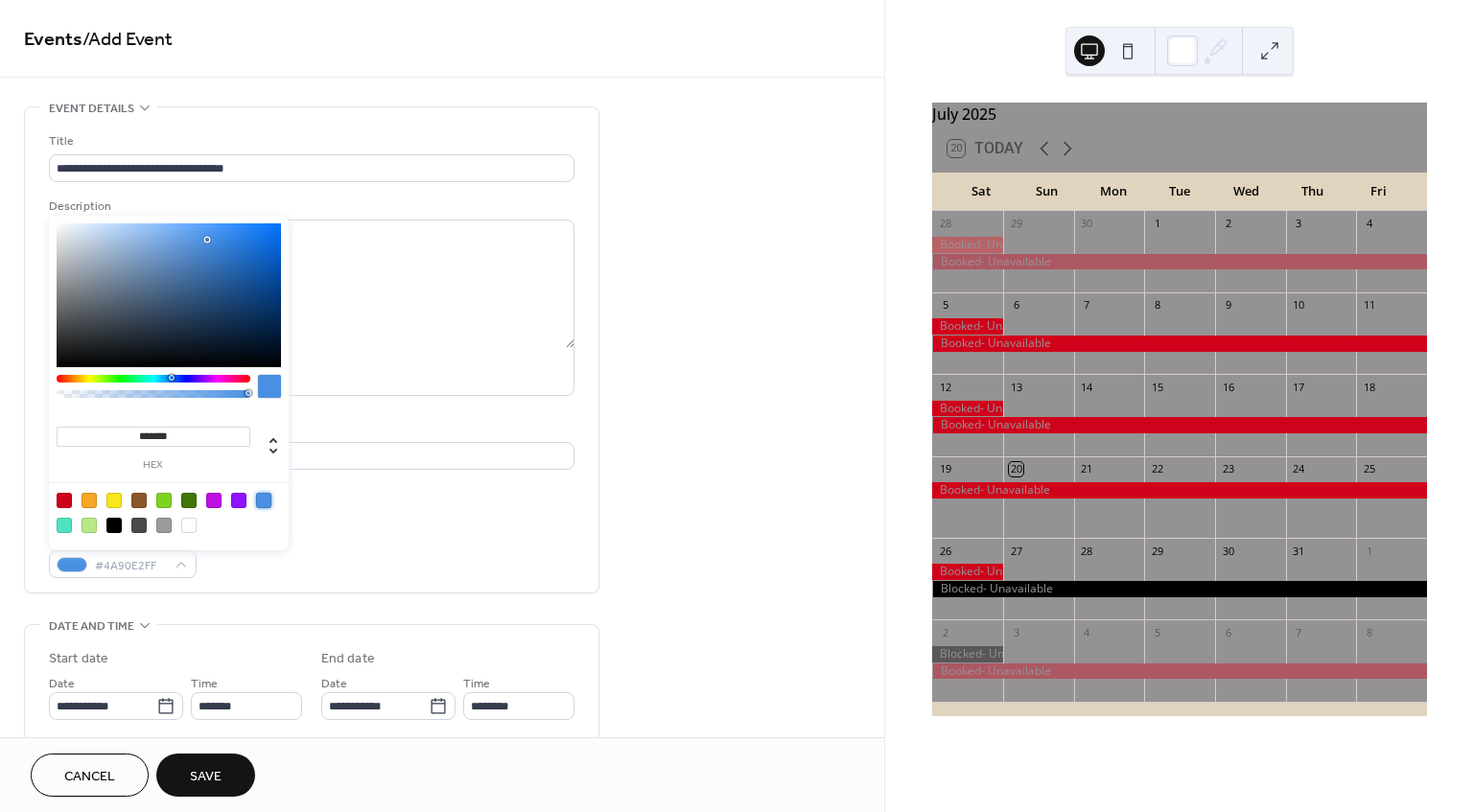click on "Save" at bounding box center [205, 777] 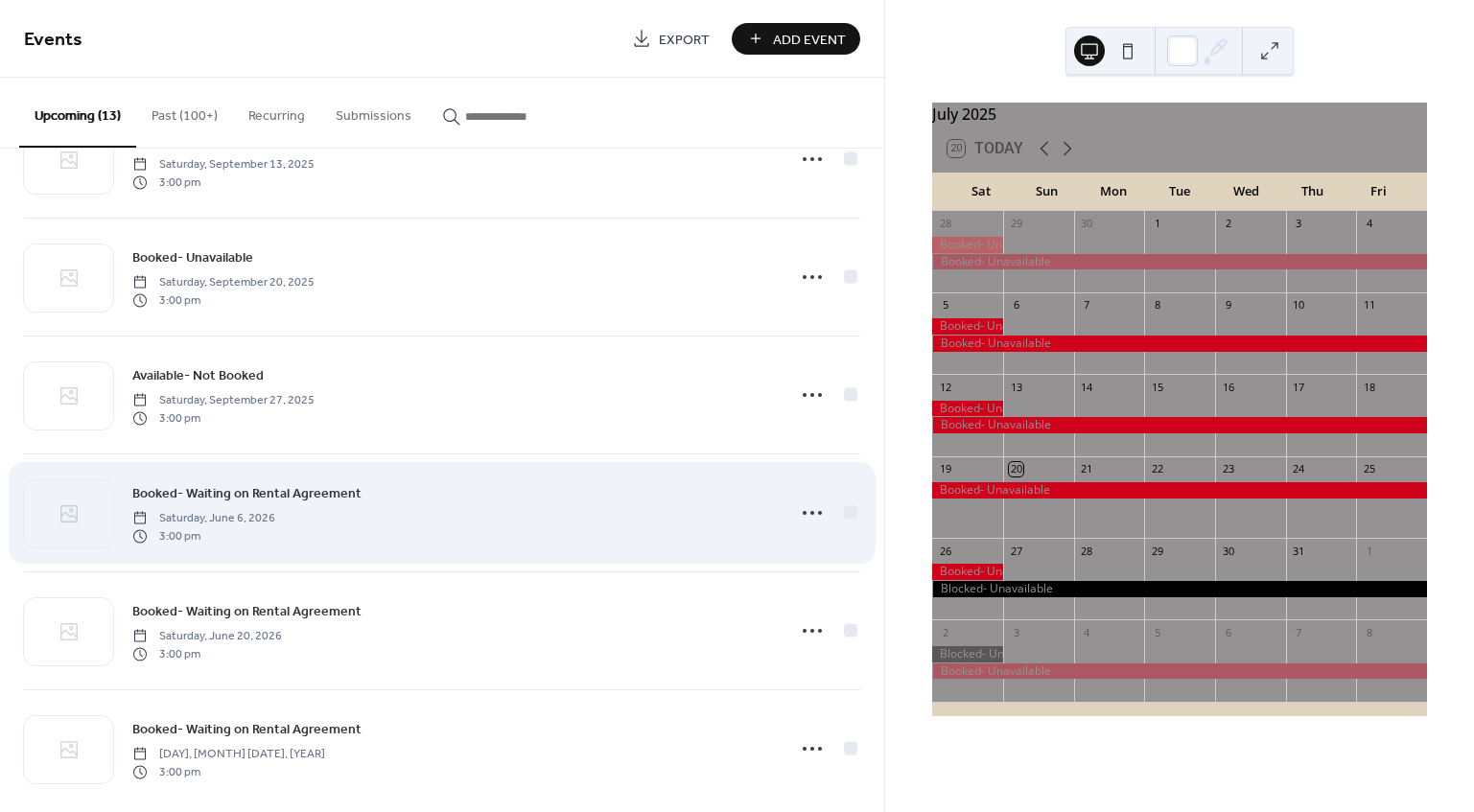 scroll, scrollTop: 919, scrollLeft: 0, axis: vertical 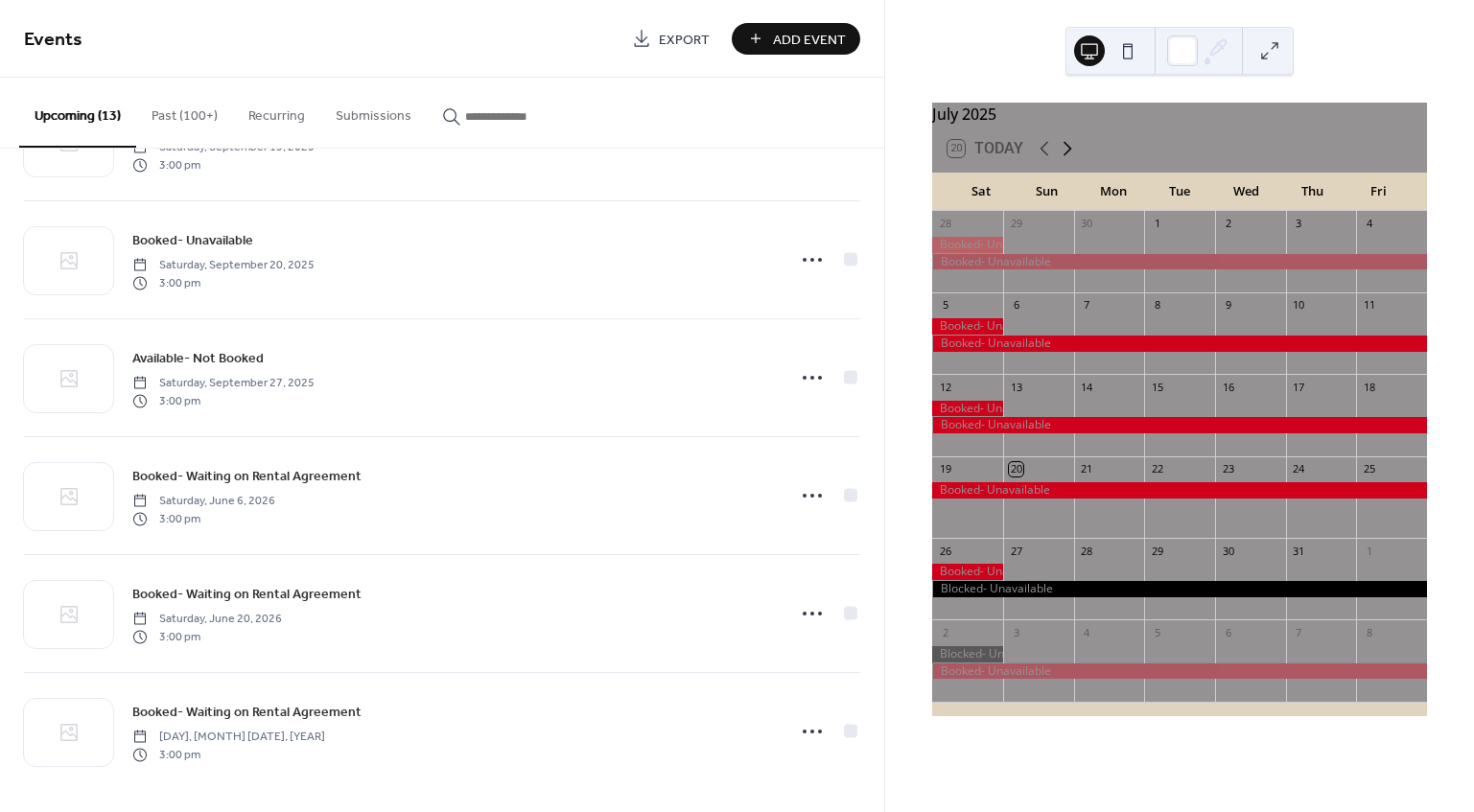 click 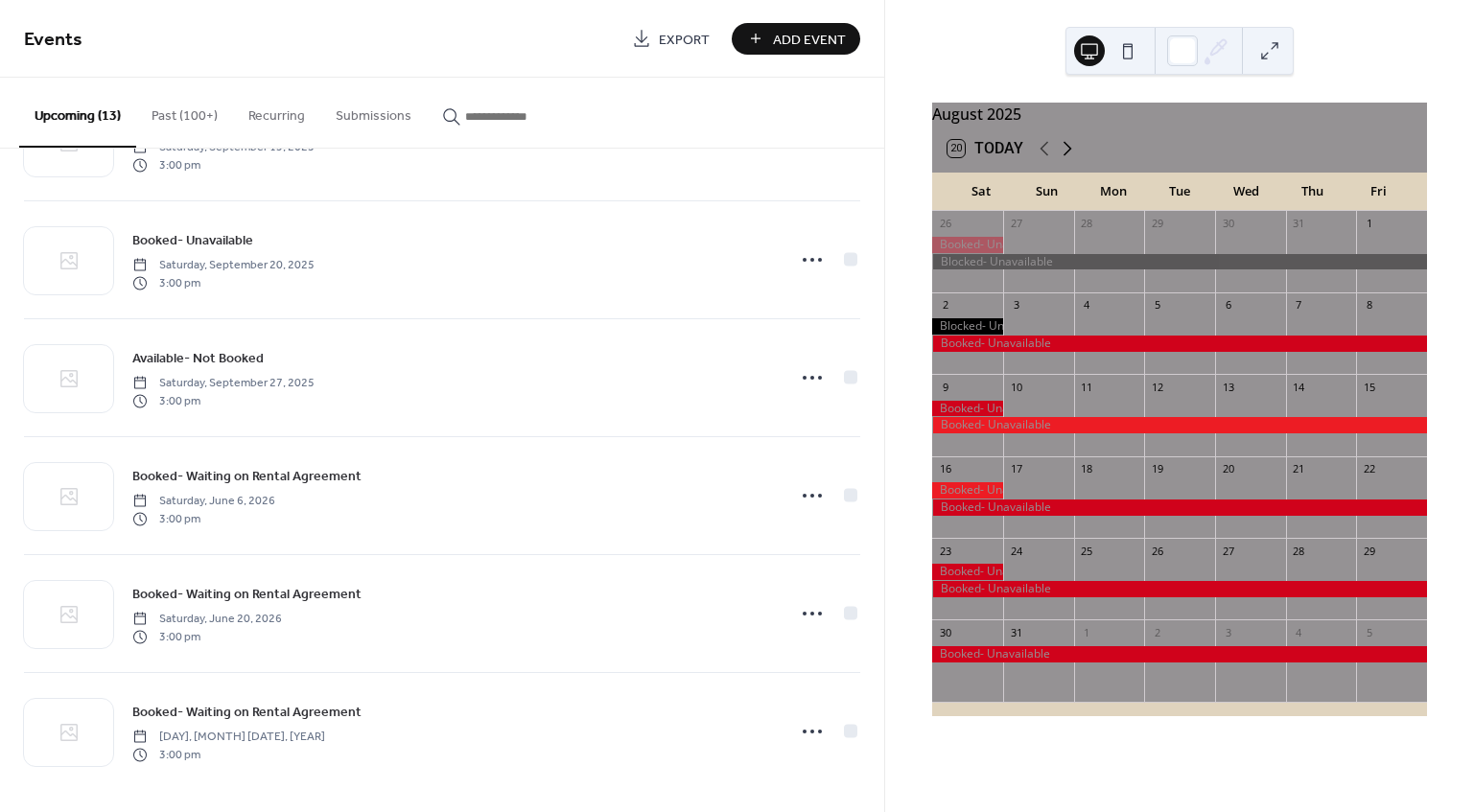 click 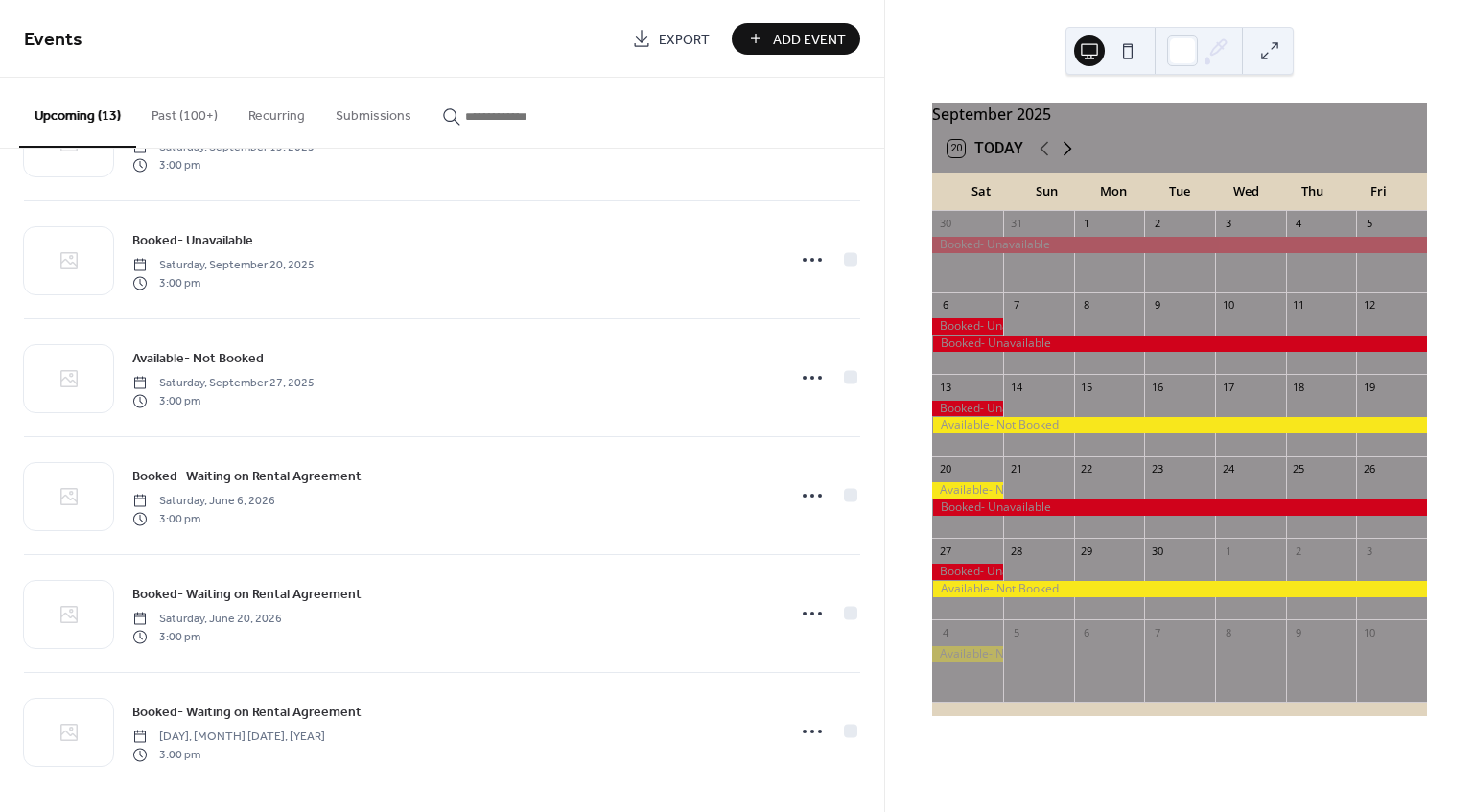 click 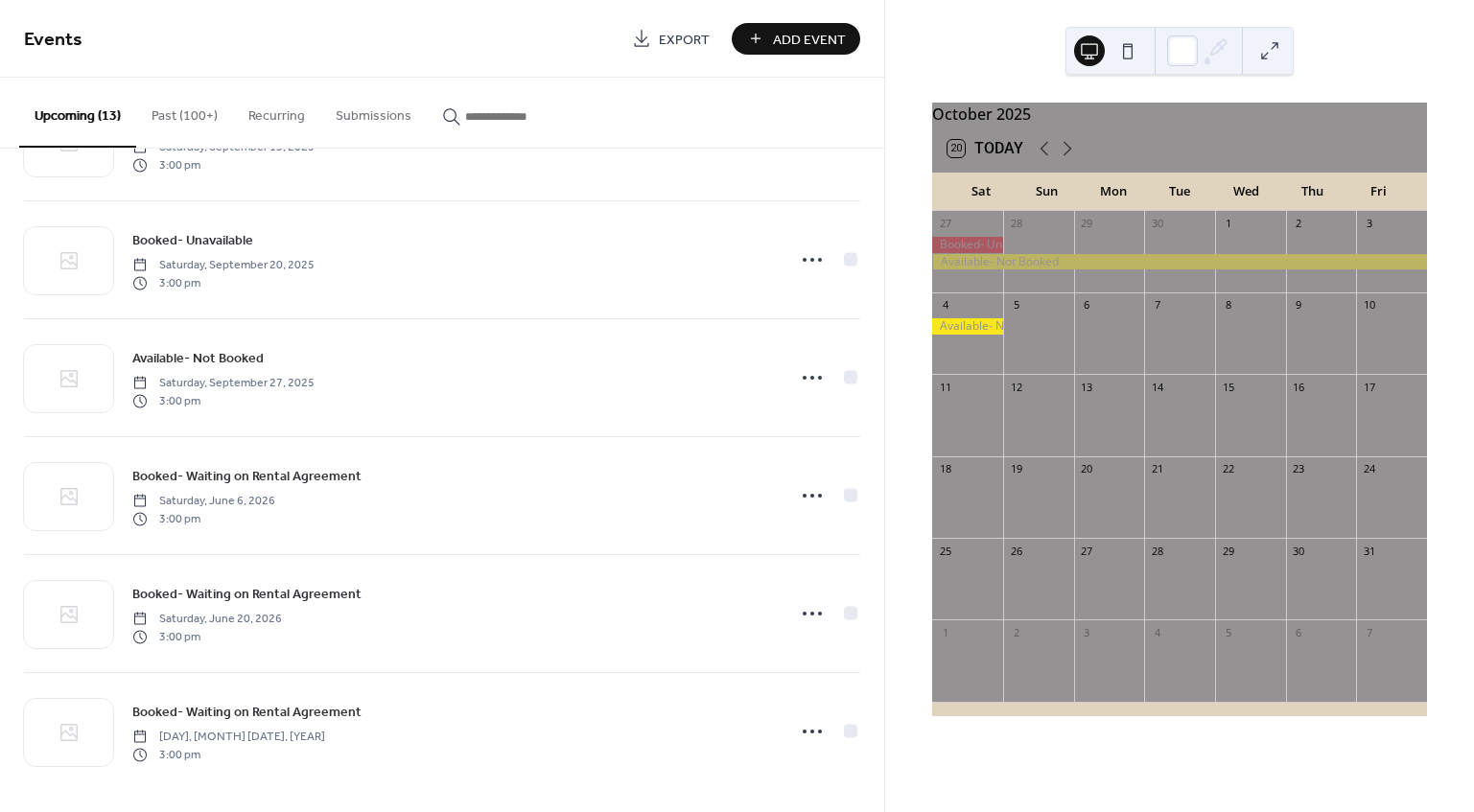 click on "Add Event" at bounding box center (809, 39) 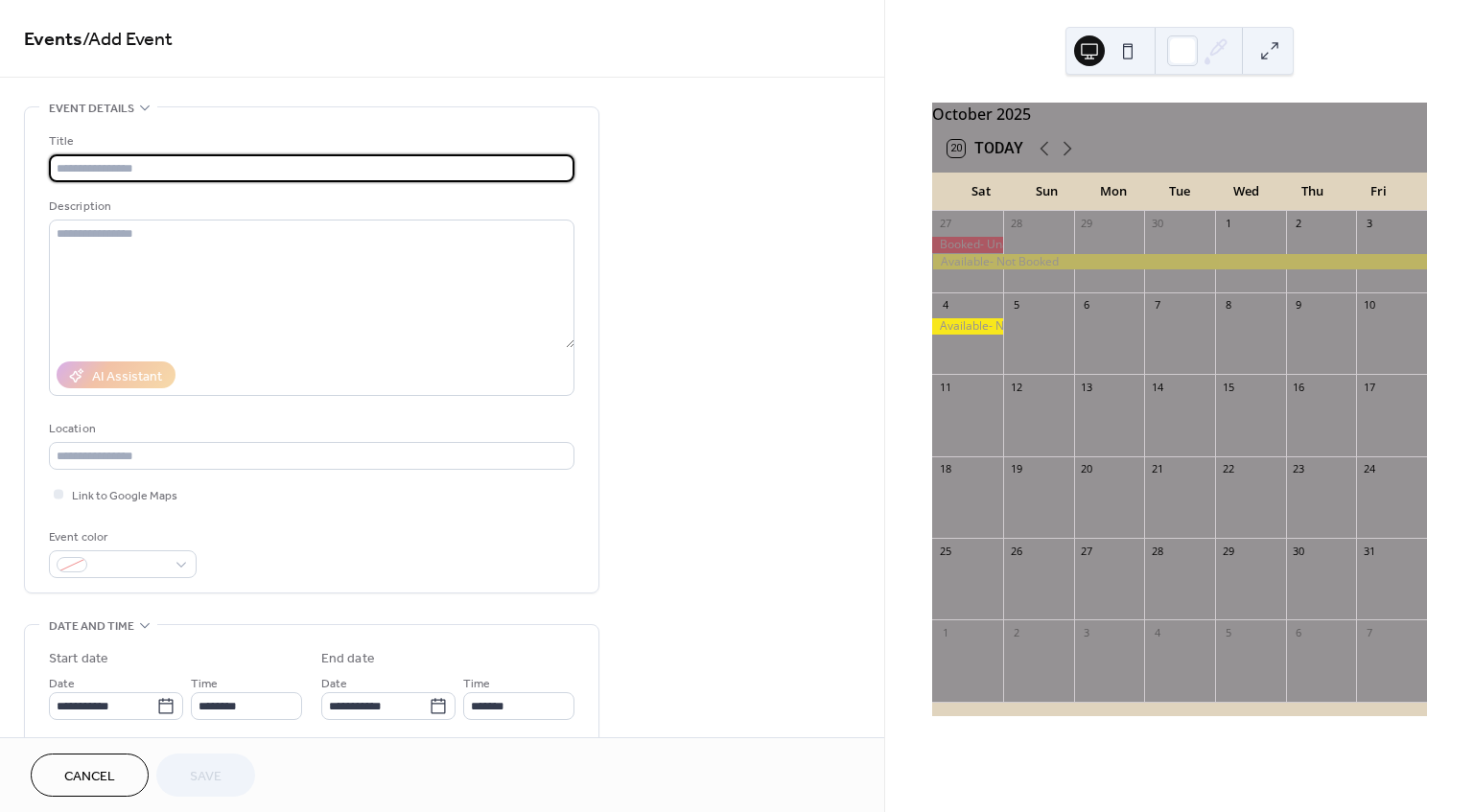 click at bounding box center [312, 168] 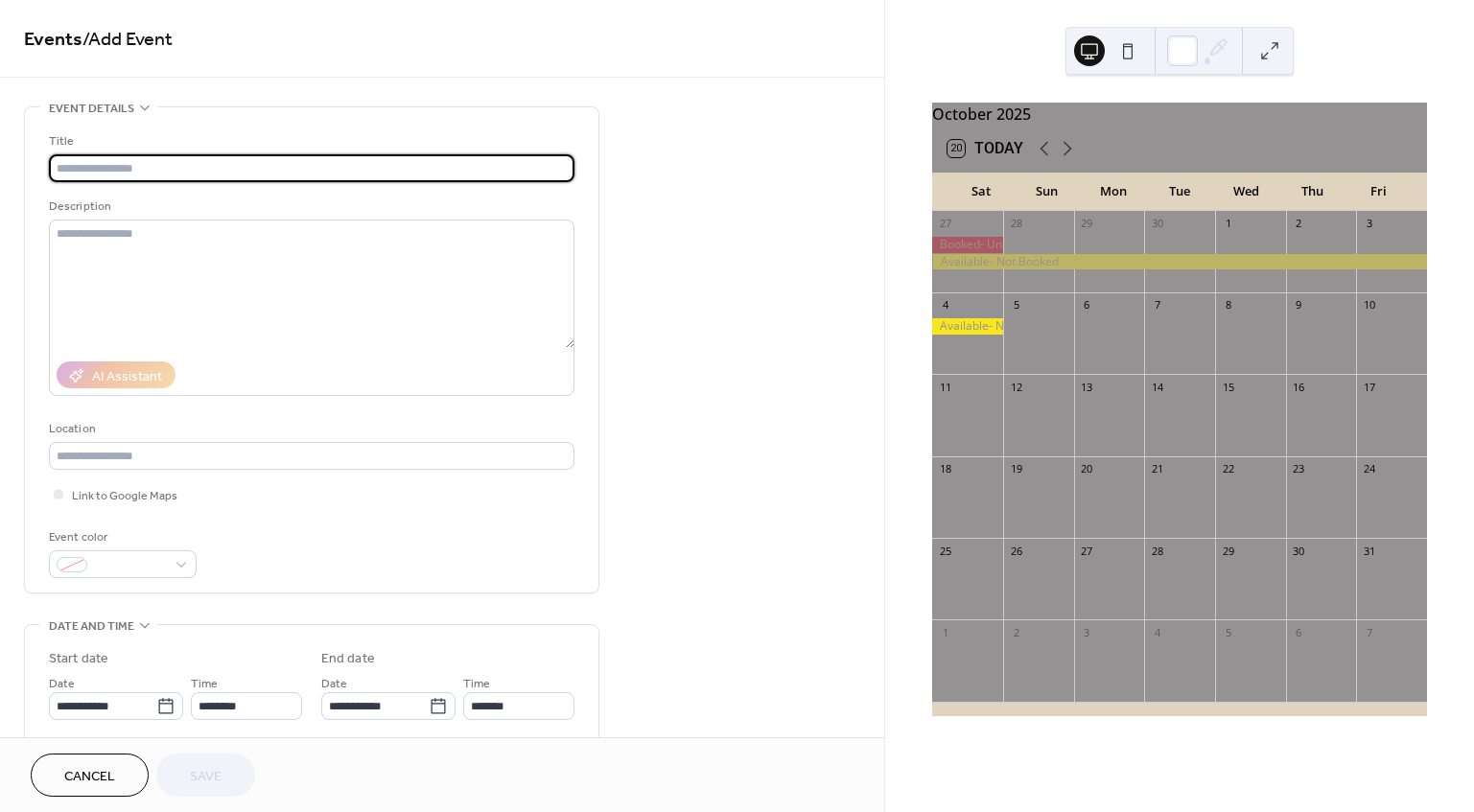 type on "**********" 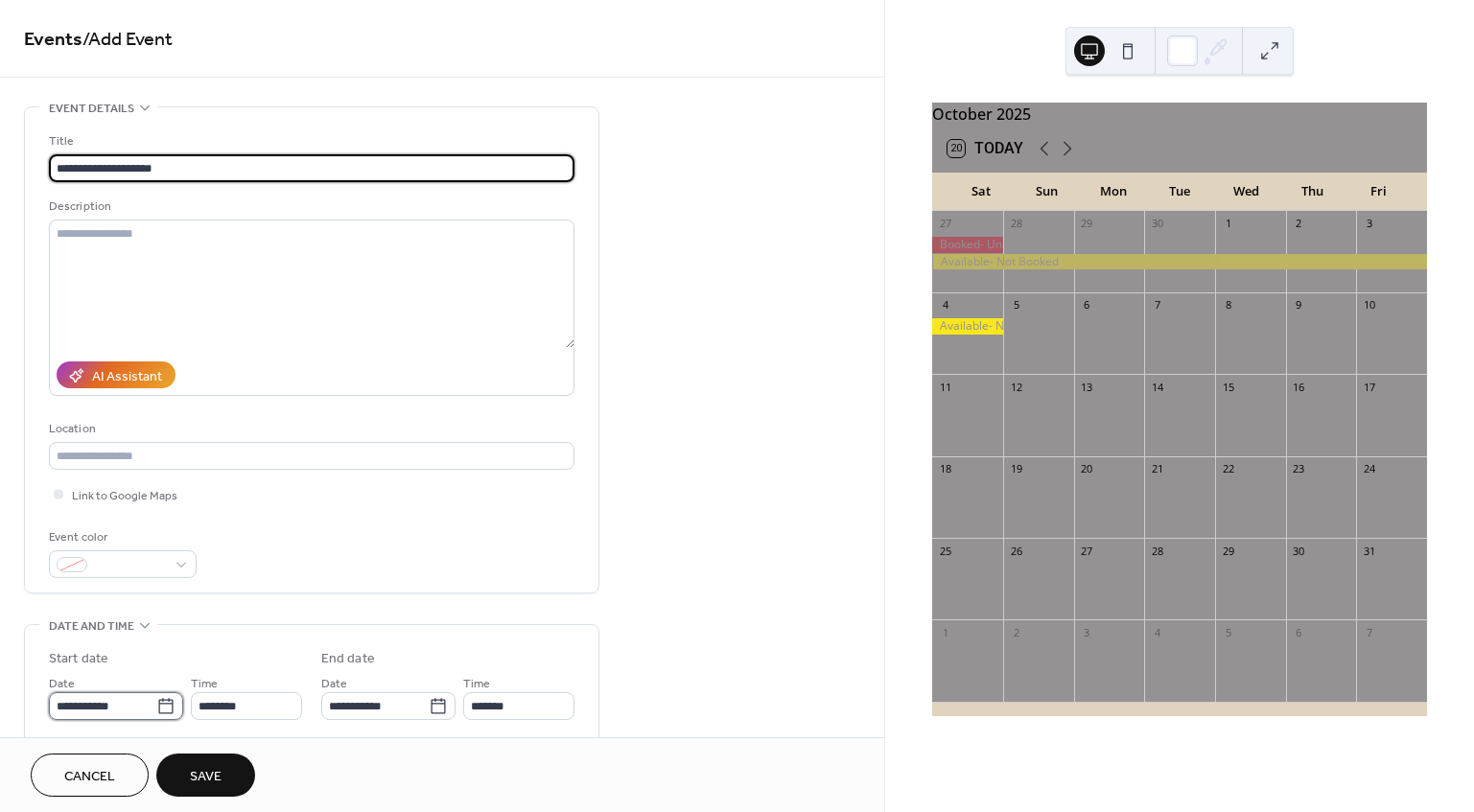 click on "**********" at bounding box center [103, 706] 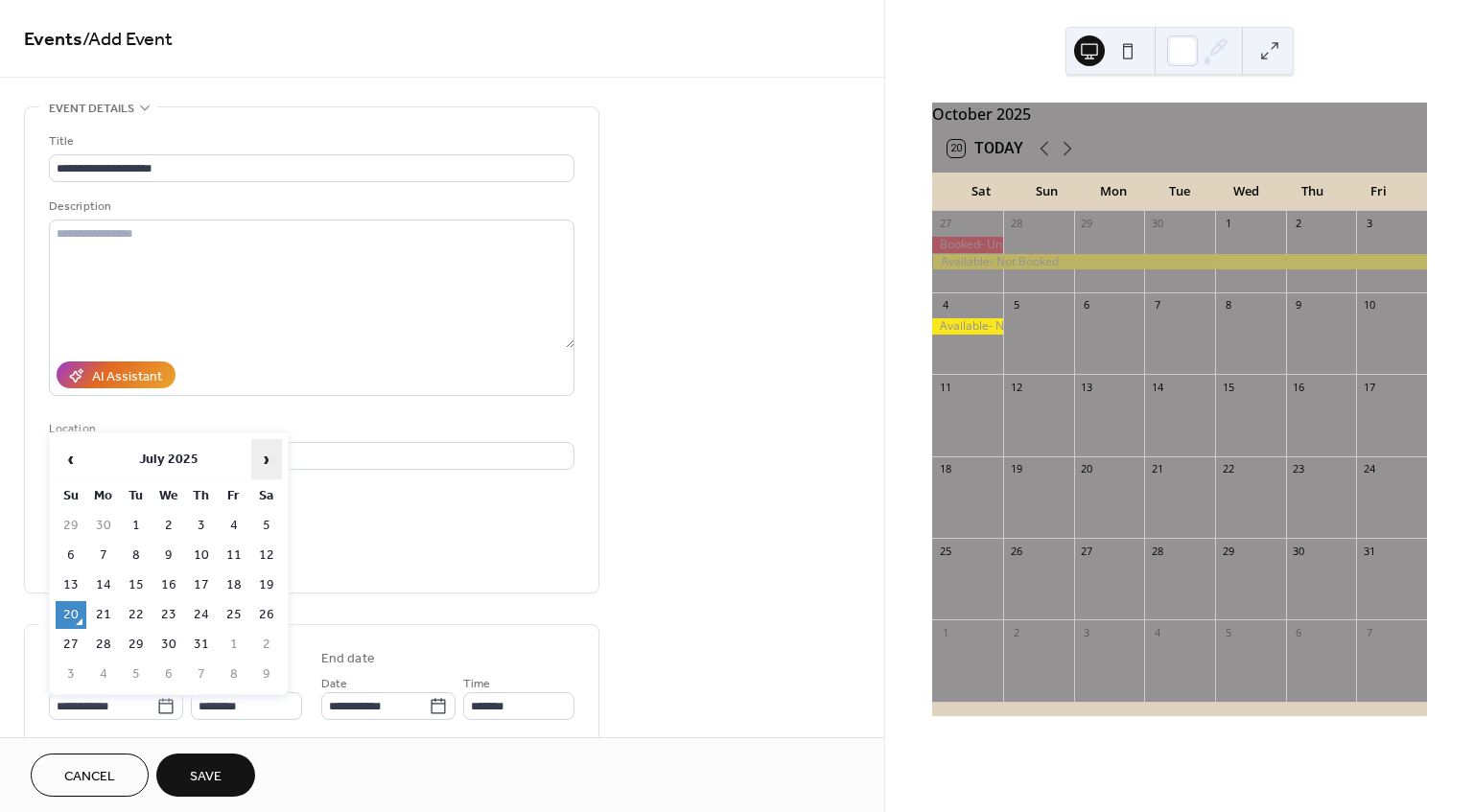 click on "›" at bounding box center (267, 459) 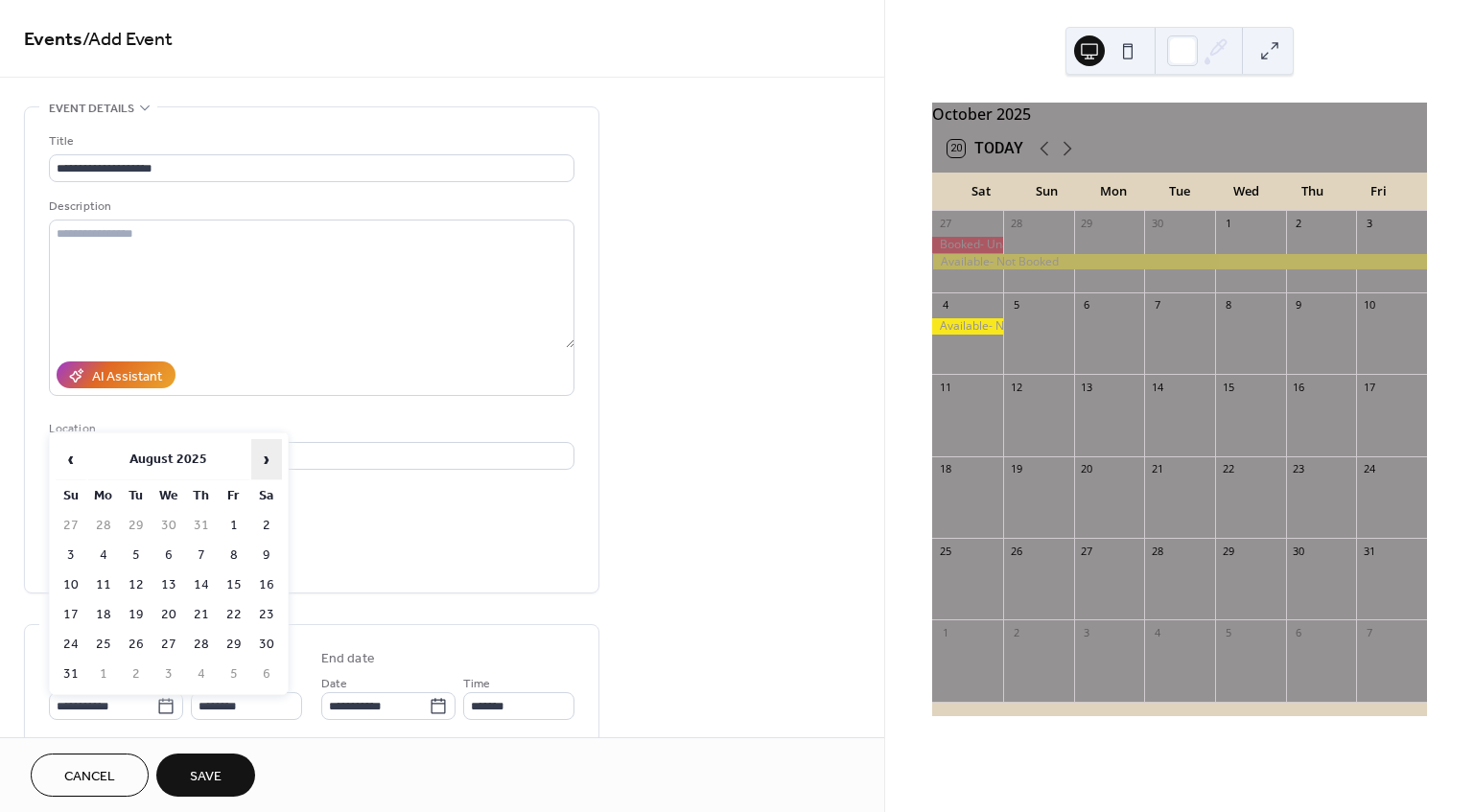 click on "›" at bounding box center [267, 459] 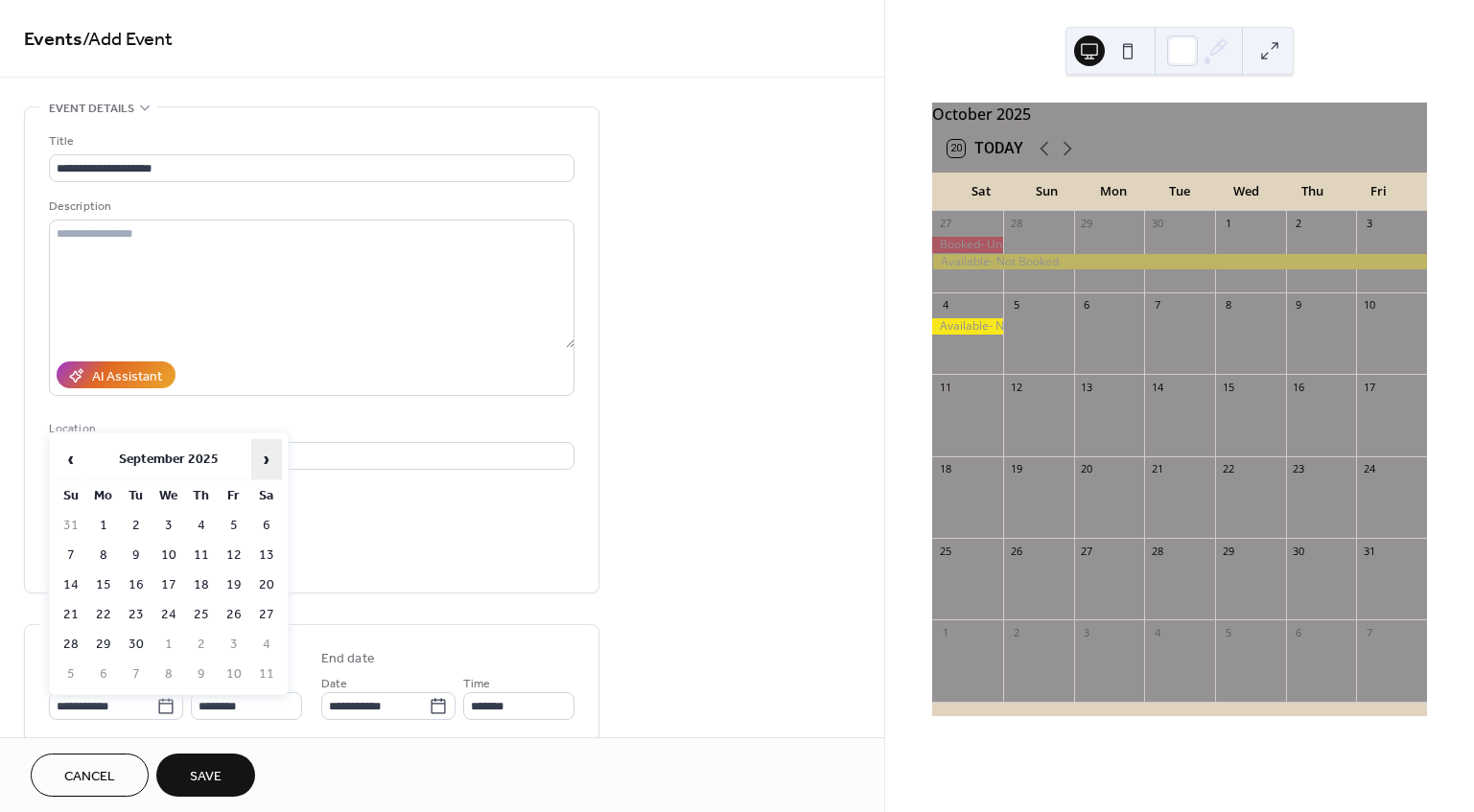 click on "›" at bounding box center (267, 459) 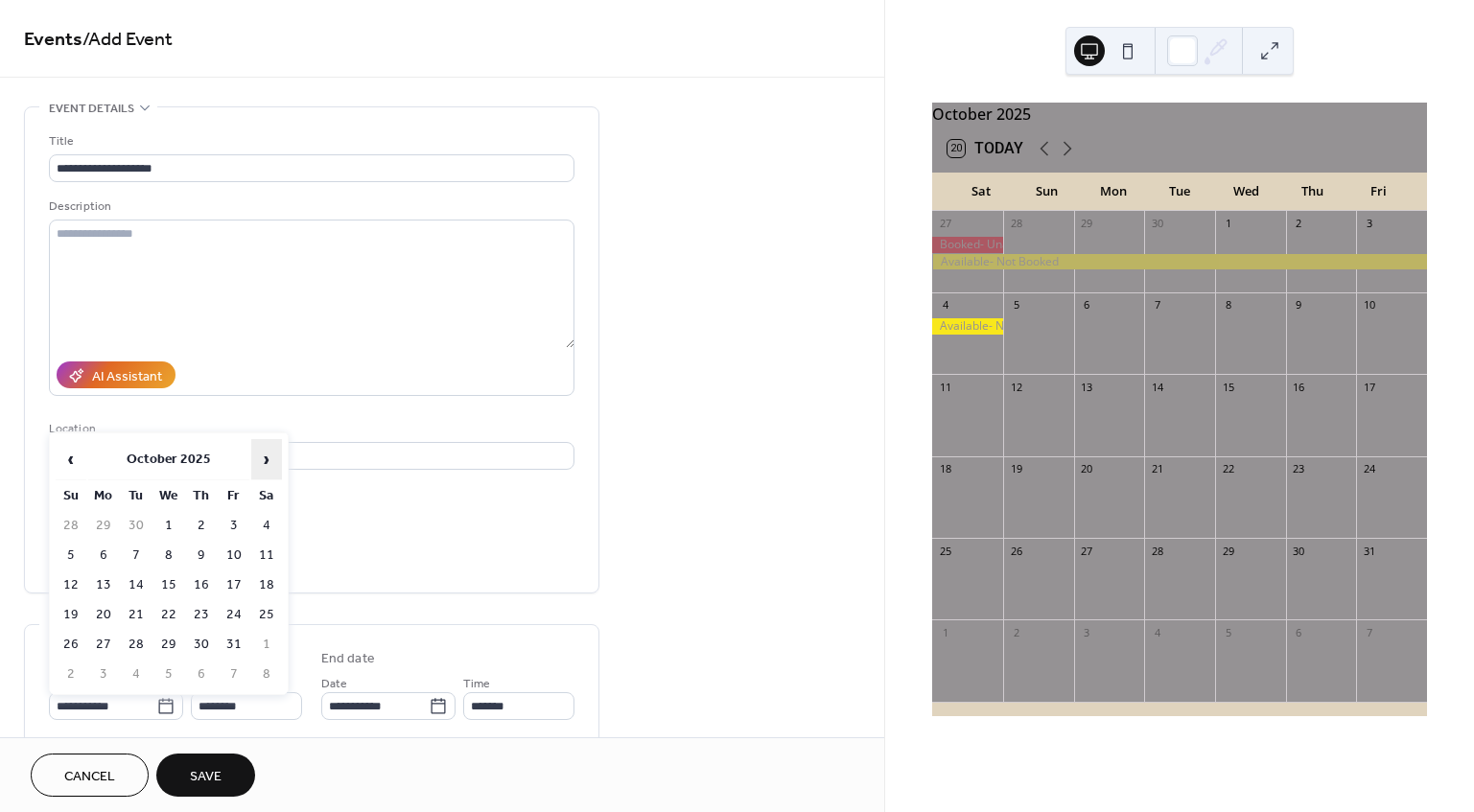 click on "›" at bounding box center (267, 459) 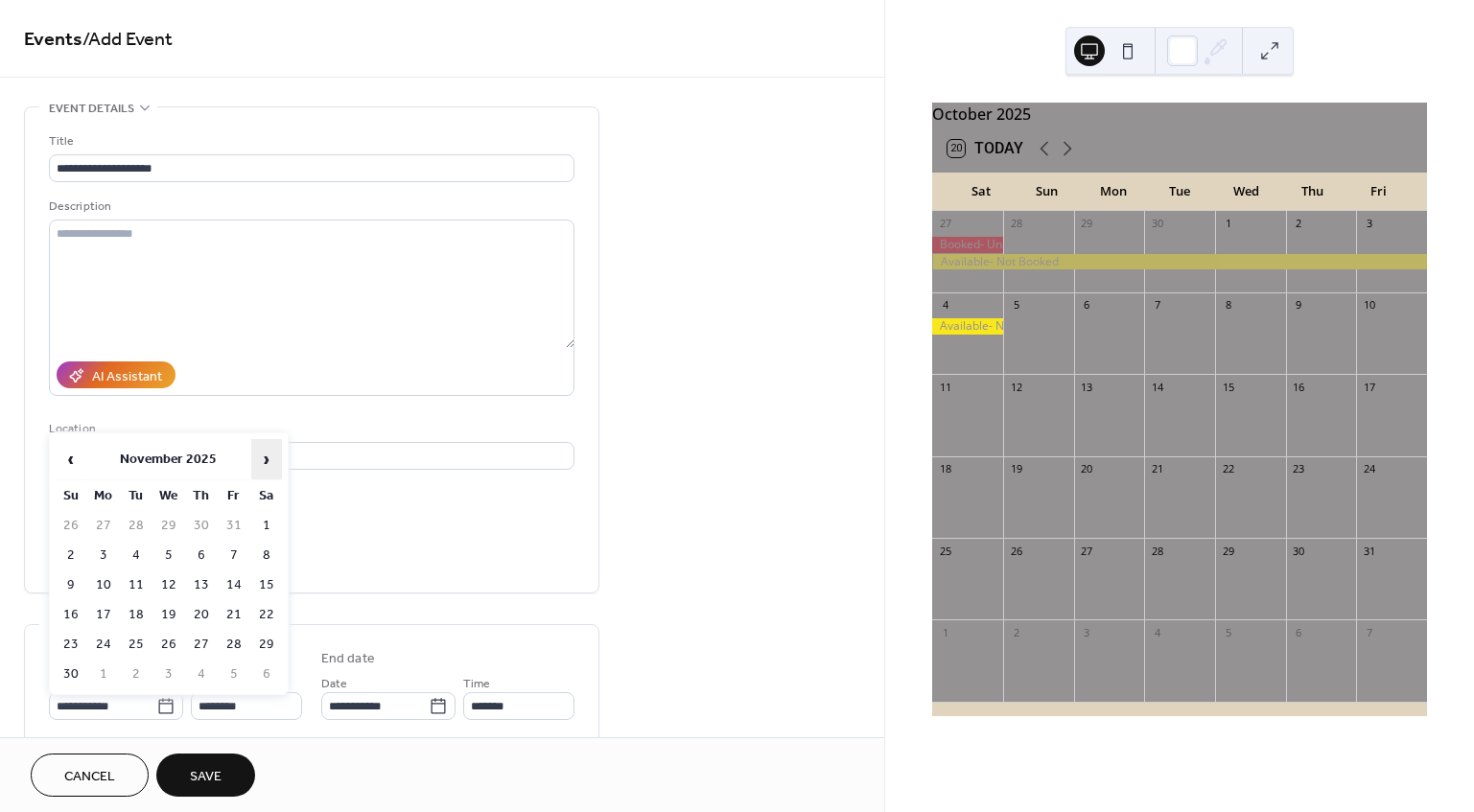 click on "›" at bounding box center [267, 459] 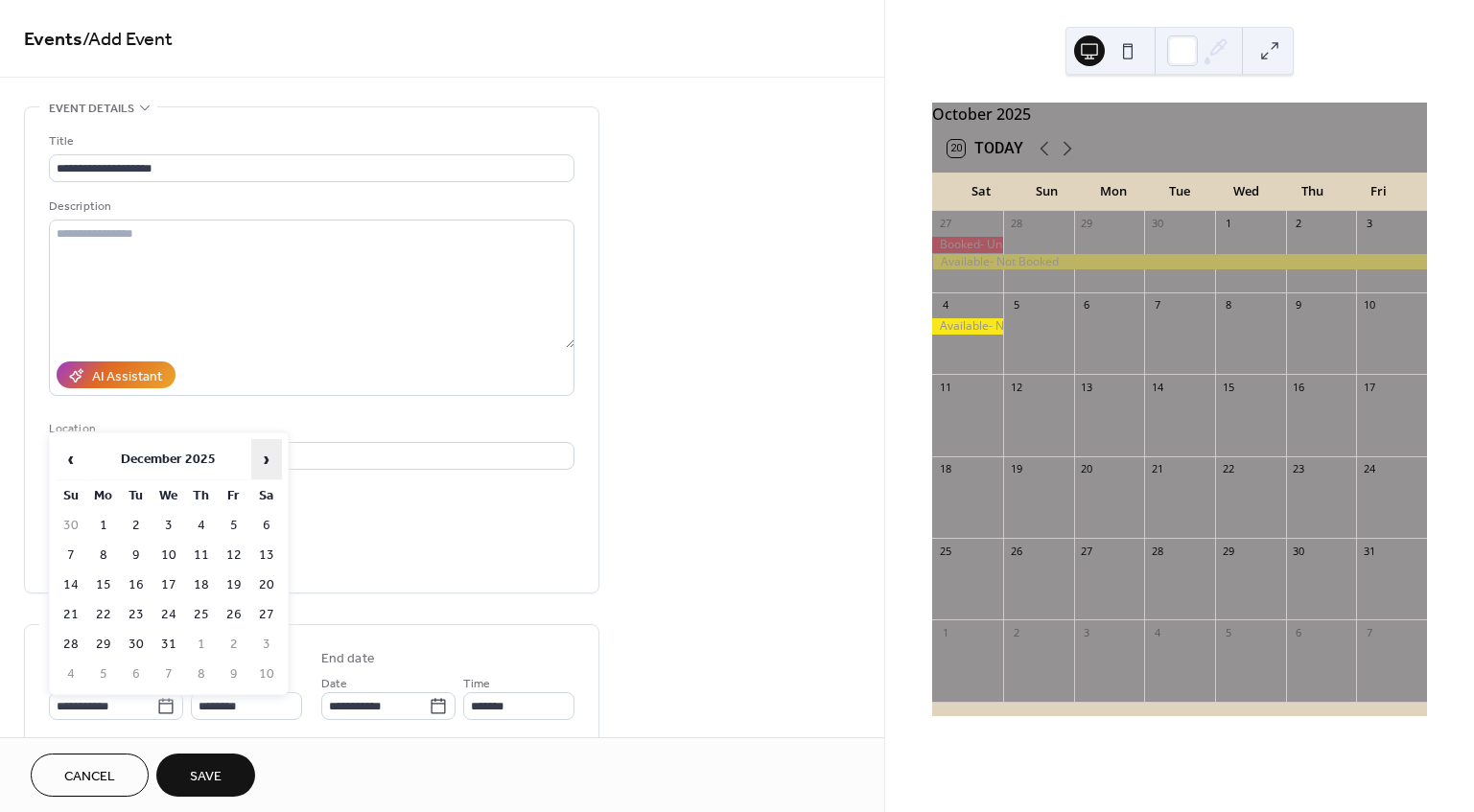 click on "›" at bounding box center (267, 459) 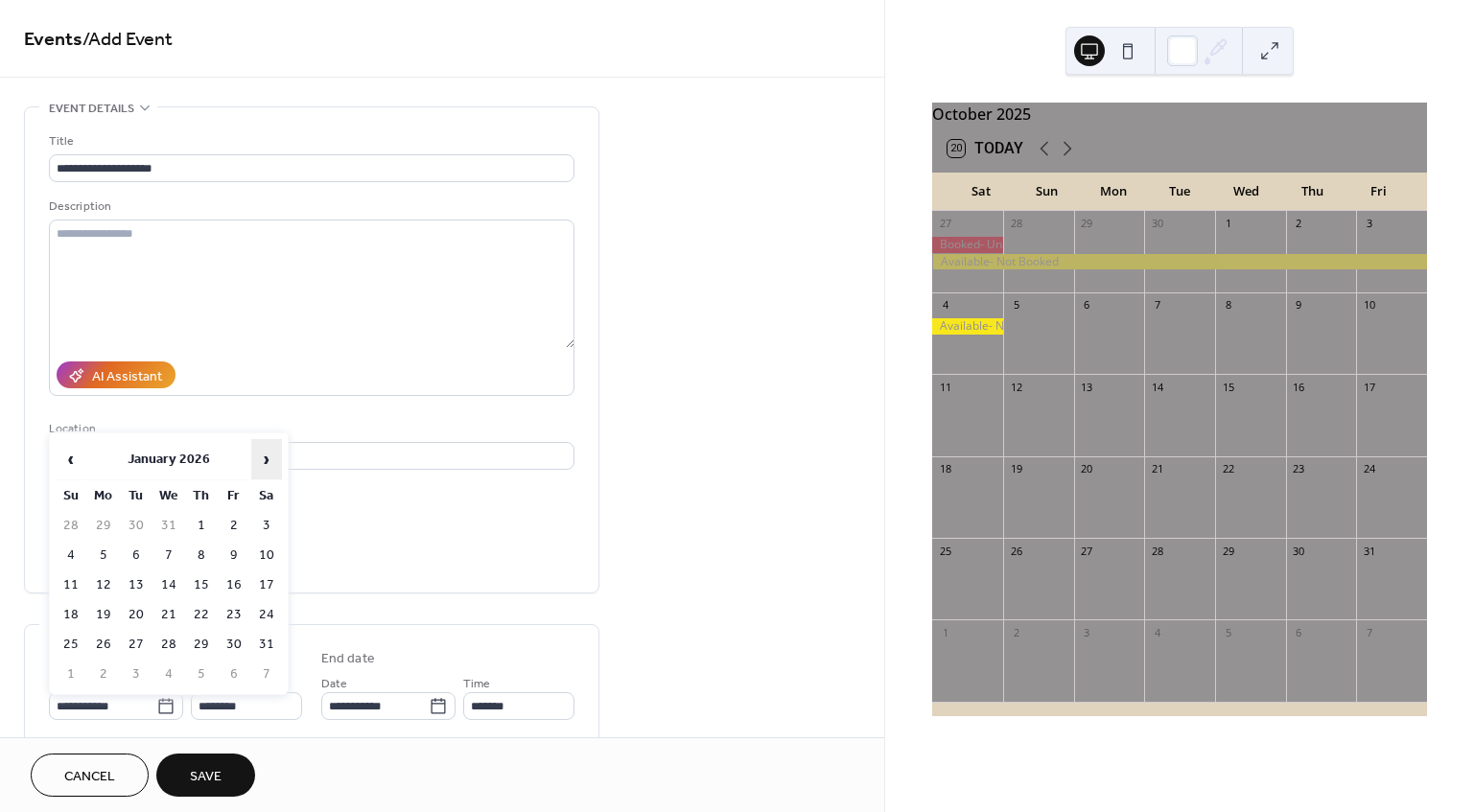 click on "›" at bounding box center [267, 459] 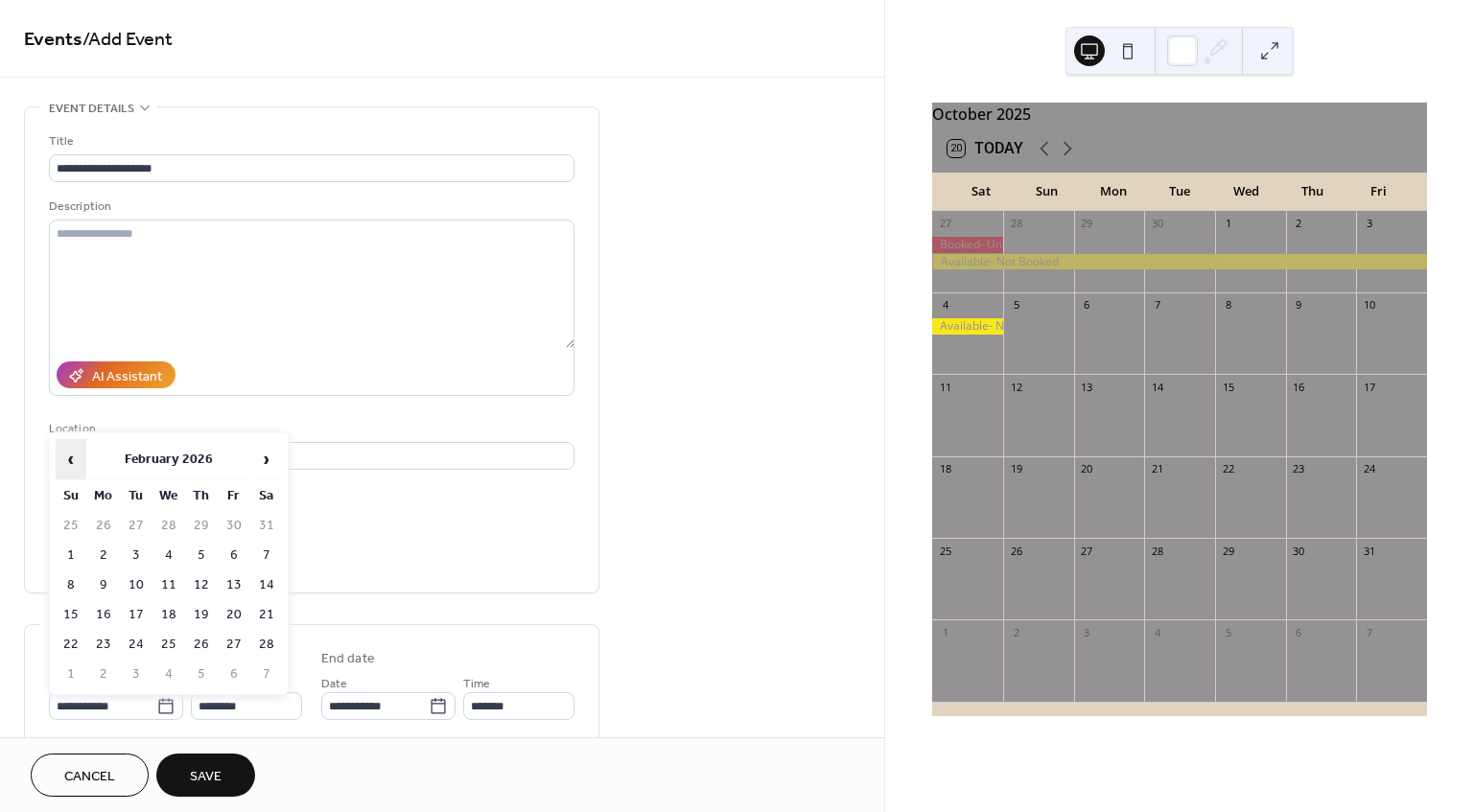 click on "‹" at bounding box center [71, 459] 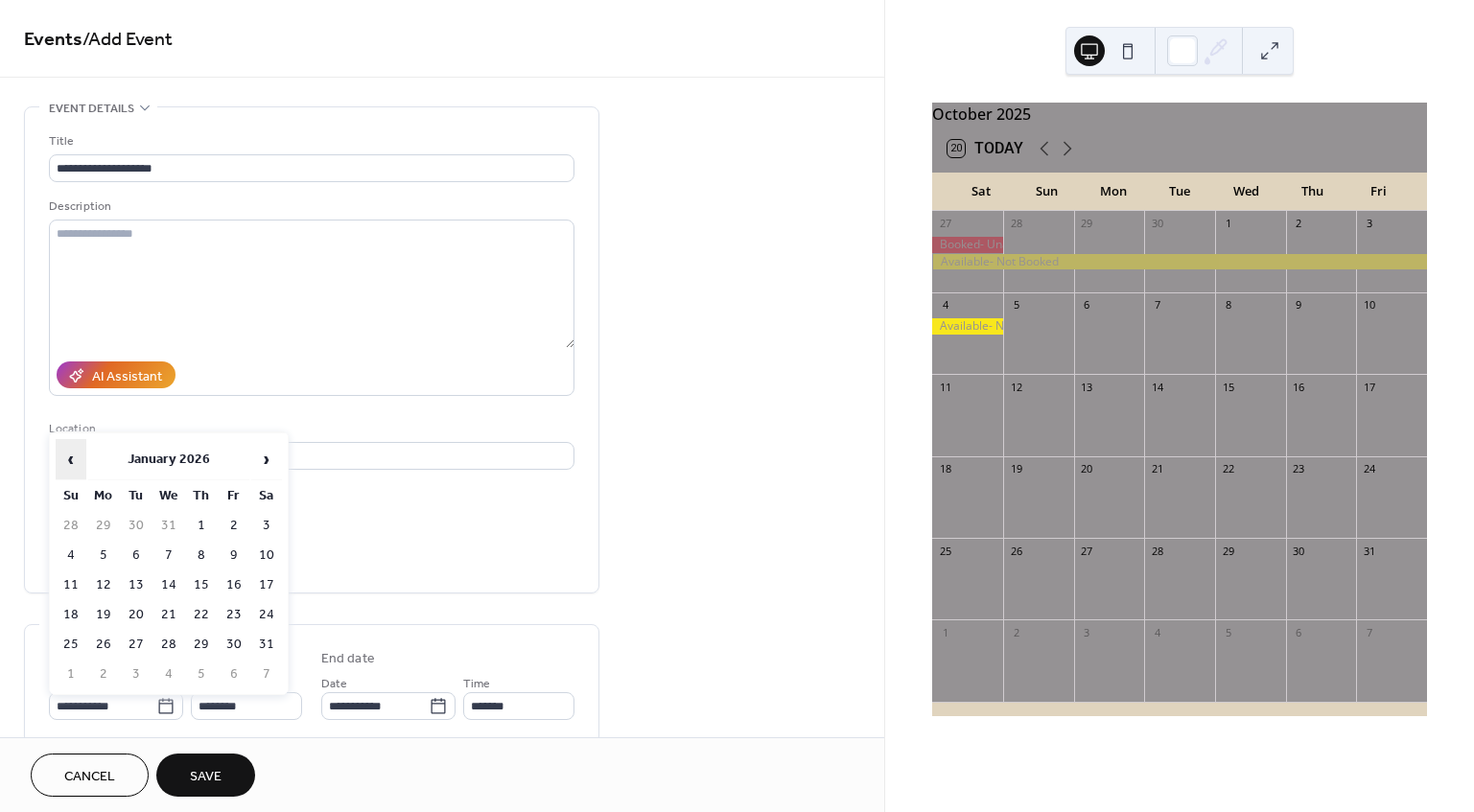 click on "‹" at bounding box center [71, 459] 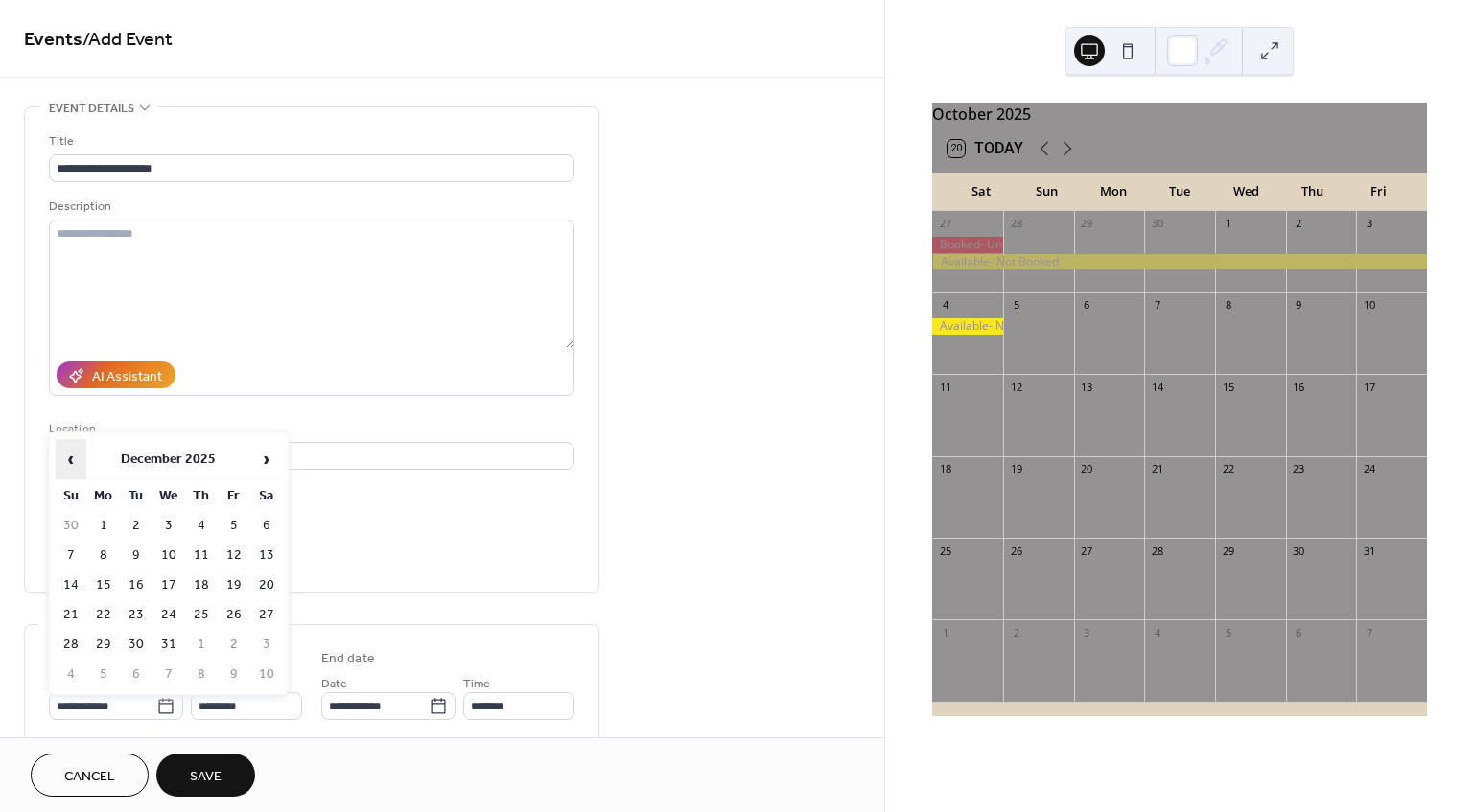 click on "‹" at bounding box center [71, 459] 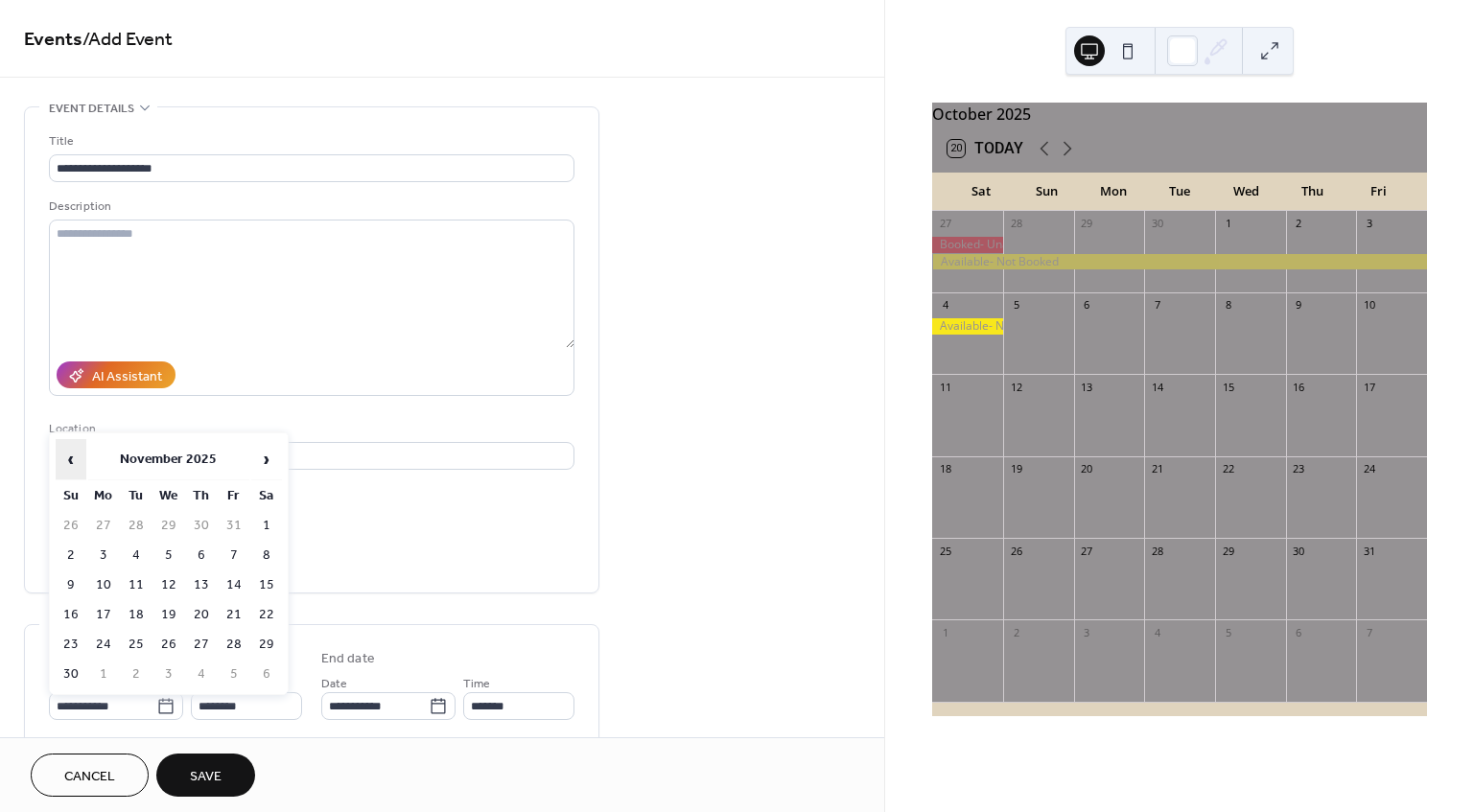 click on "‹" at bounding box center [71, 459] 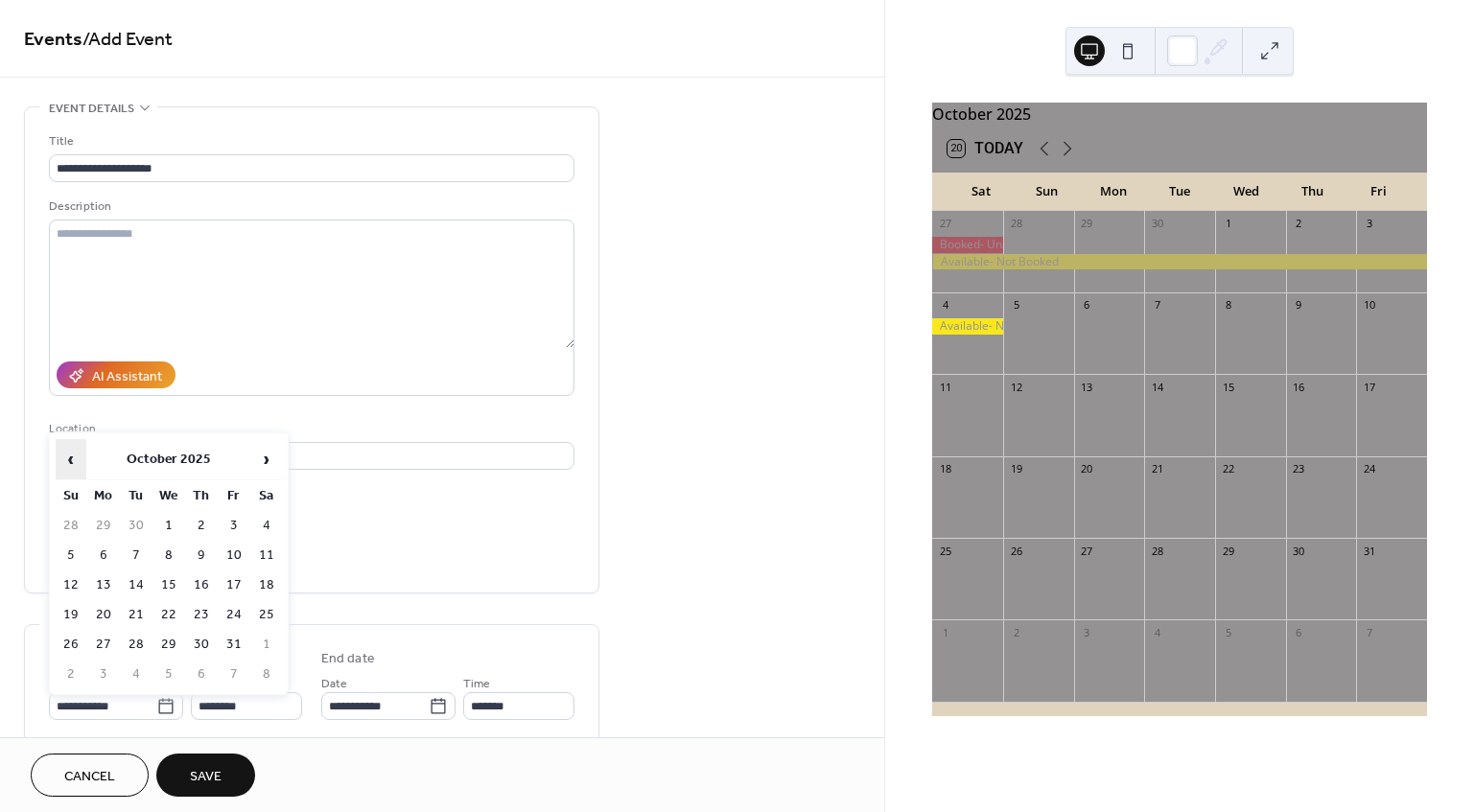 click on "‹" at bounding box center [71, 459] 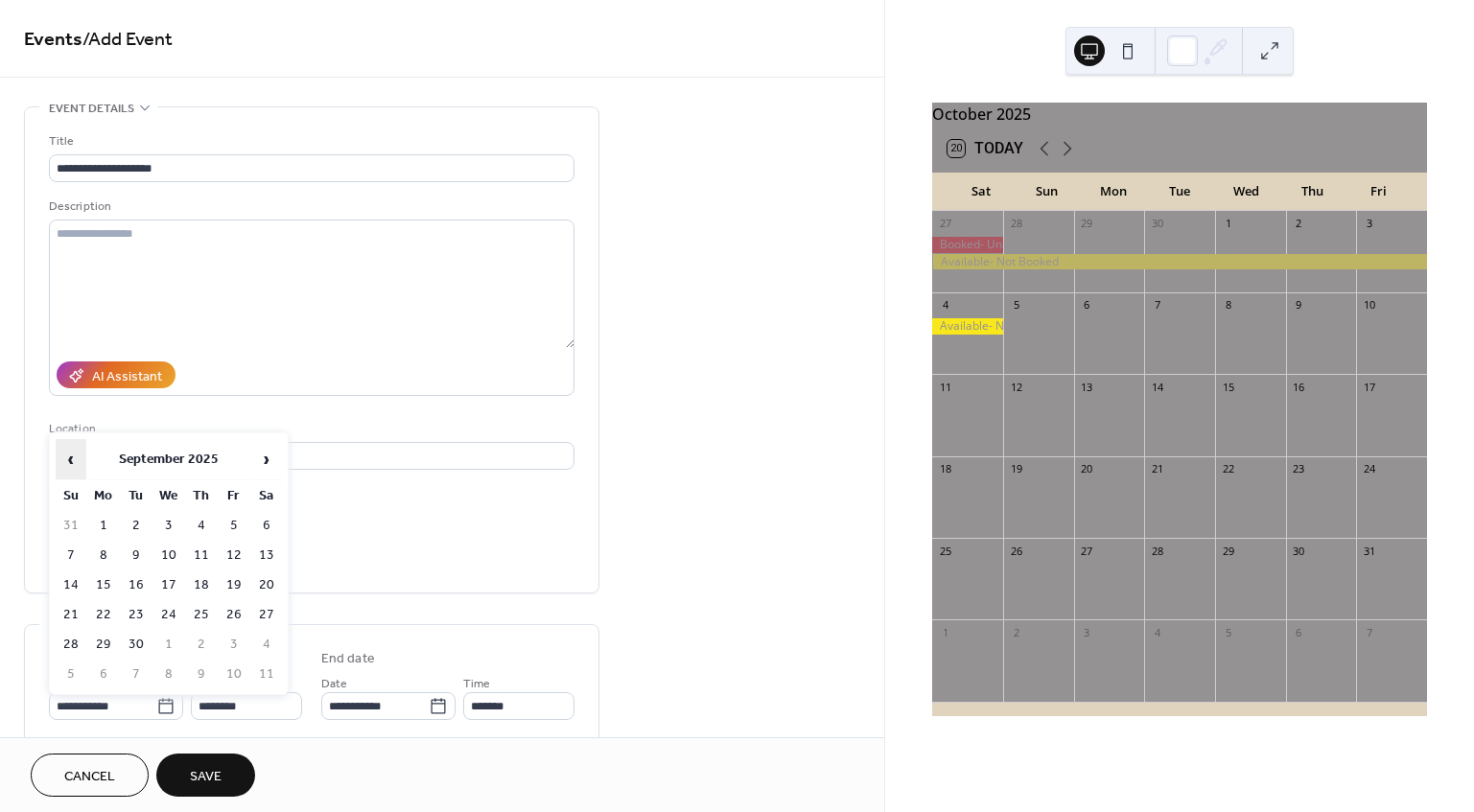 click on "‹" at bounding box center (71, 459) 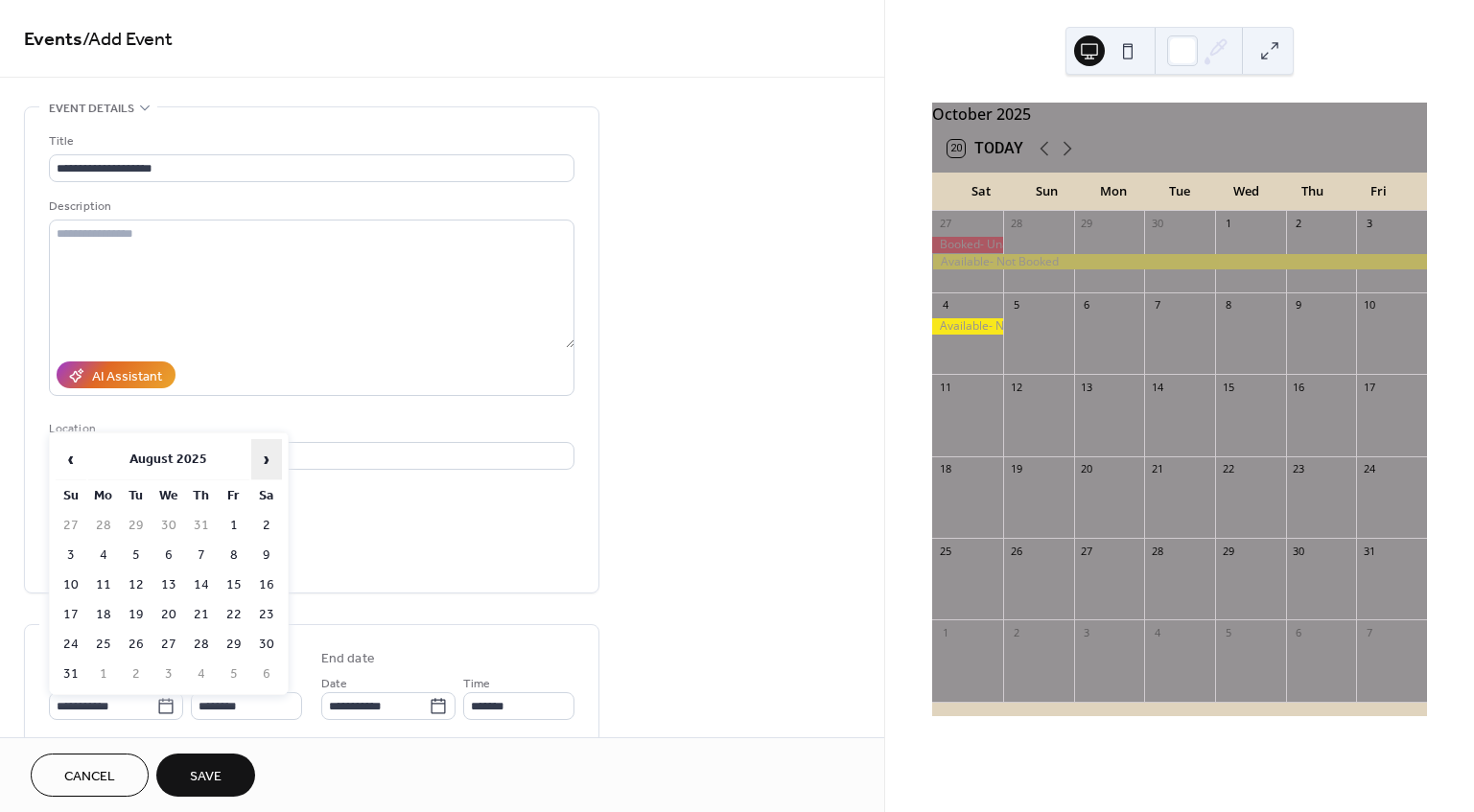 click on "›" at bounding box center [267, 459] 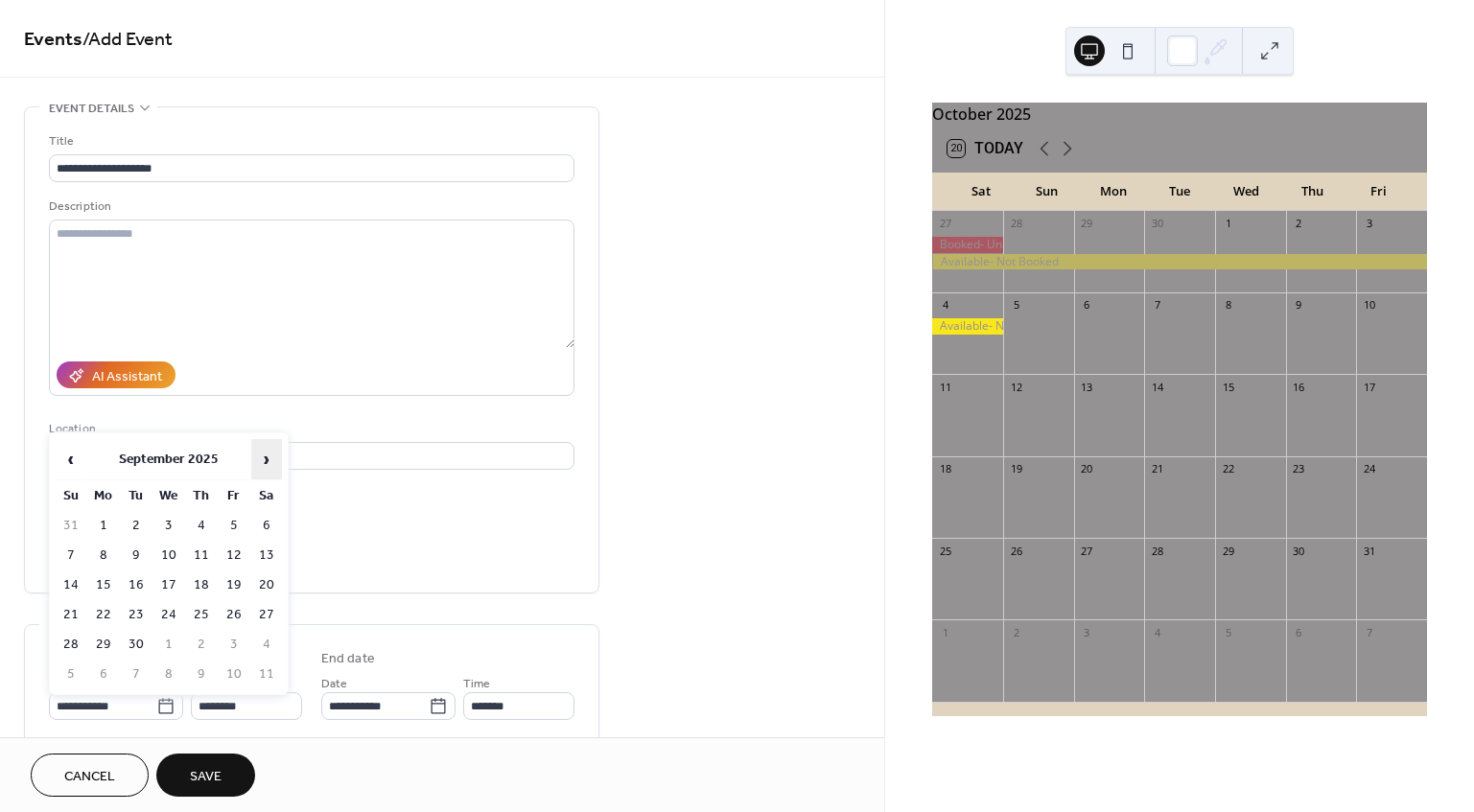 click on "›" at bounding box center [267, 459] 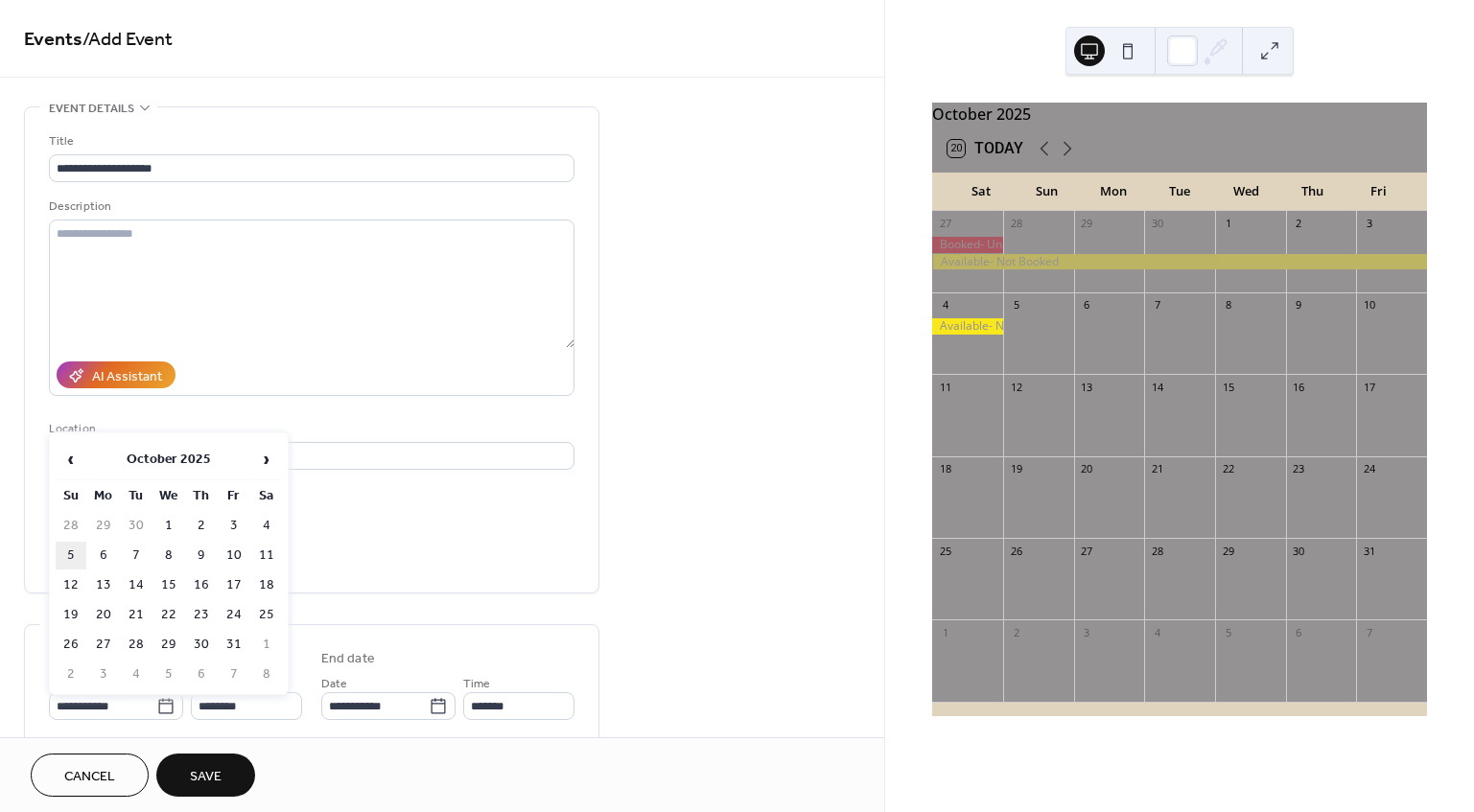 click on "5" at bounding box center [71, 555] 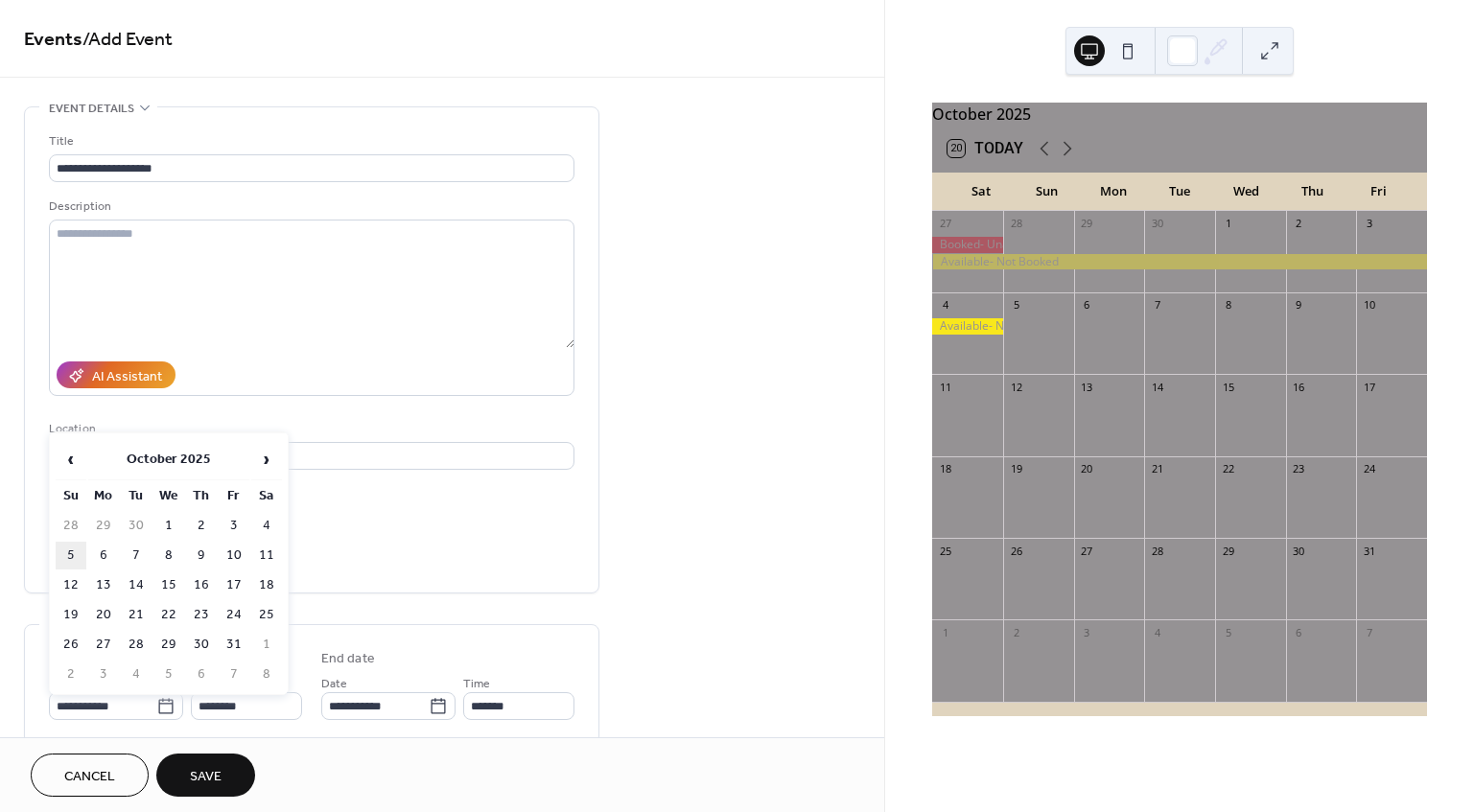 type on "**********" 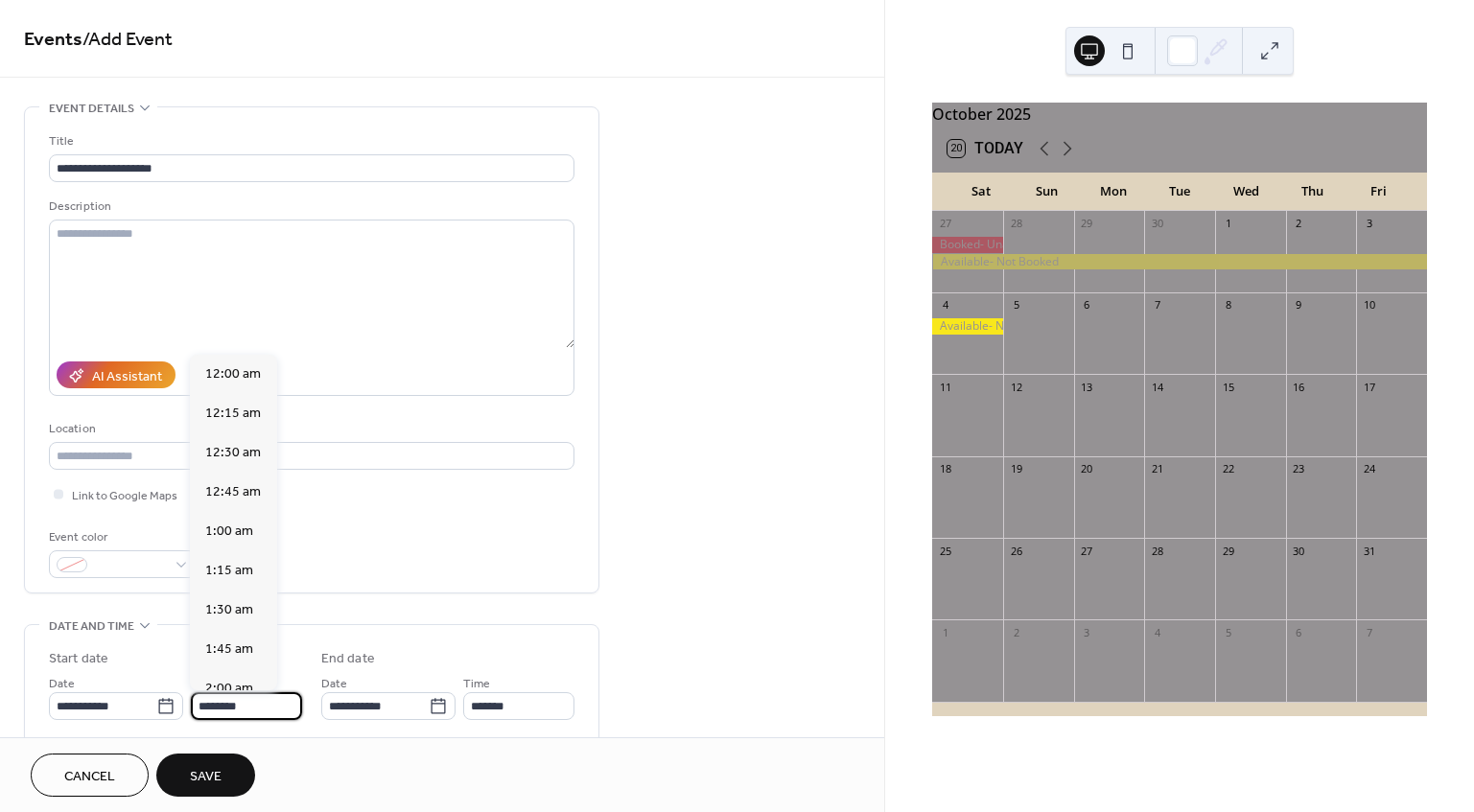 click on "********" at bounding box center [246, 706] 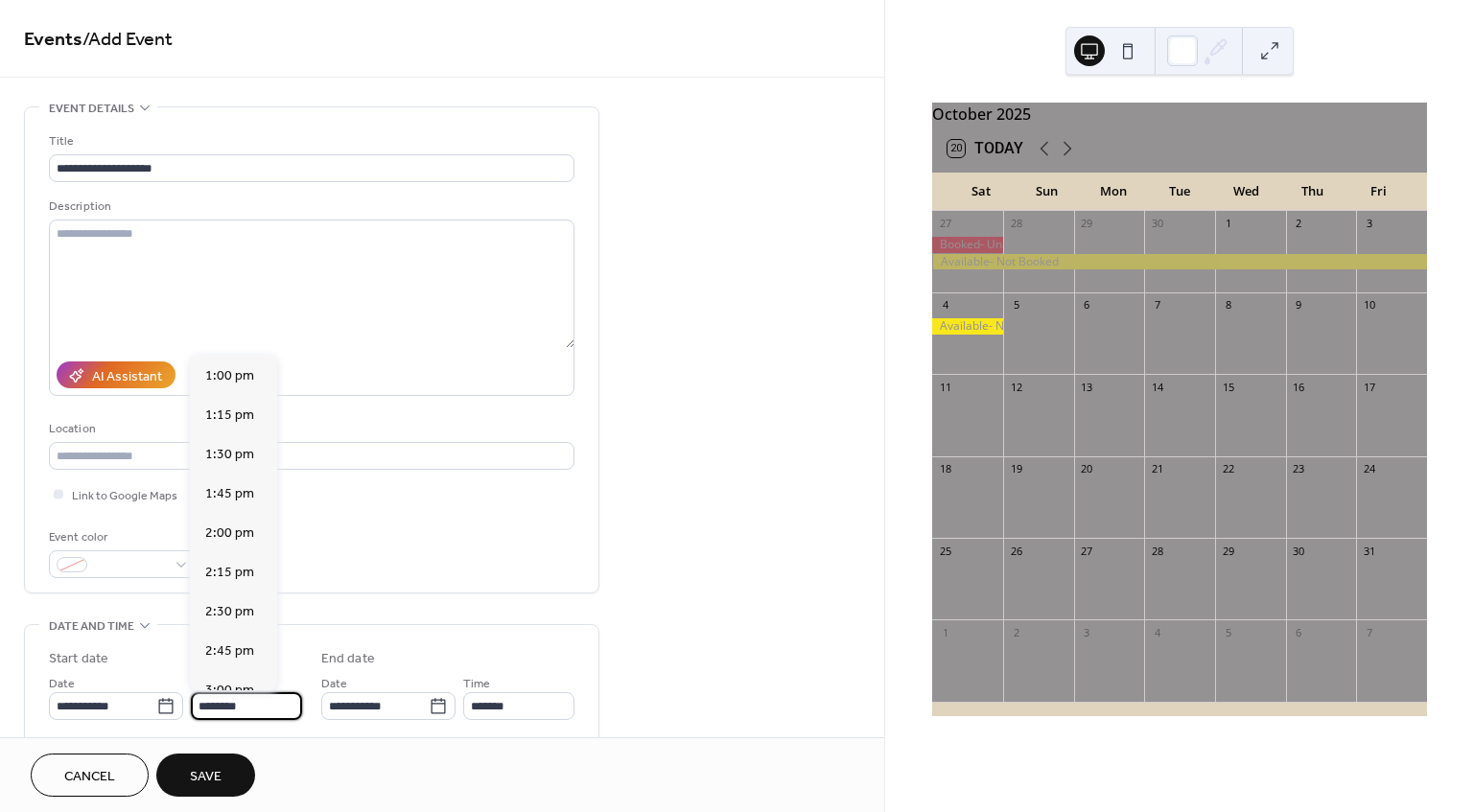 scroll, scrollTop: 2147, scrollLeft: 0, axis: vertical 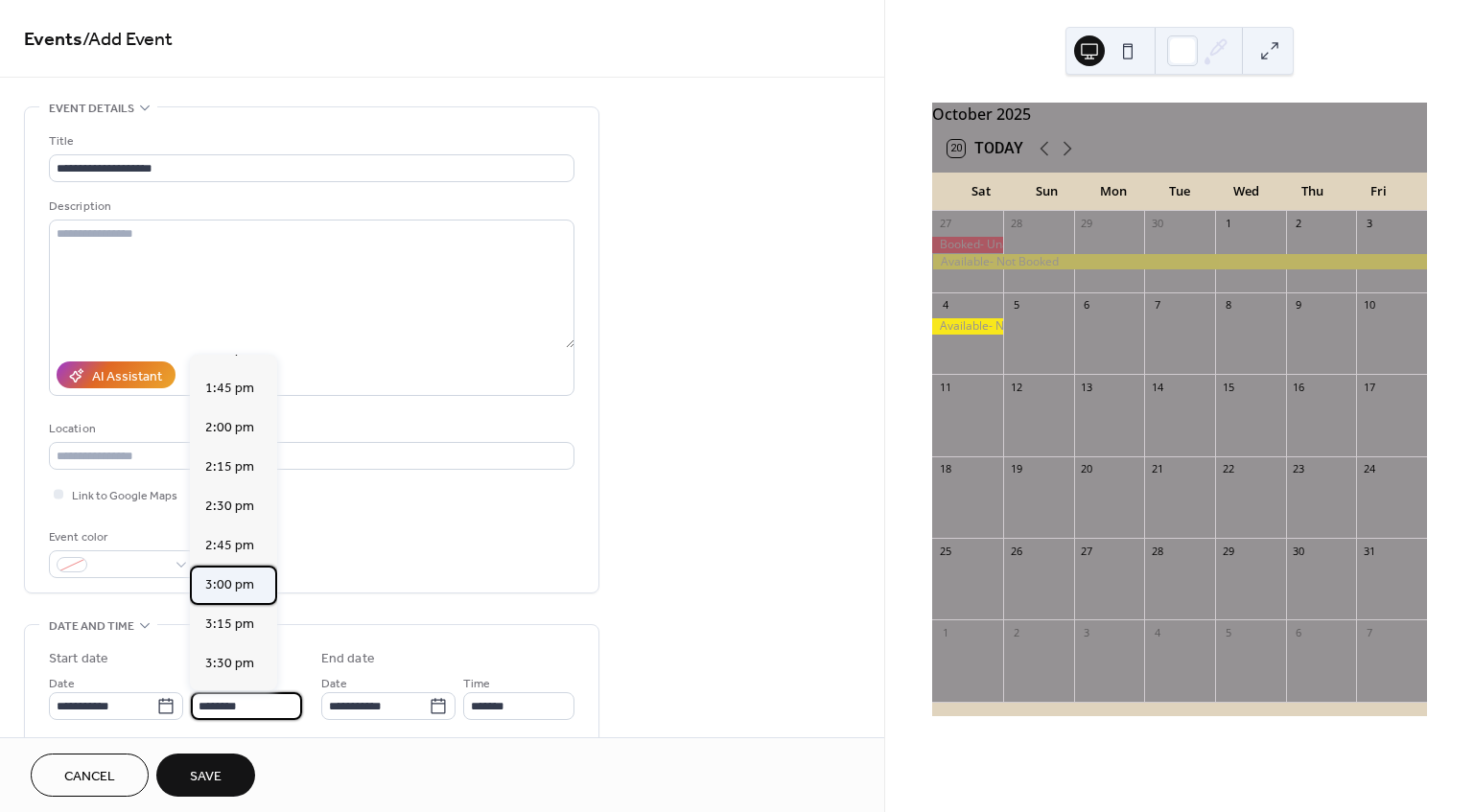 click on "3:00 pm" at bounding box center [229, 585] 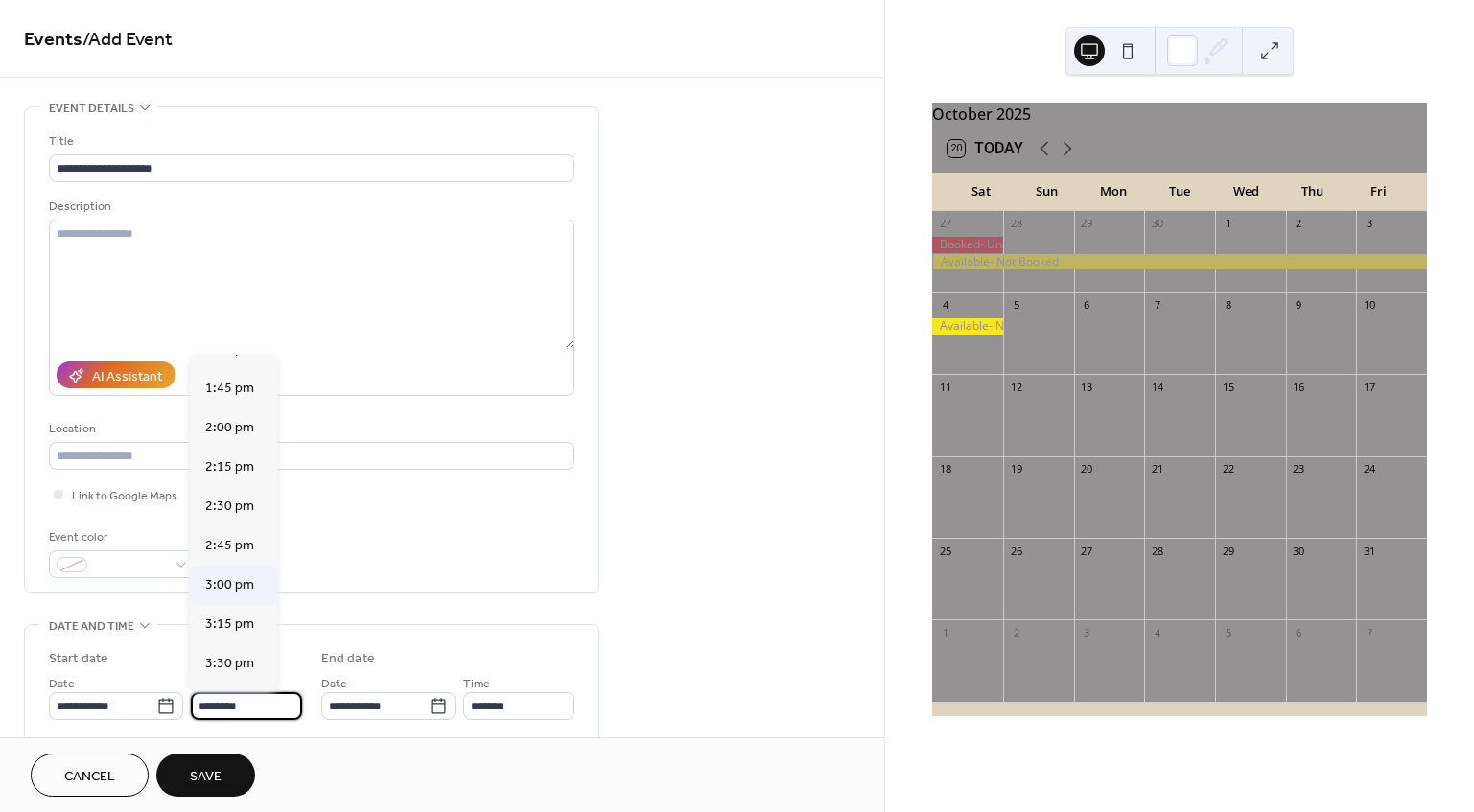 type on "*******" 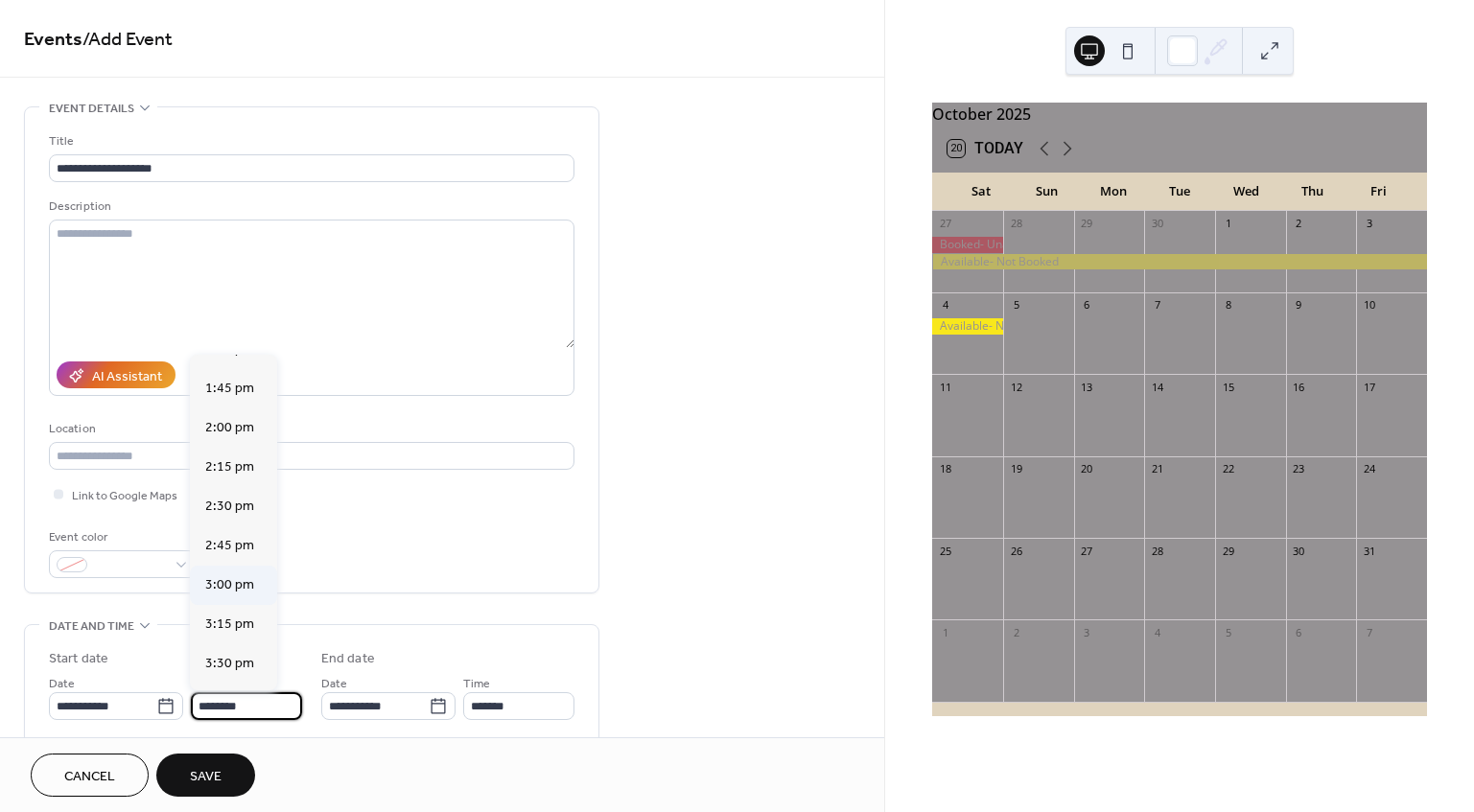 type on "*******" 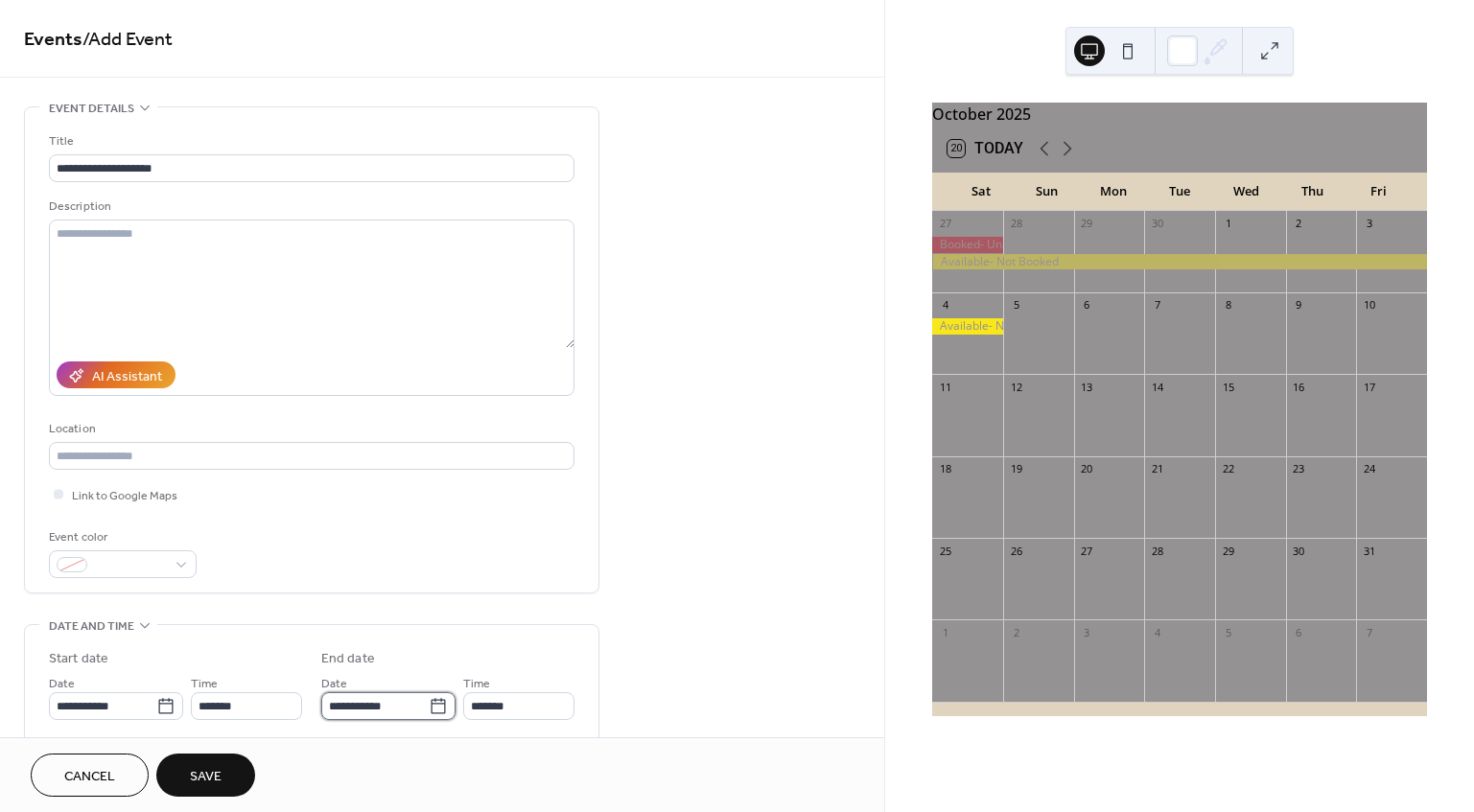 click on "**********" at bounding box center (375, 706) 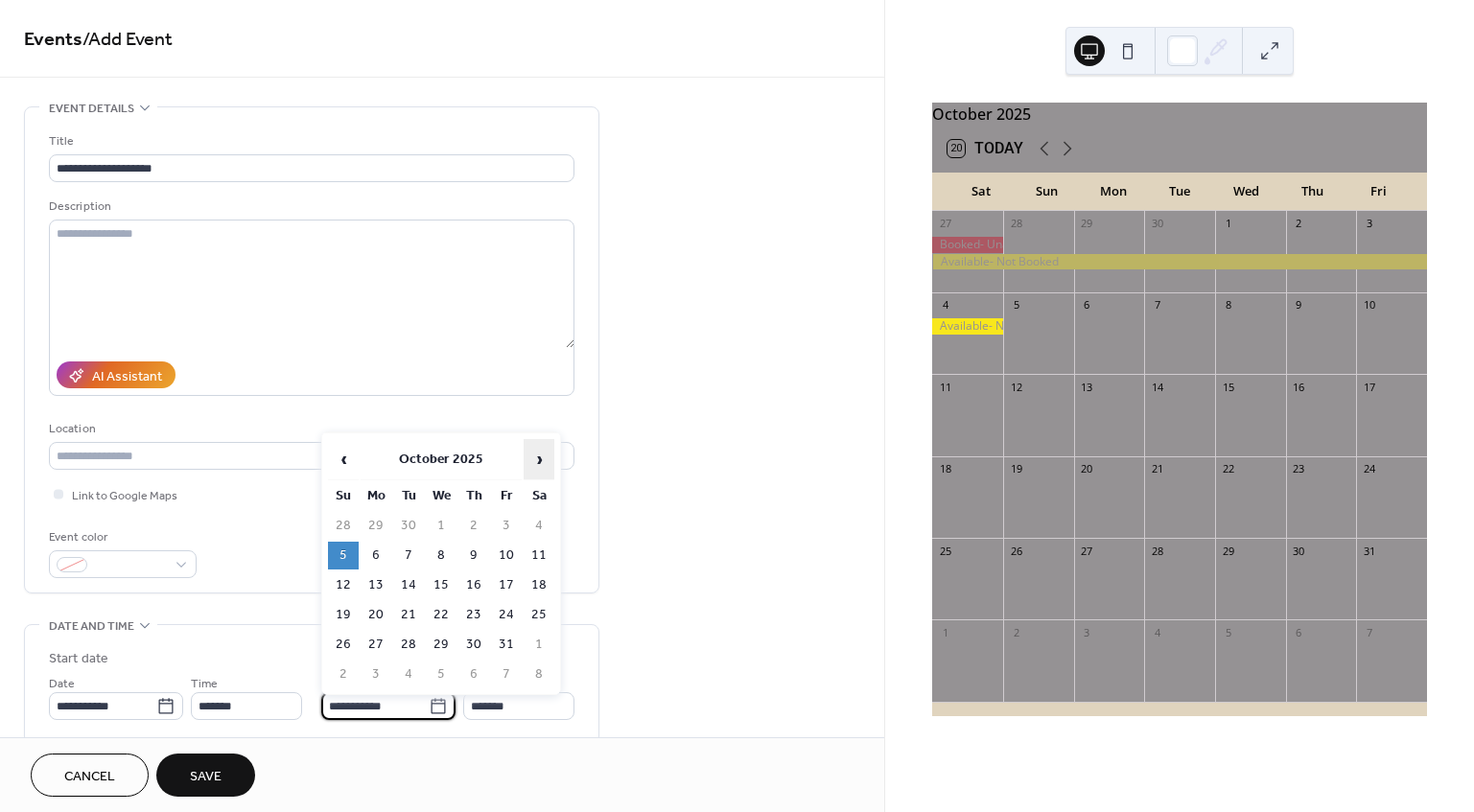 click on "›" at bounding box center (539, 459) 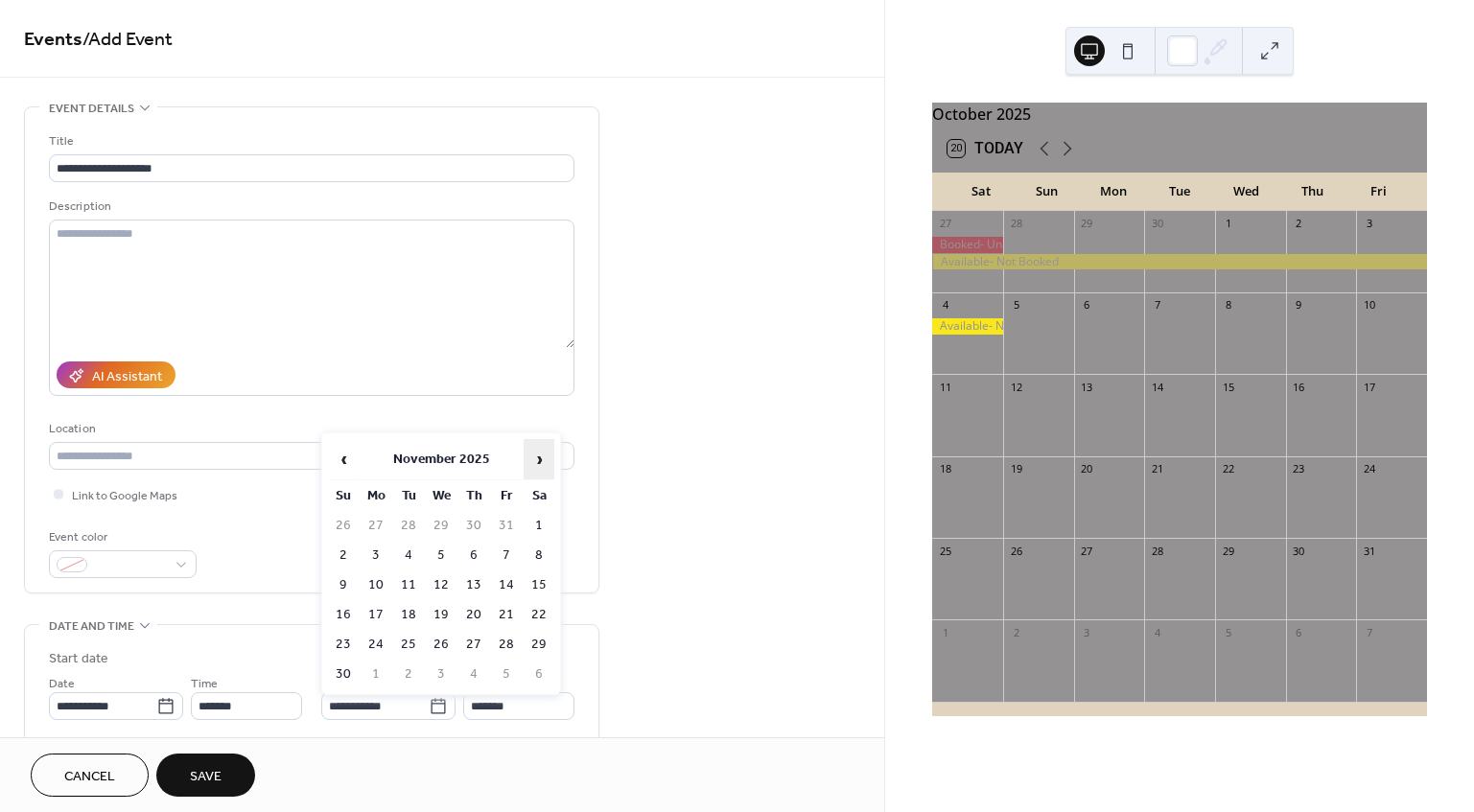click on "›" at bounding box center [539, 459] 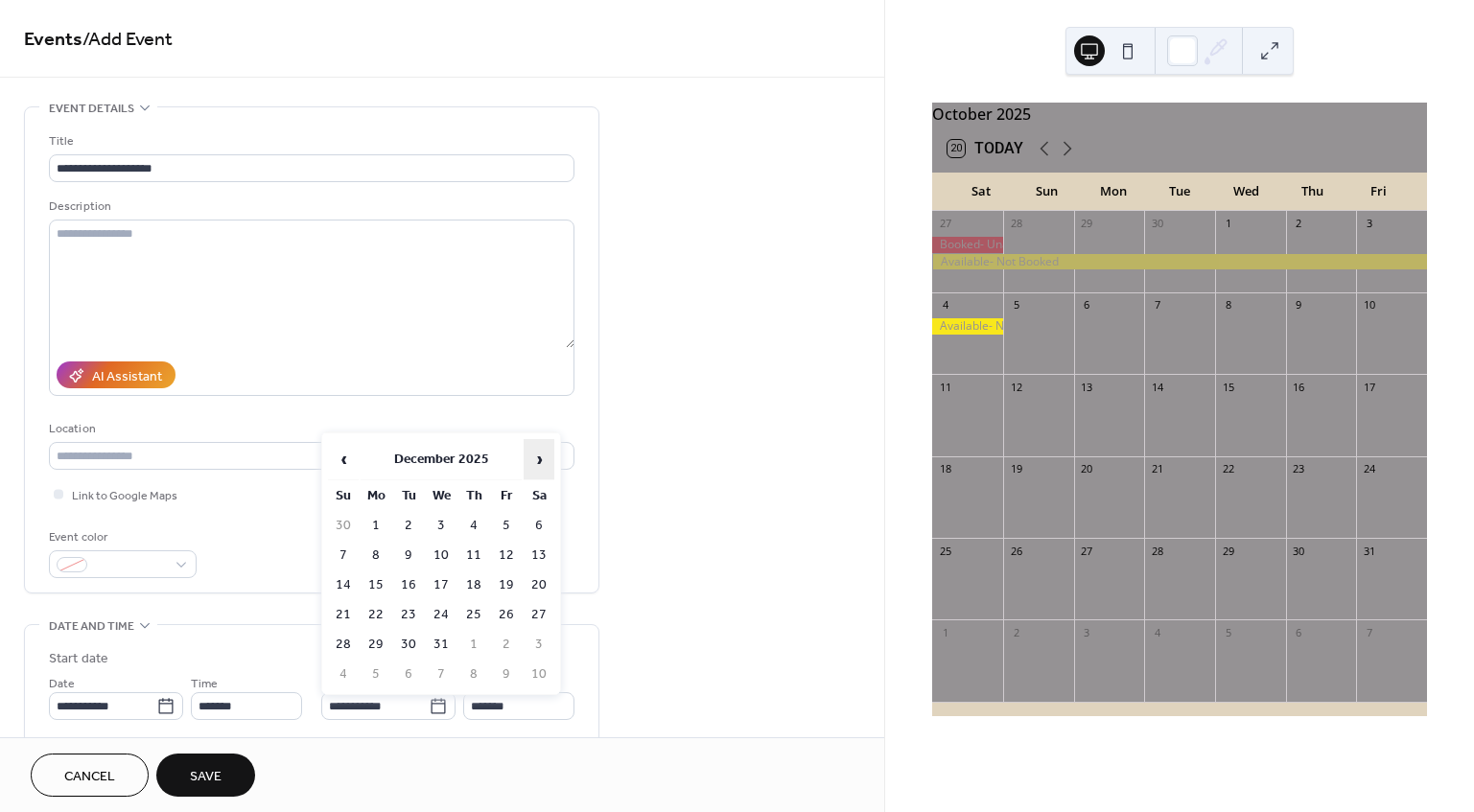 click on "›" at bounding box center (539, 459) 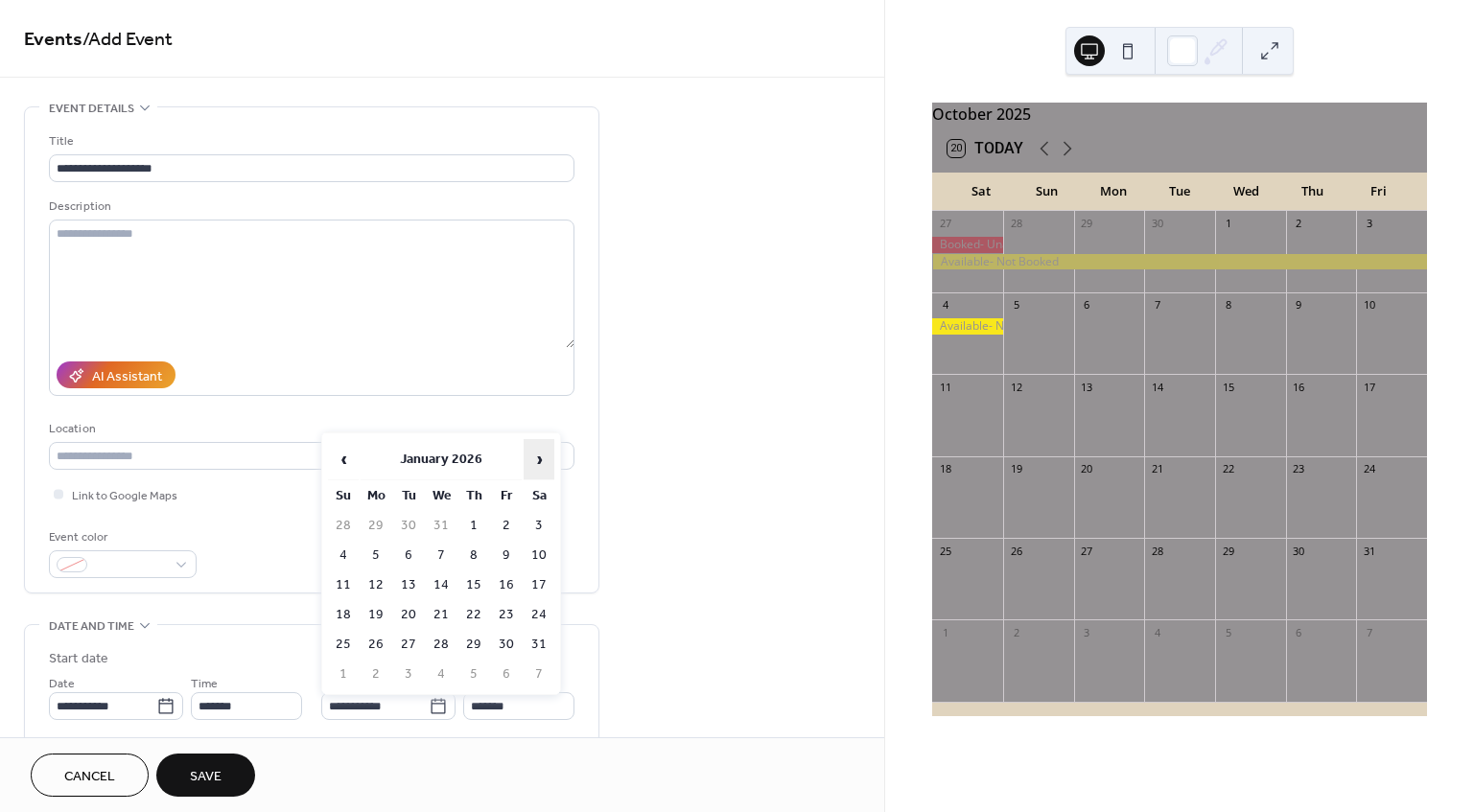 click on "›" at bounding box center (539, 459) 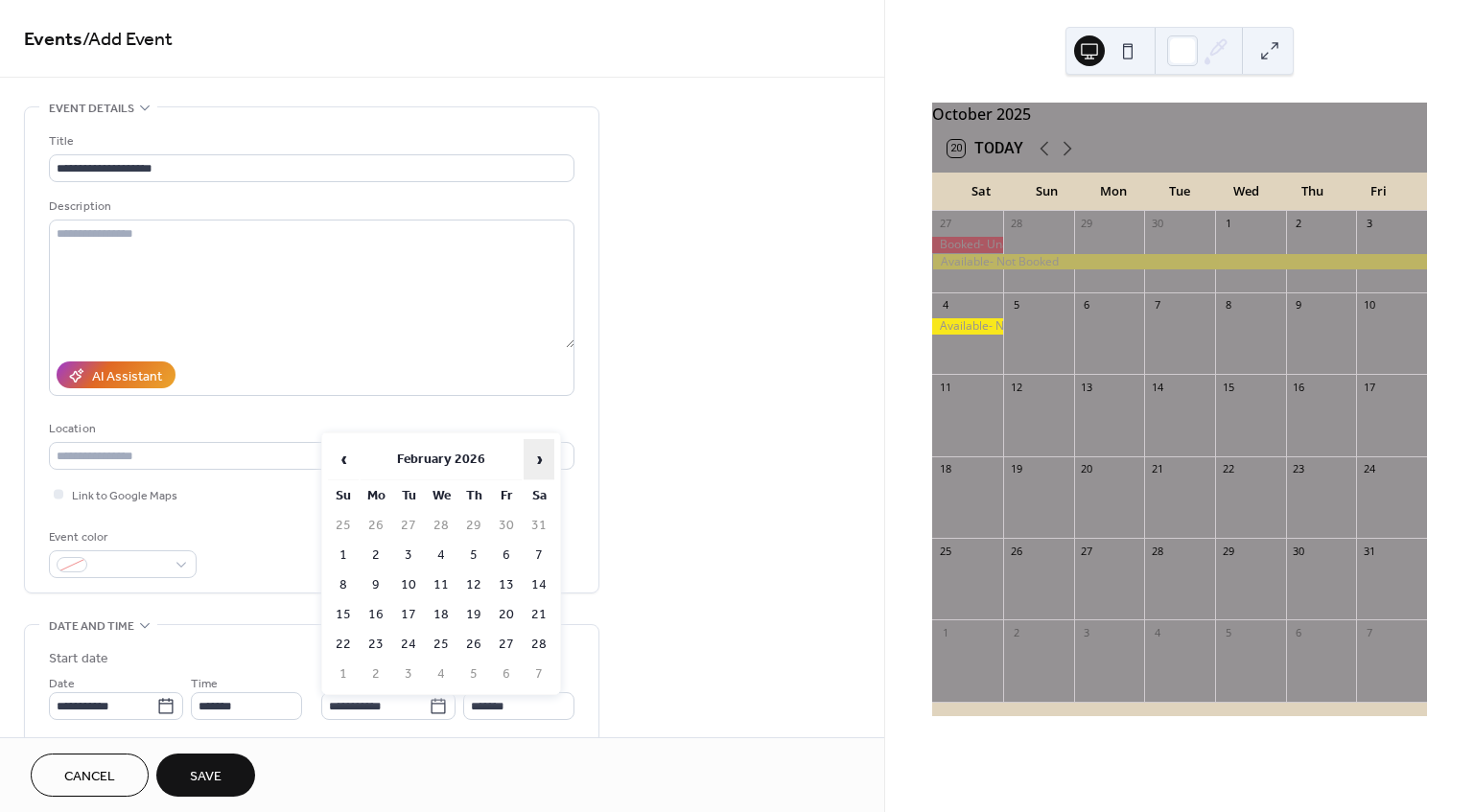 click on "›" at bounding box center [539, 459] 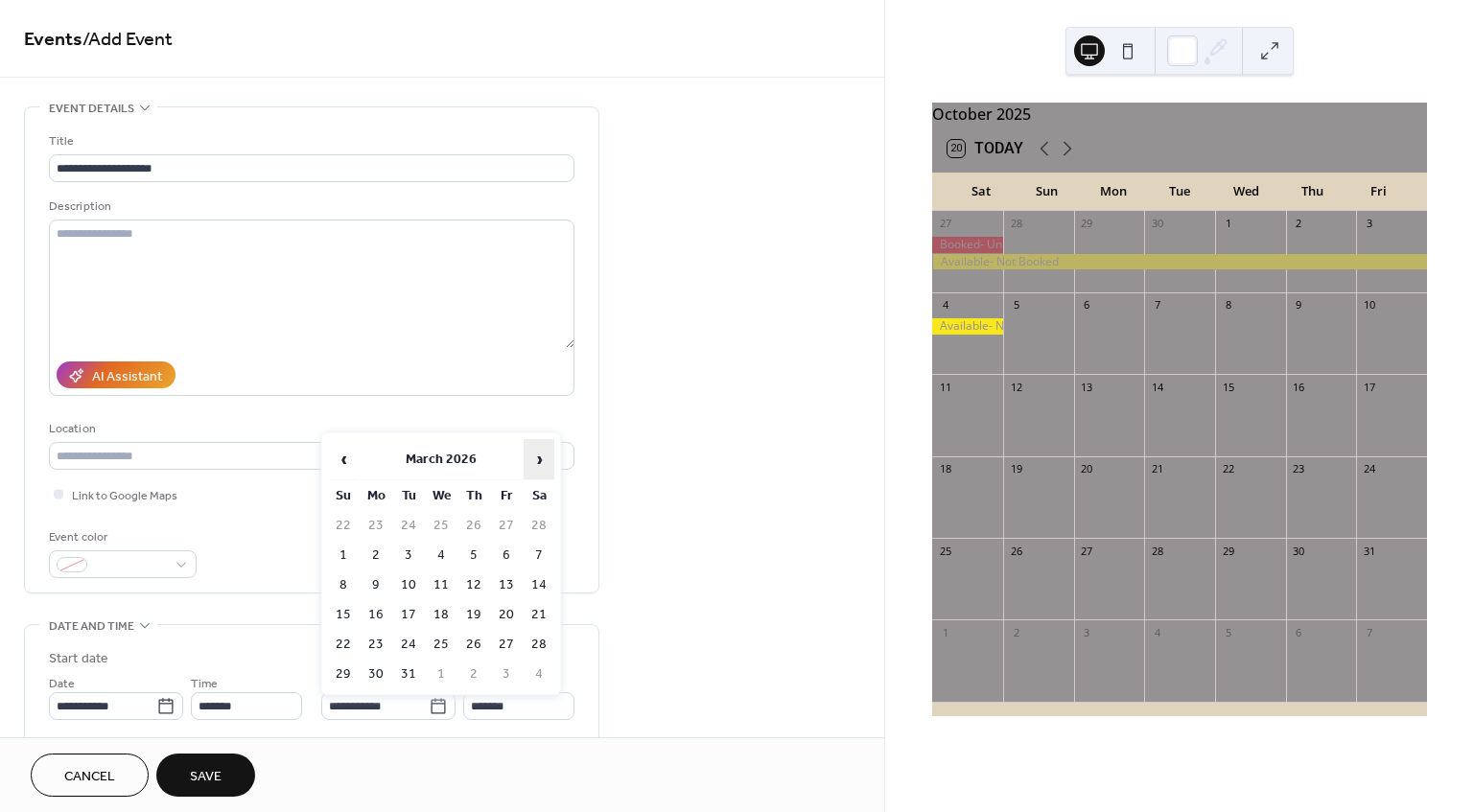 click on "›" at bounding box center [539, 459] 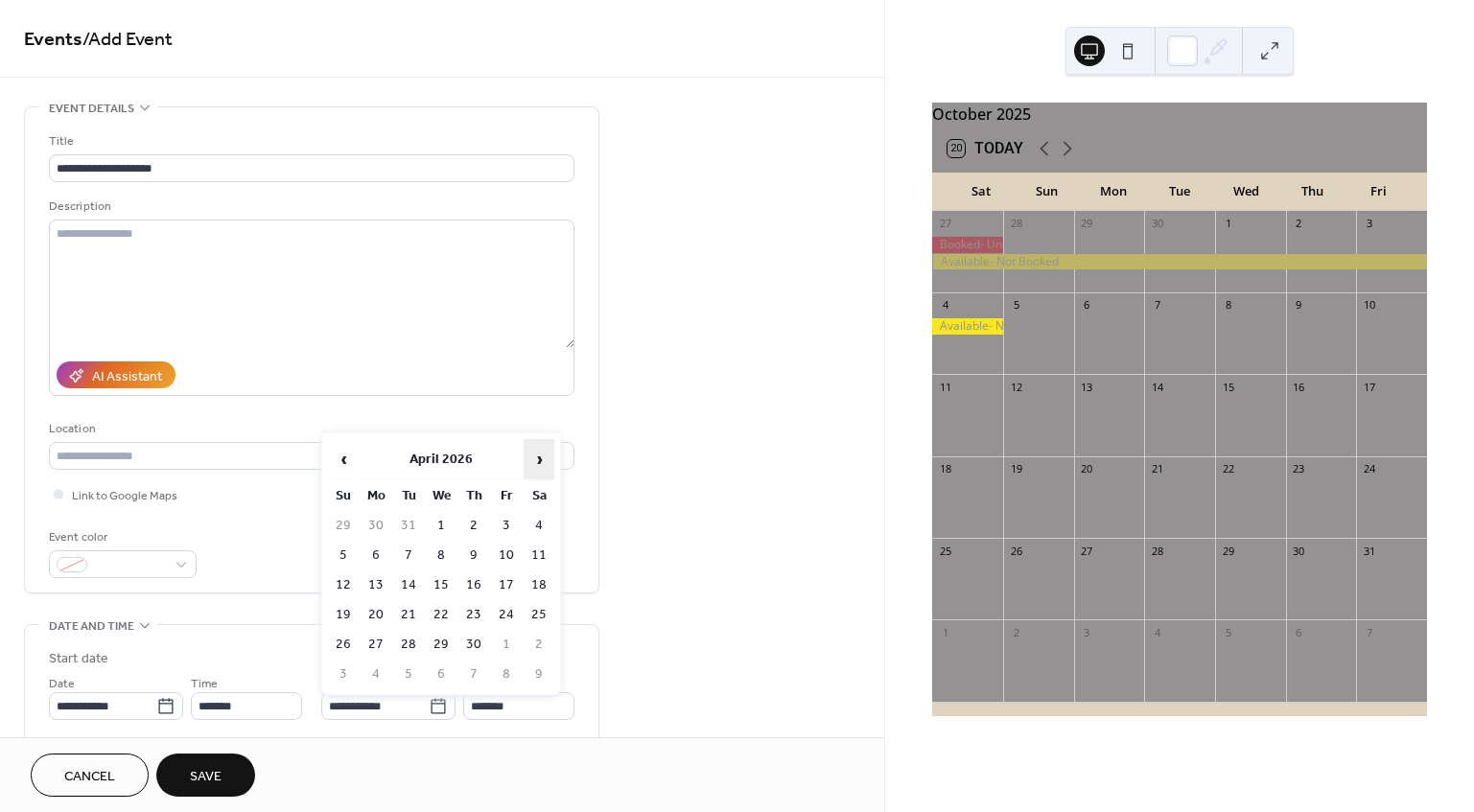 click on "›" at bounding box center (539, 459) 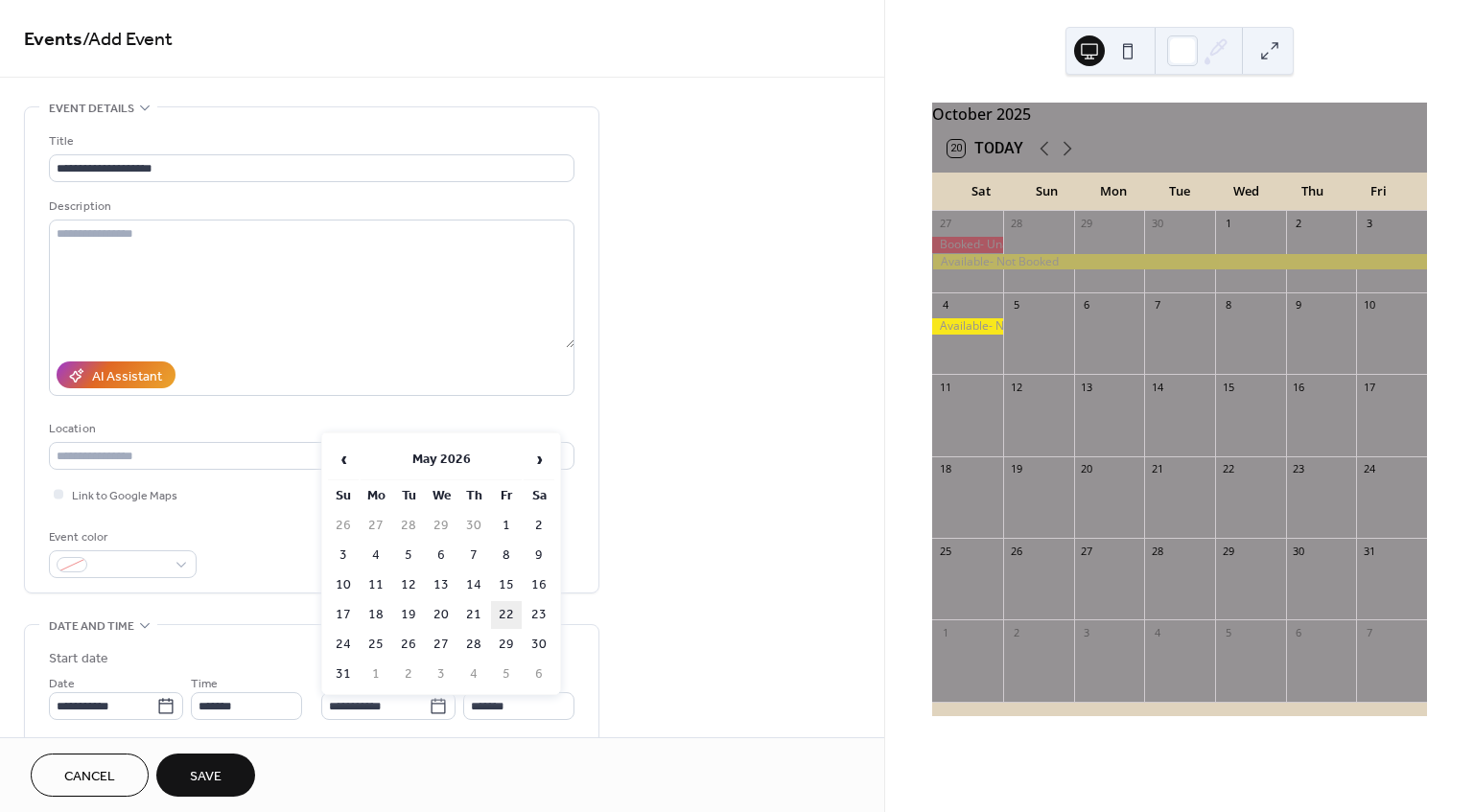 click on "22" at bounding box center [506, 615] 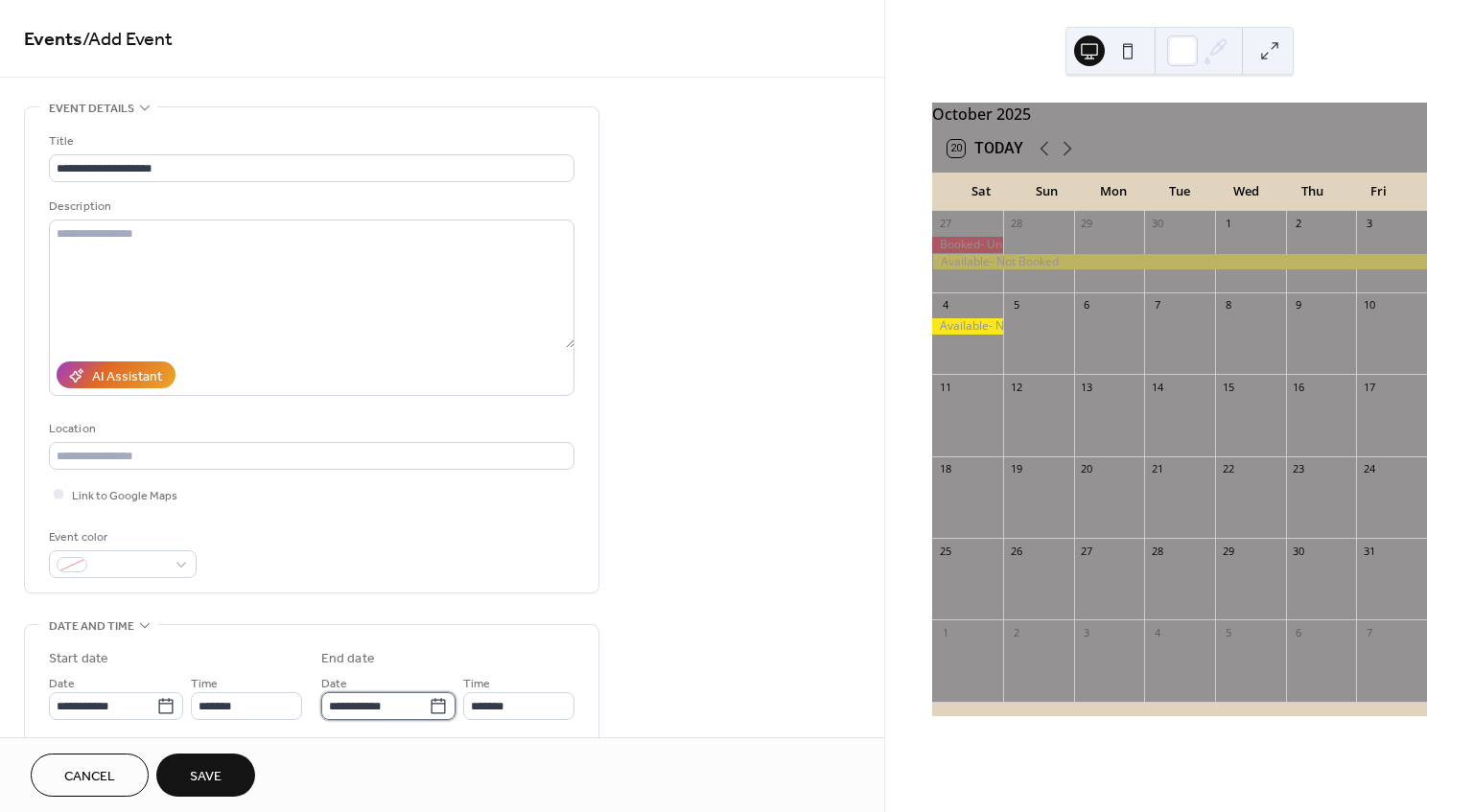 click on "**********" at bounding box center [375, 706] 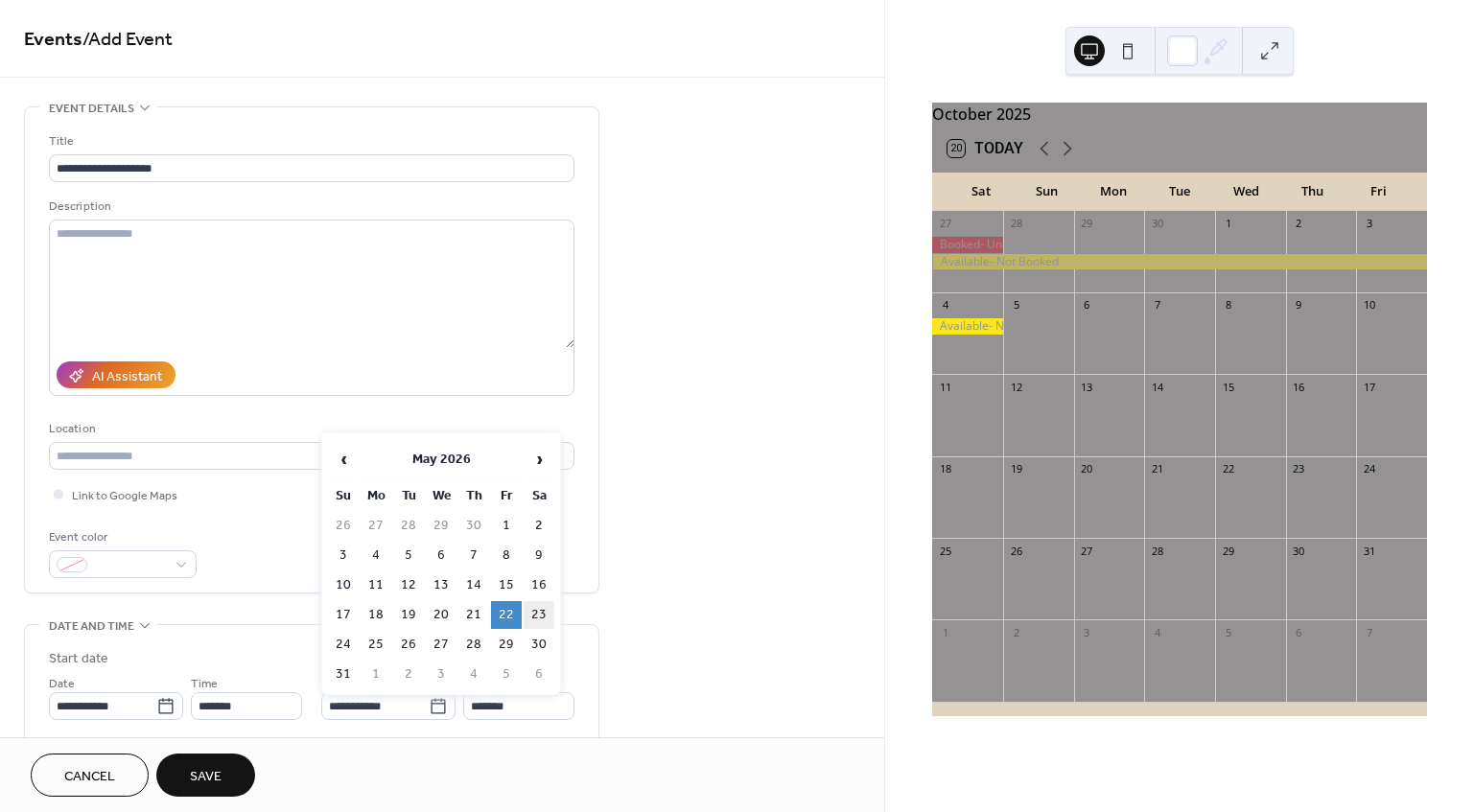 click on "23" at bounding box center [539, 615] 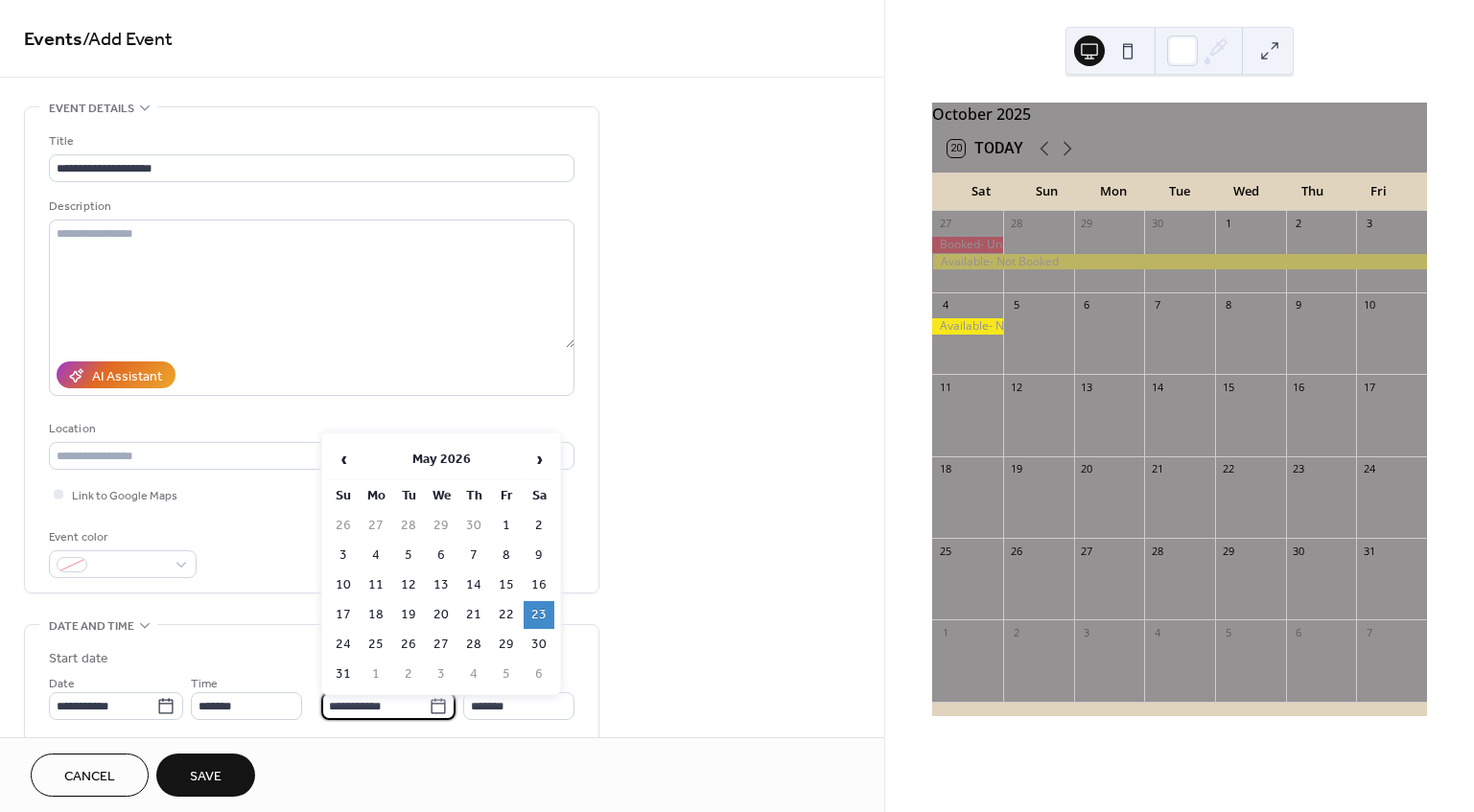 click on "**********" at bounding box center (375, 706) 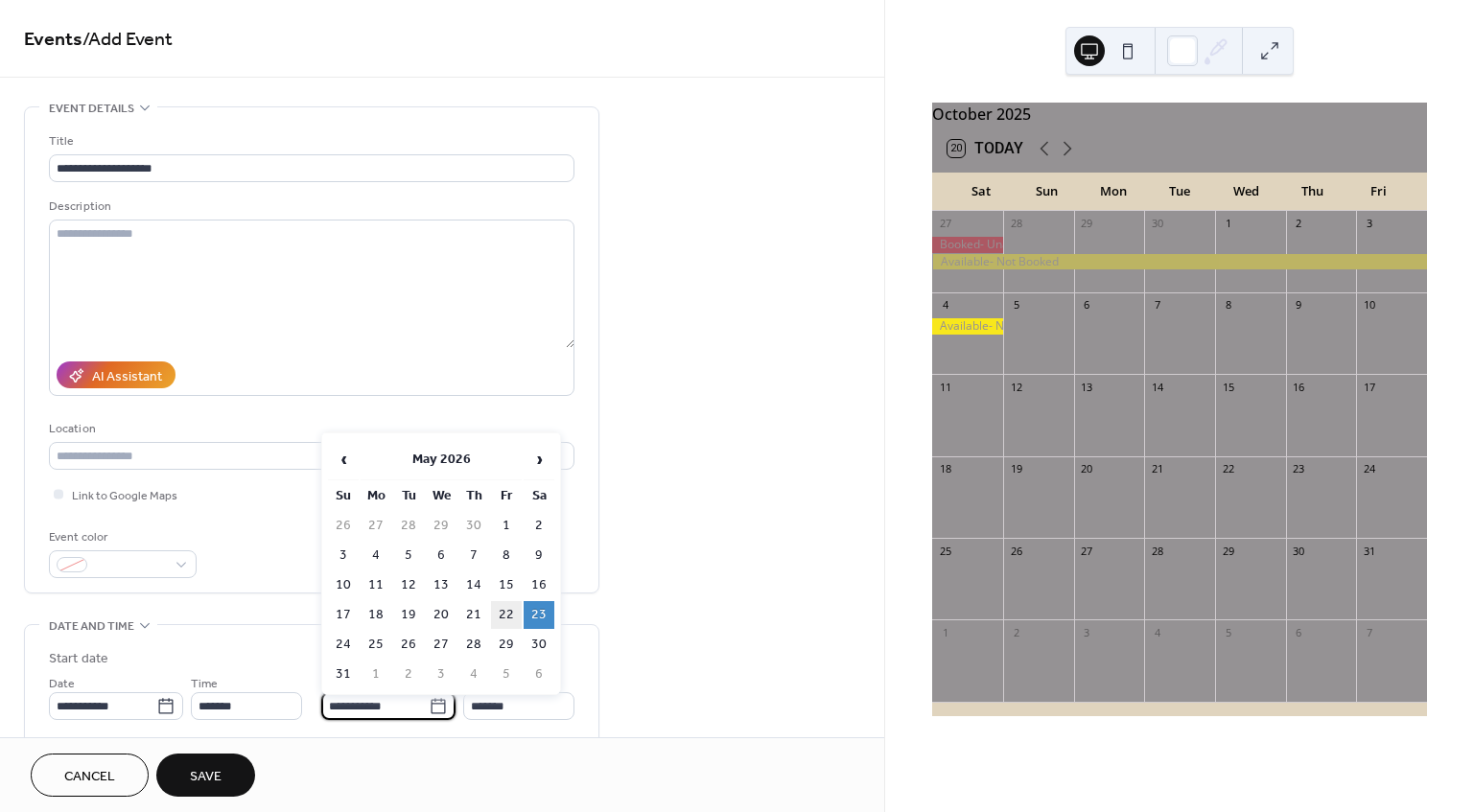 click on "22" at bounding box center [506, 615] 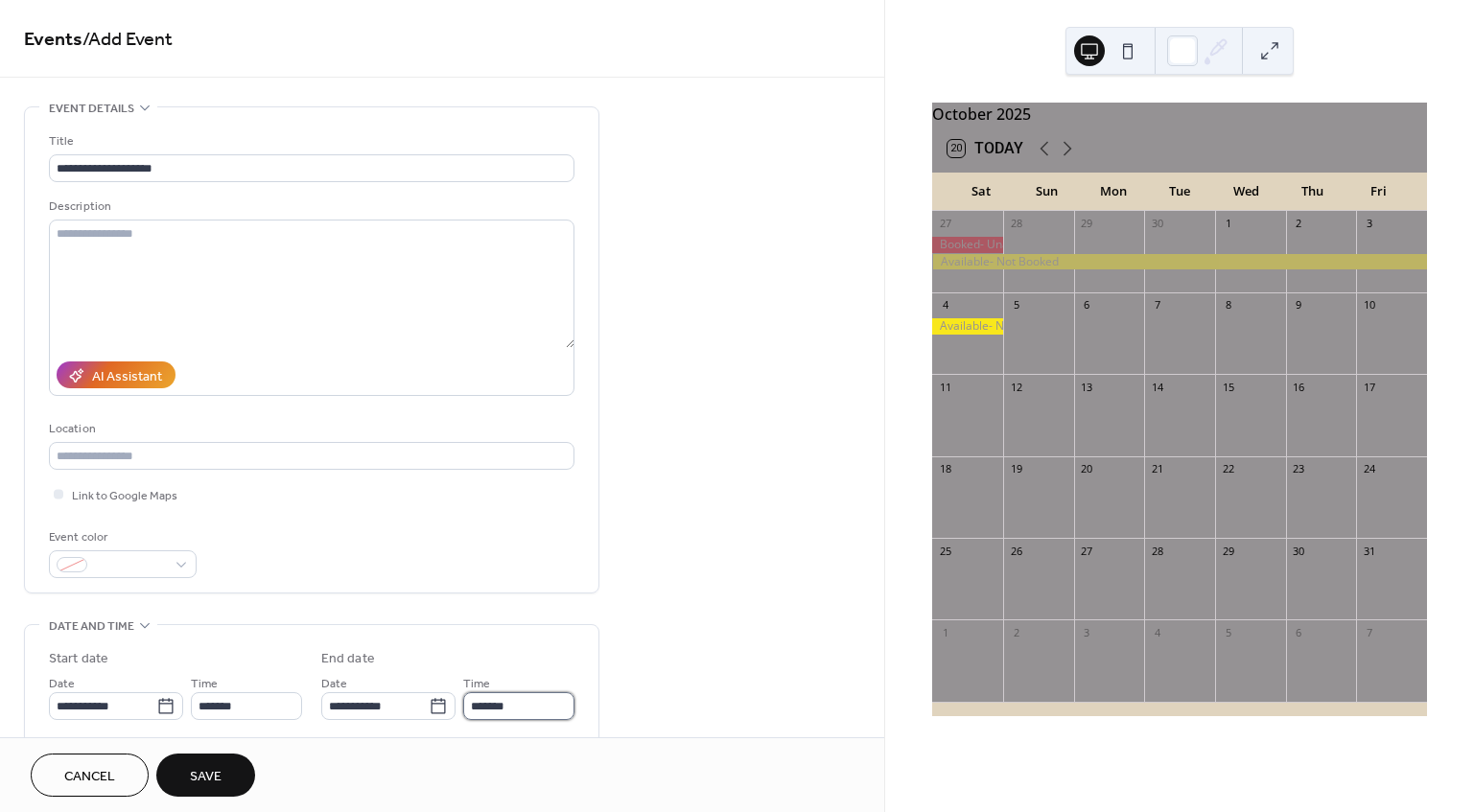 click on "*******" at bounding box center (519, 706) 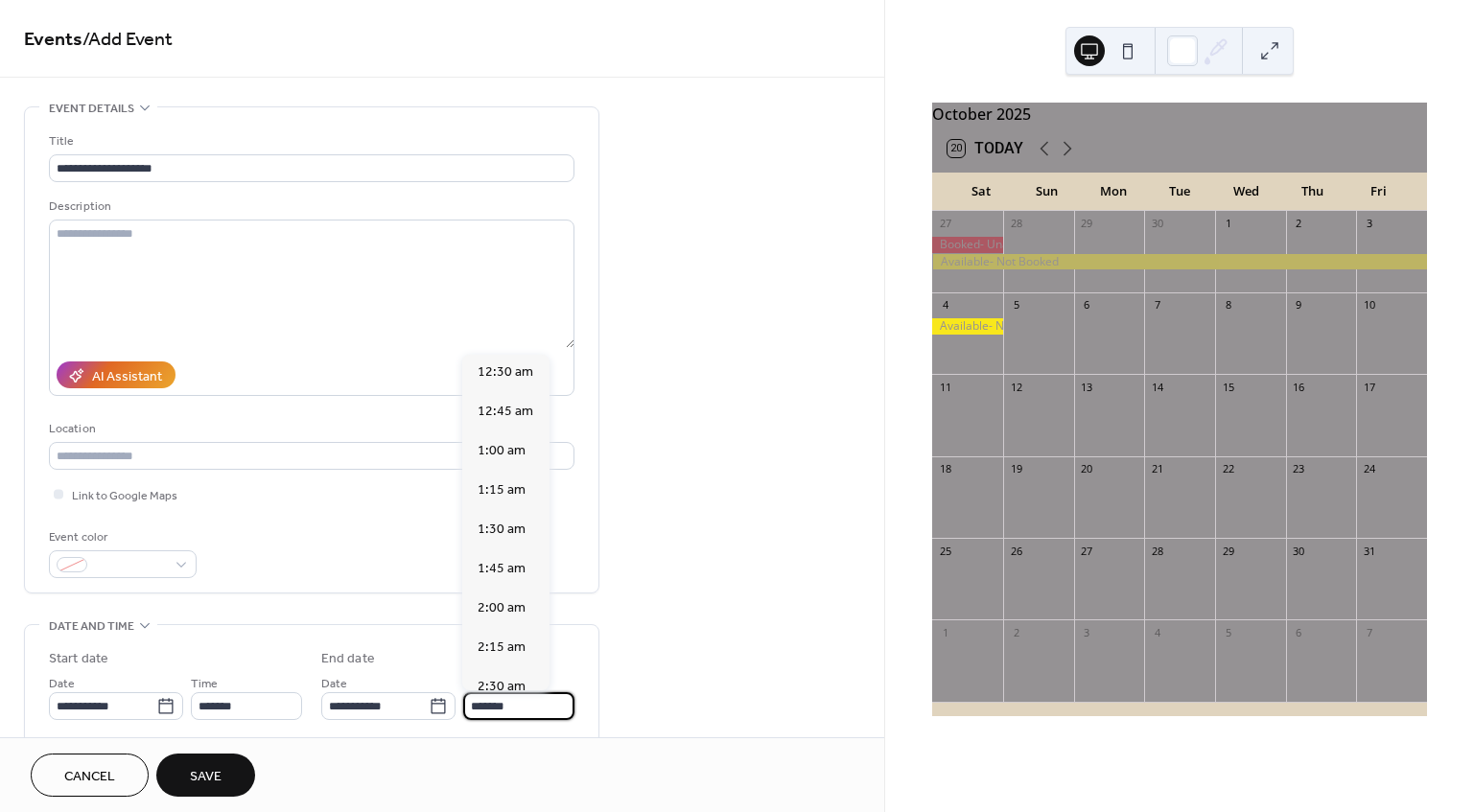 scroll, scrollTop: 0, scrollLeft: 0, axis: both 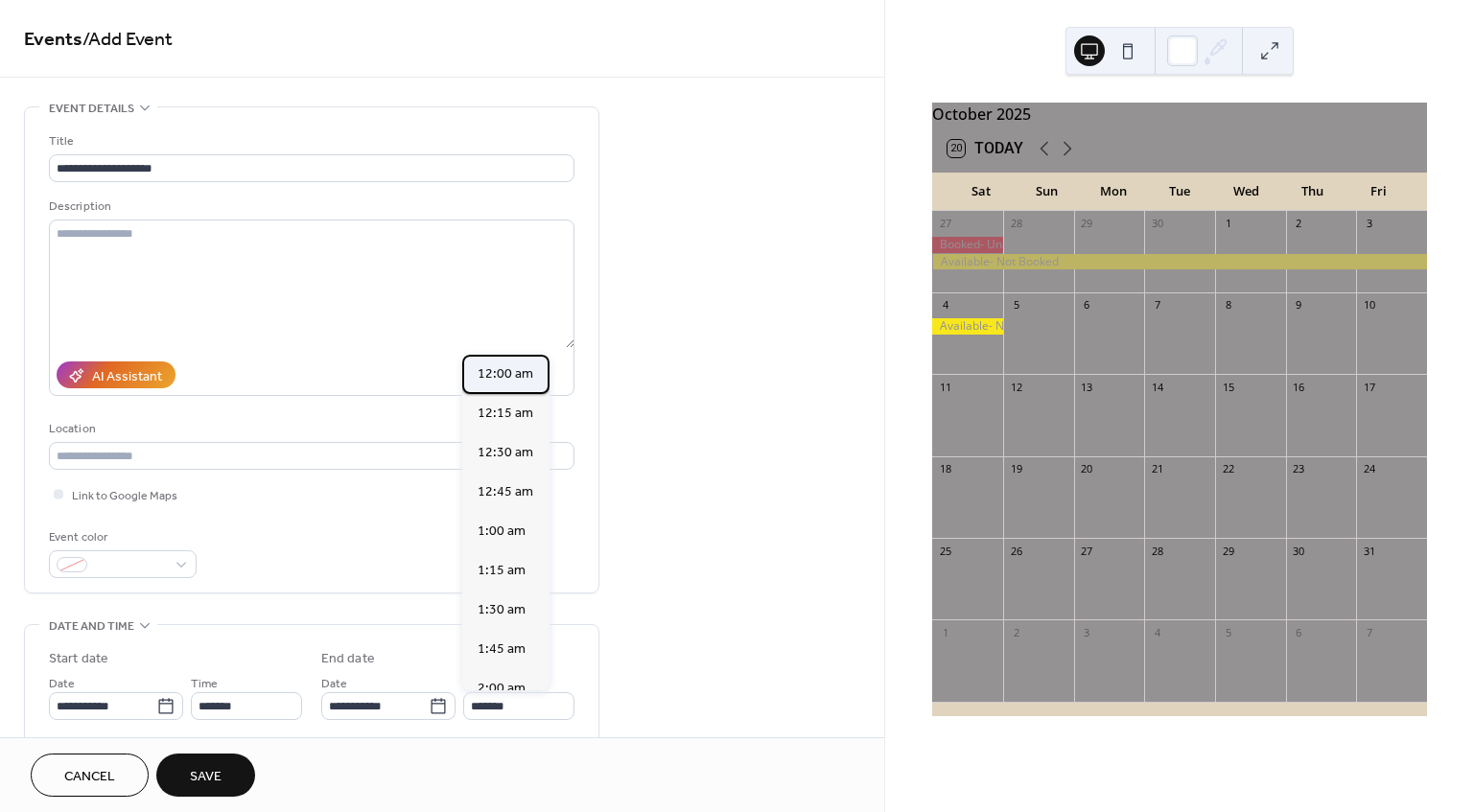 click on "12:00 am" at bounding box center (505, 374) 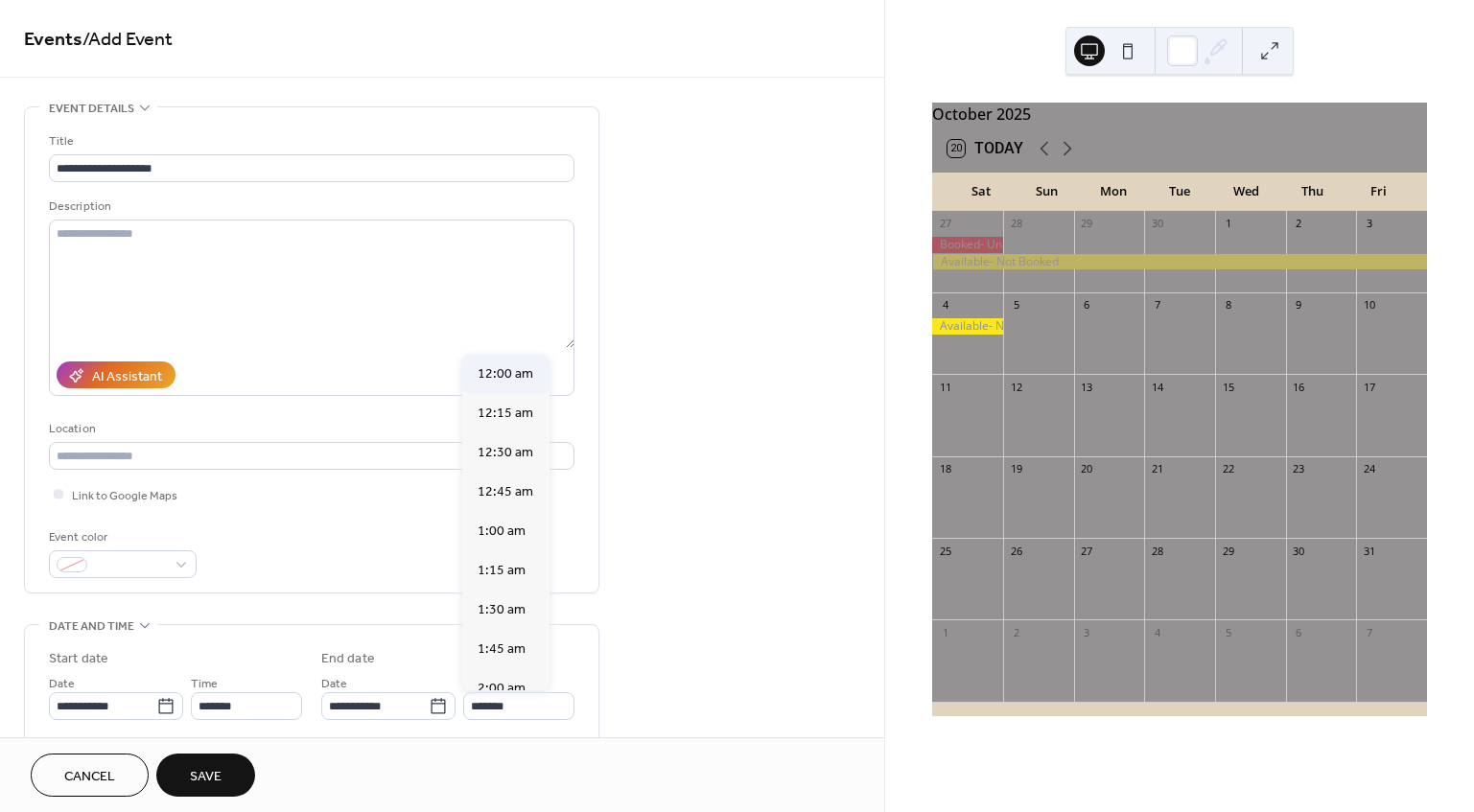 type on "********" 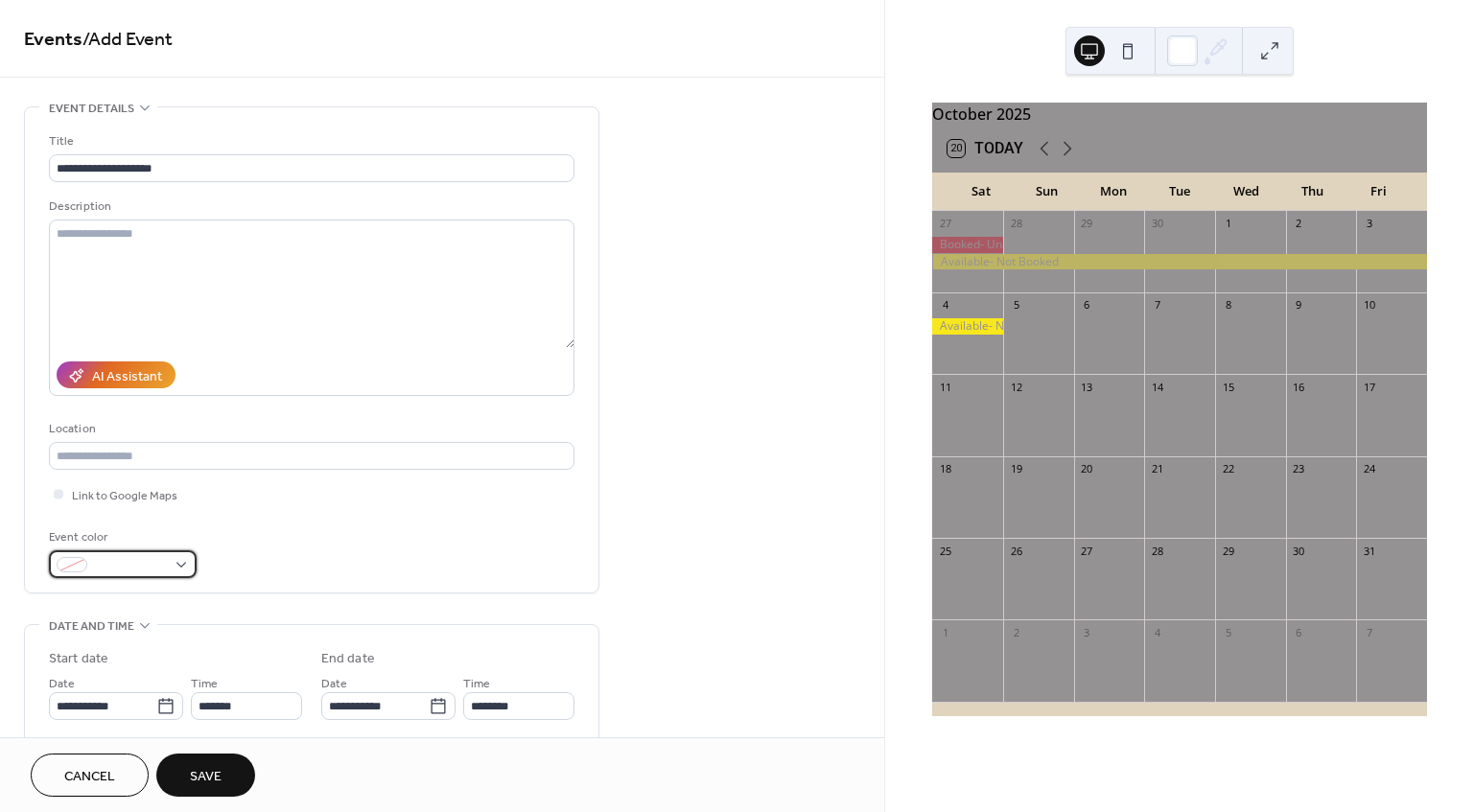 click at bounding box center (123, 564) 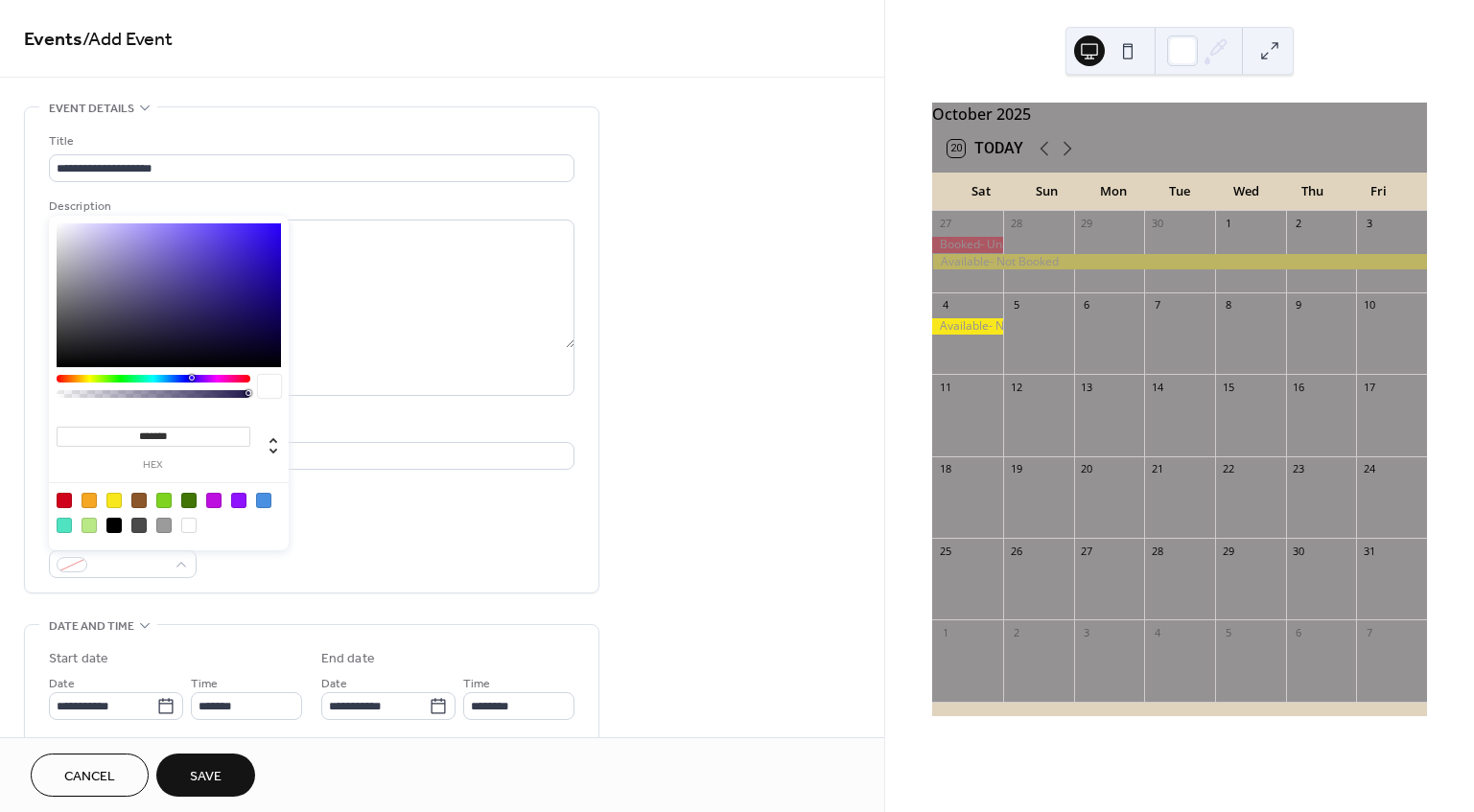 click at bounding box center [114, 525] 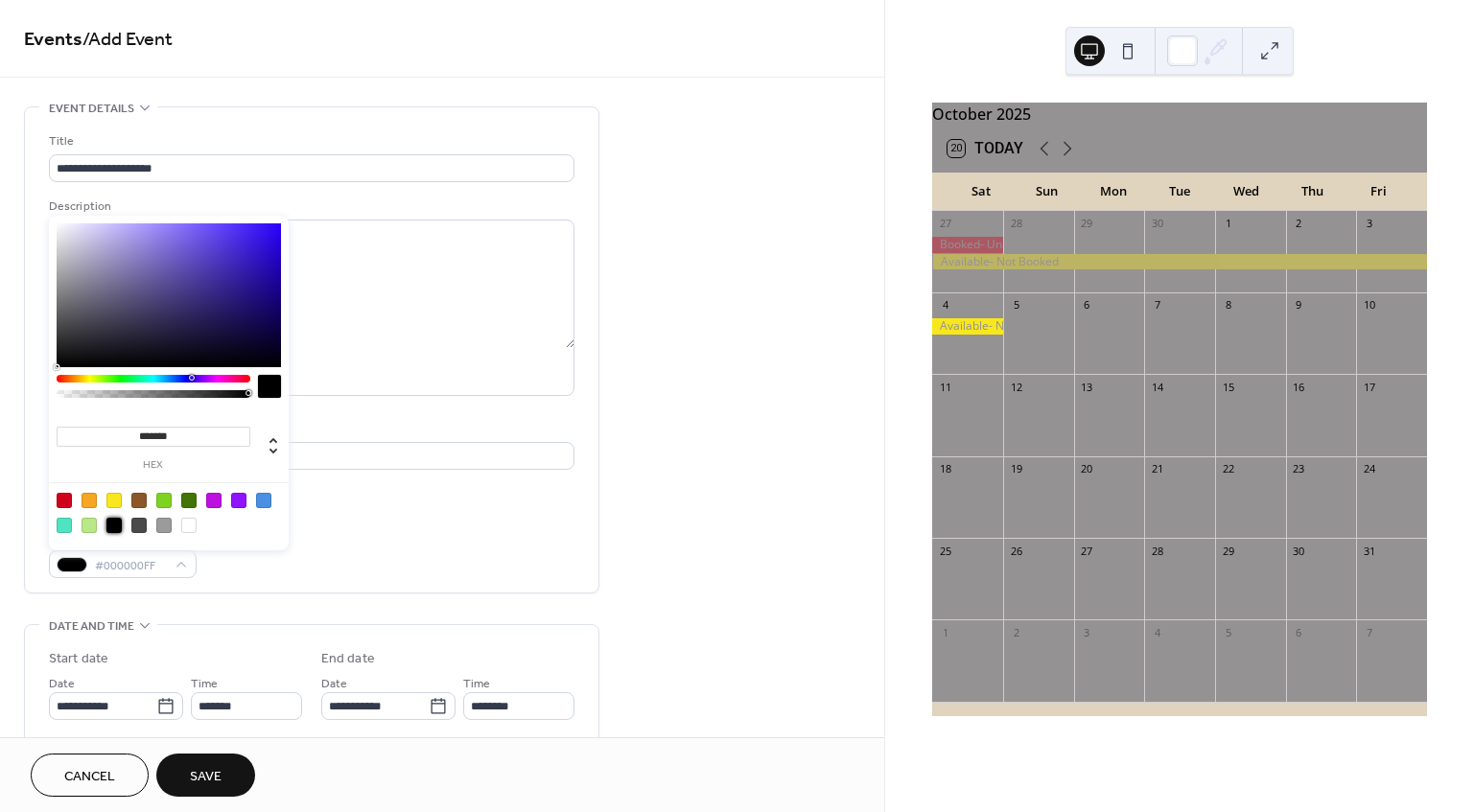click on "Save" at bounding box center (205, 777) 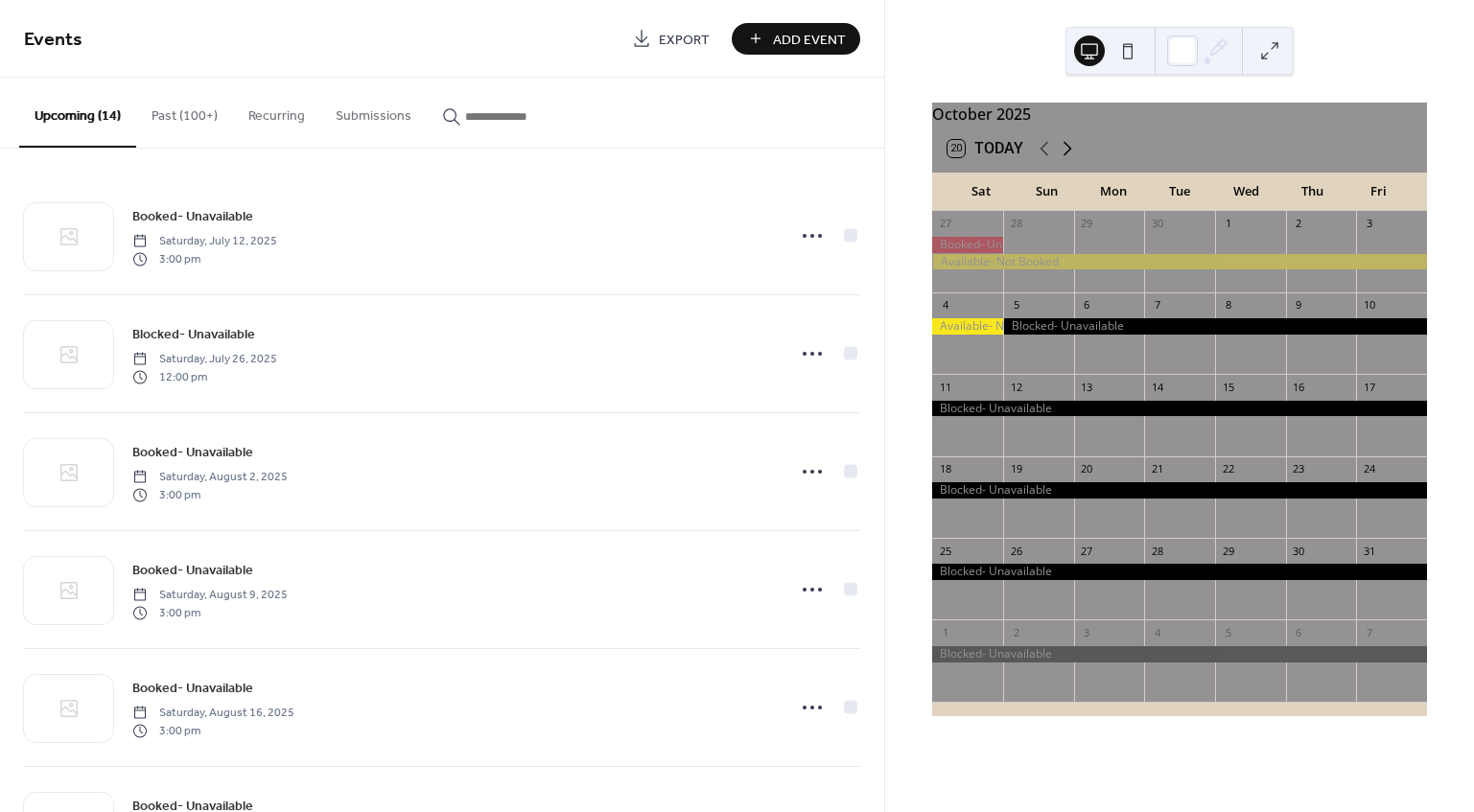 click 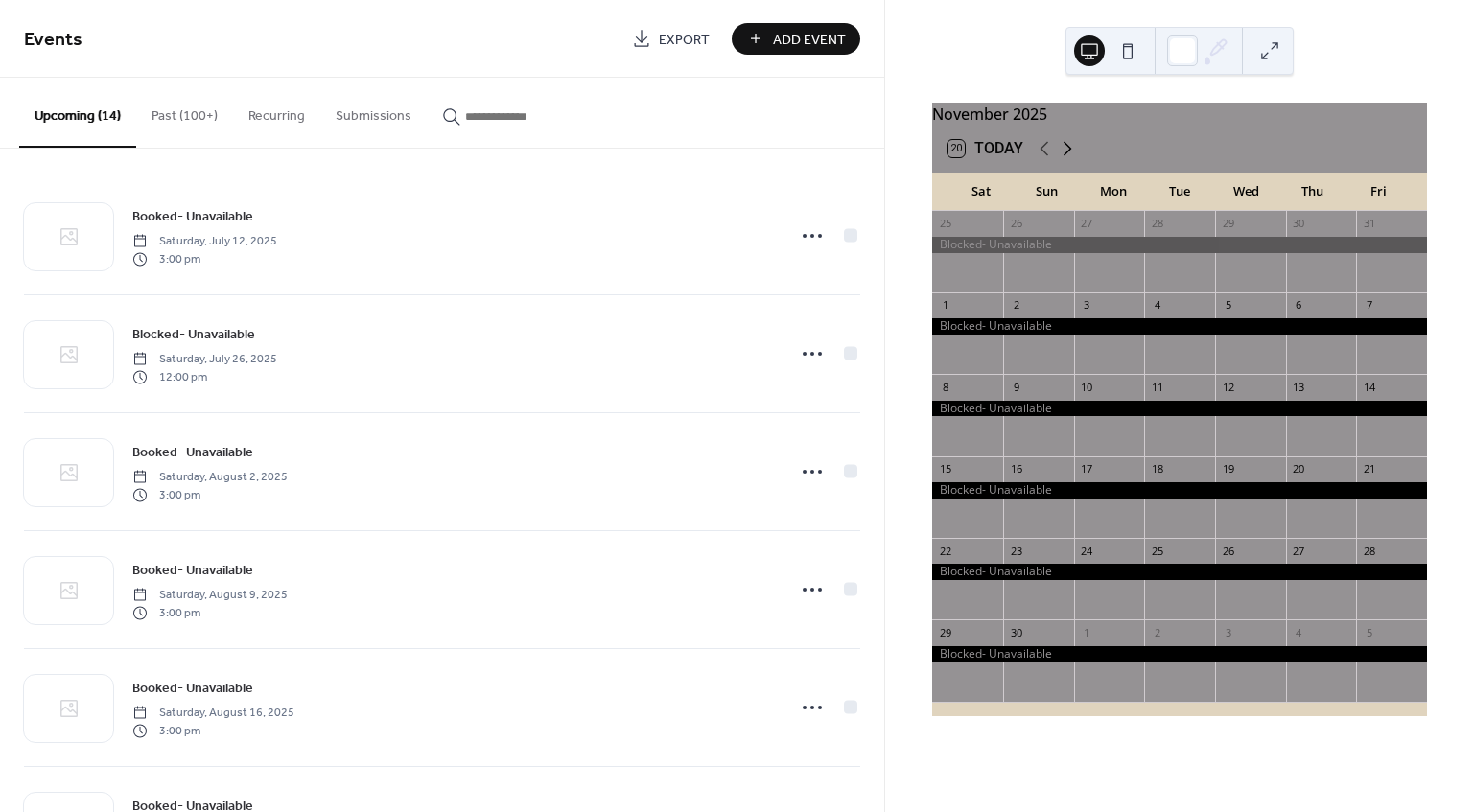 click 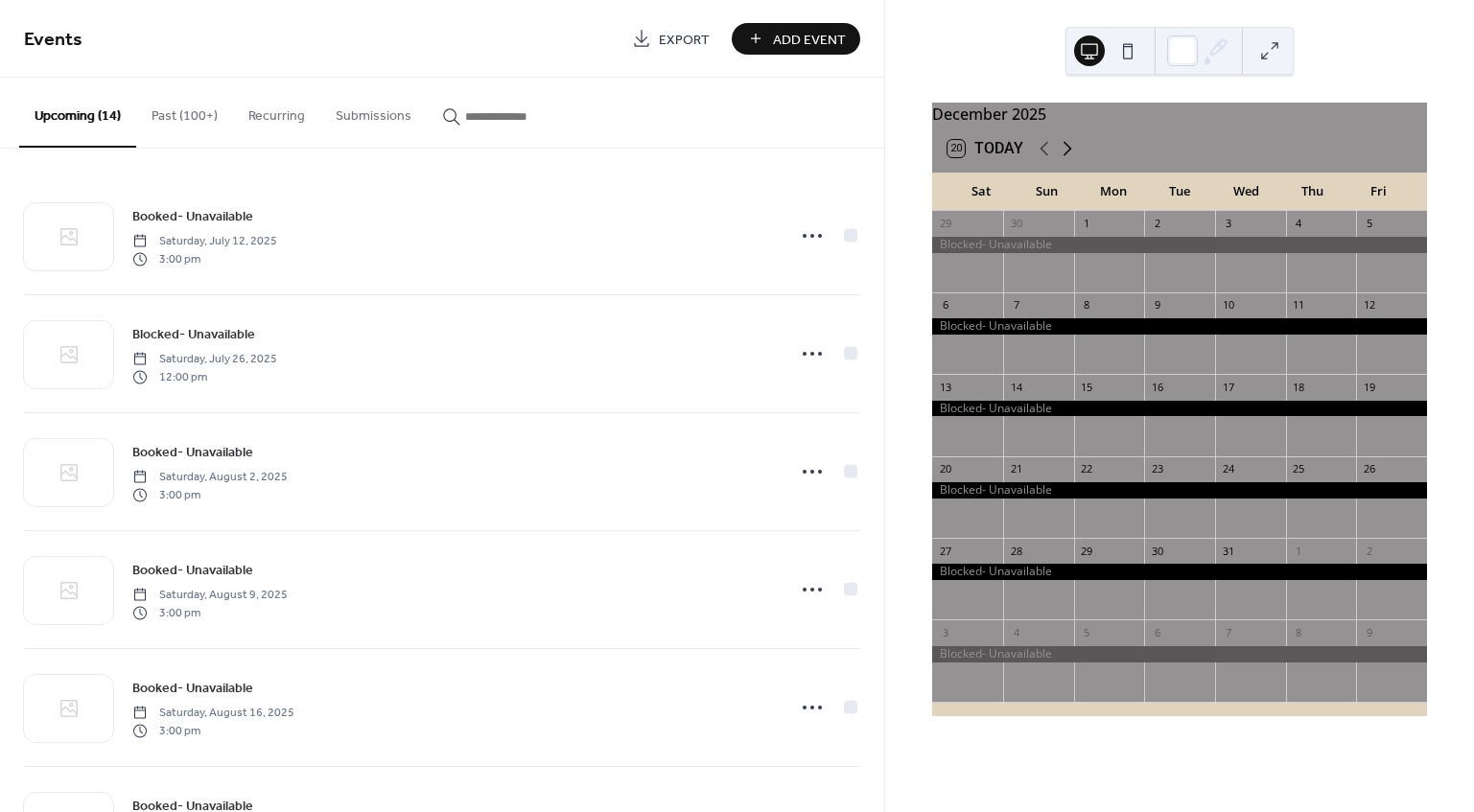 click 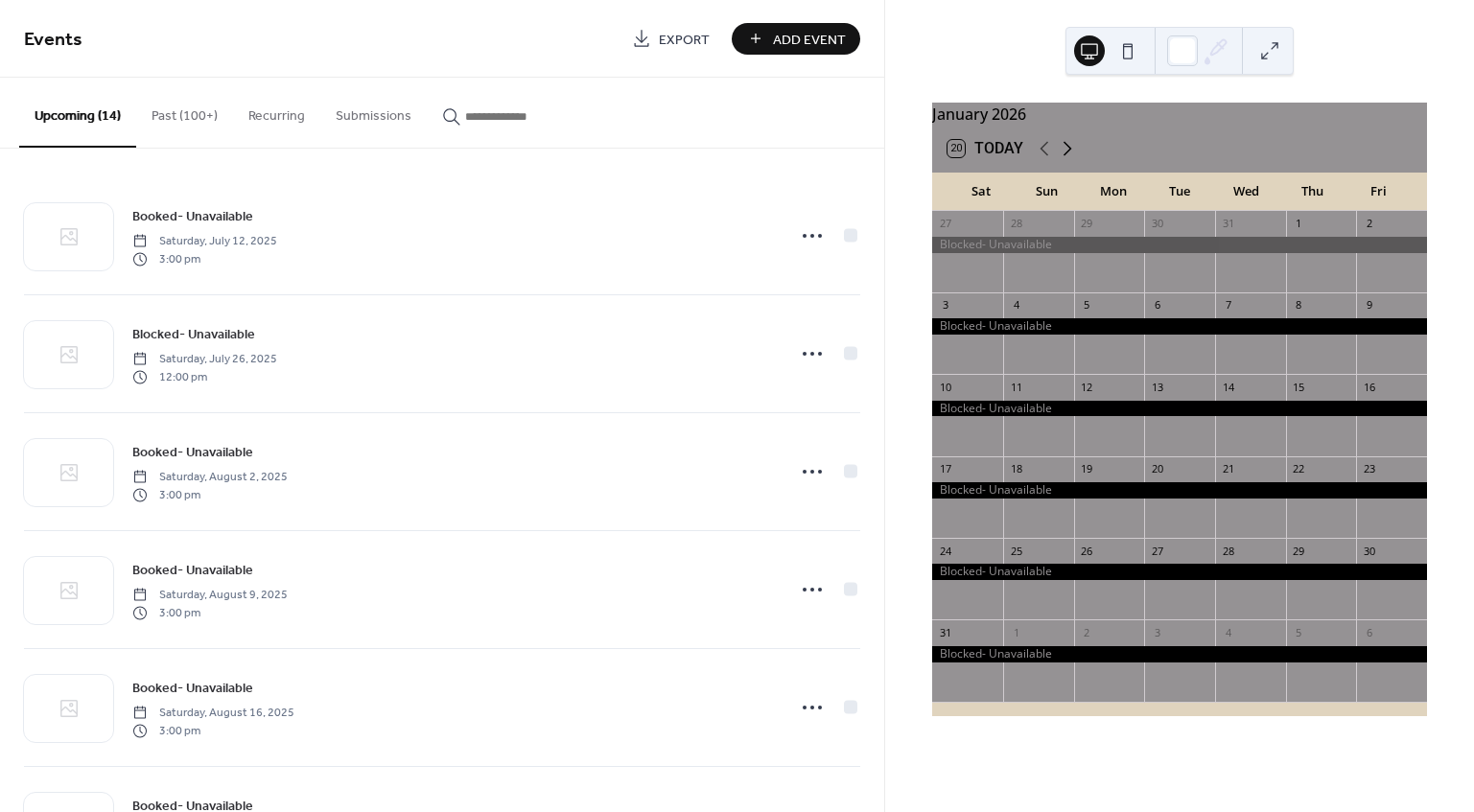 click 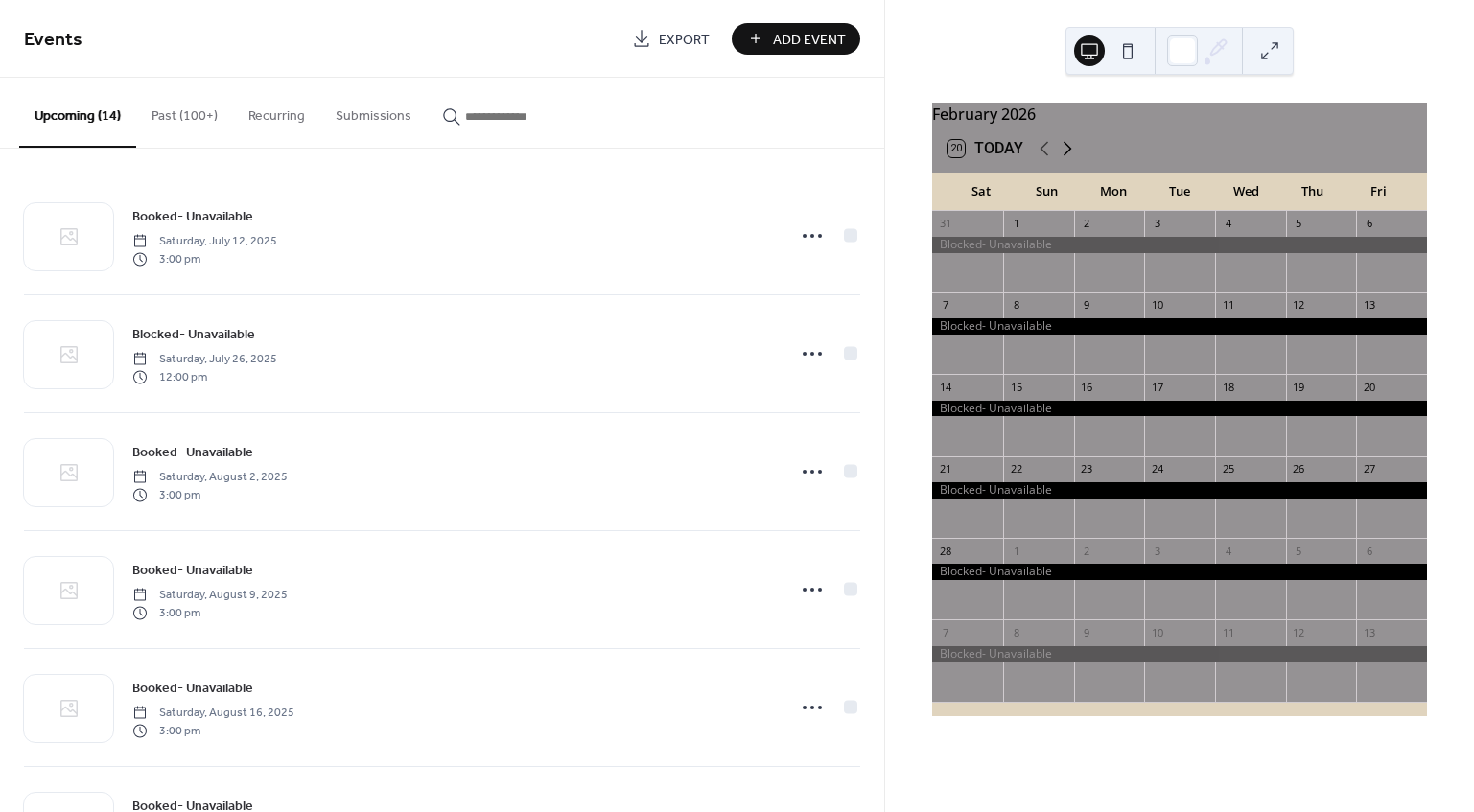 click 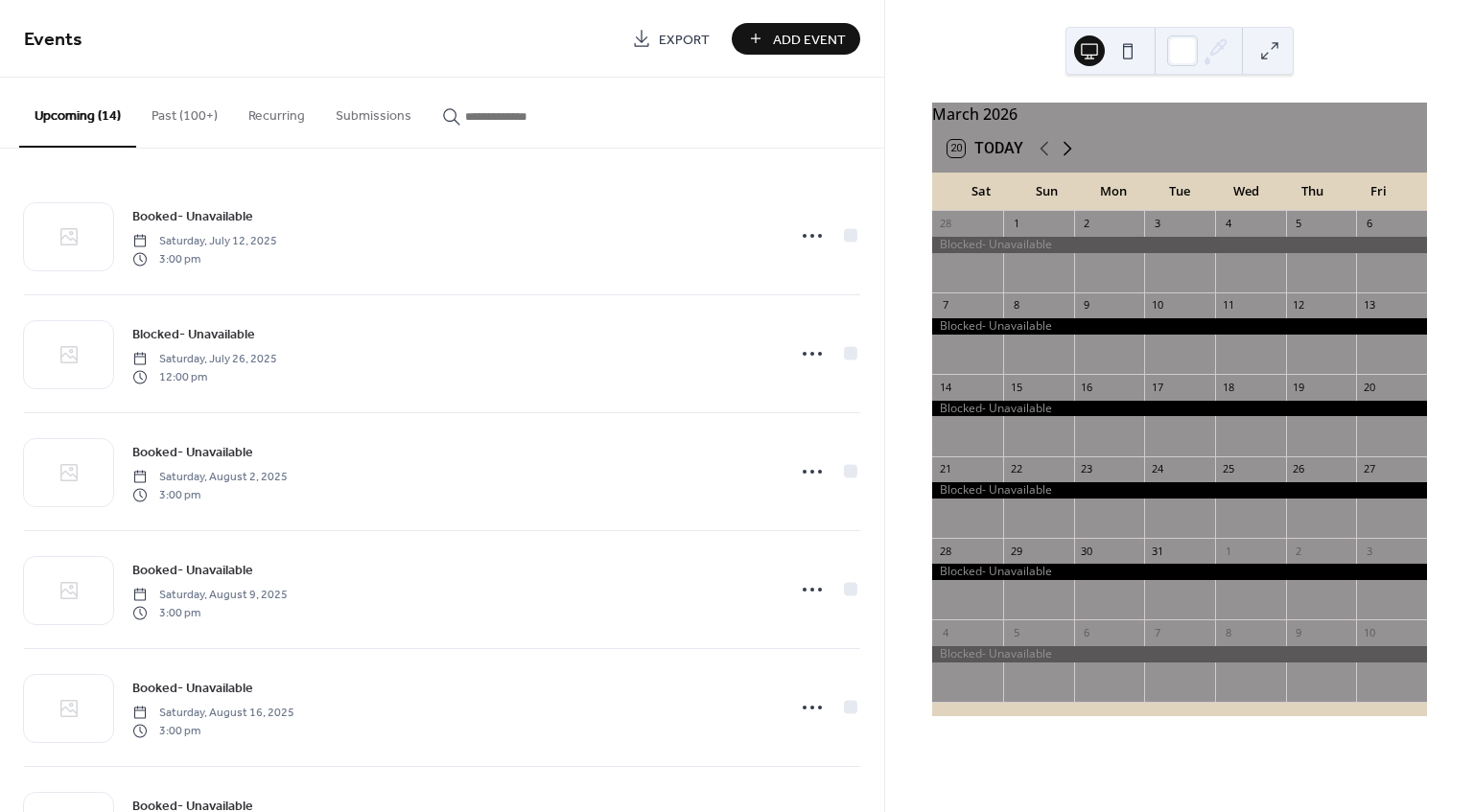 click 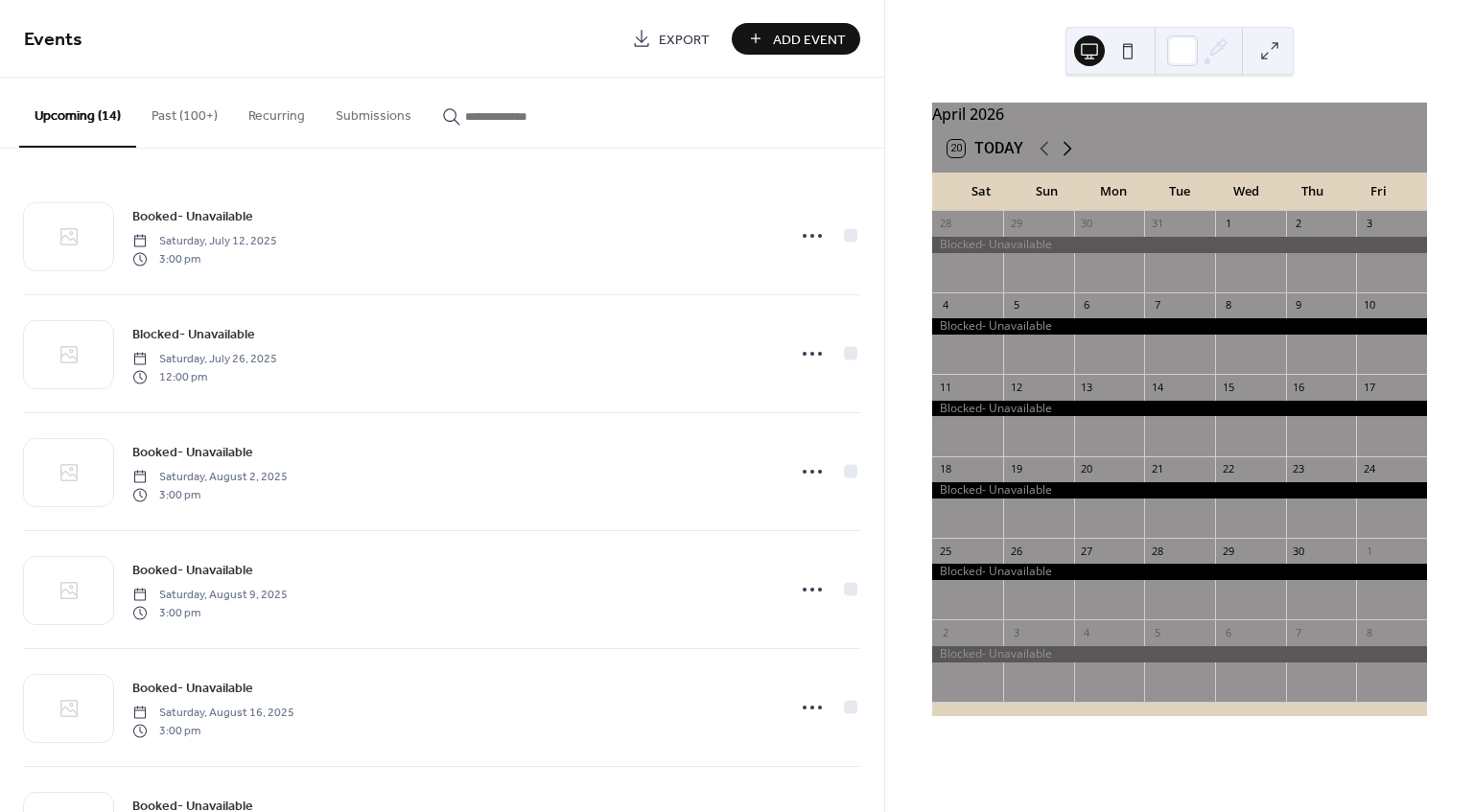 click 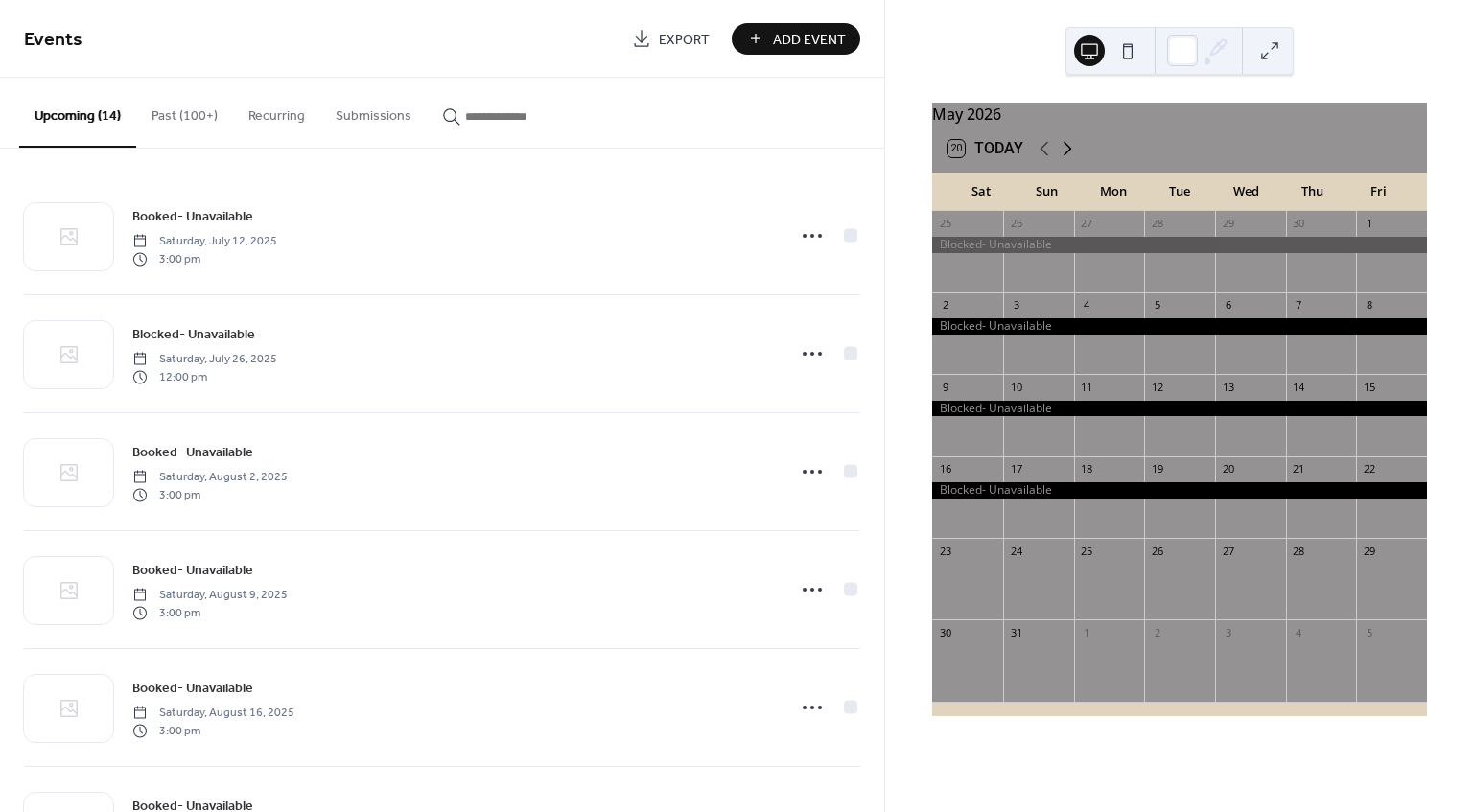 click 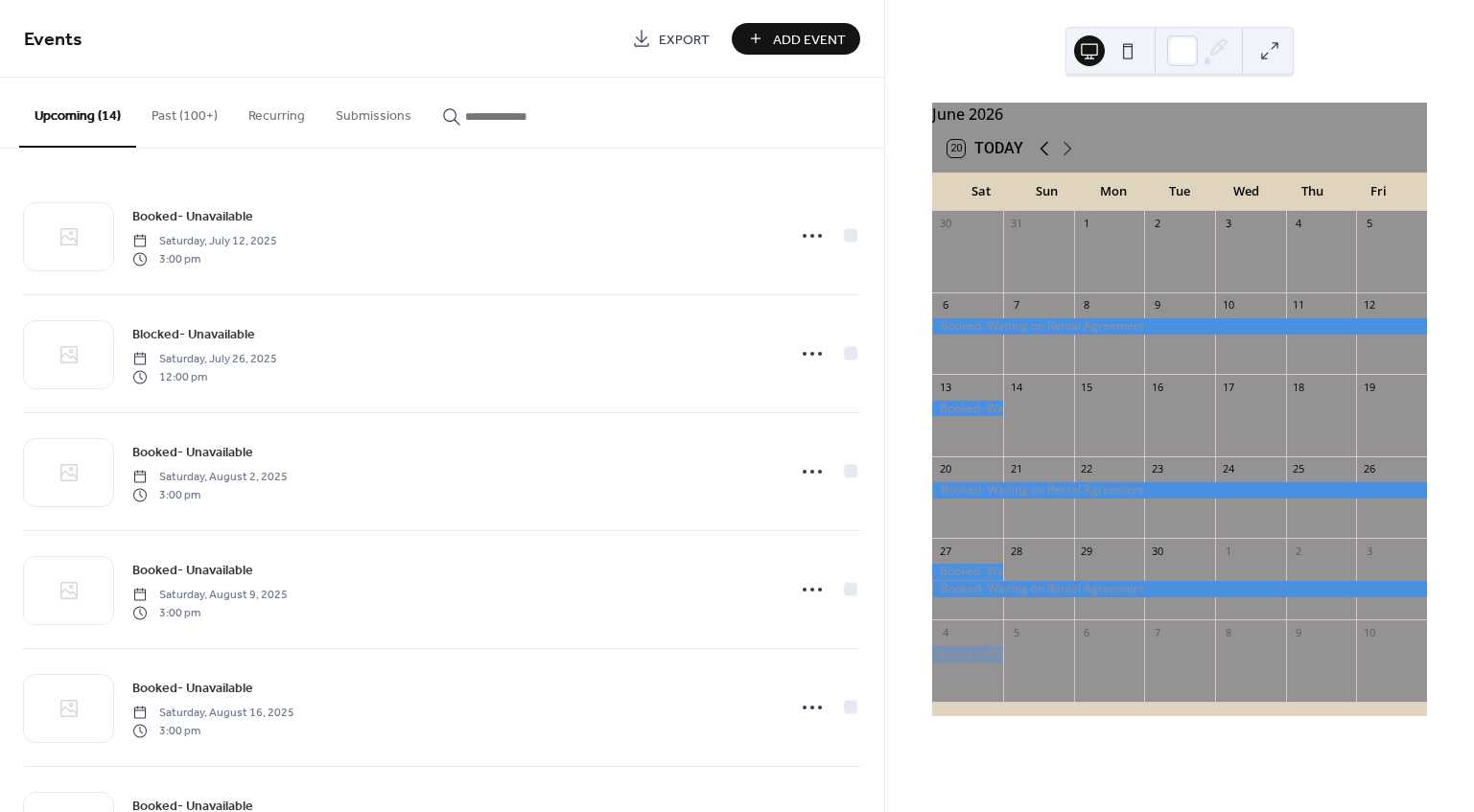 click 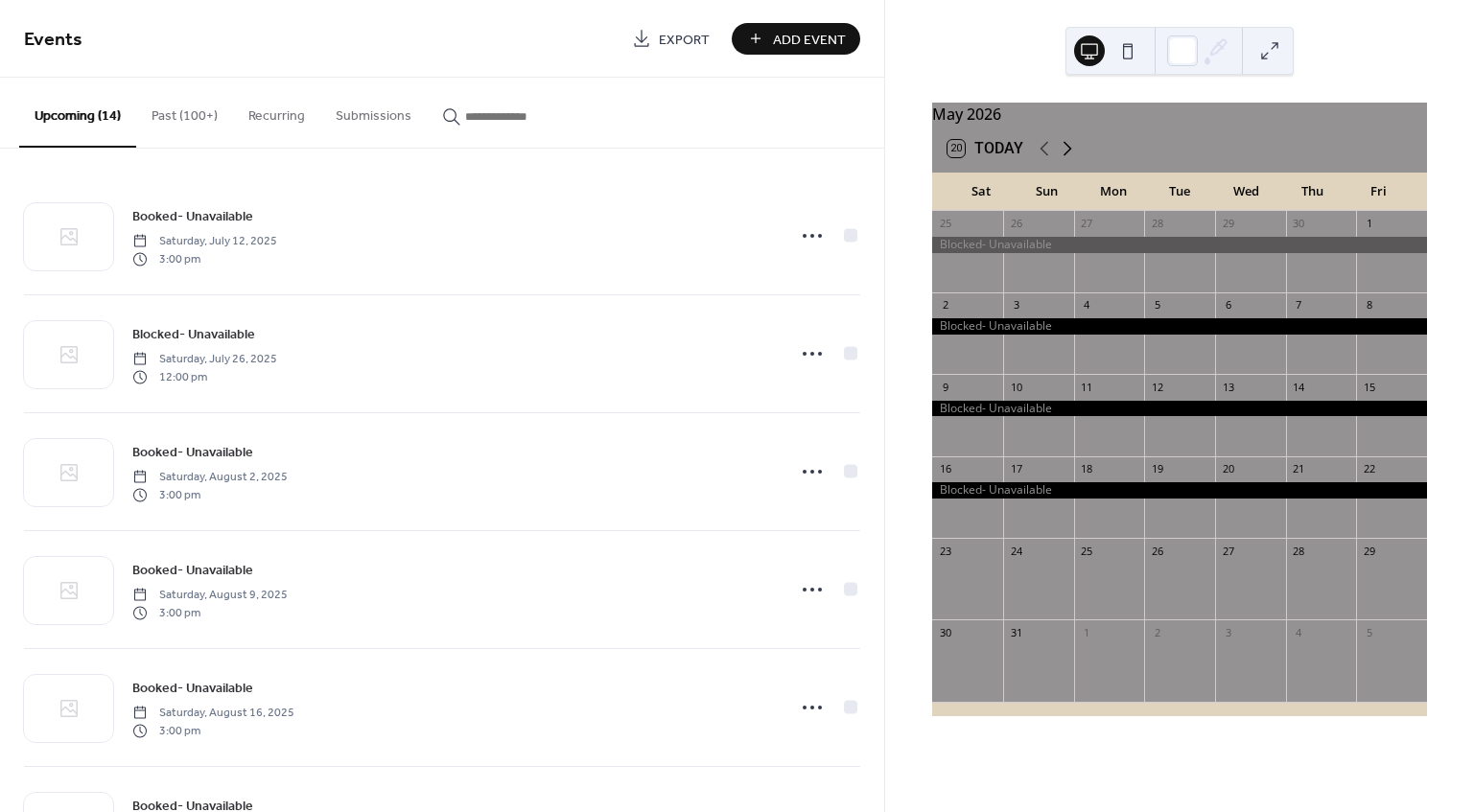 click 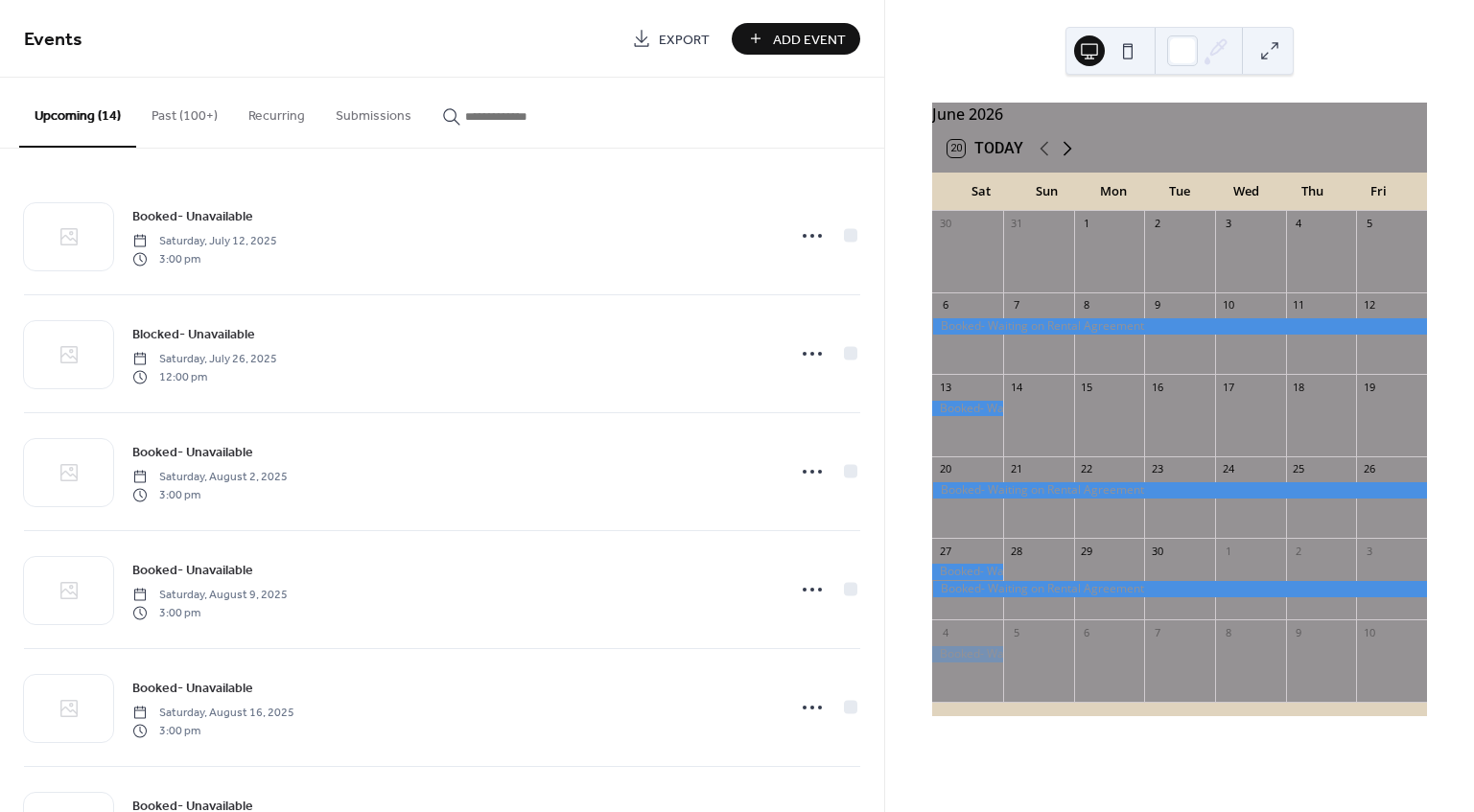 click 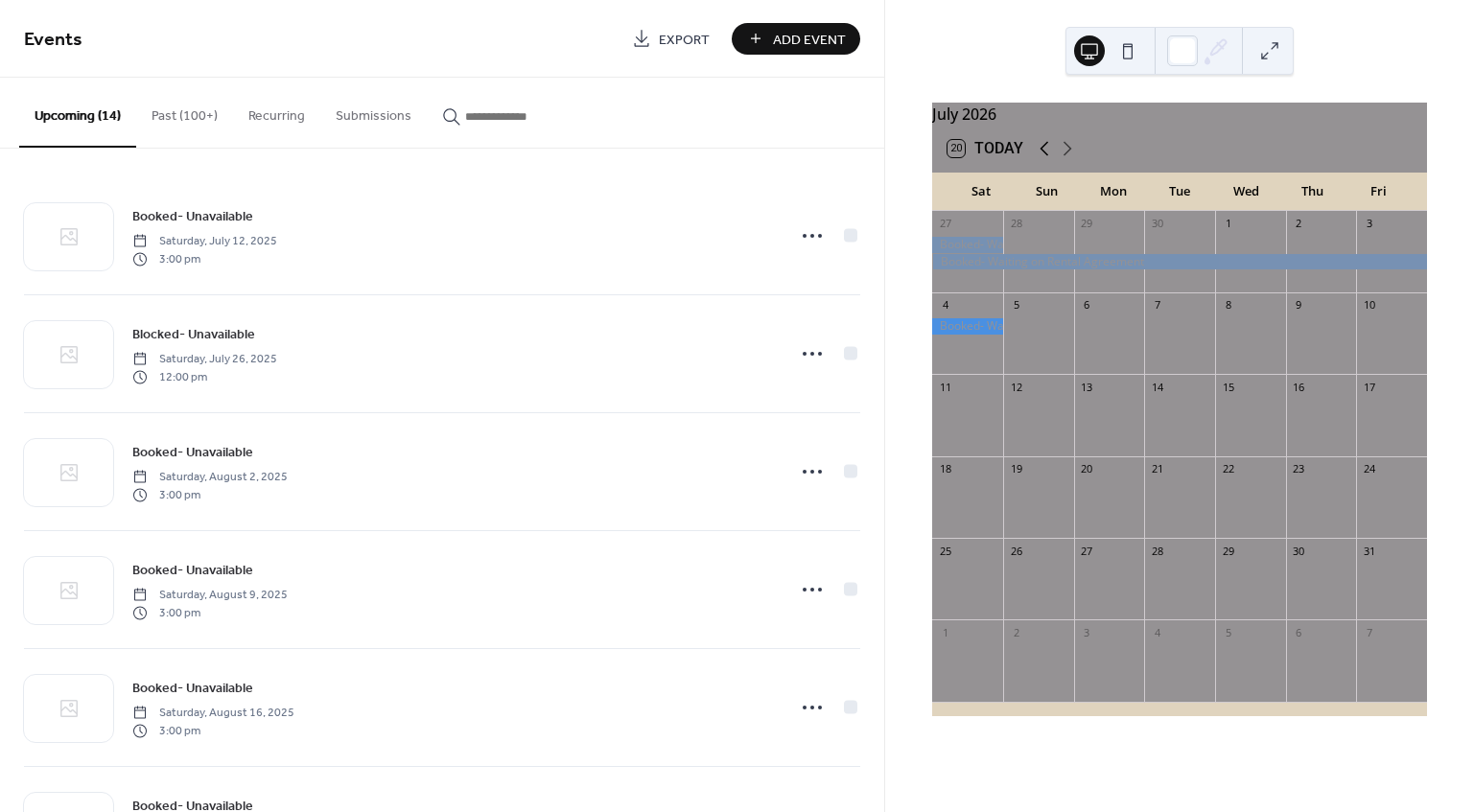 click 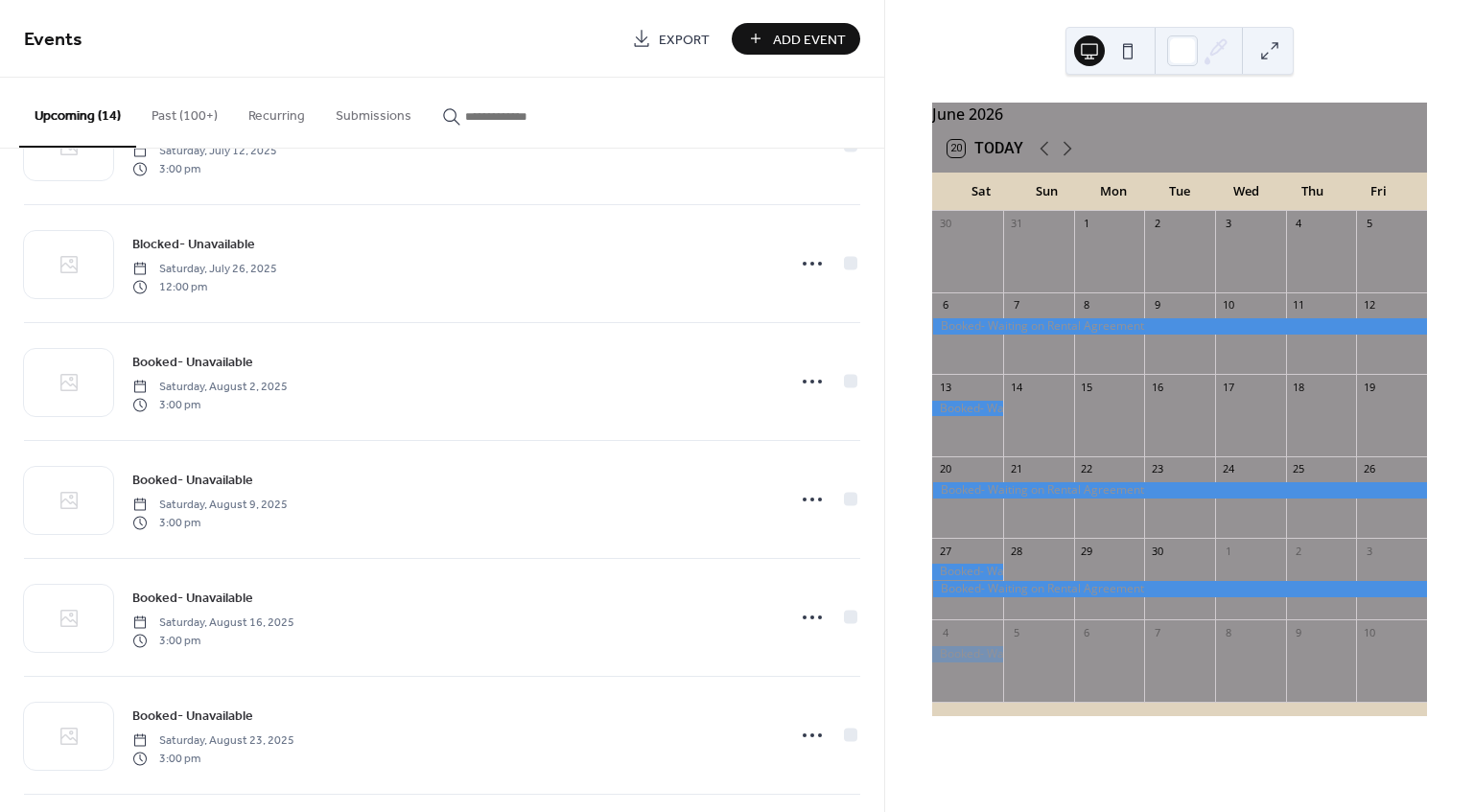 scroll, scrollTop: 0, scrollLeft: 0, axis: both 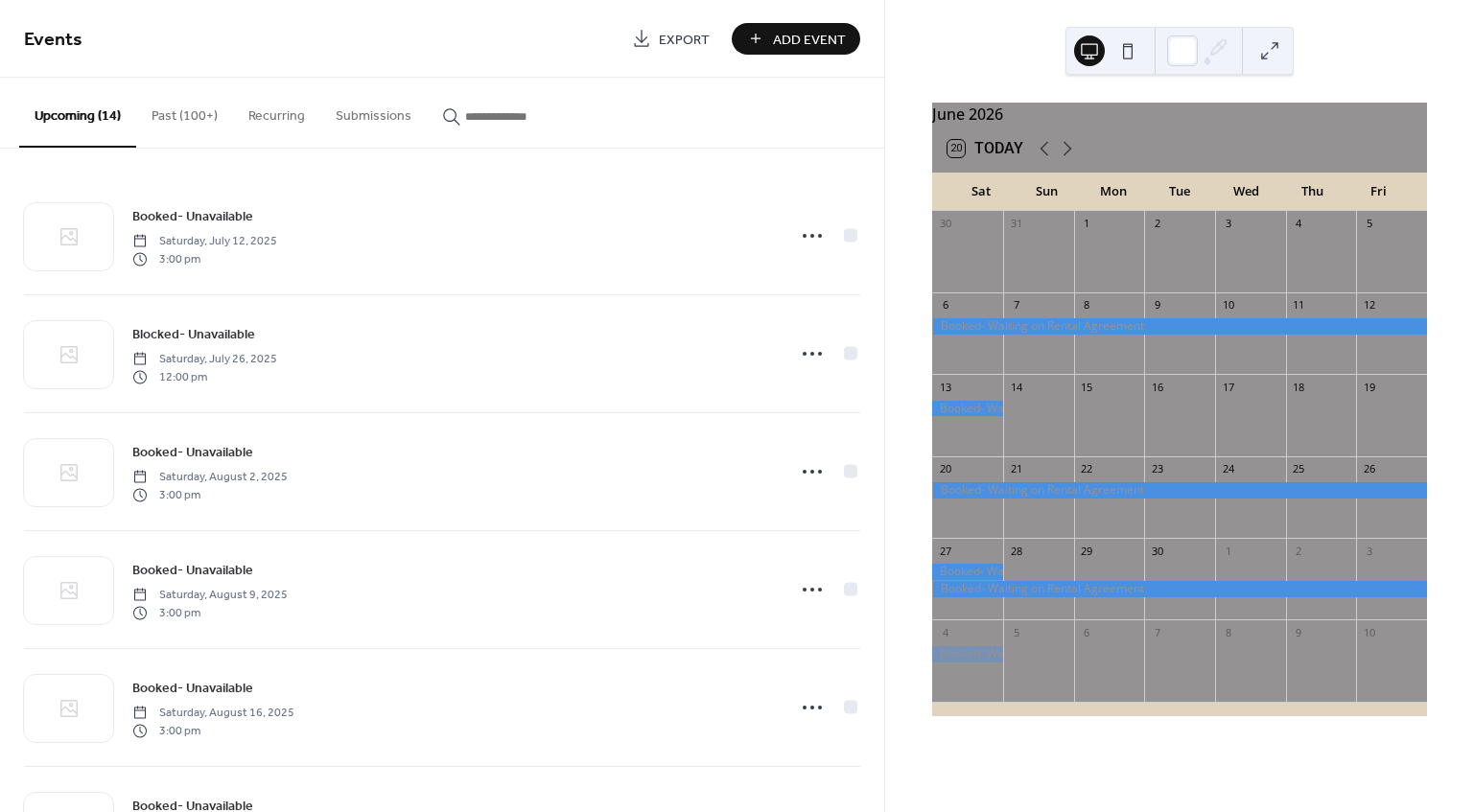 click at bounding box center [1270, 51] 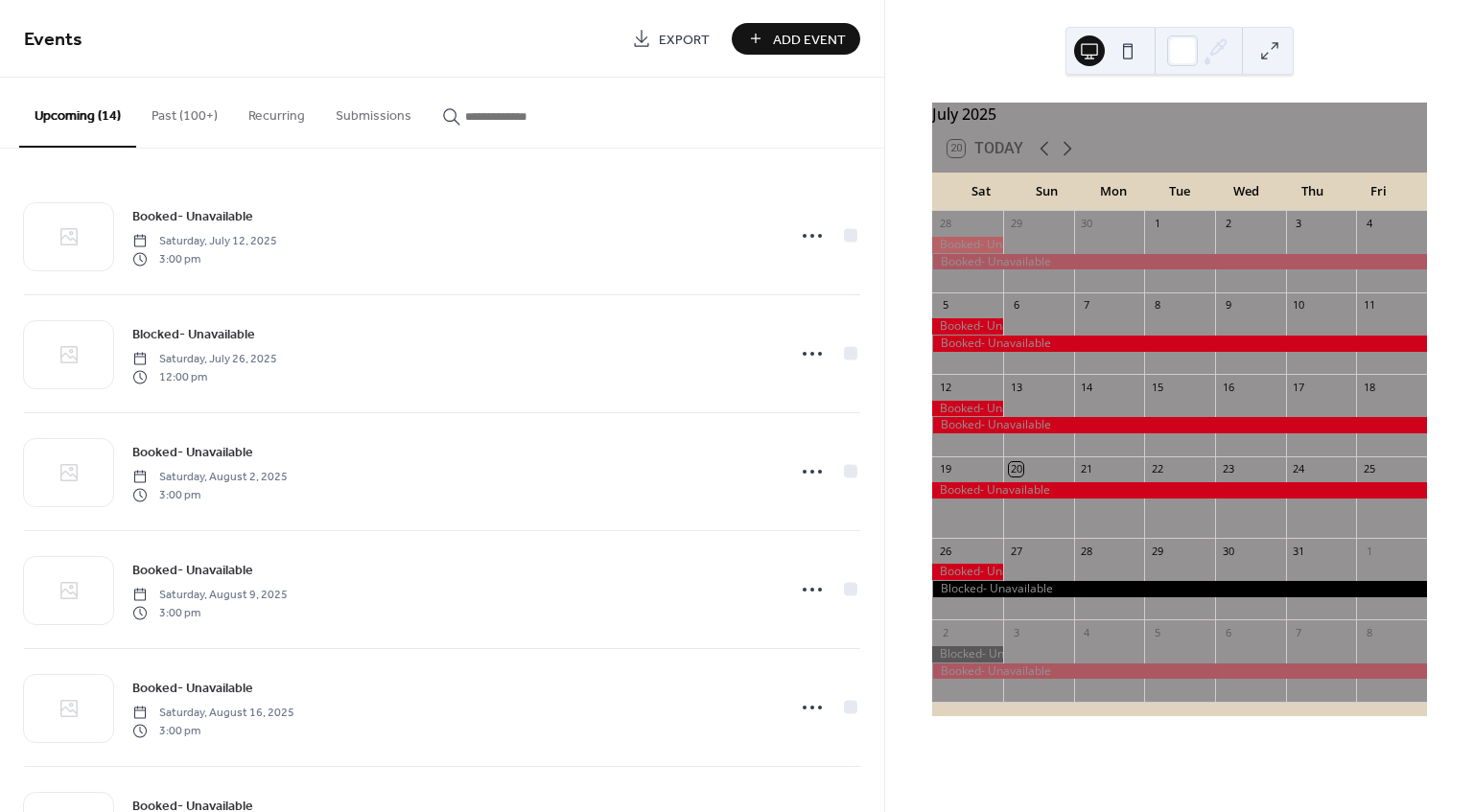 scroll, scrollTop: 0, scrollLeft: 0, axis: both 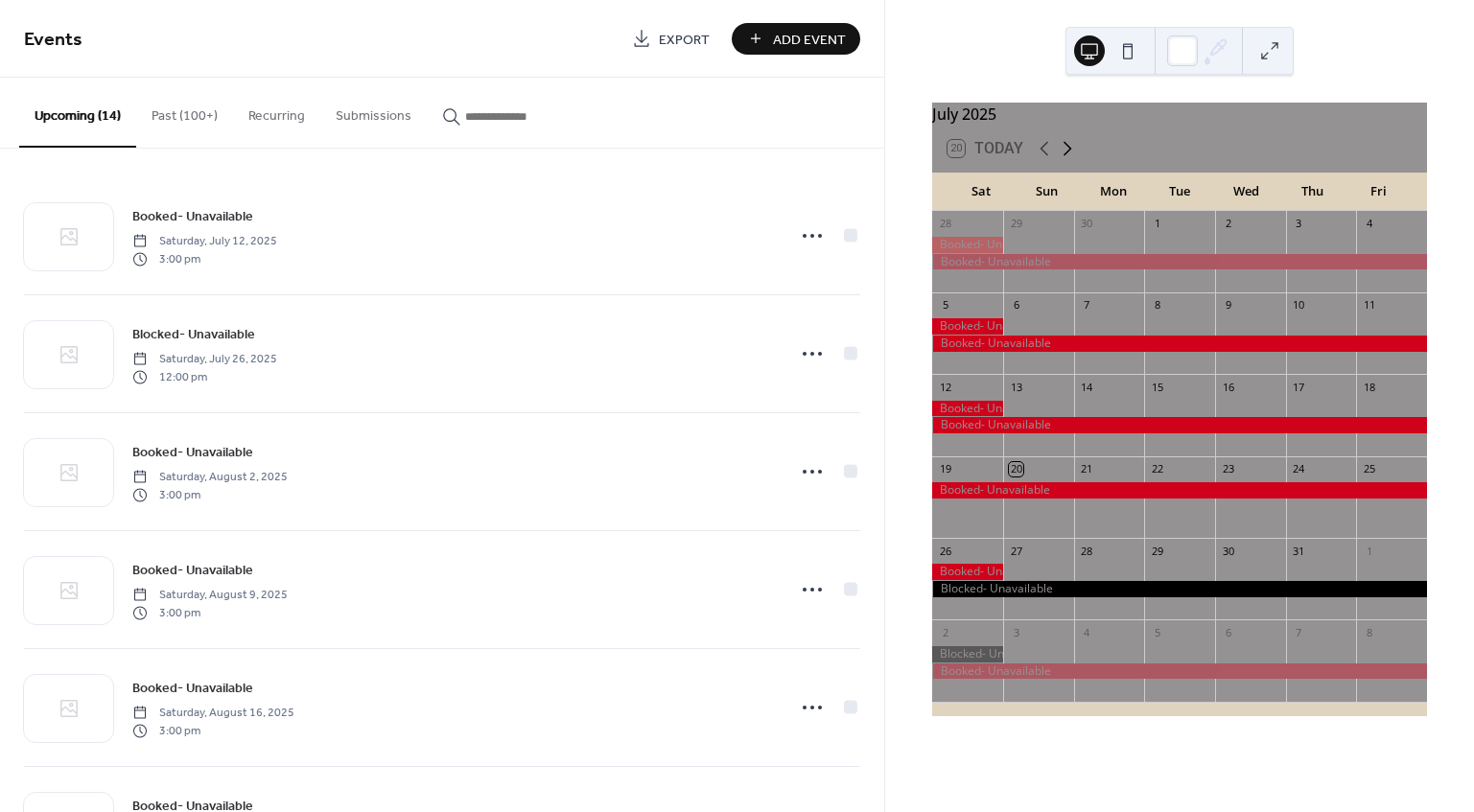 click 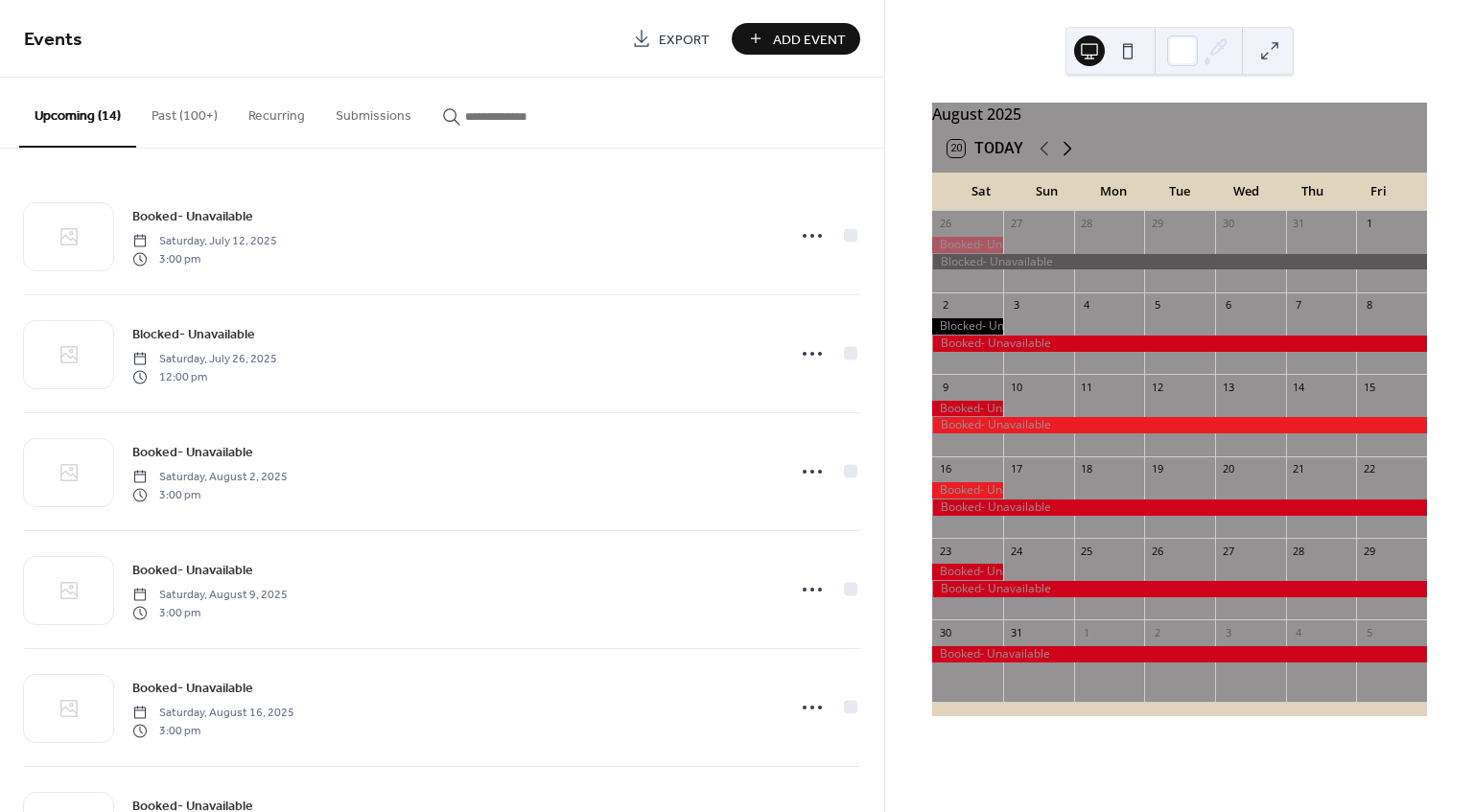 click 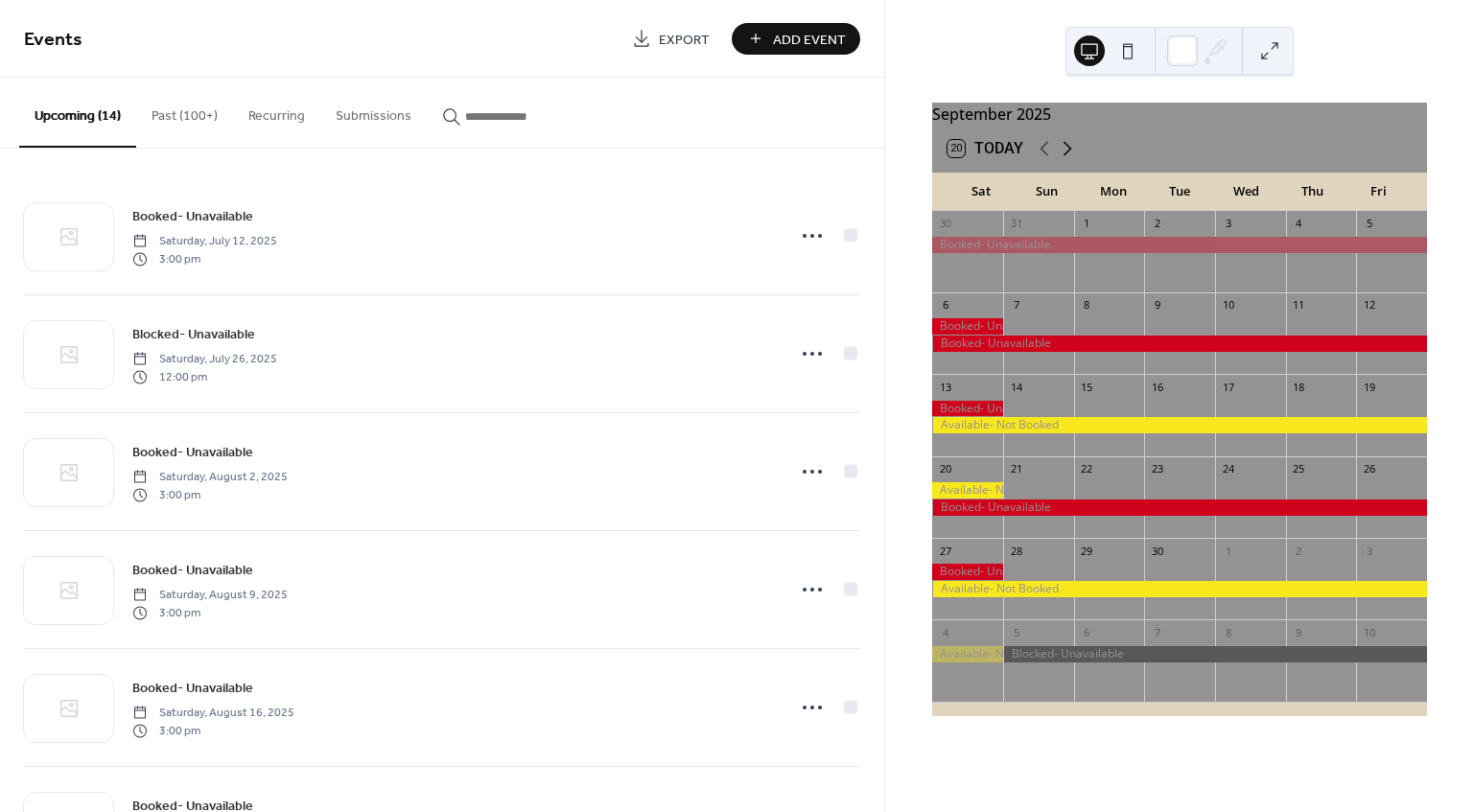 click 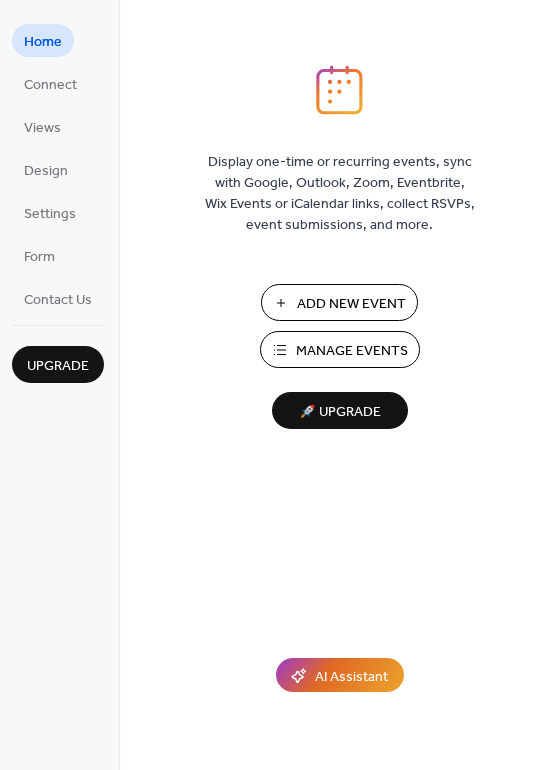 scroll, scrollTop: 0, scrollLeft: 0, axis: both 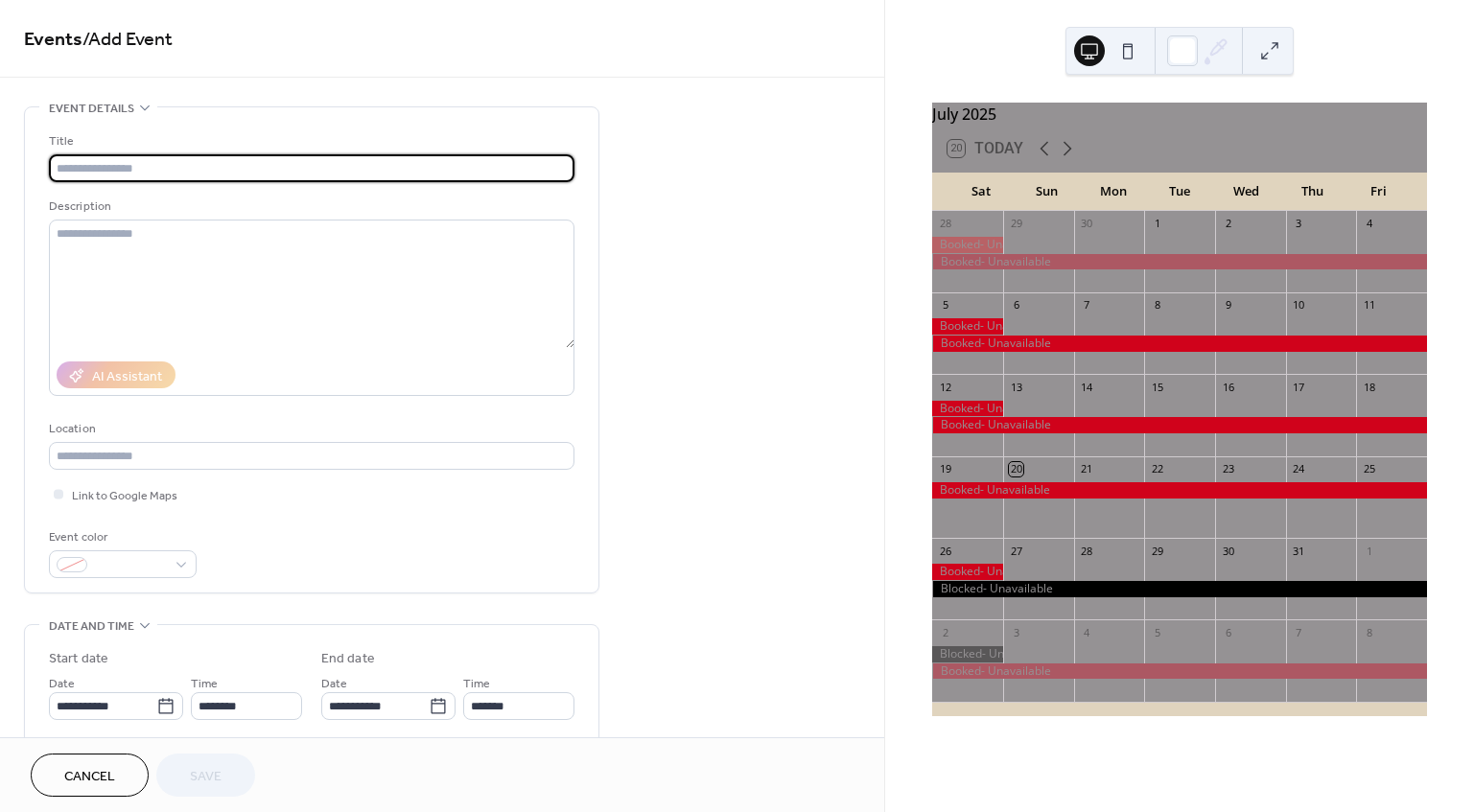 click at bounding box center [312, 168] 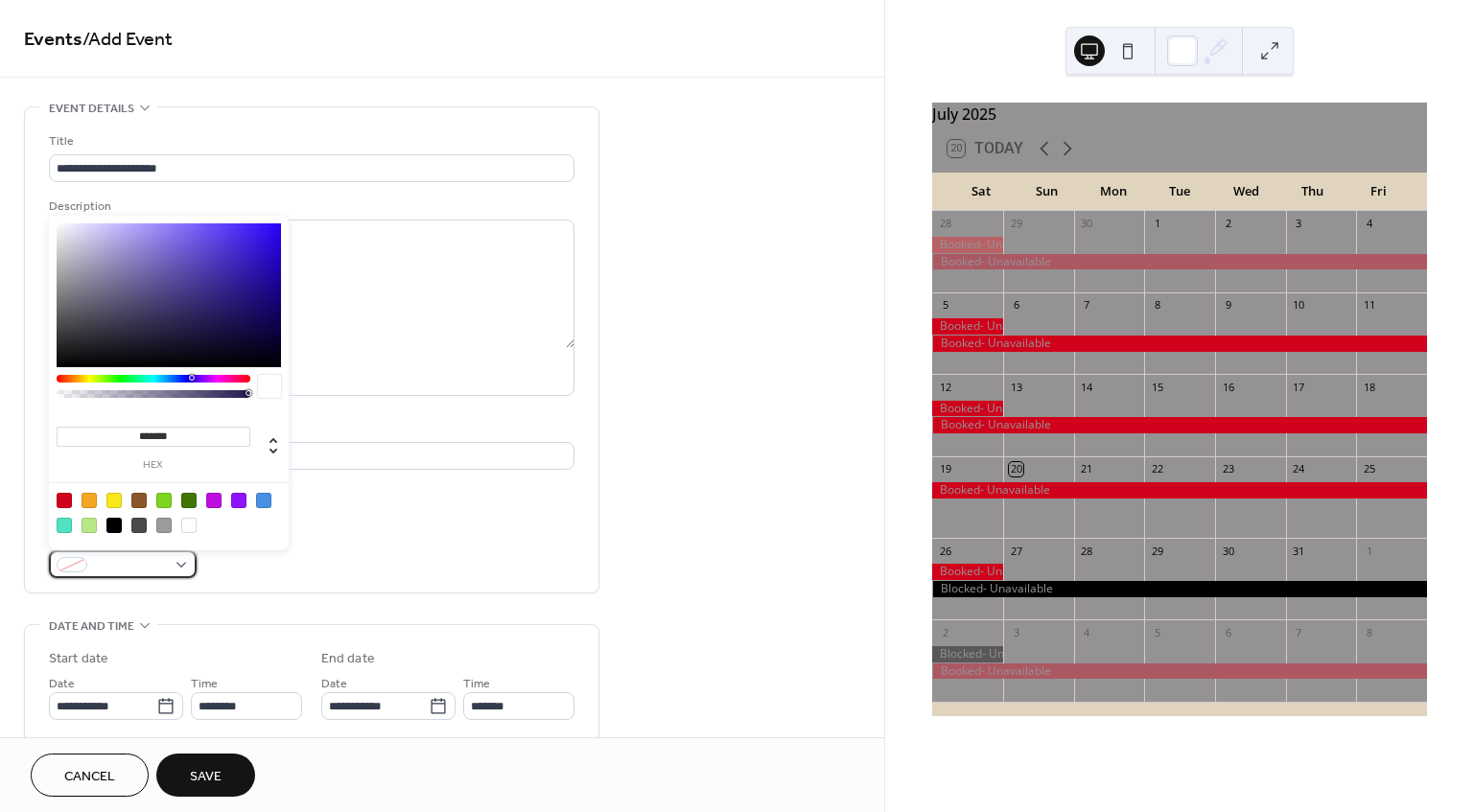 click at bounding box center (123, 564) 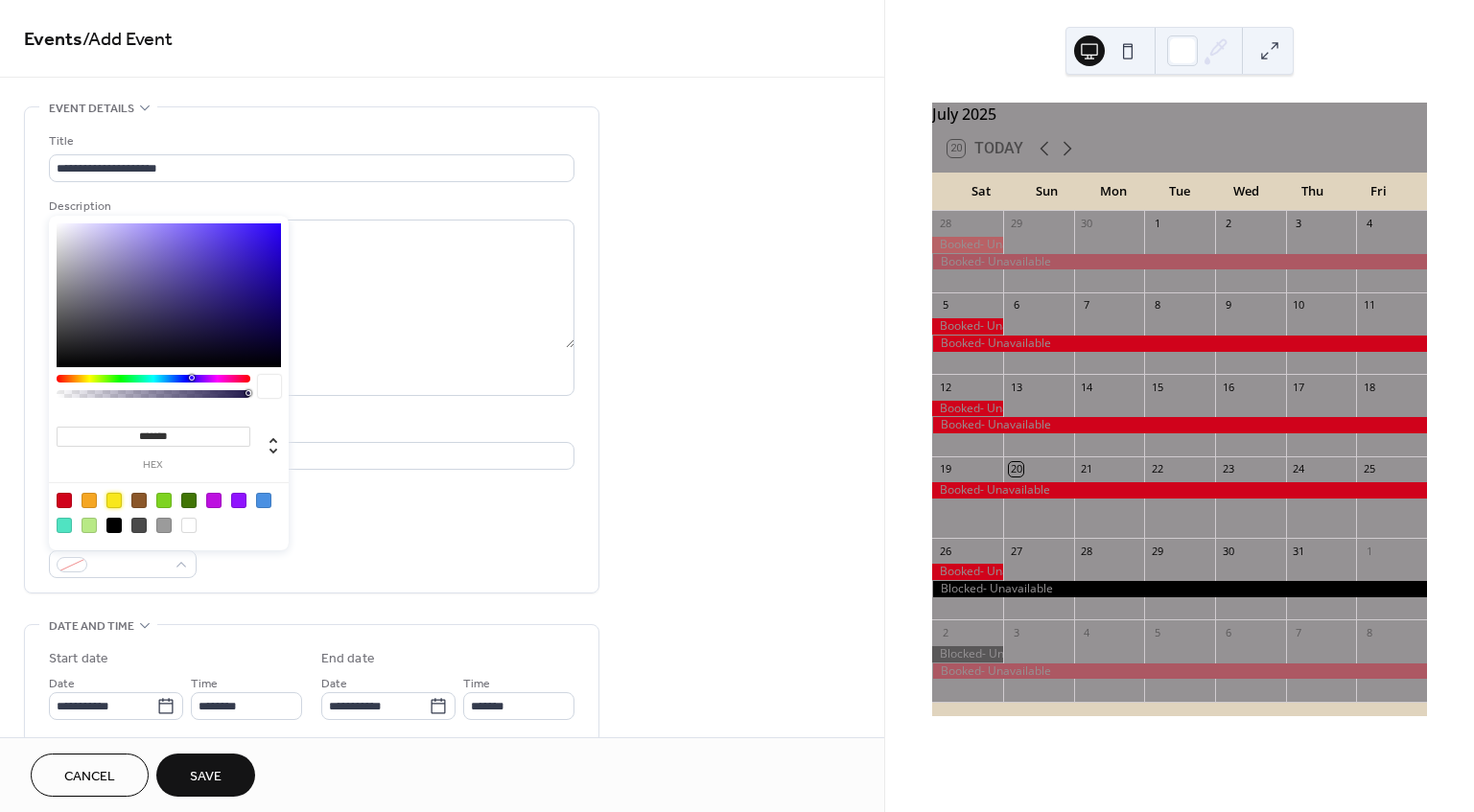 click at bounding box center [114, 500] 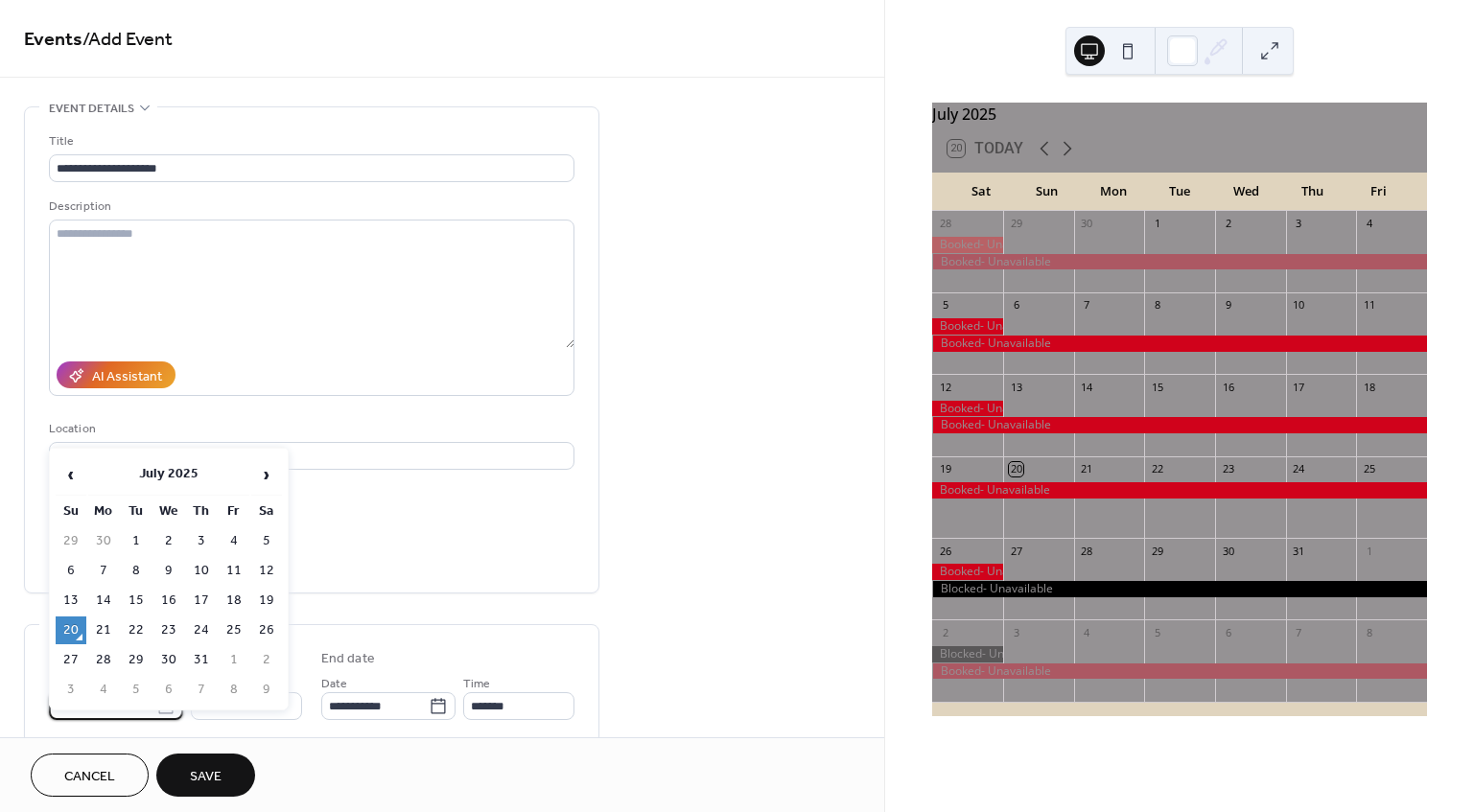 click on "**********" at bounding box center (103, 706) 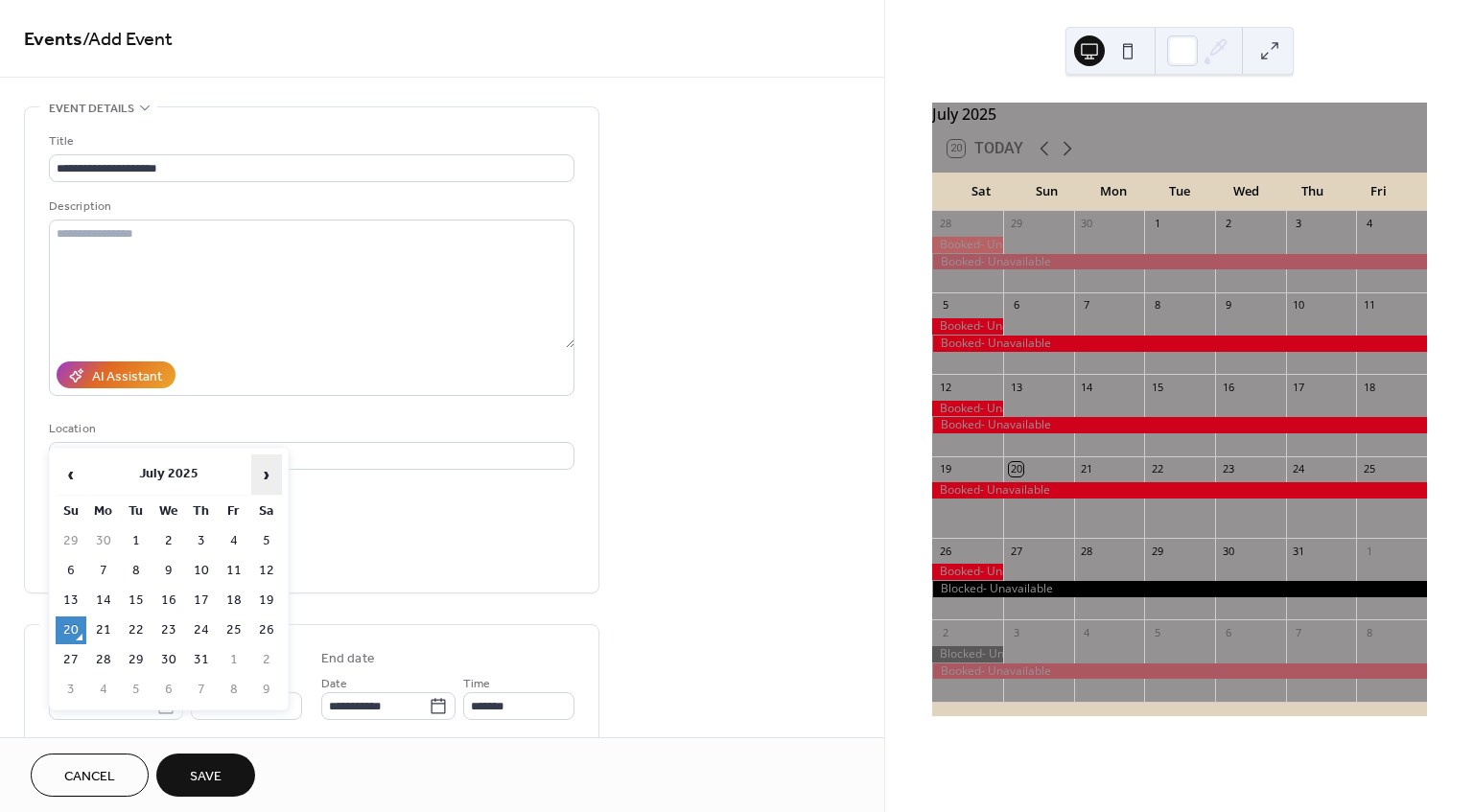 click on "›" at bounding box center (267, 475) 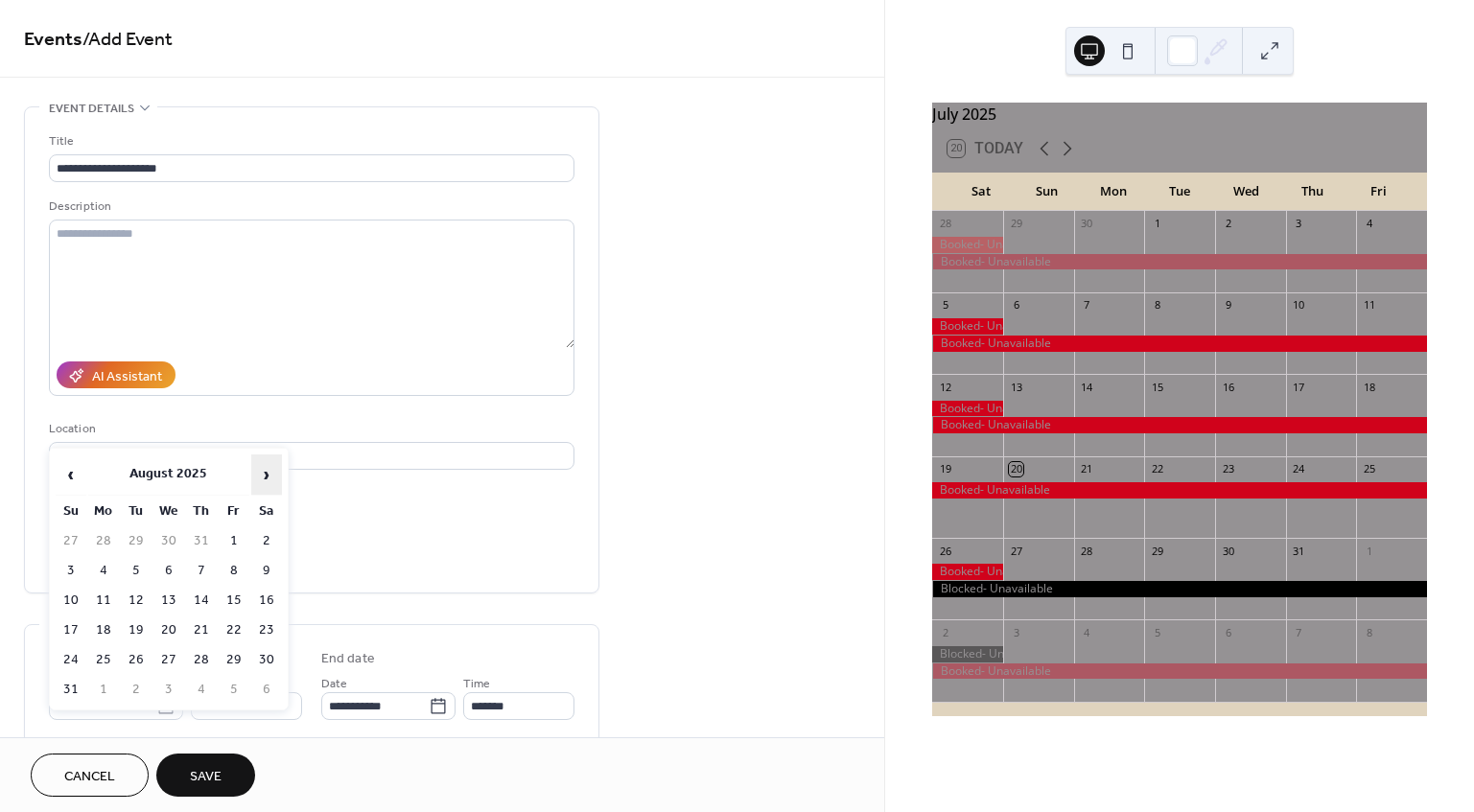 click on "›" at bounding box center (267, 475) 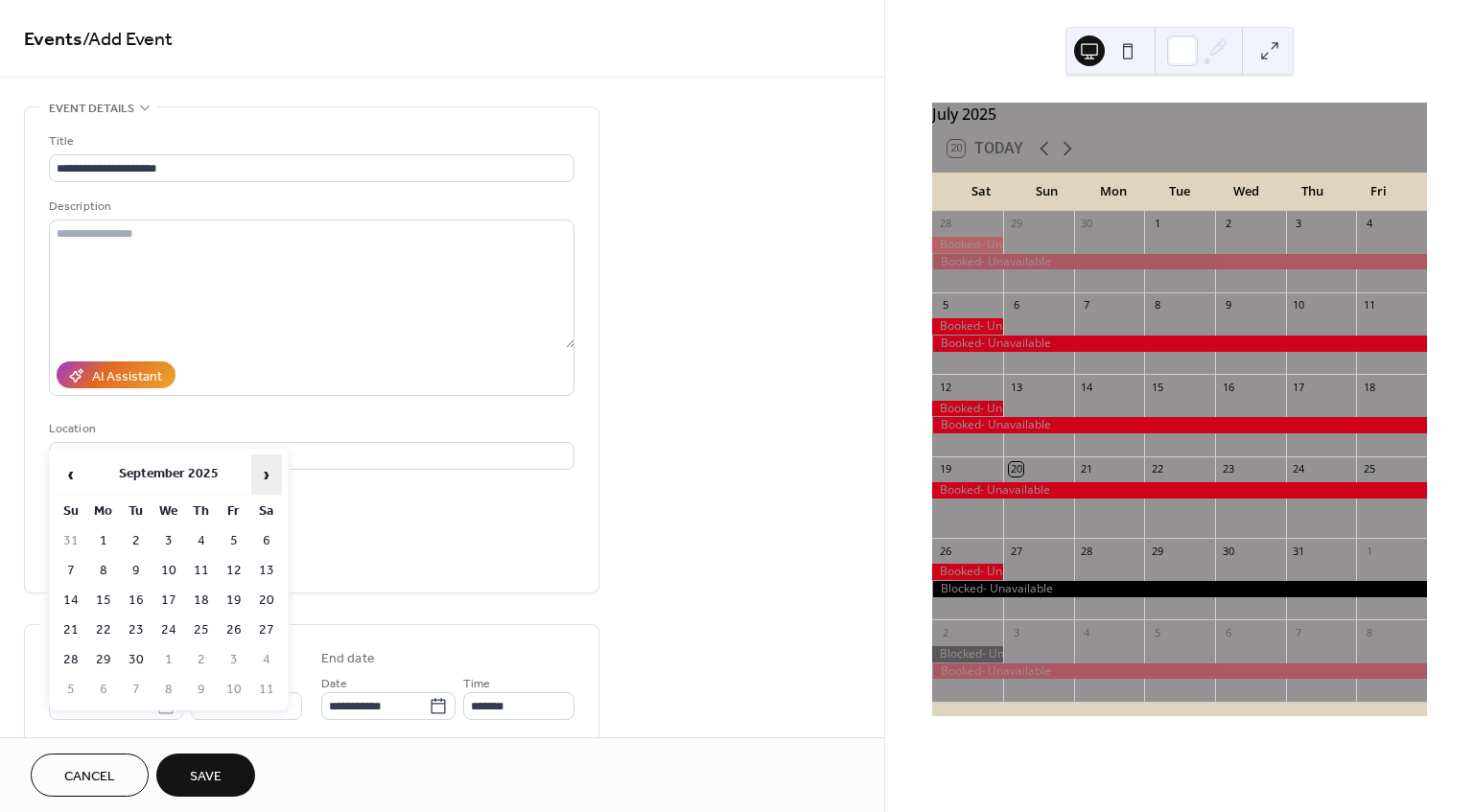click on "›" at bounding box center (267, 475) 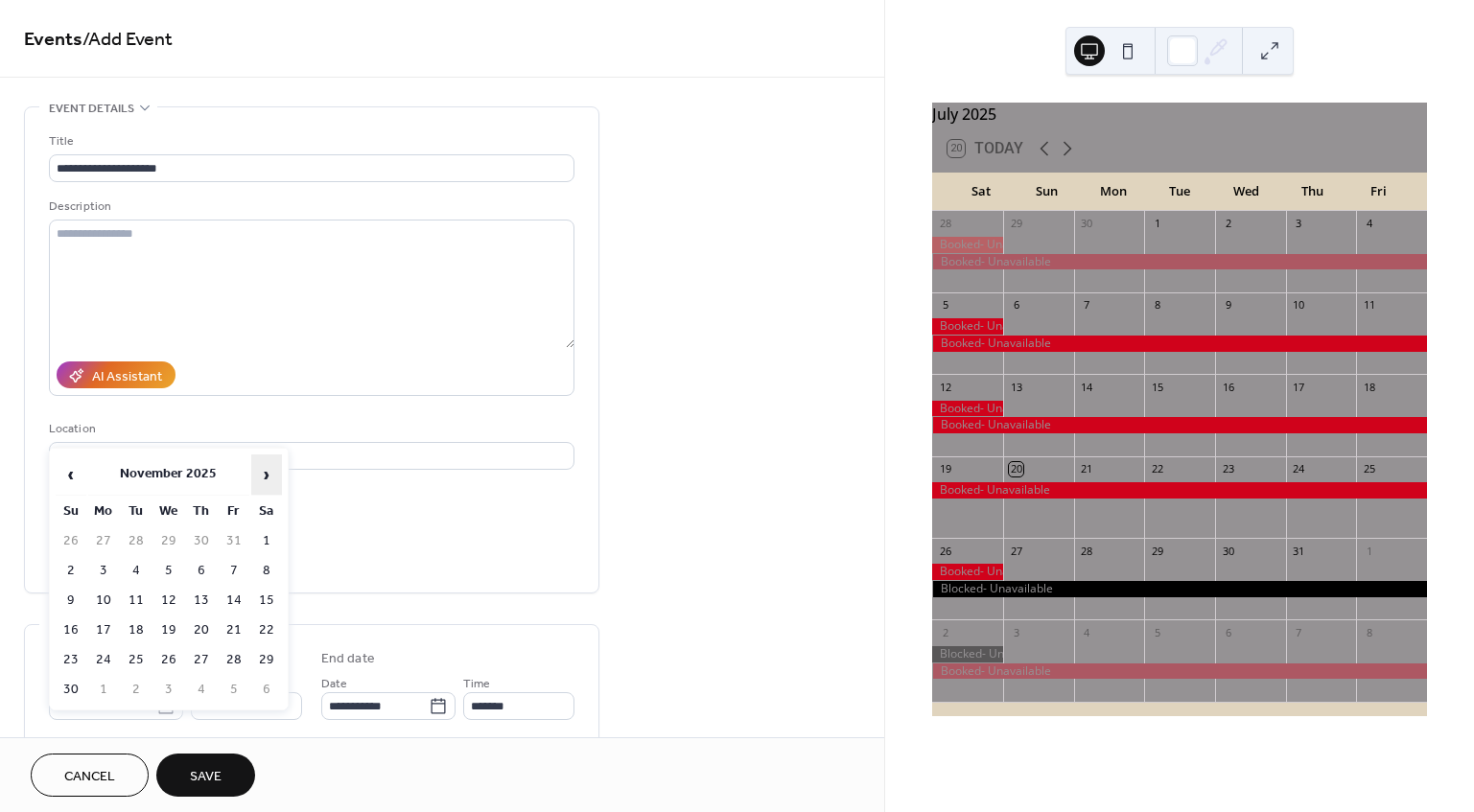 click on "›" at bounding box center (267, 475) 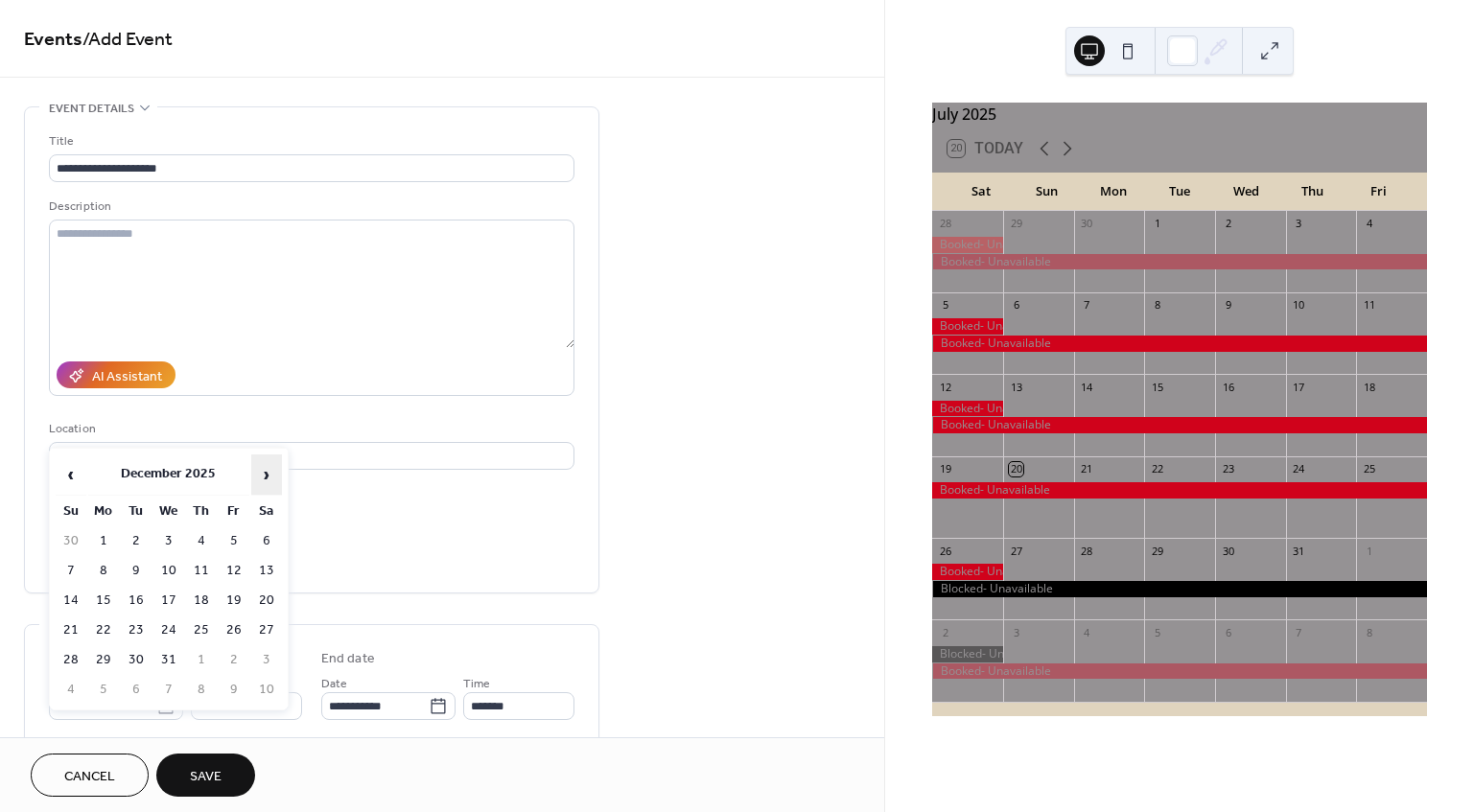 click on "›" at bounding box center [267, 475] 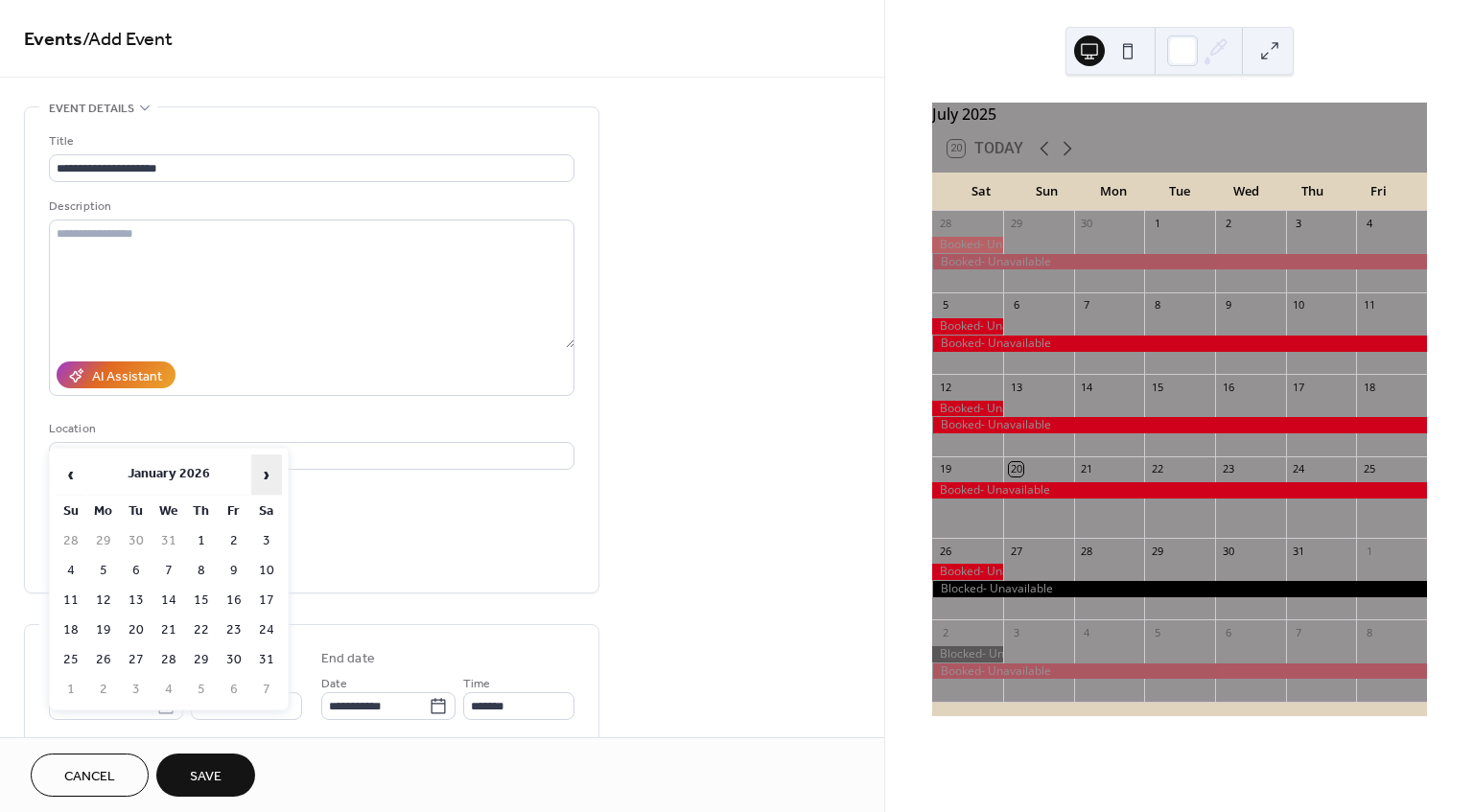 click on "›" at bounding box center [267, 475] 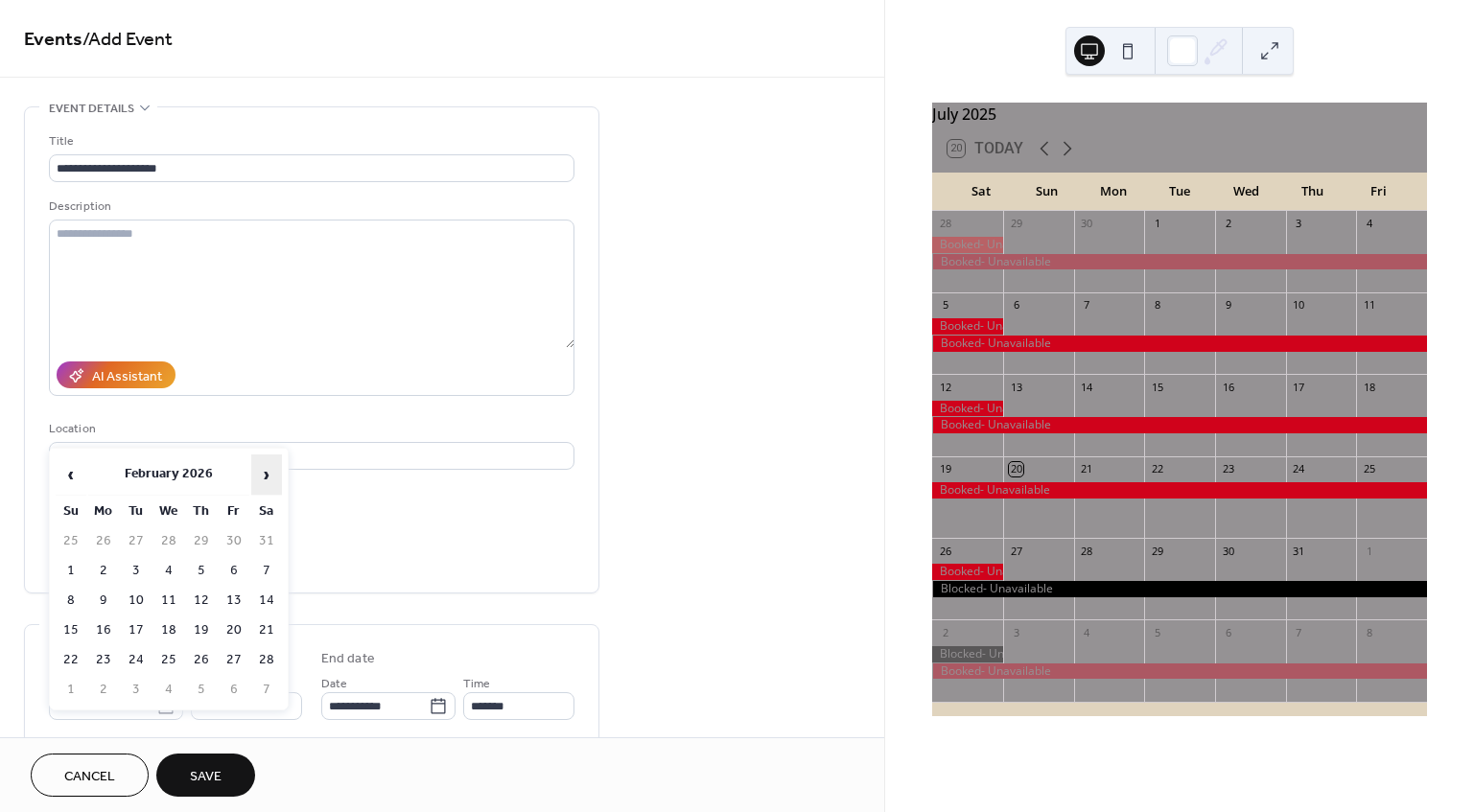 click on "›" at bounding box center [267, 475] 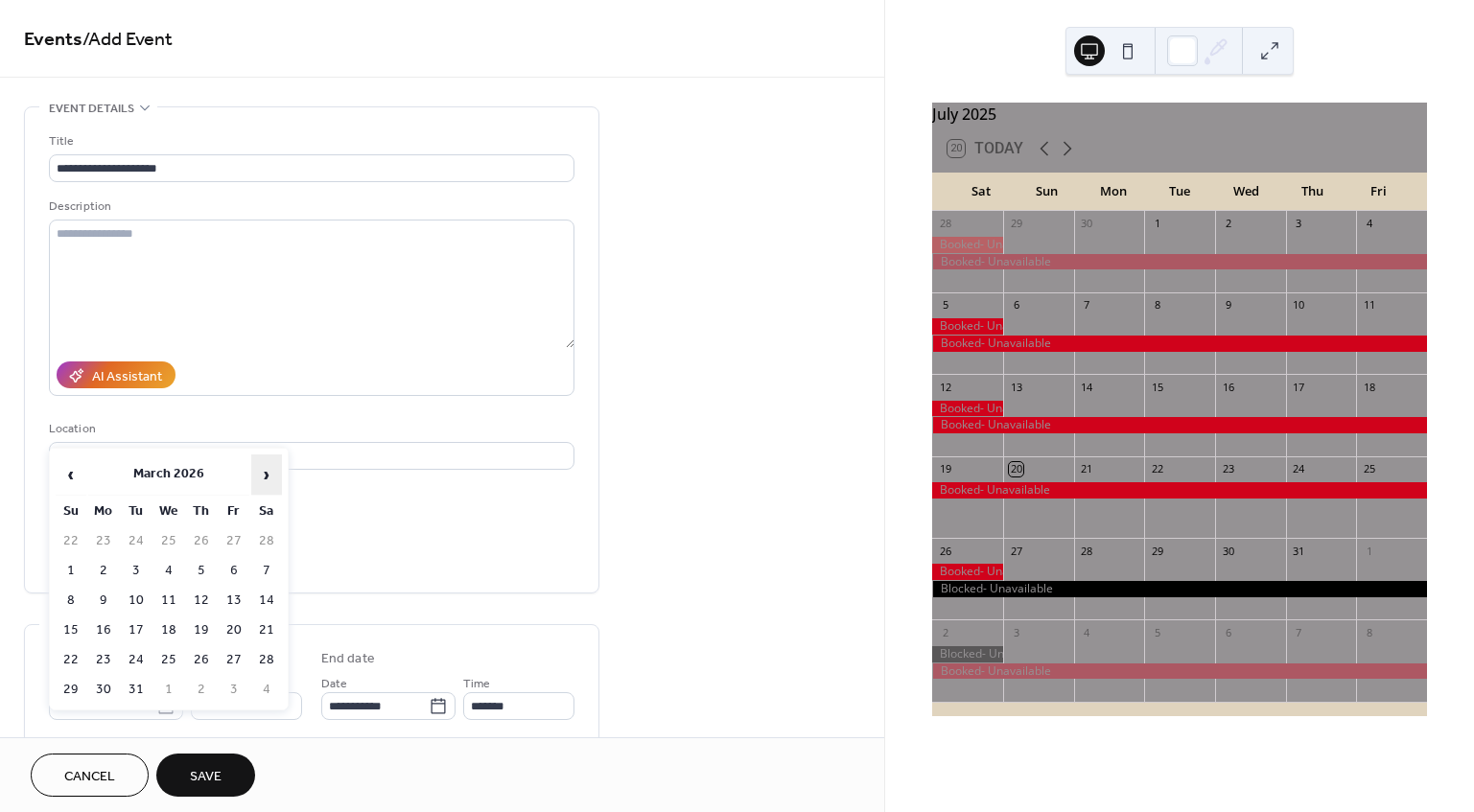 click on "›" at bounding box center (267, 475) 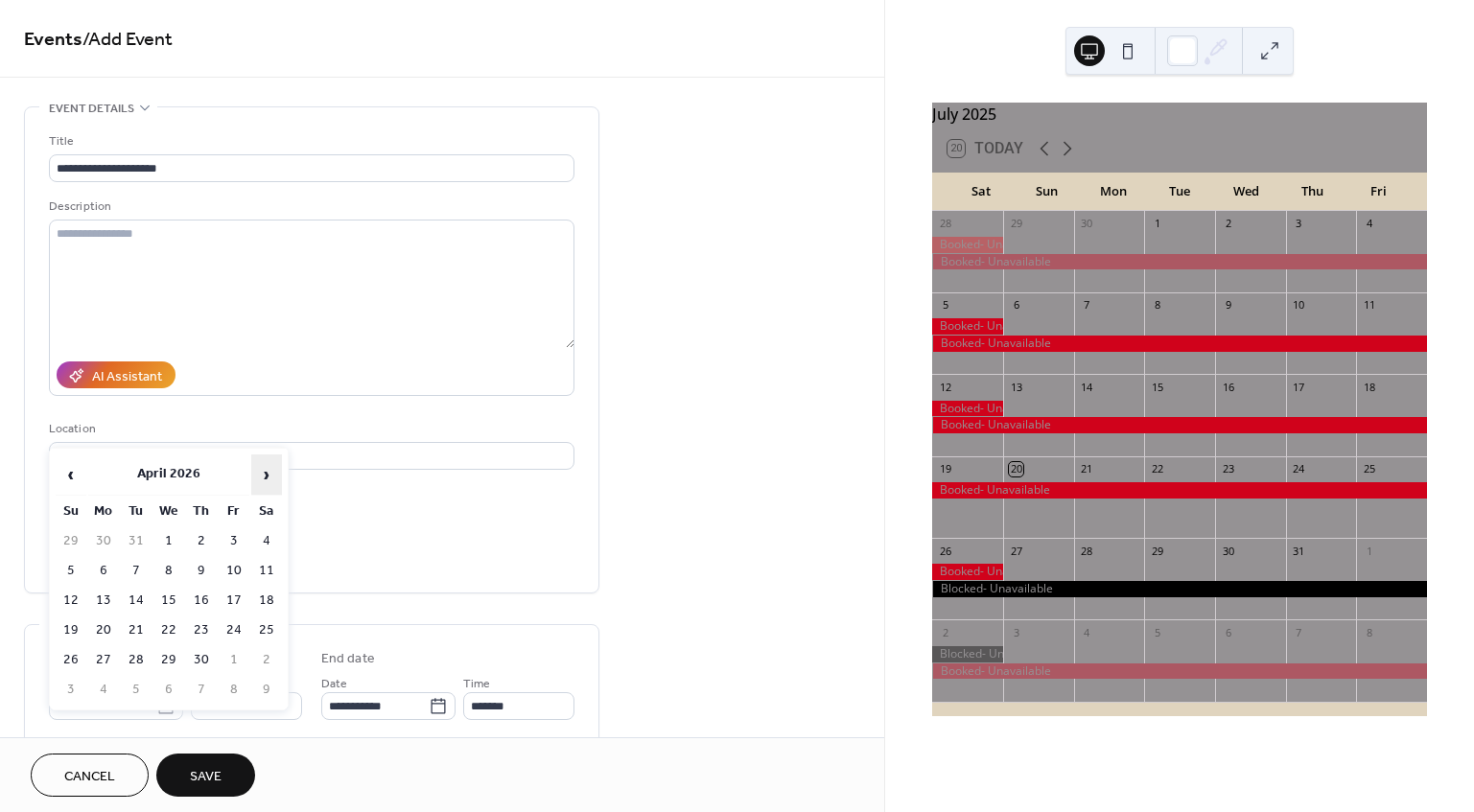 click on "›" at bounding box center (267, 475) 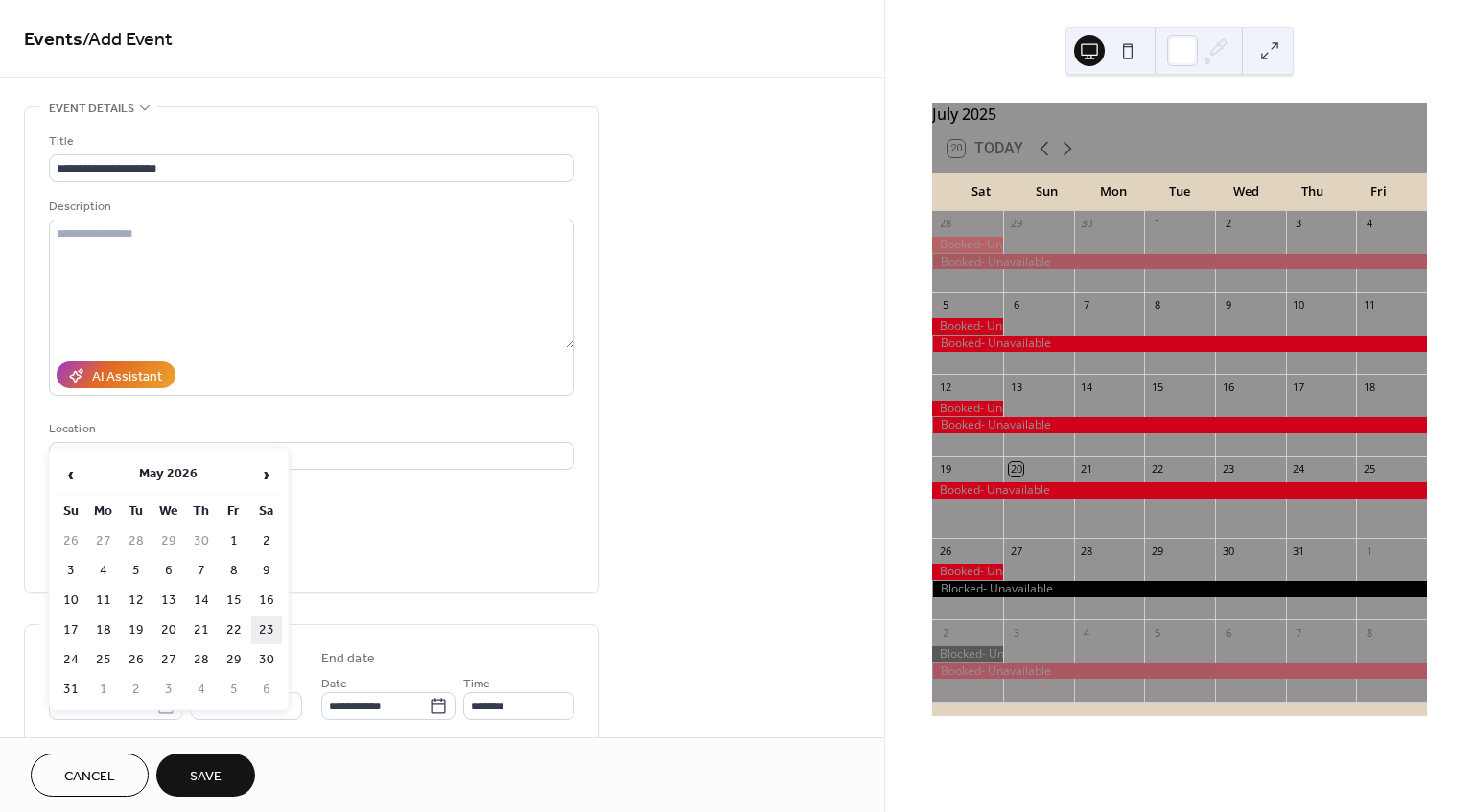 click on "23" at bounding box center [267, 630] 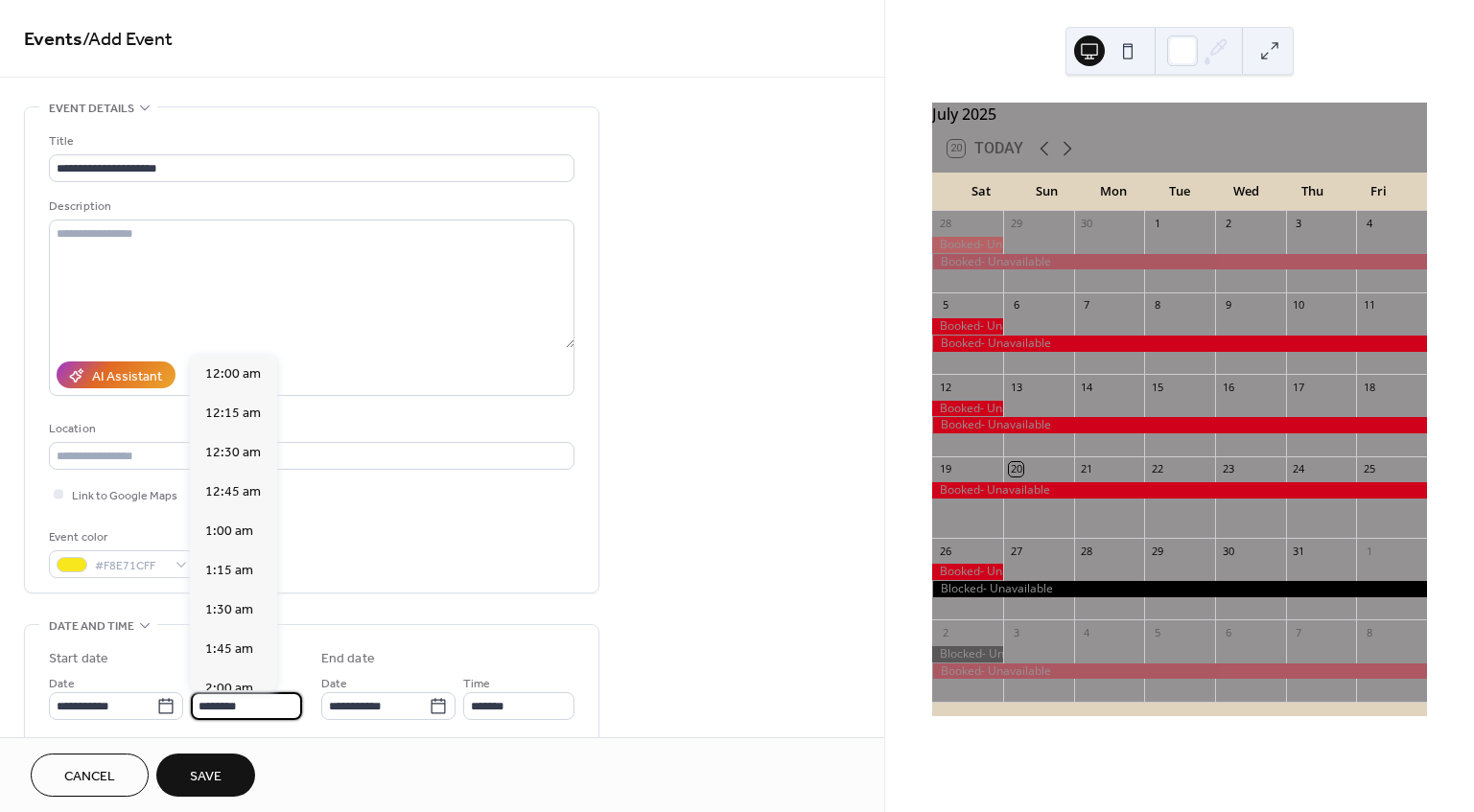 click on "********" at bounding box center [246, 706] 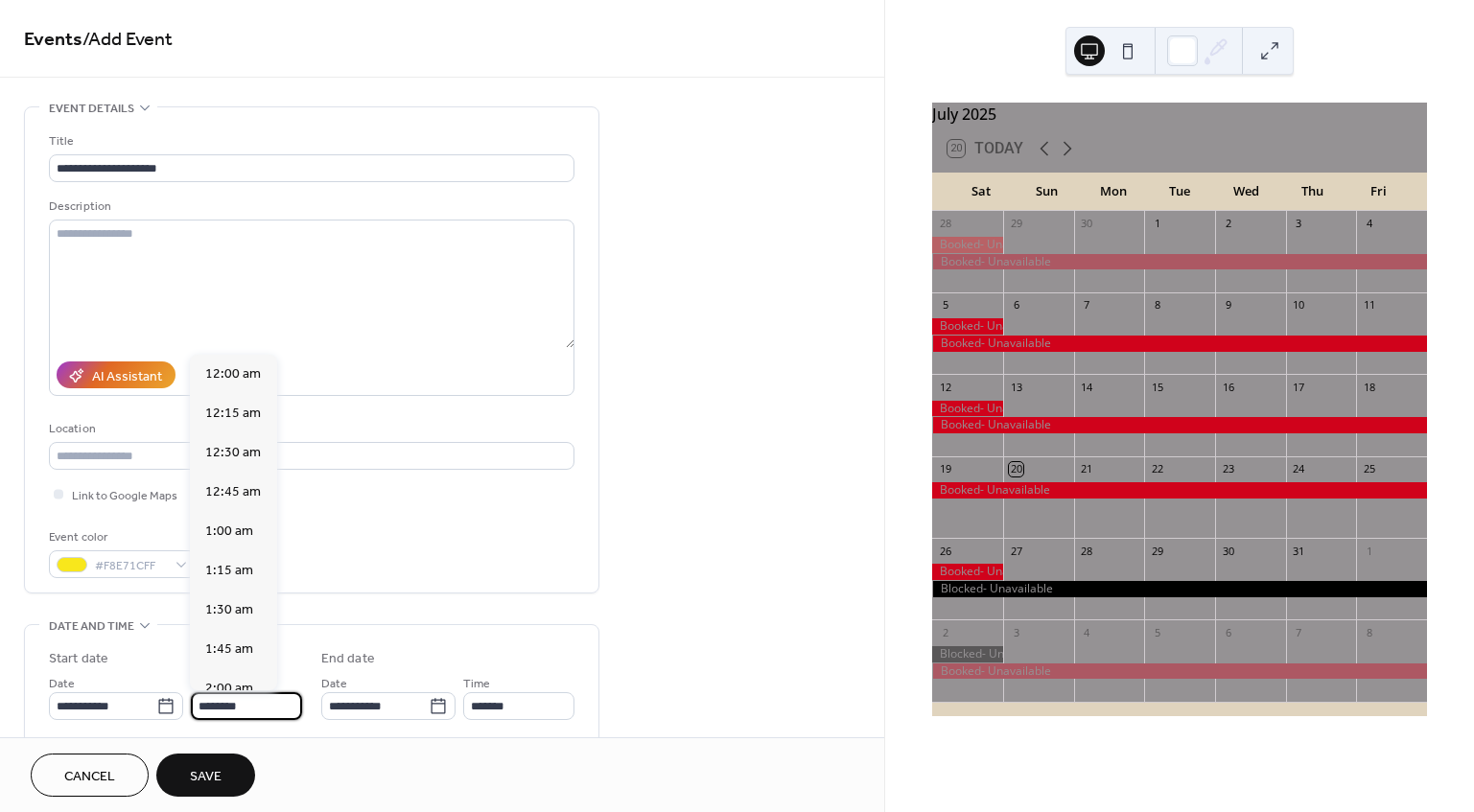 scroll, scrollTop: 1860, scrollLeft: 0, axis: vertical 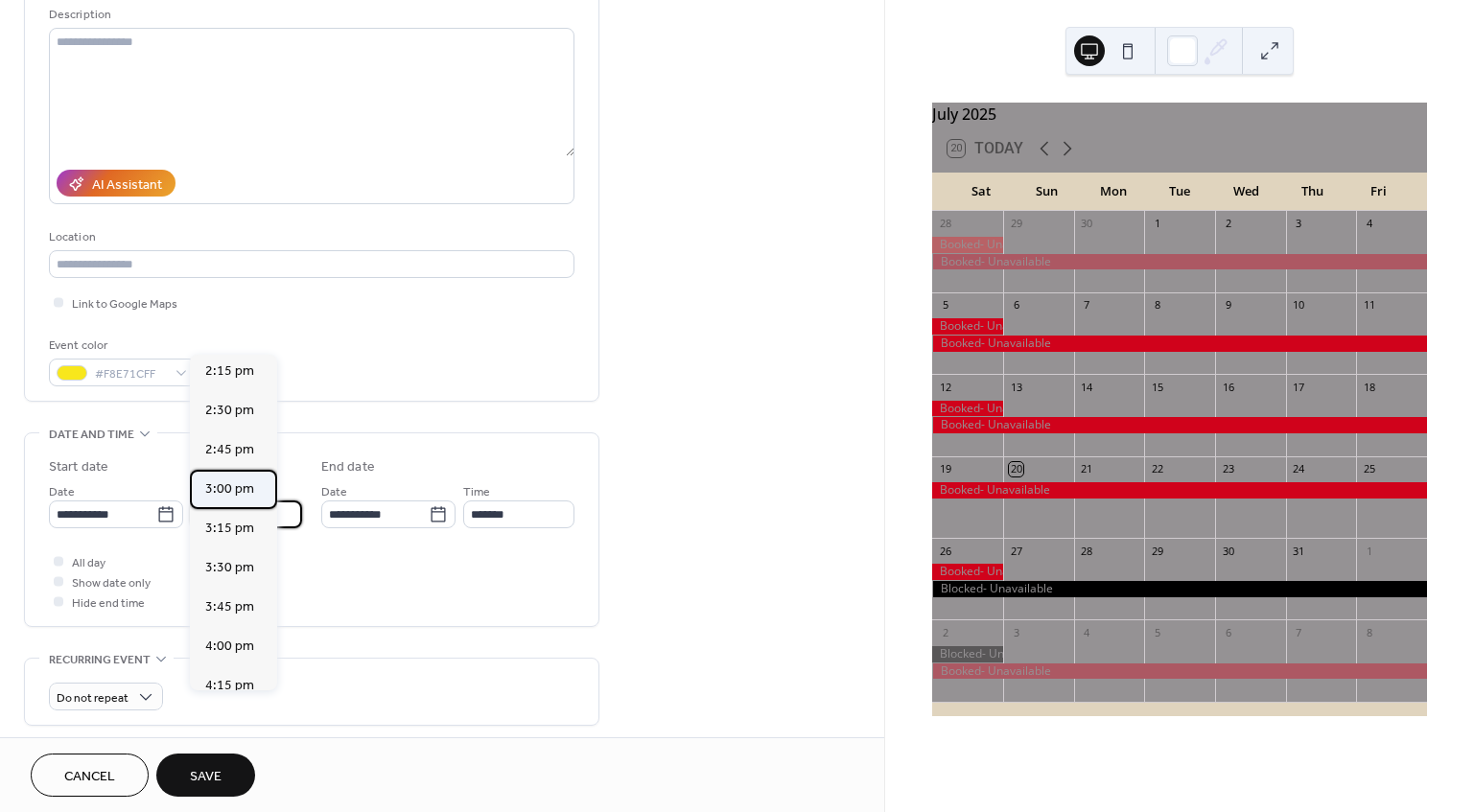 click on "3:00 pm" at bounding box center [229, 489] 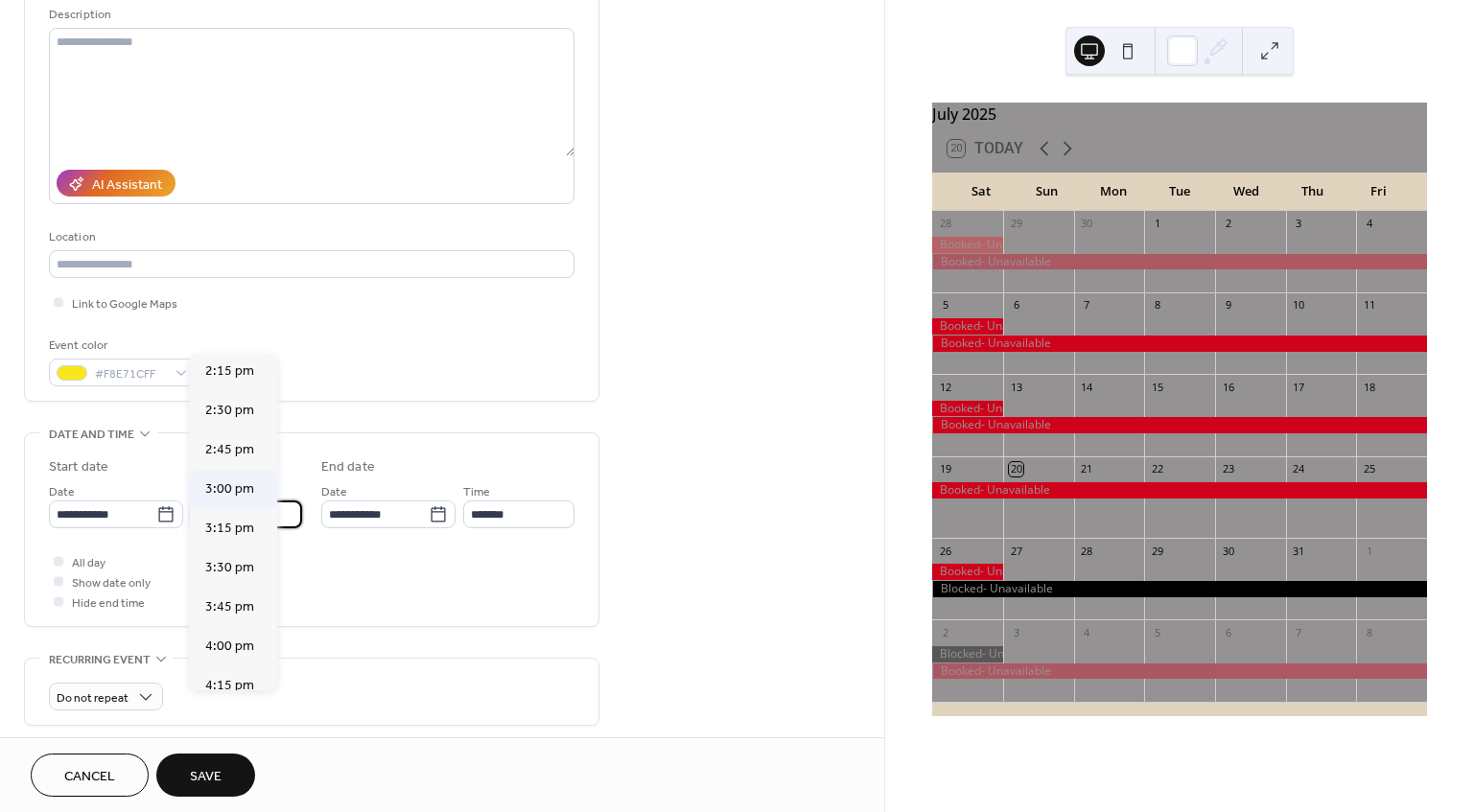 type on "*******" 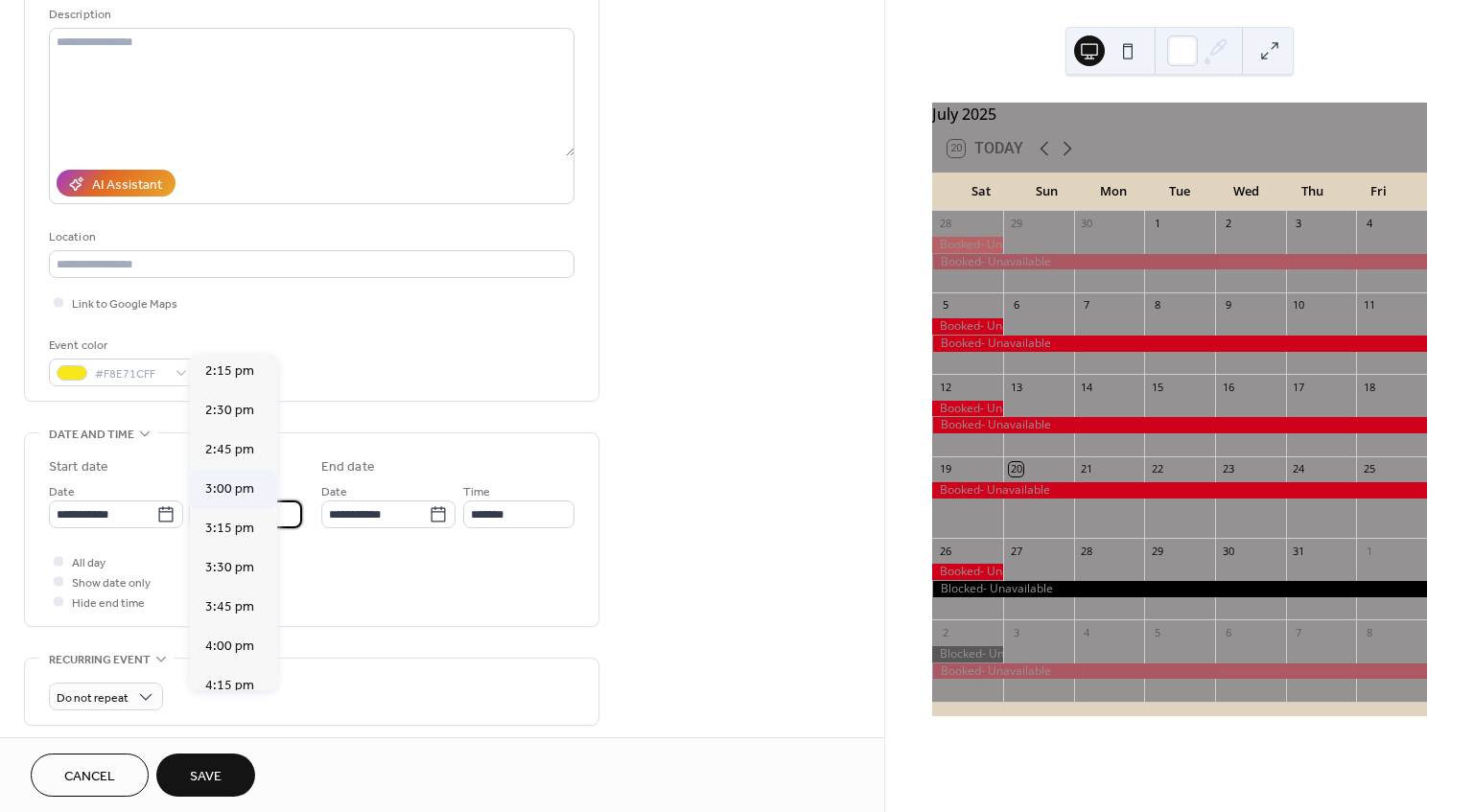 type on "*******" 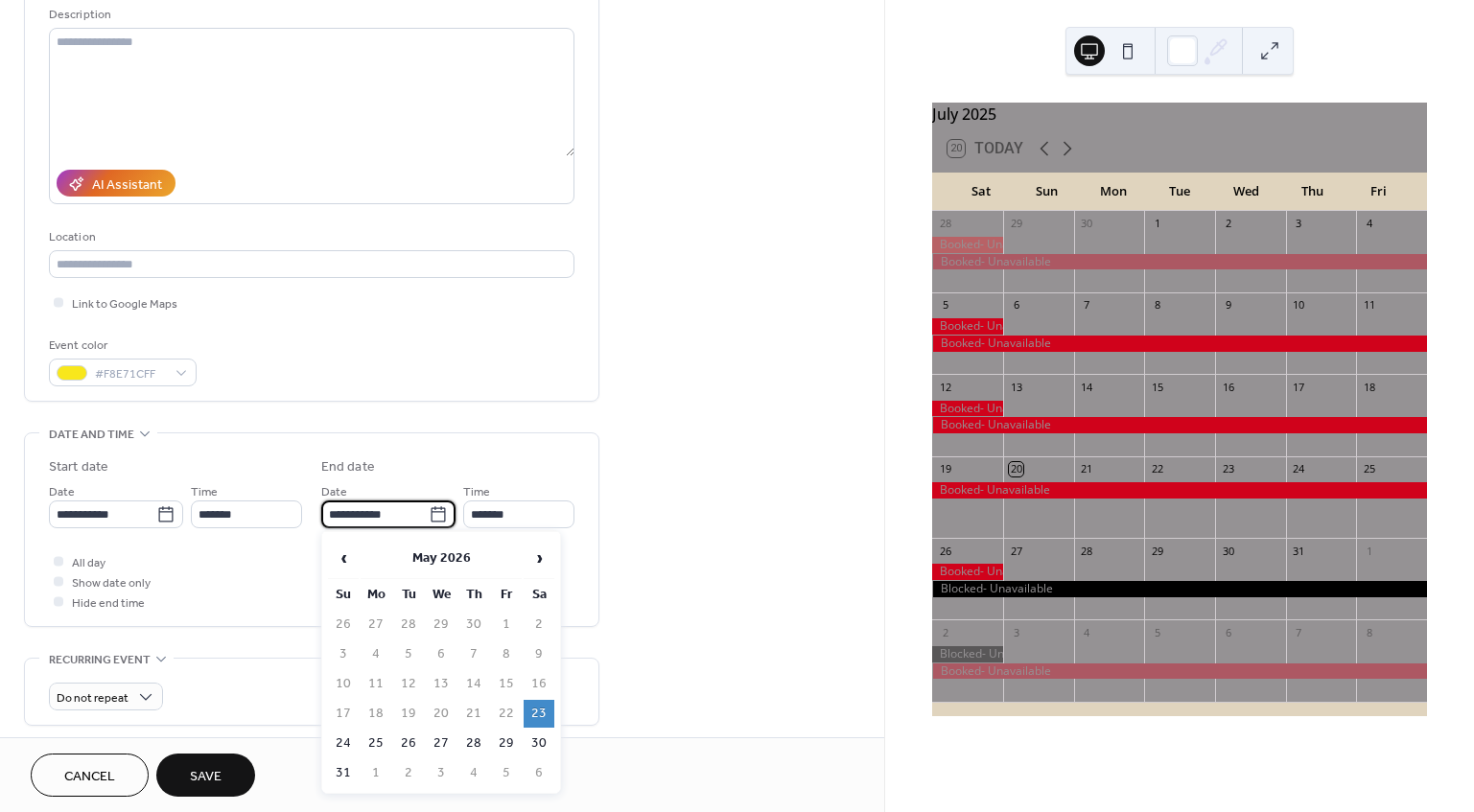 click on "**********" at bounding box center [375, 514] 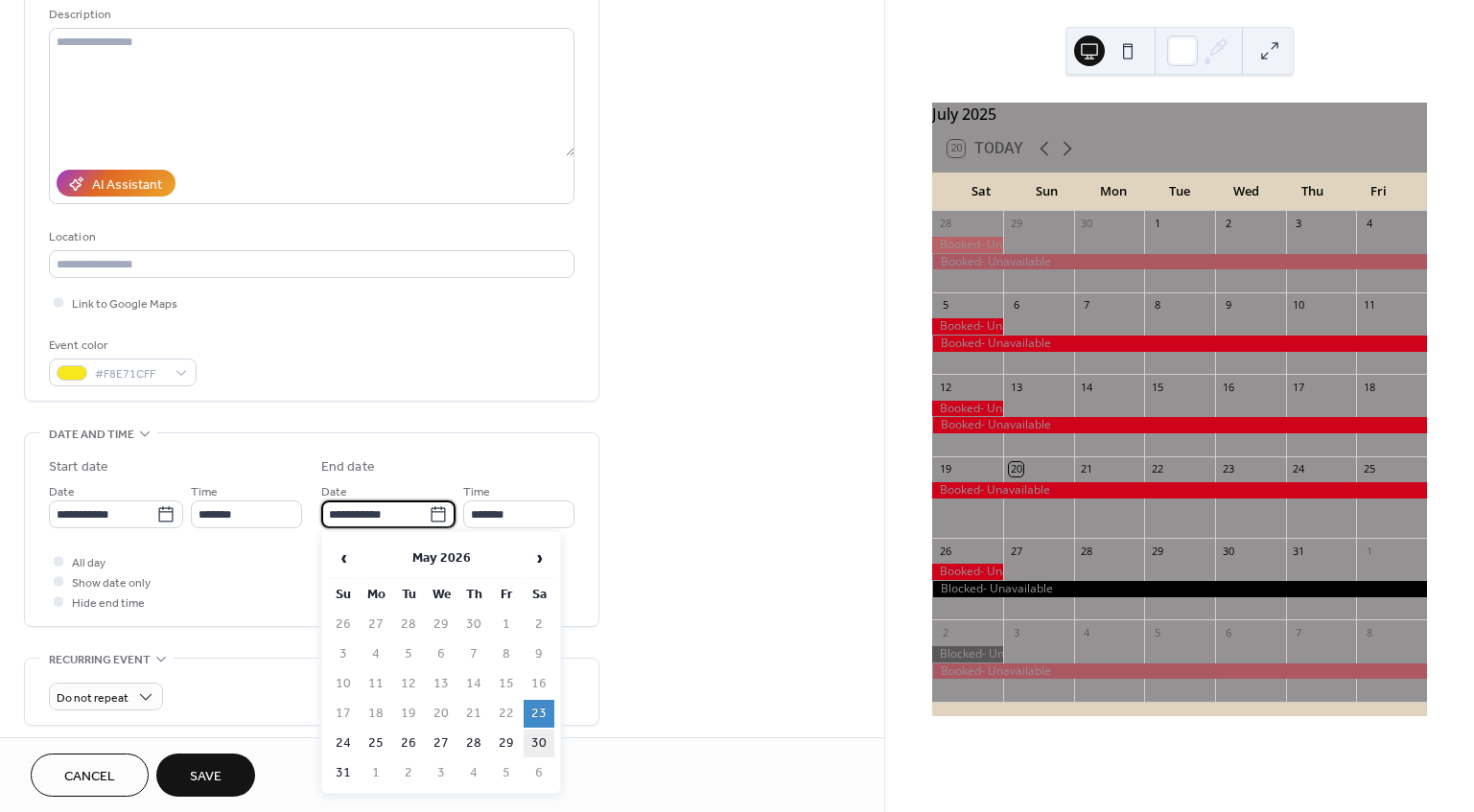 click on "30" at bounding box center [539, 743] 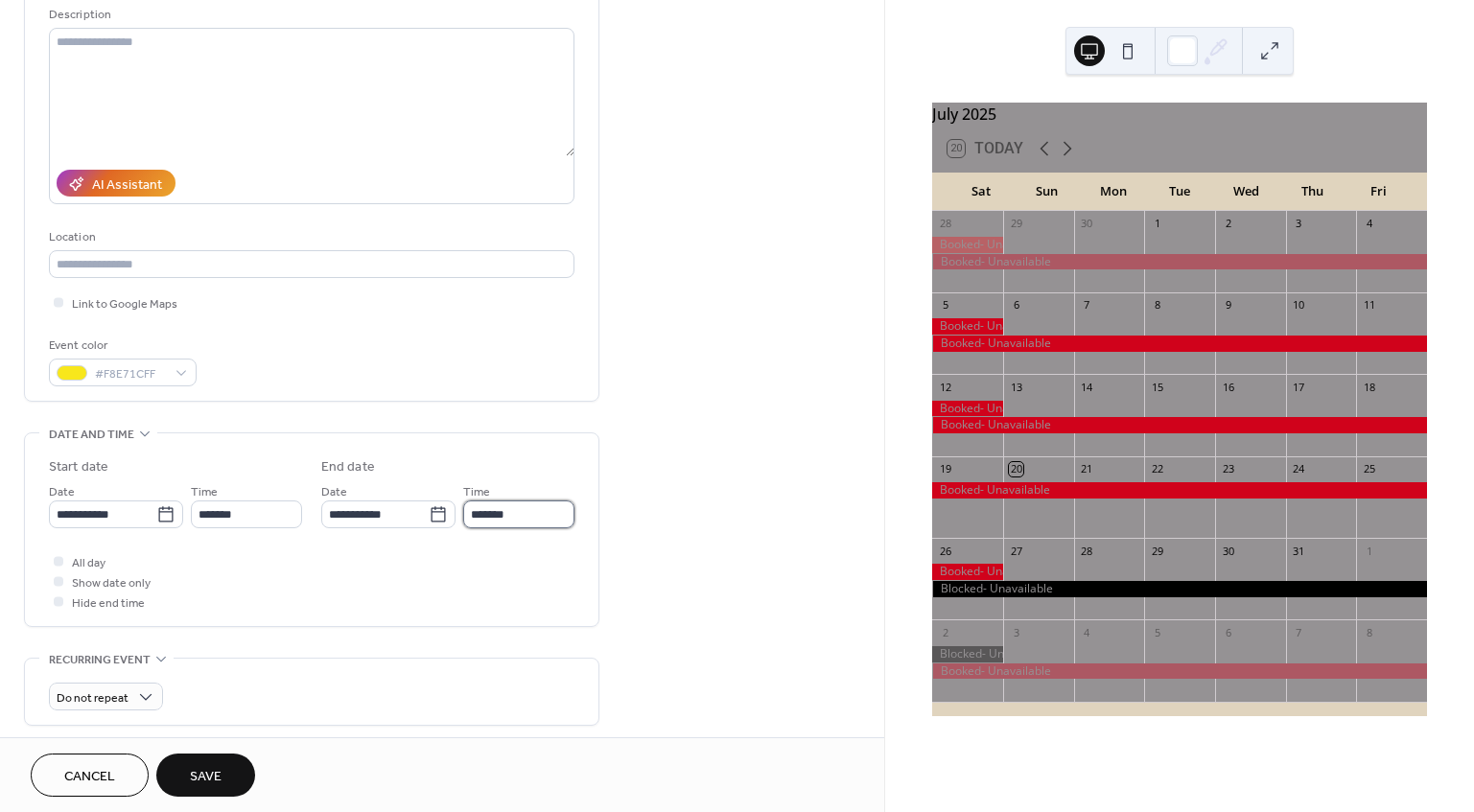 click on "*******" at bounding box center [519, 514] 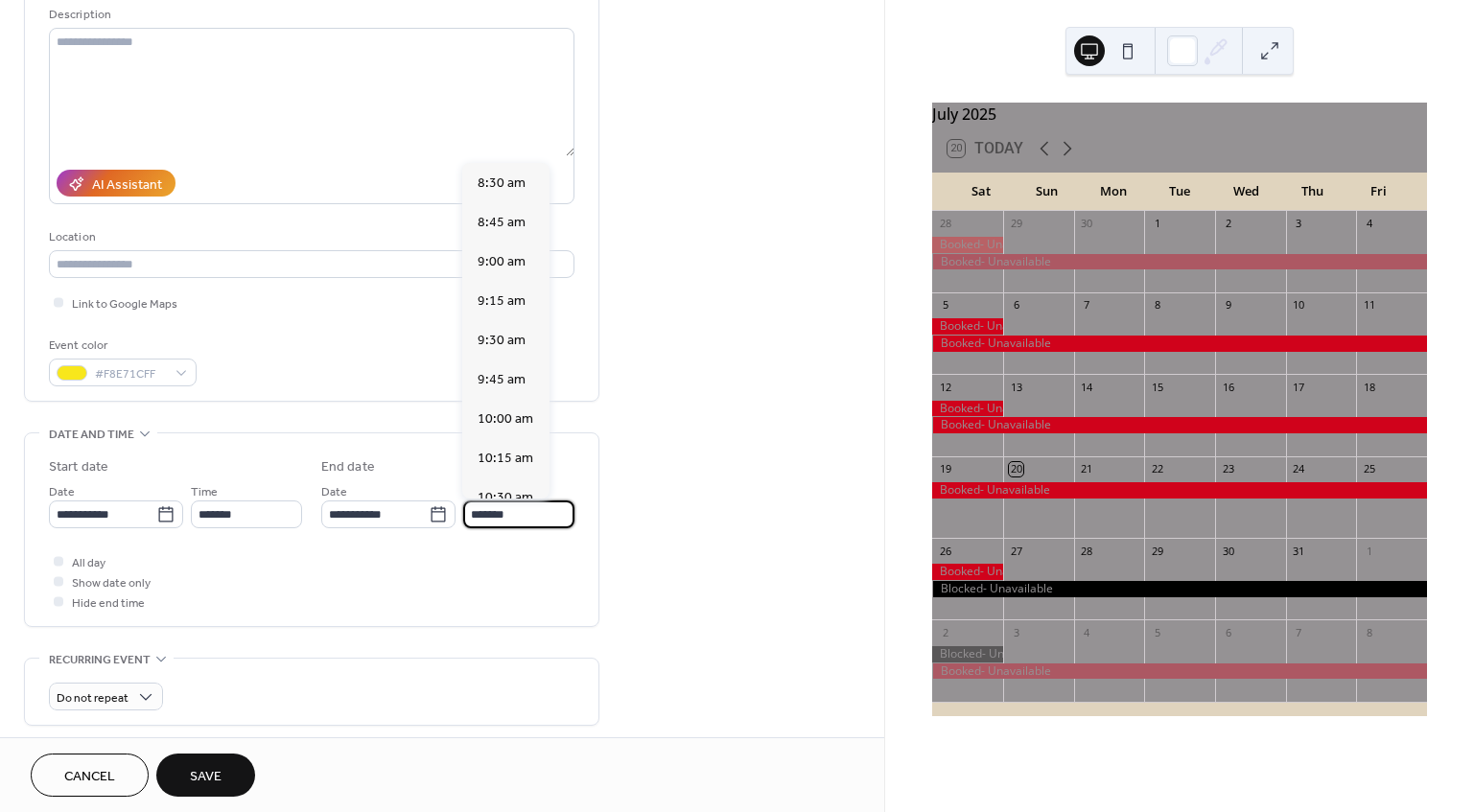 scroll, scrollTop: 1330, scrollLeft: 0, axis: vertical 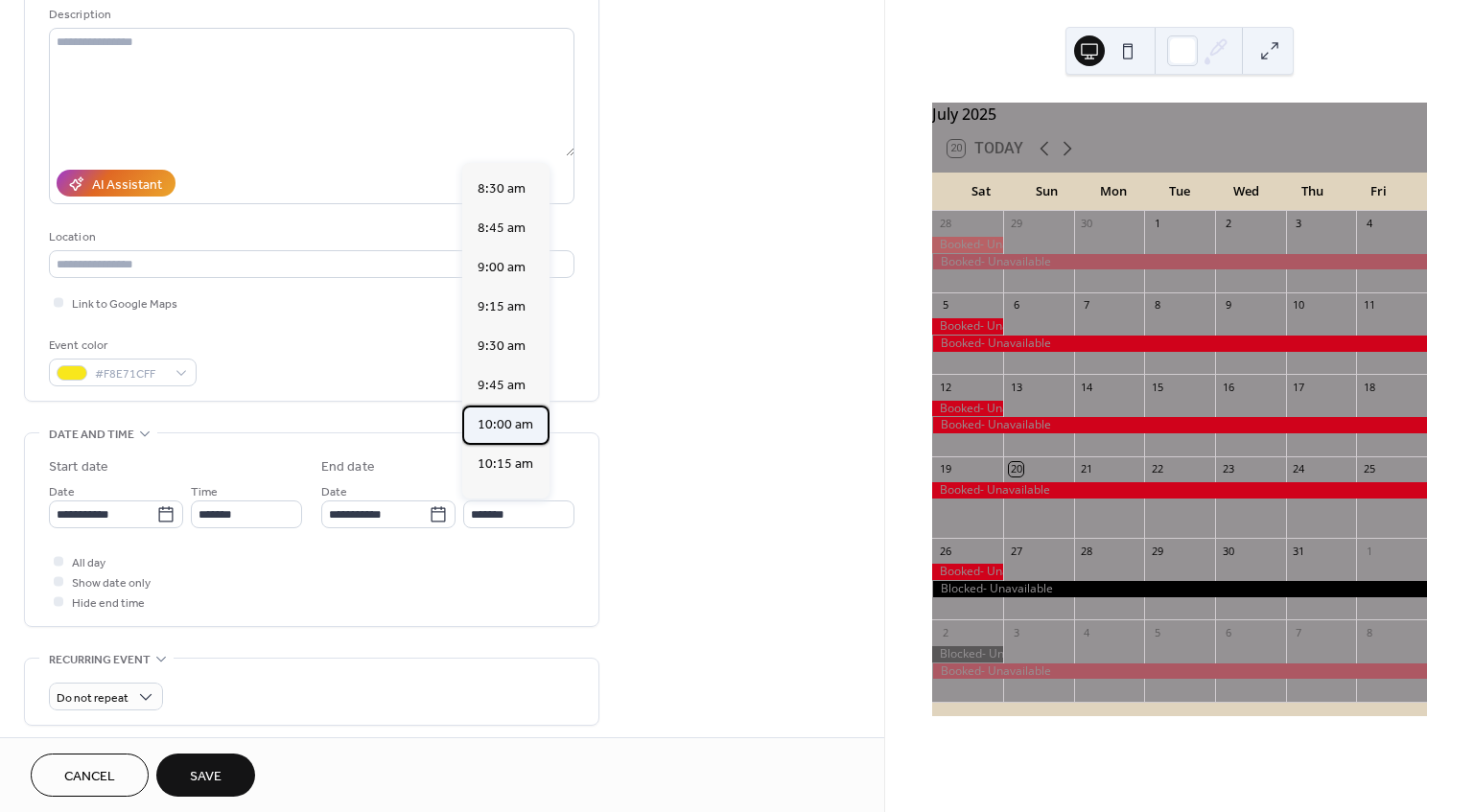 click on "10:00 am" at bounding box center (505, 425) 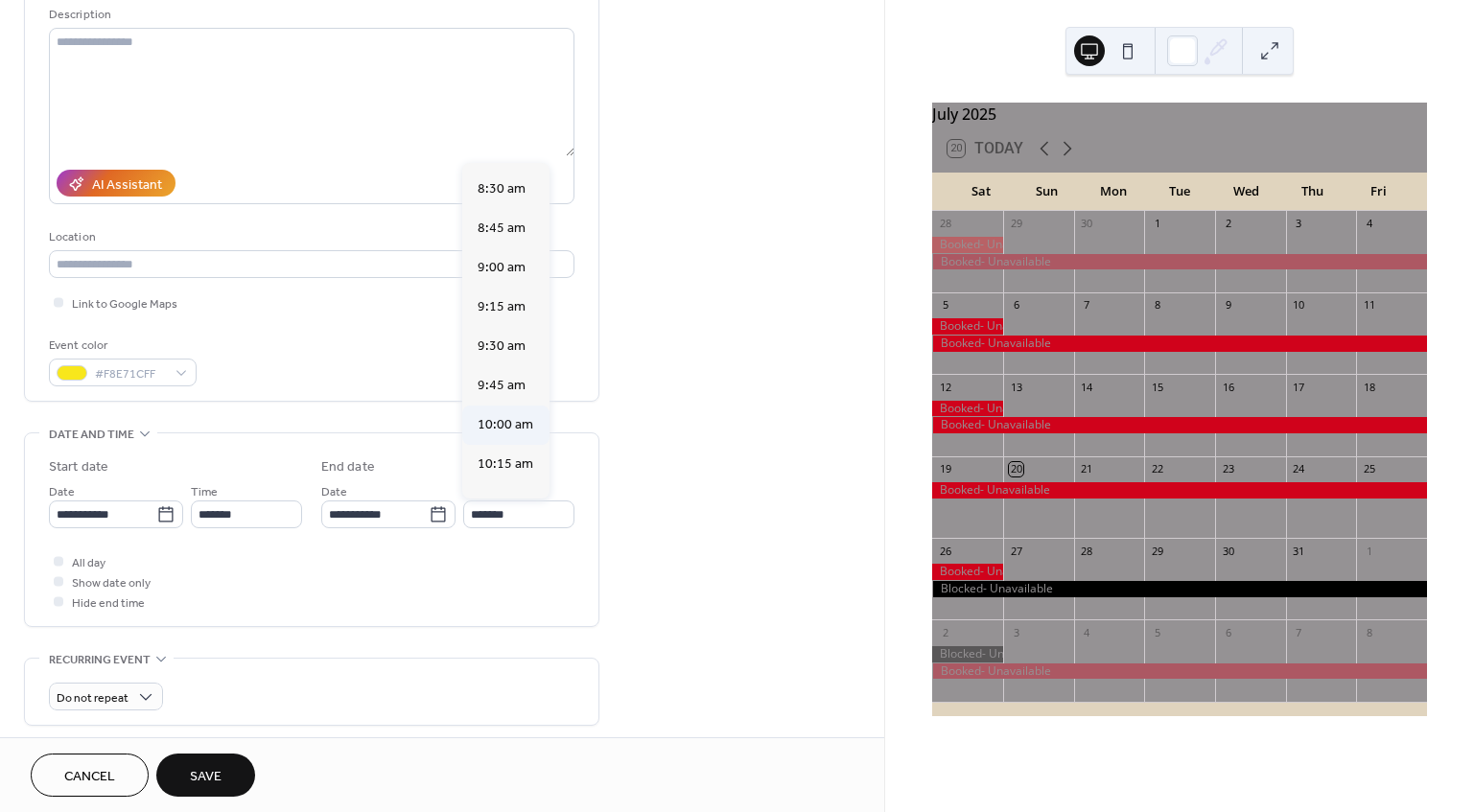 type on "********" 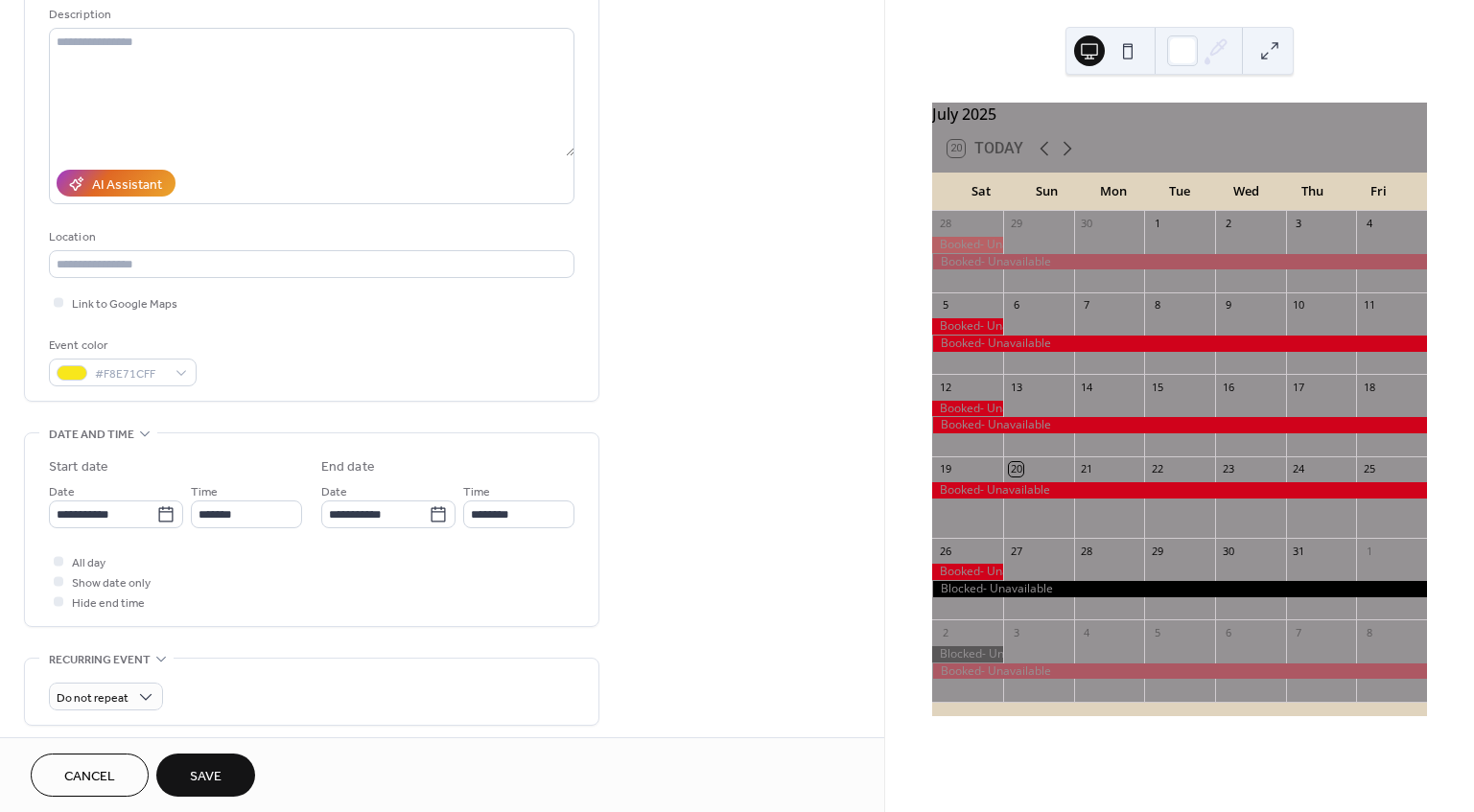 click on "Save" at bounding box center (205, 775) 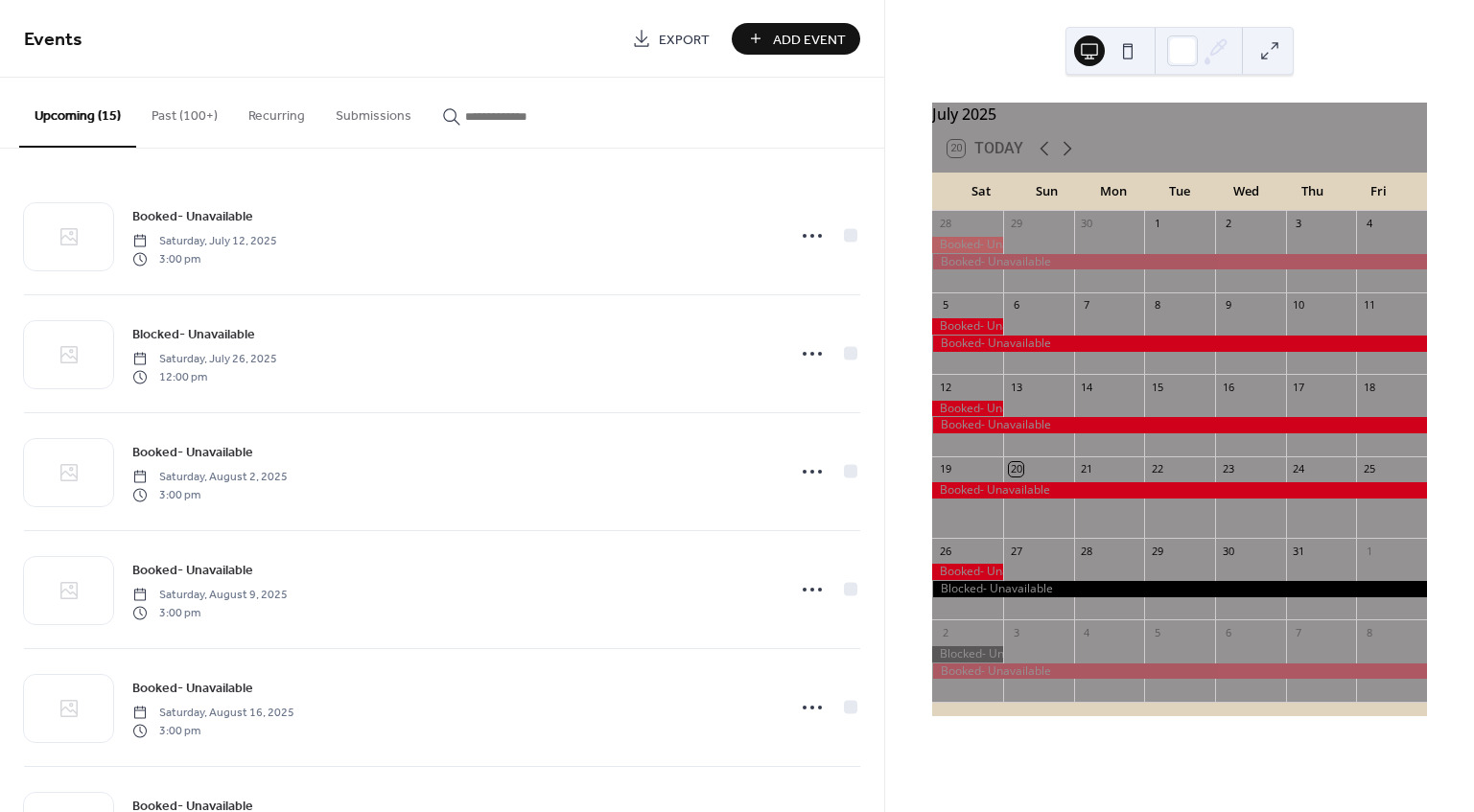 click on "Add Event" at bounding box center (809, 39) 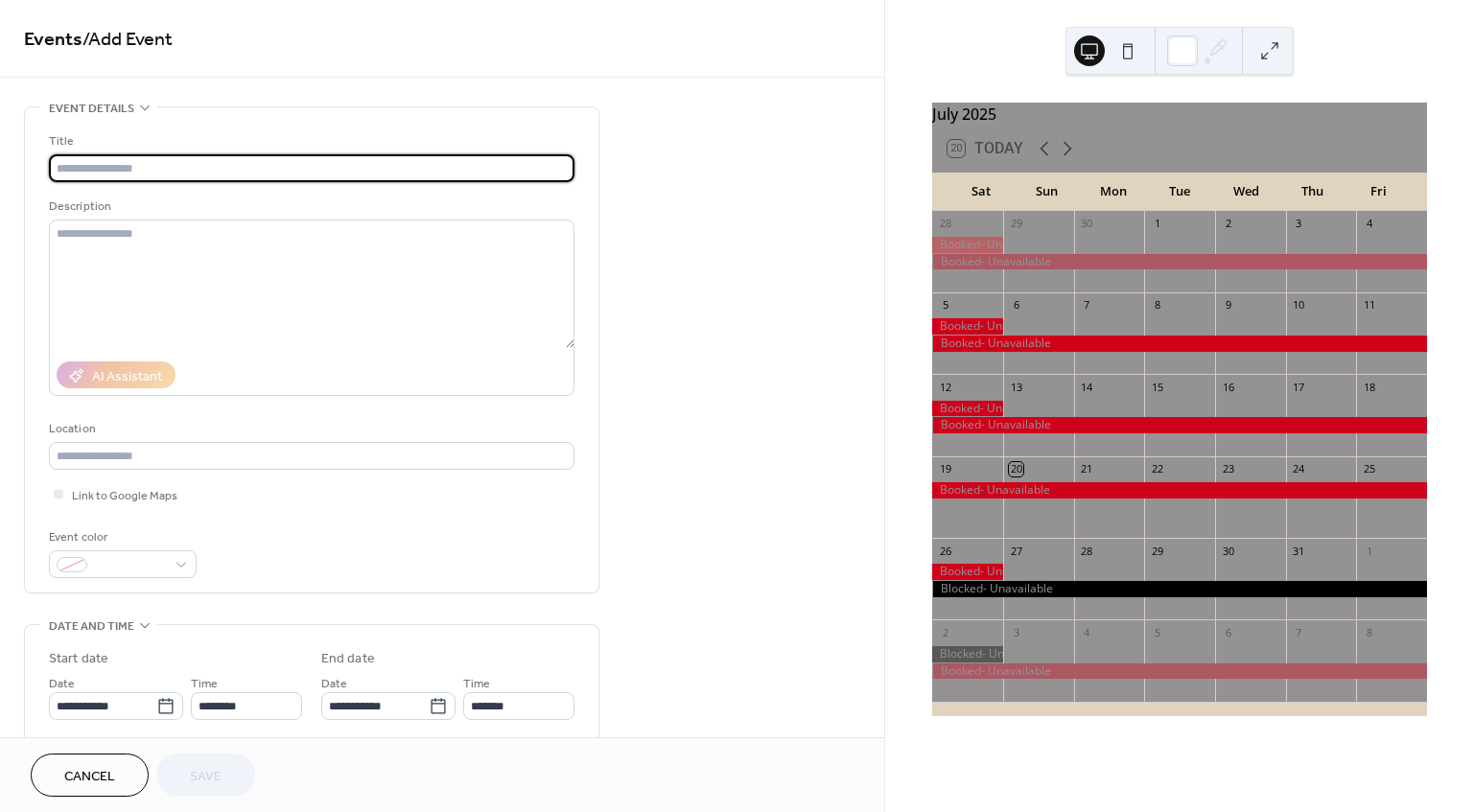 click at bounding box center (312, 168) 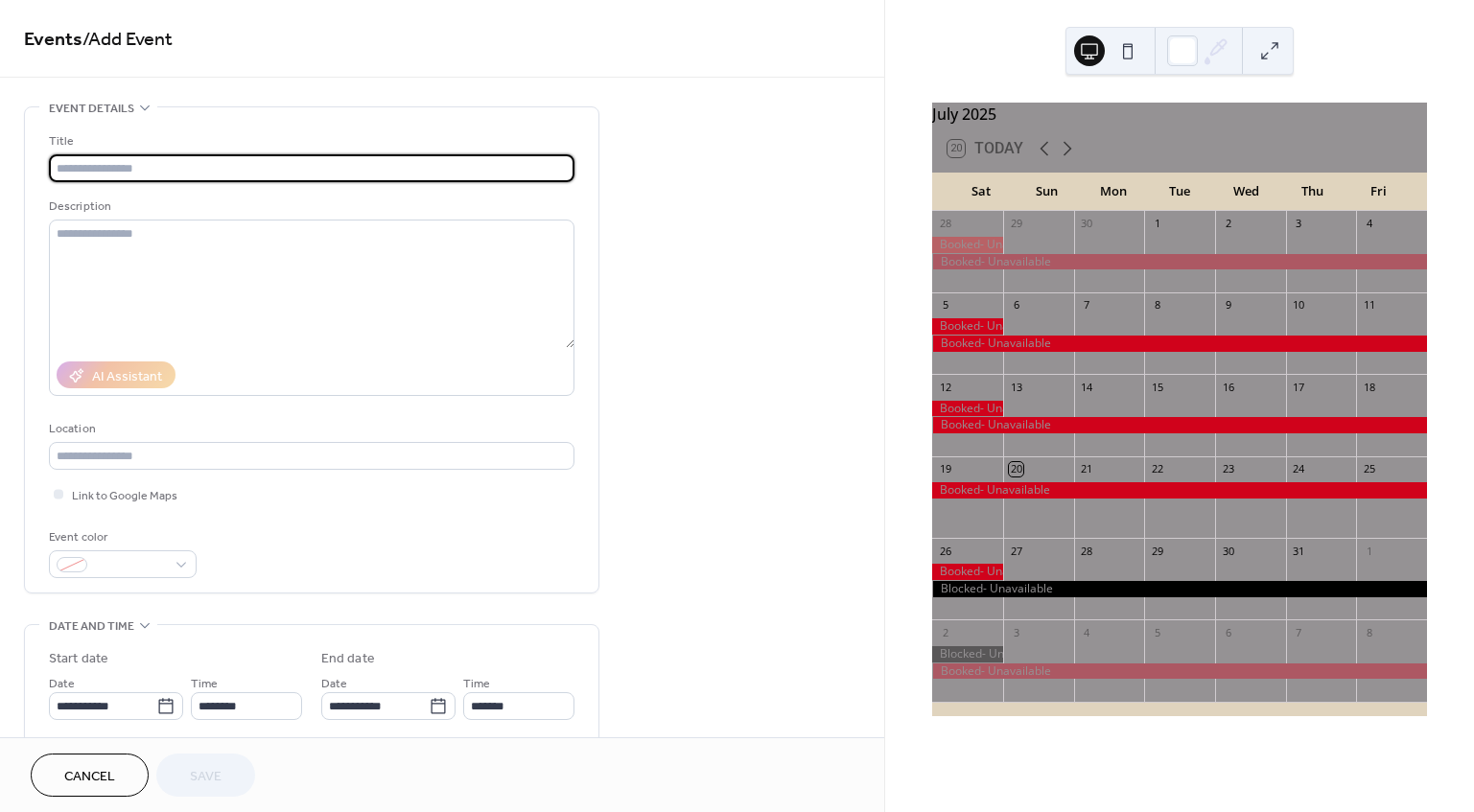 type on "**********" 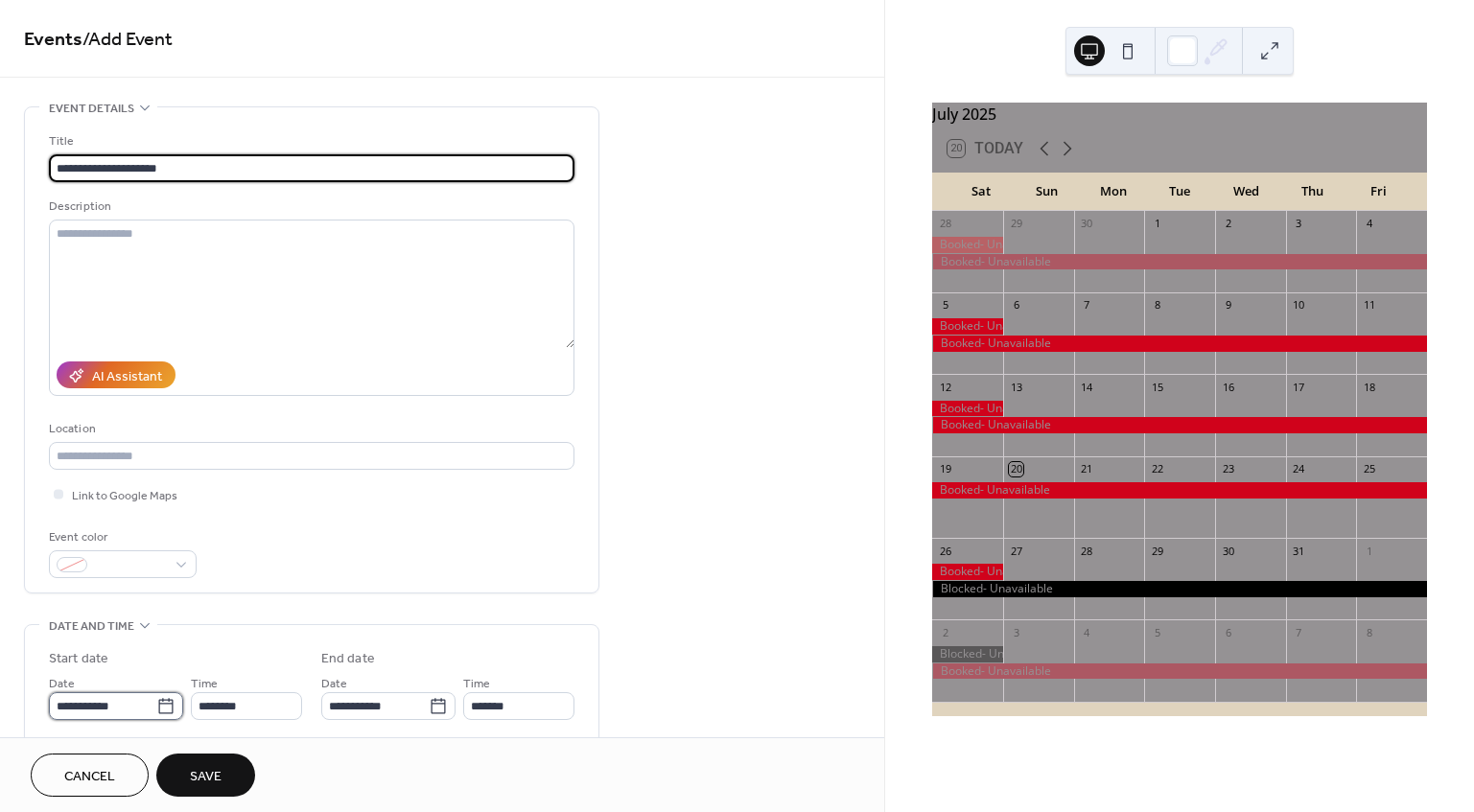 click on "**********" at bounding box center [103, 706] 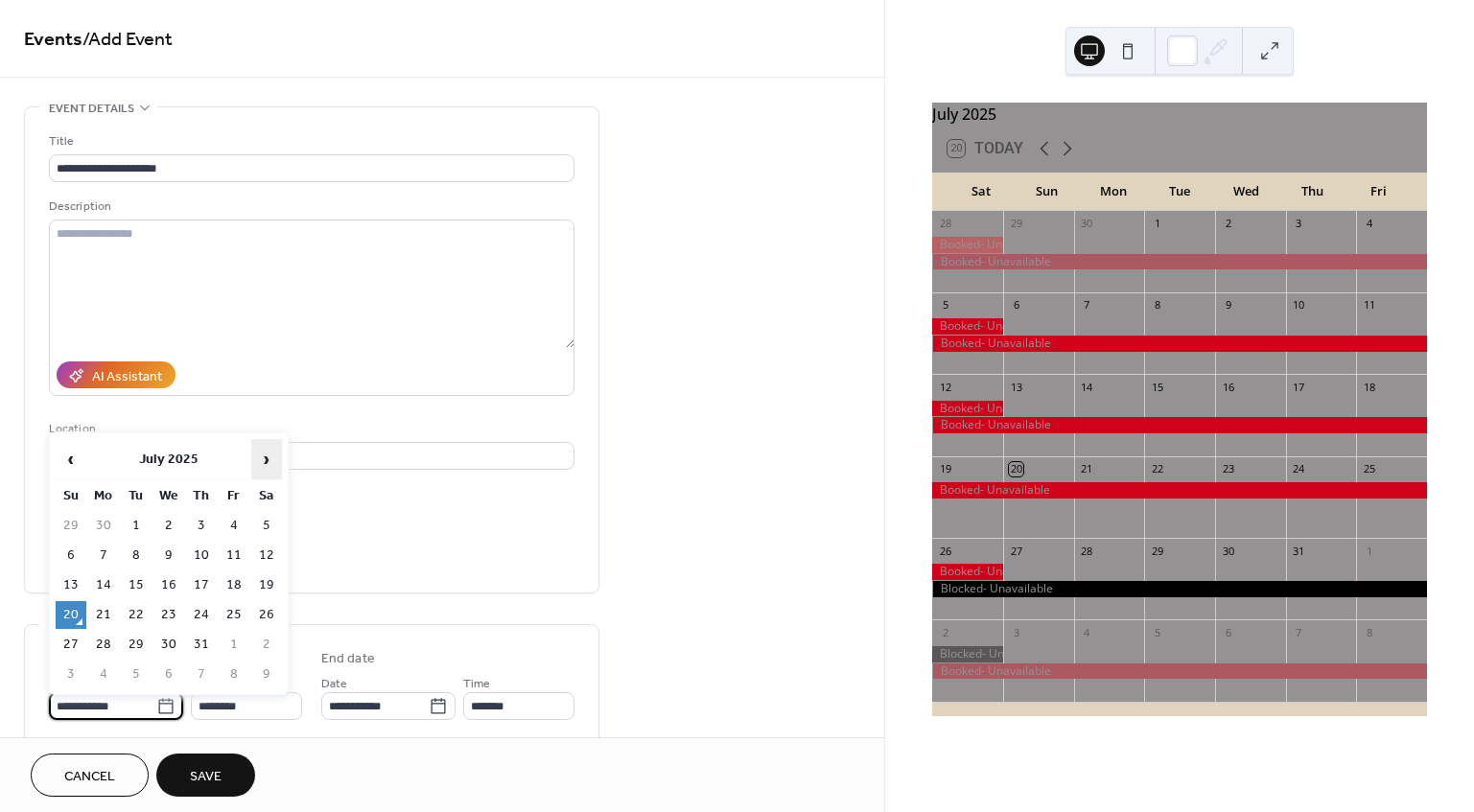 click on "›" at bounding box center (267, 459) 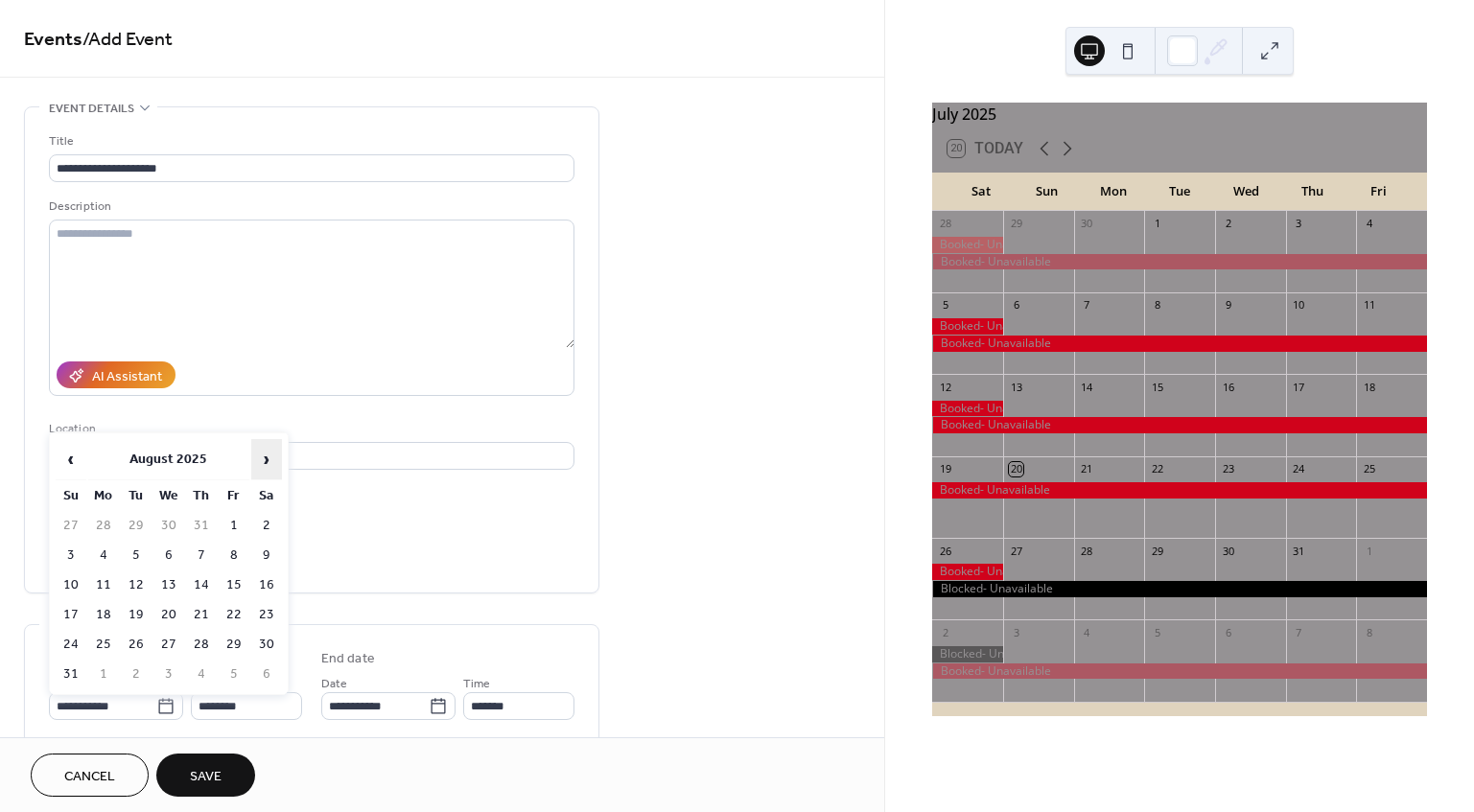 click on "›" at bounding box center (267, 459) 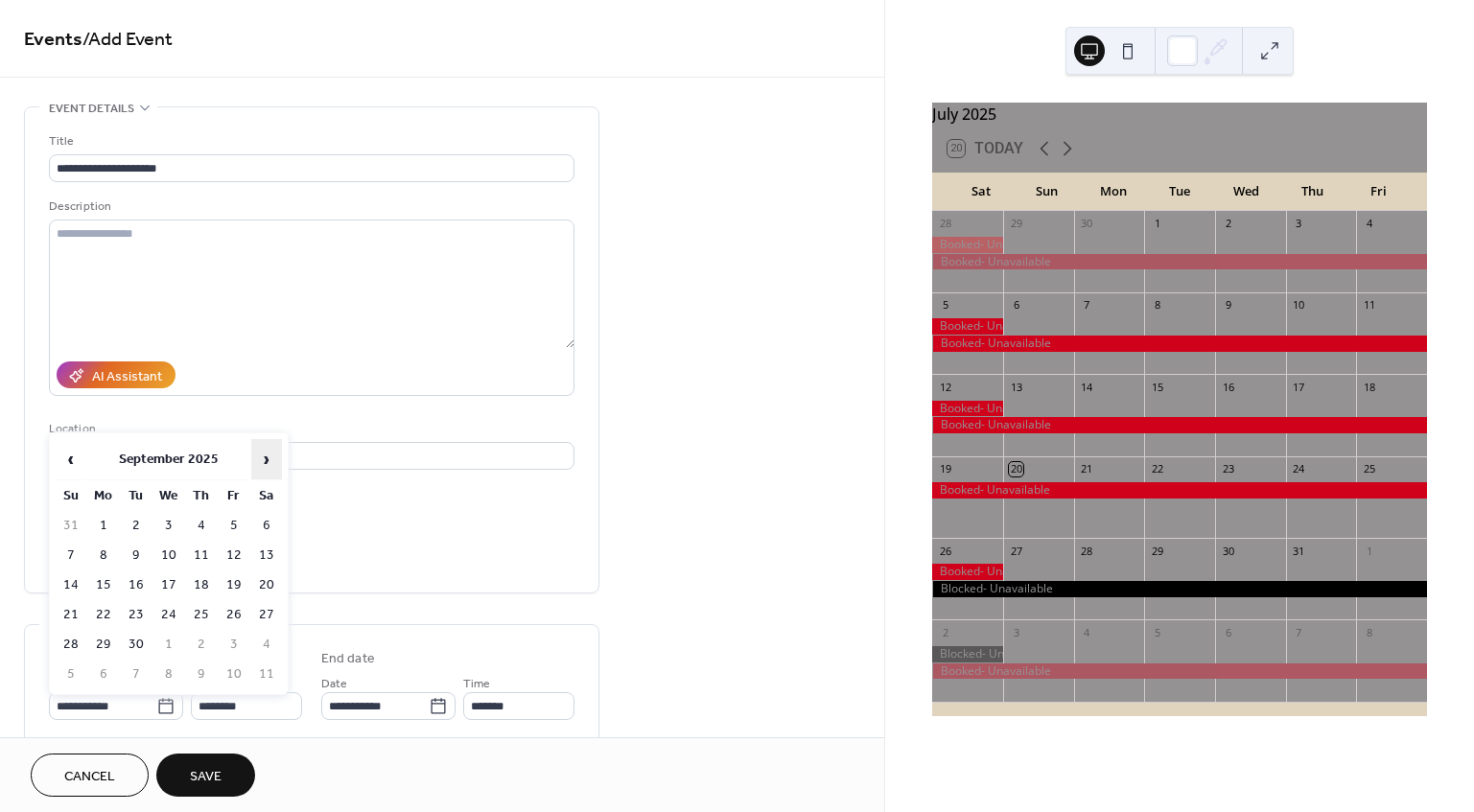 click on "›" at bounding box center (267, 459) 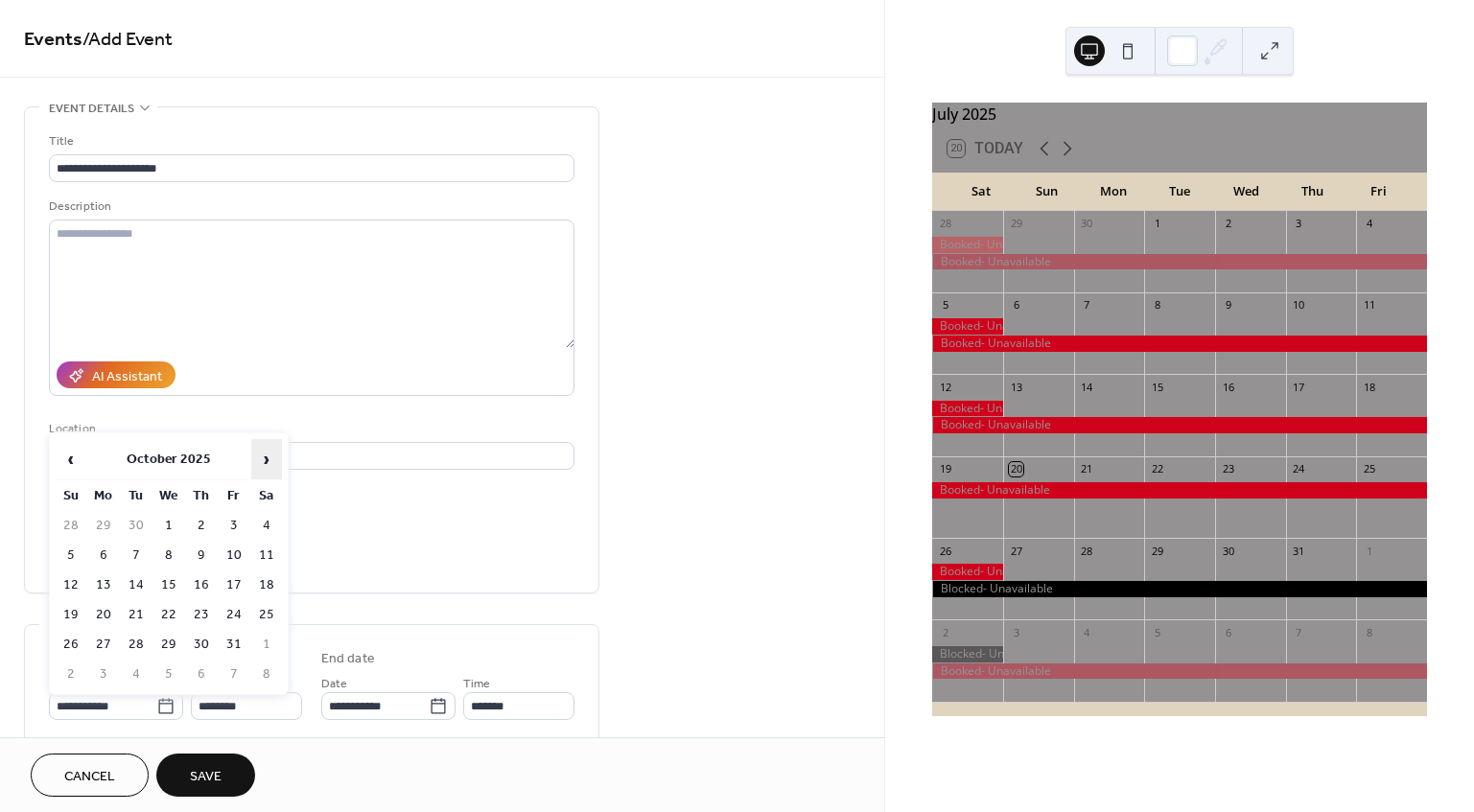 click on "›" at bounding box center [267, 459] 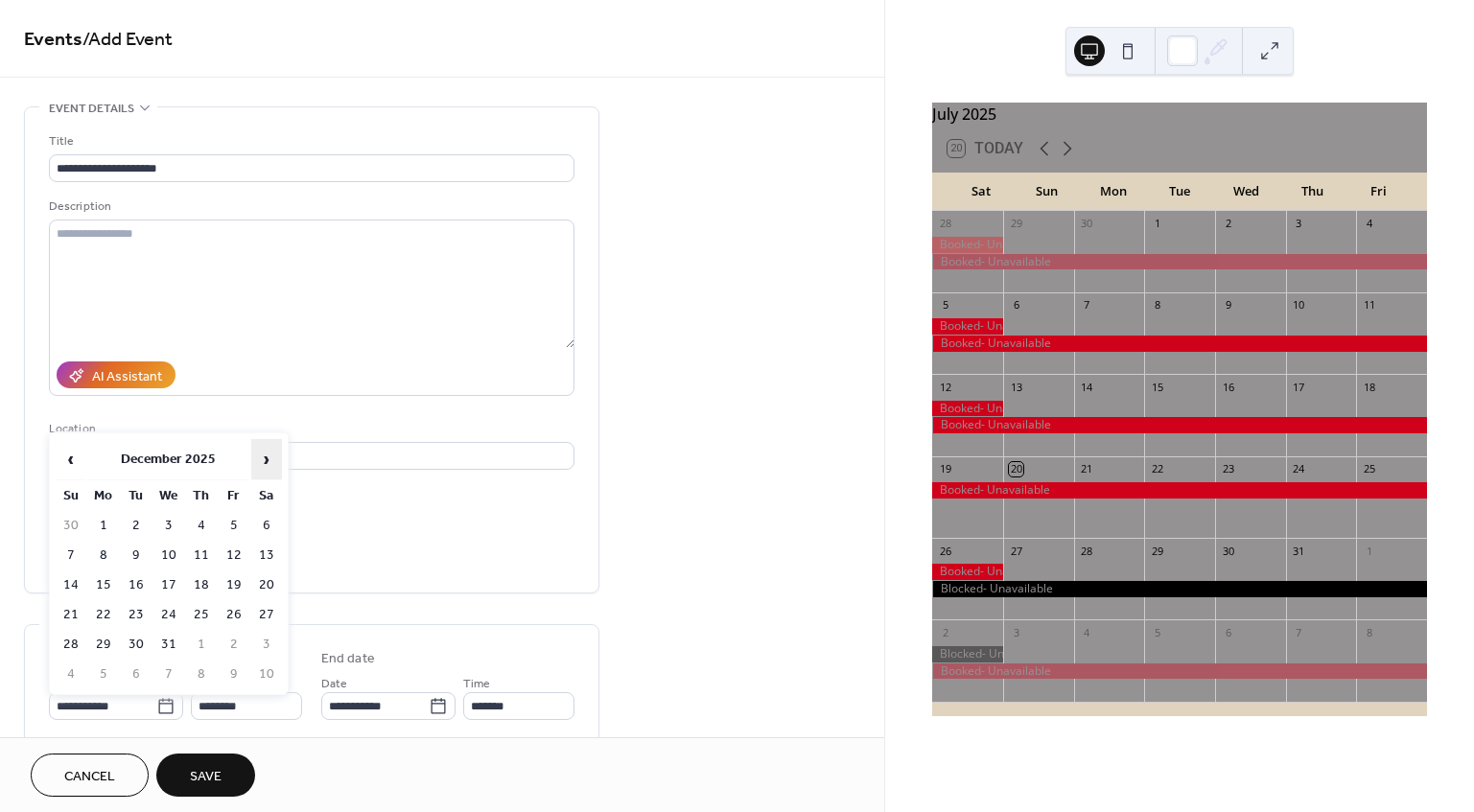 click on "›" at bounding box center (267, 459) 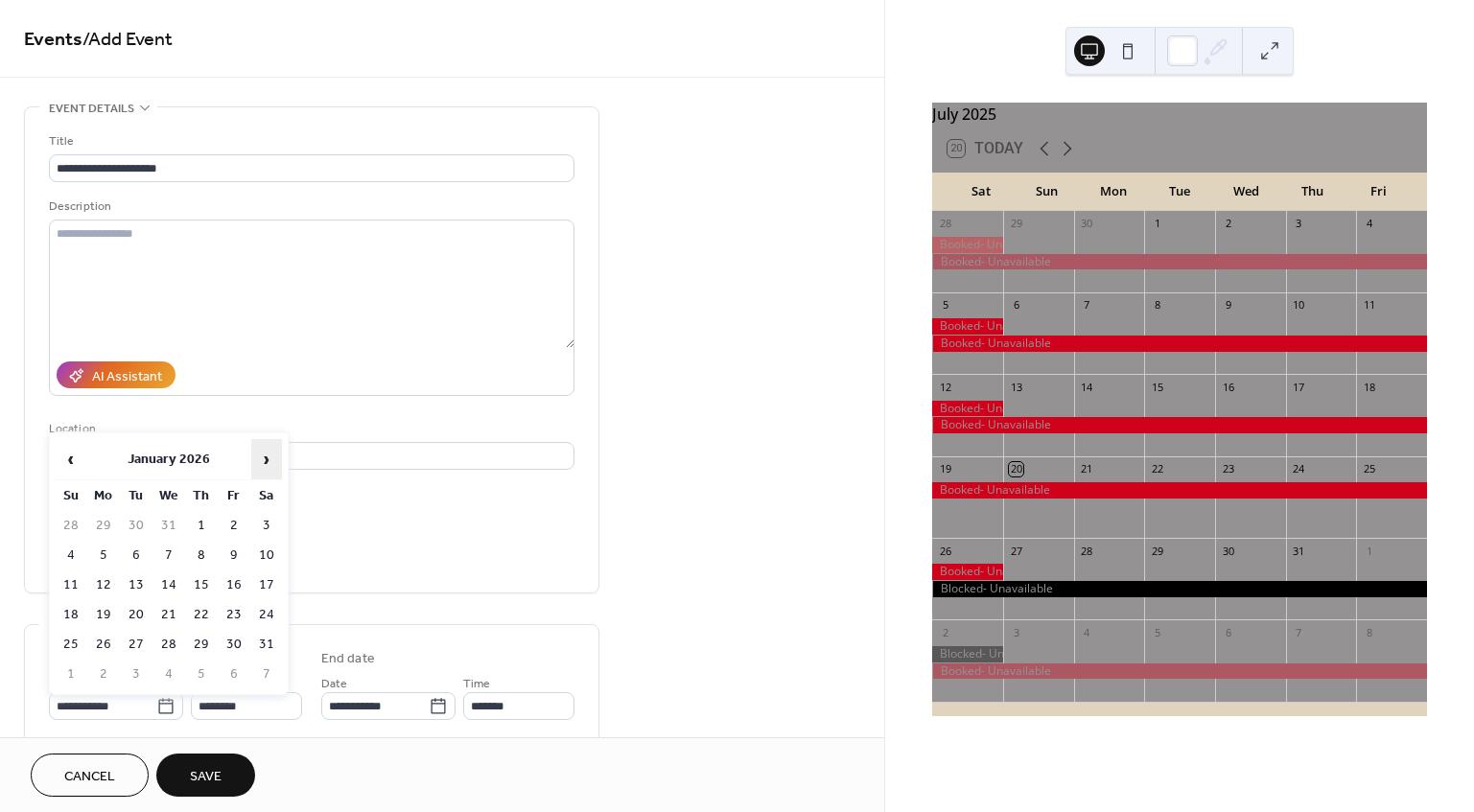 click on "›" at bounding box center [267, 459] 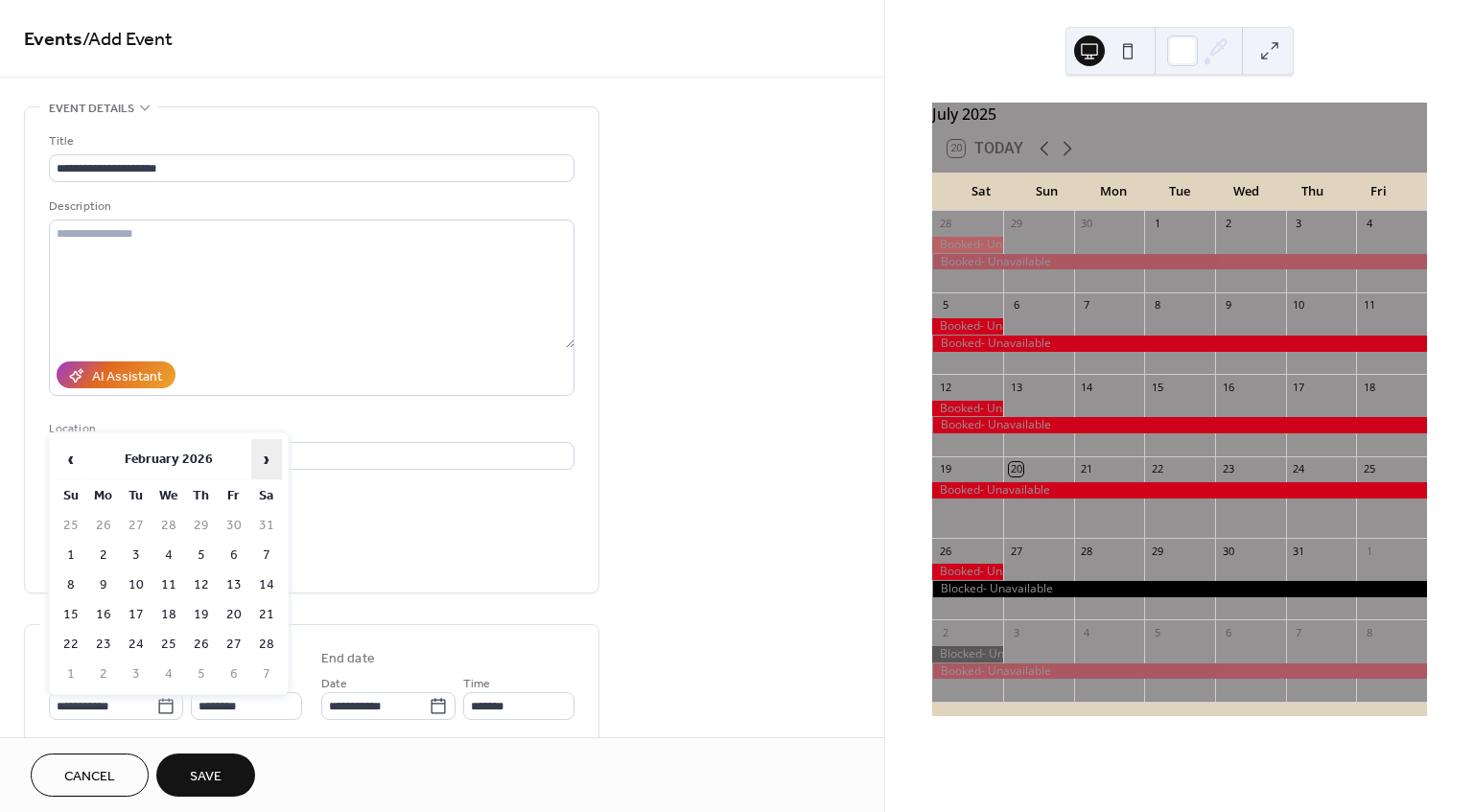 click on "›" at bounding box center (267, 459) 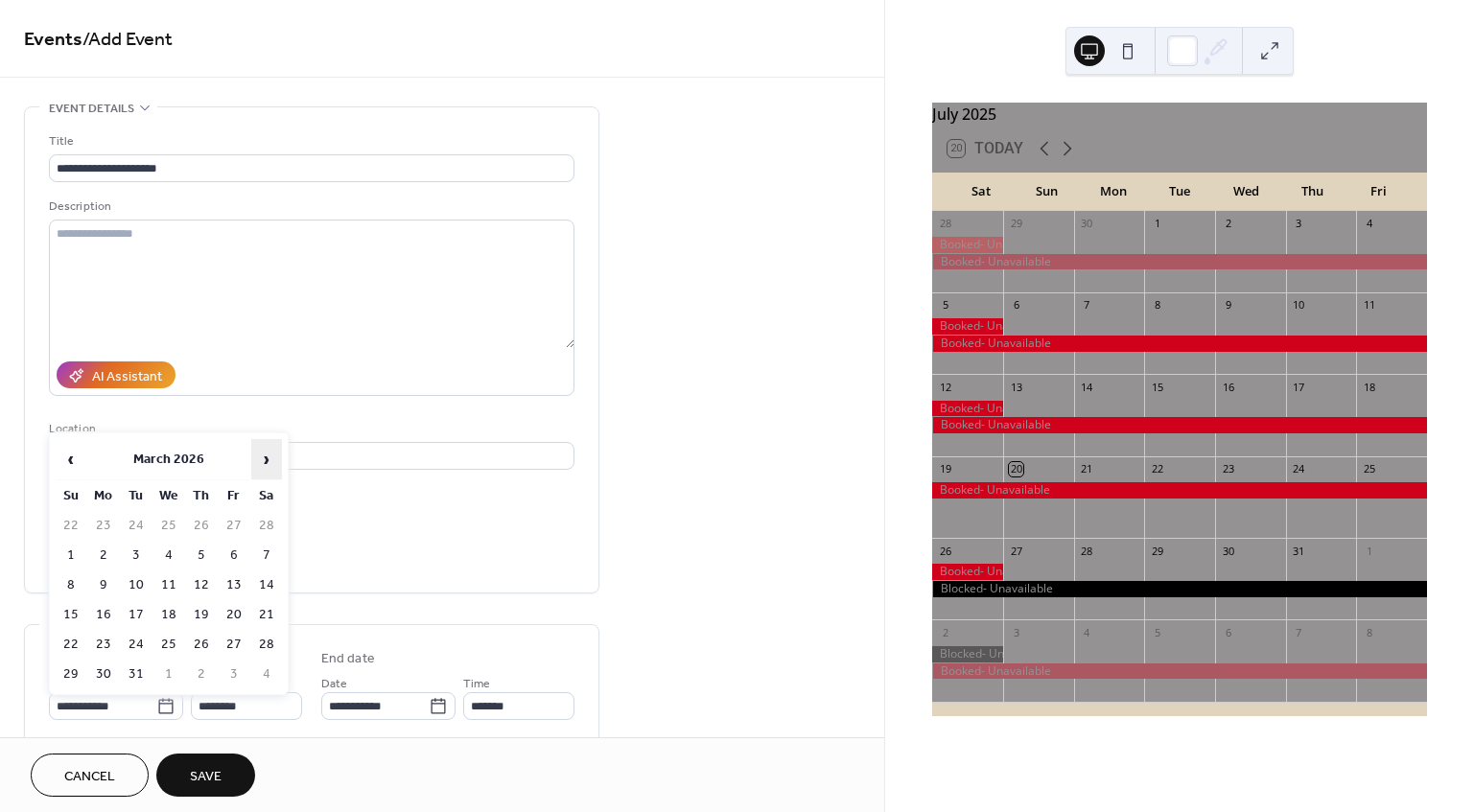 click on "›" at bounding box center (267, 459) 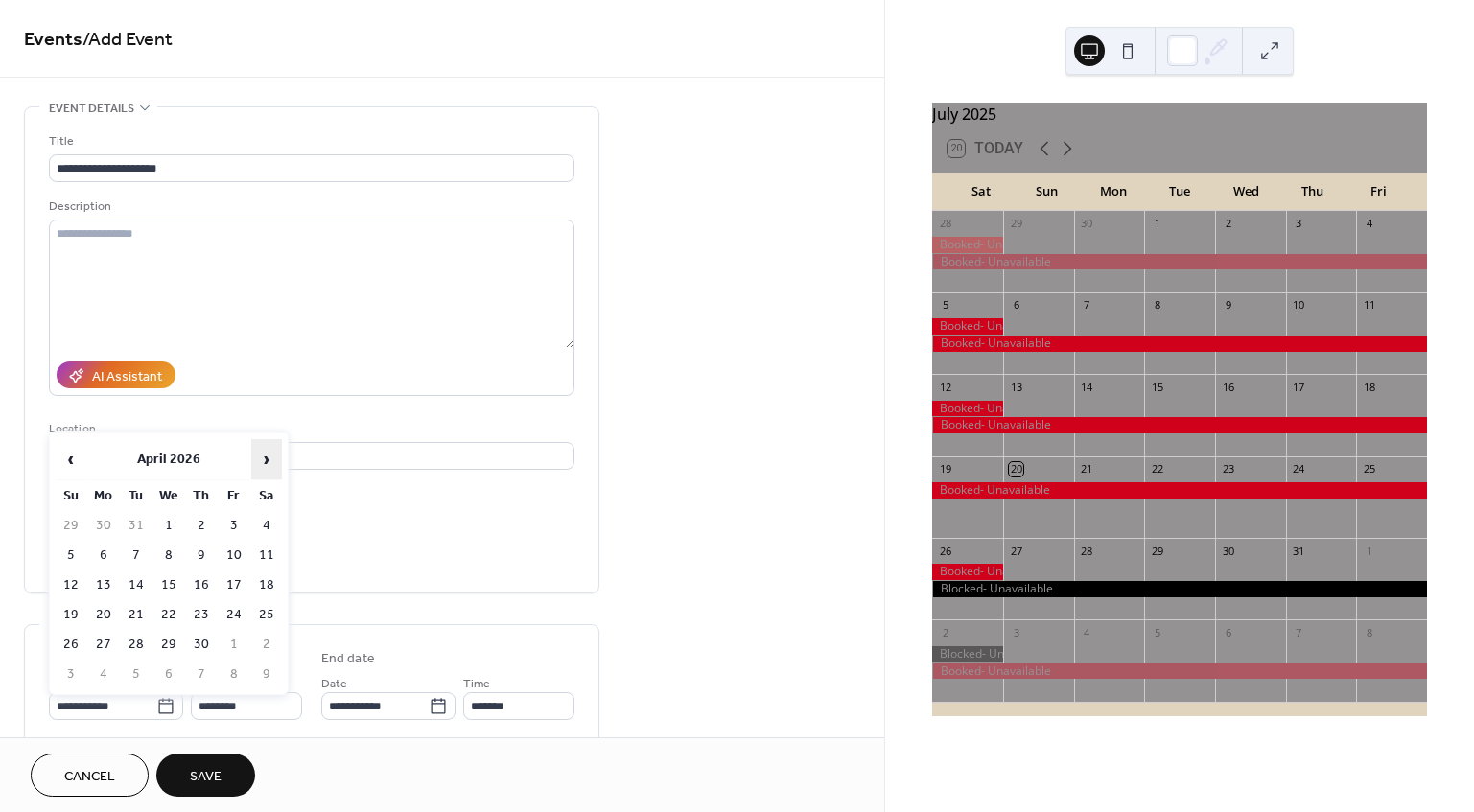 click on "›" at bounding box center (267, 459) 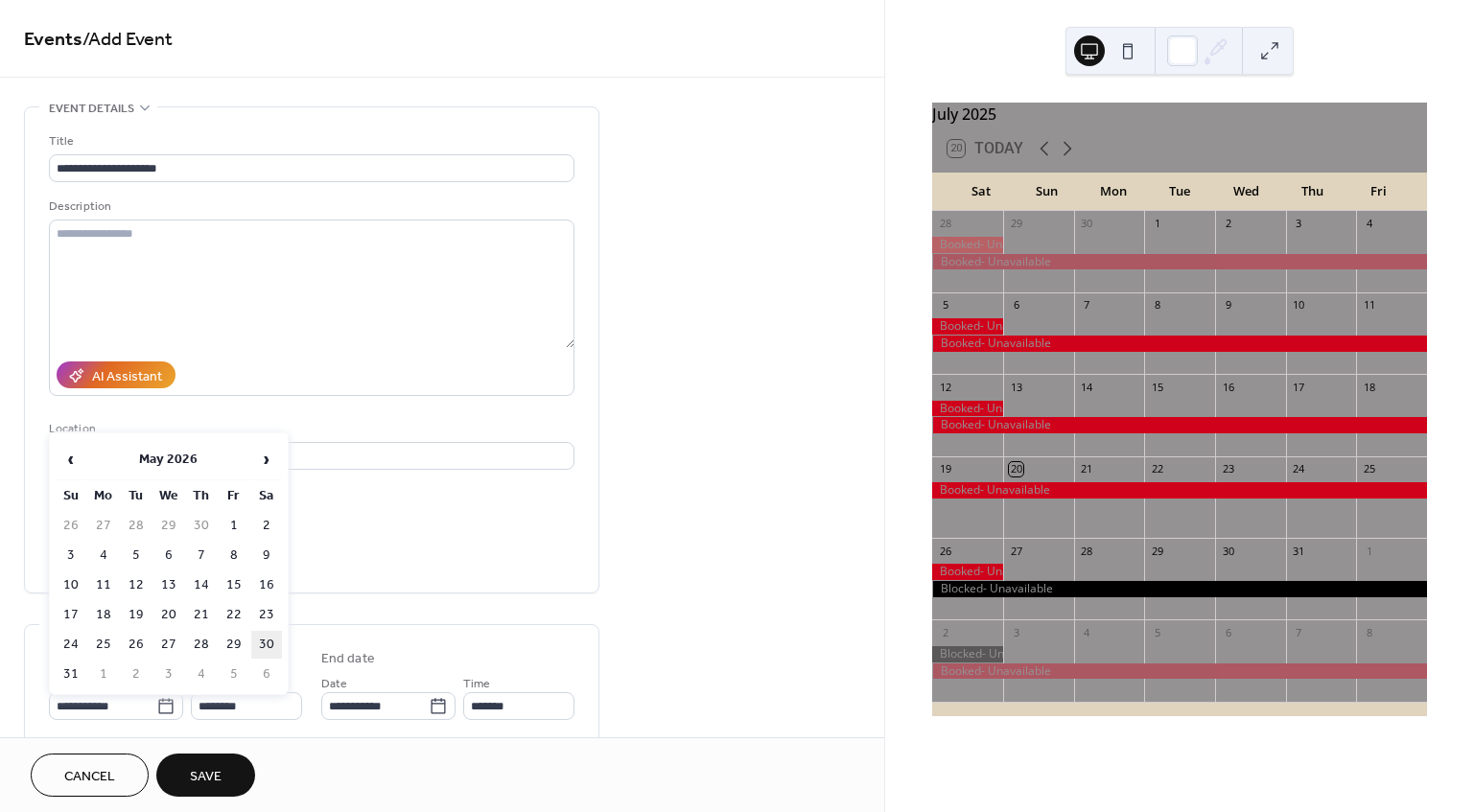 click on "30" at bounding box center (267, 644) 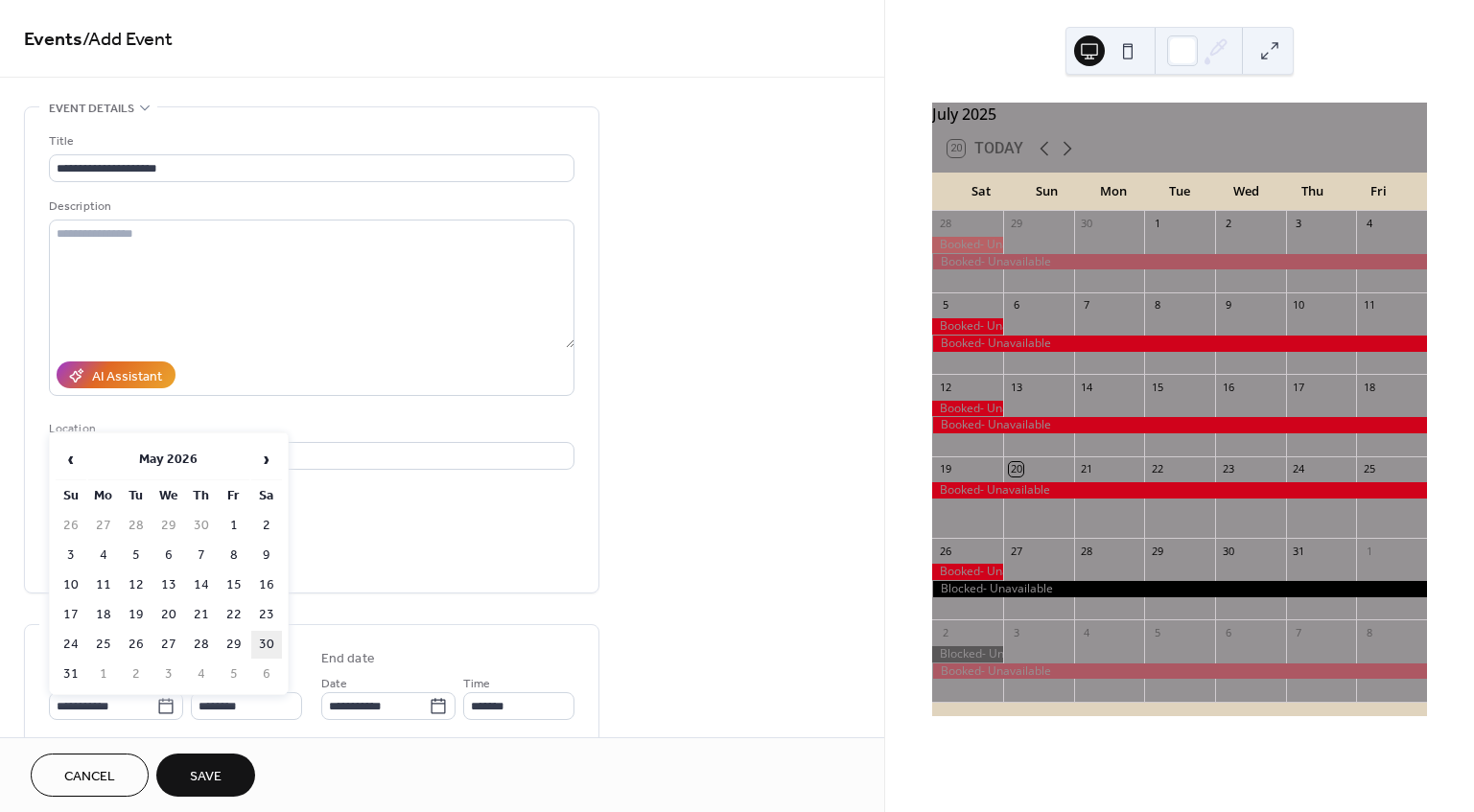 type on "**********" 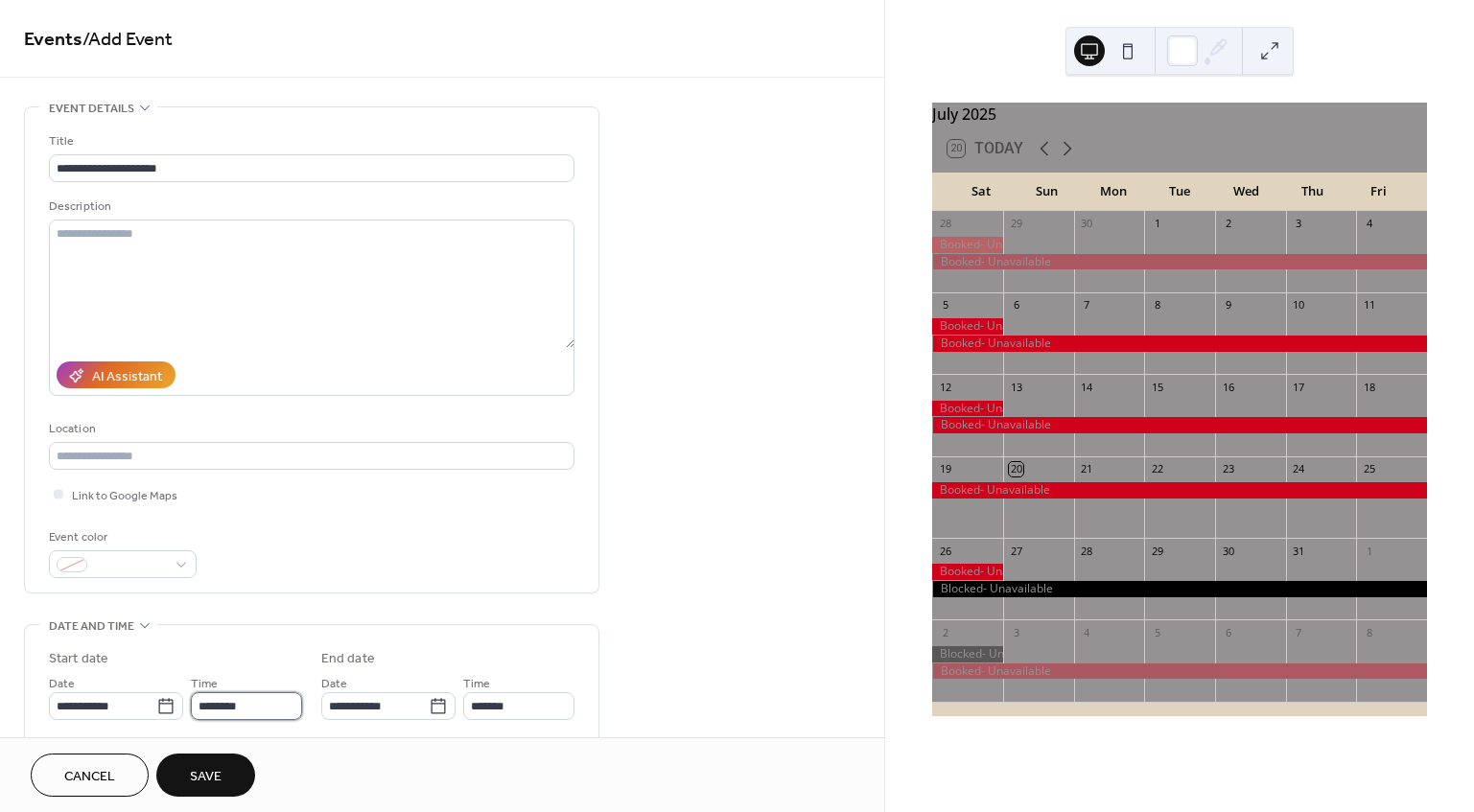 click on "********" at bounding box center (246, 706) 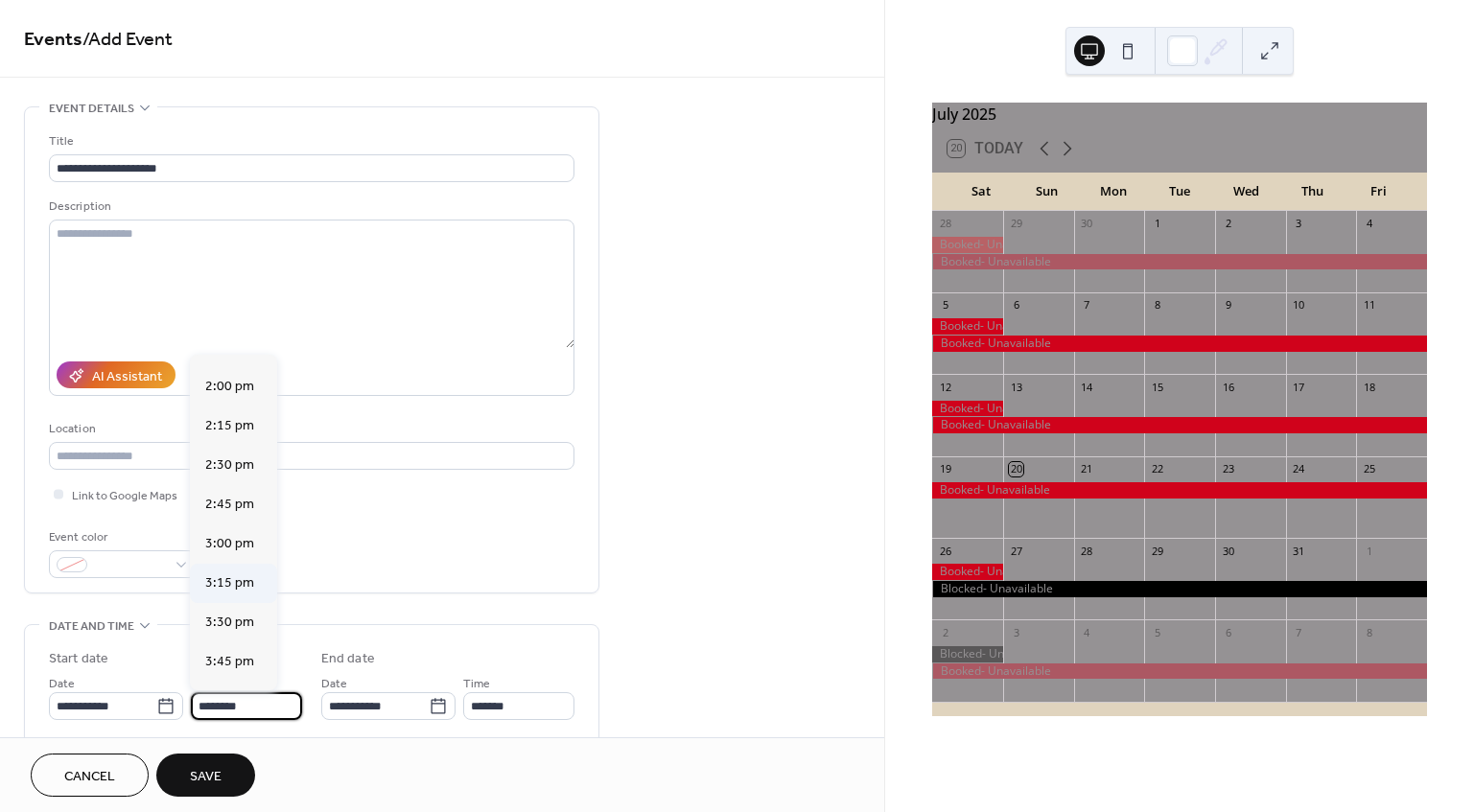 scroll, scrollTop: 2243, scrollLeft: 0, axis: vertical 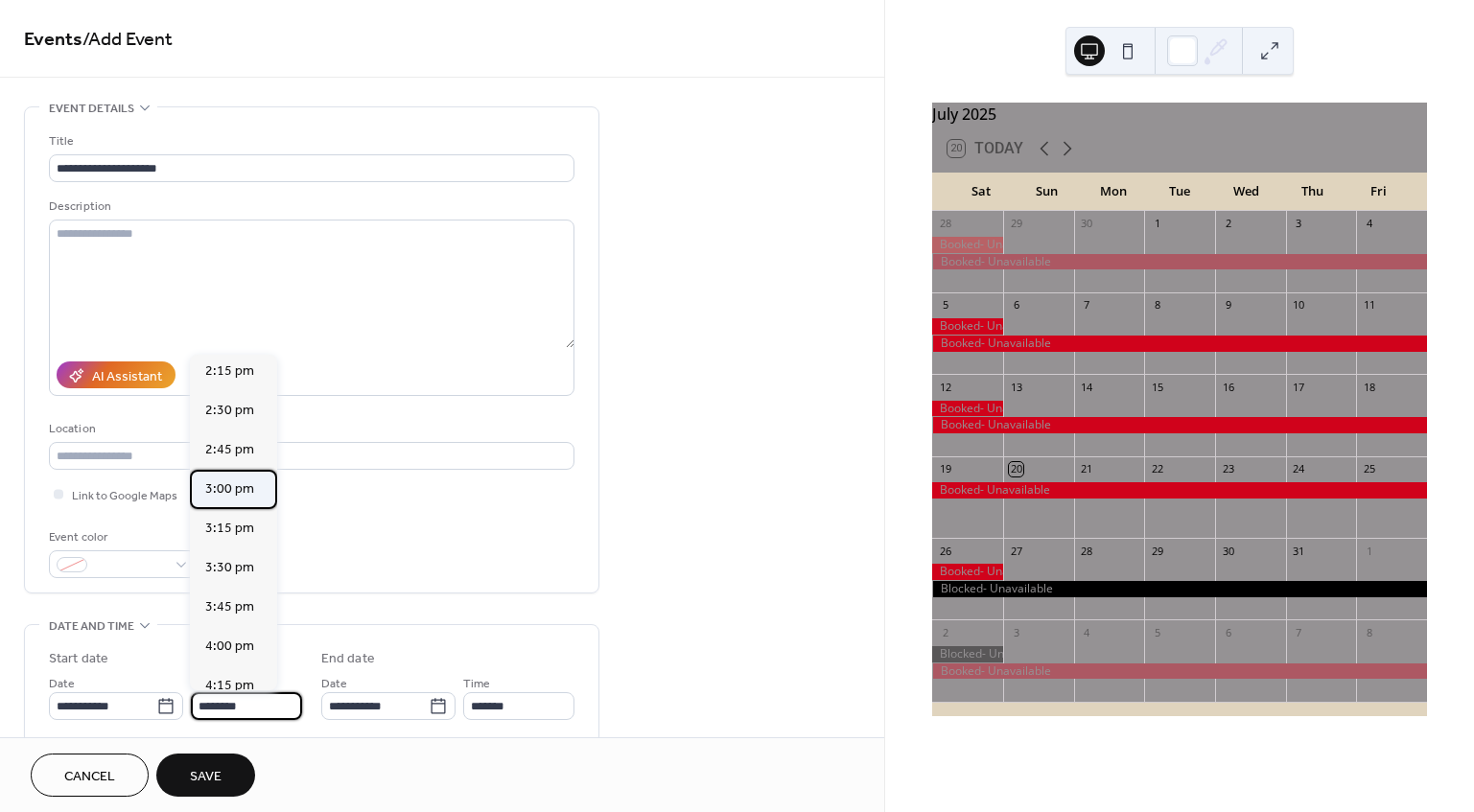 click on "3:00 pm" at bounding box center [229, 489] 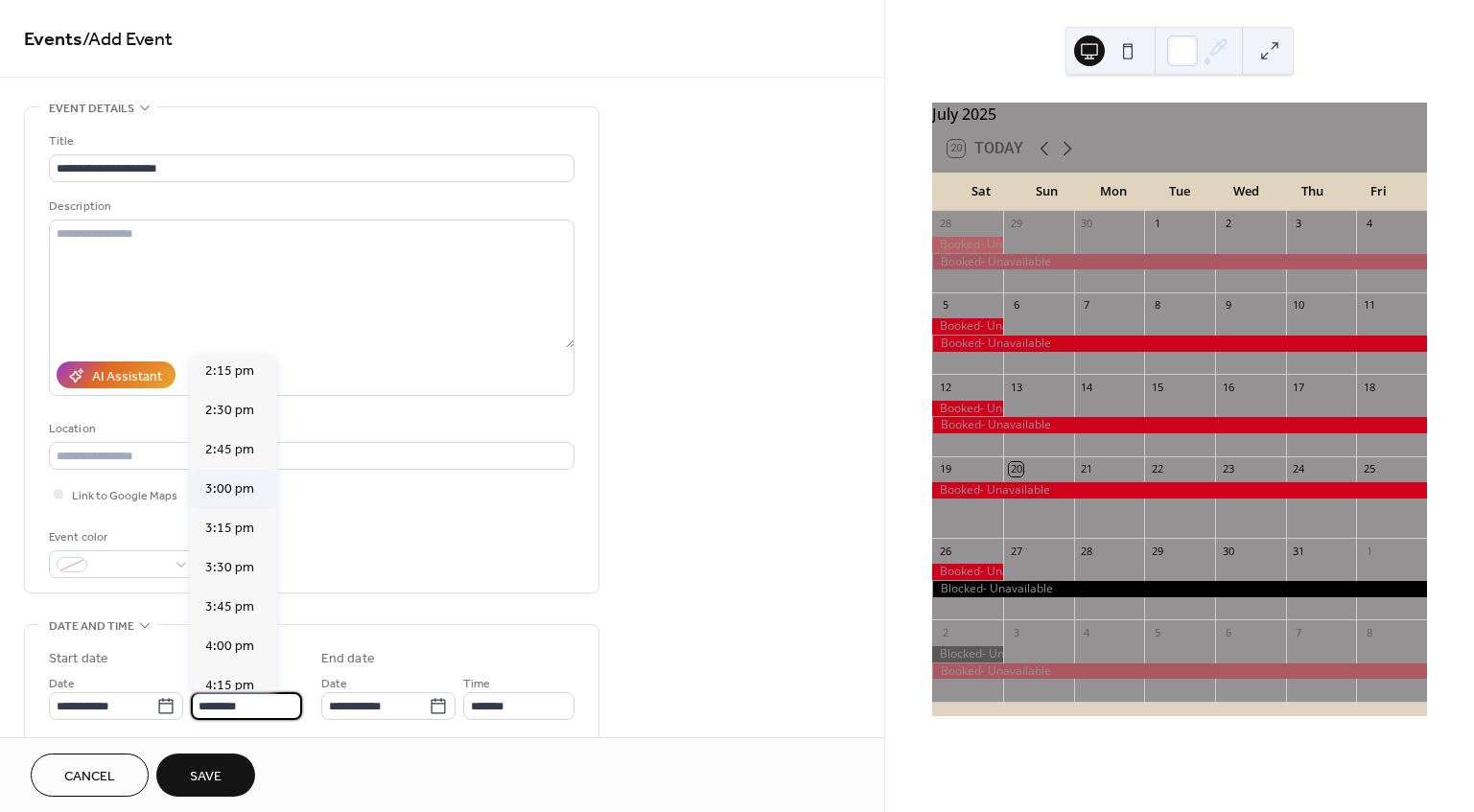 type on "*******" 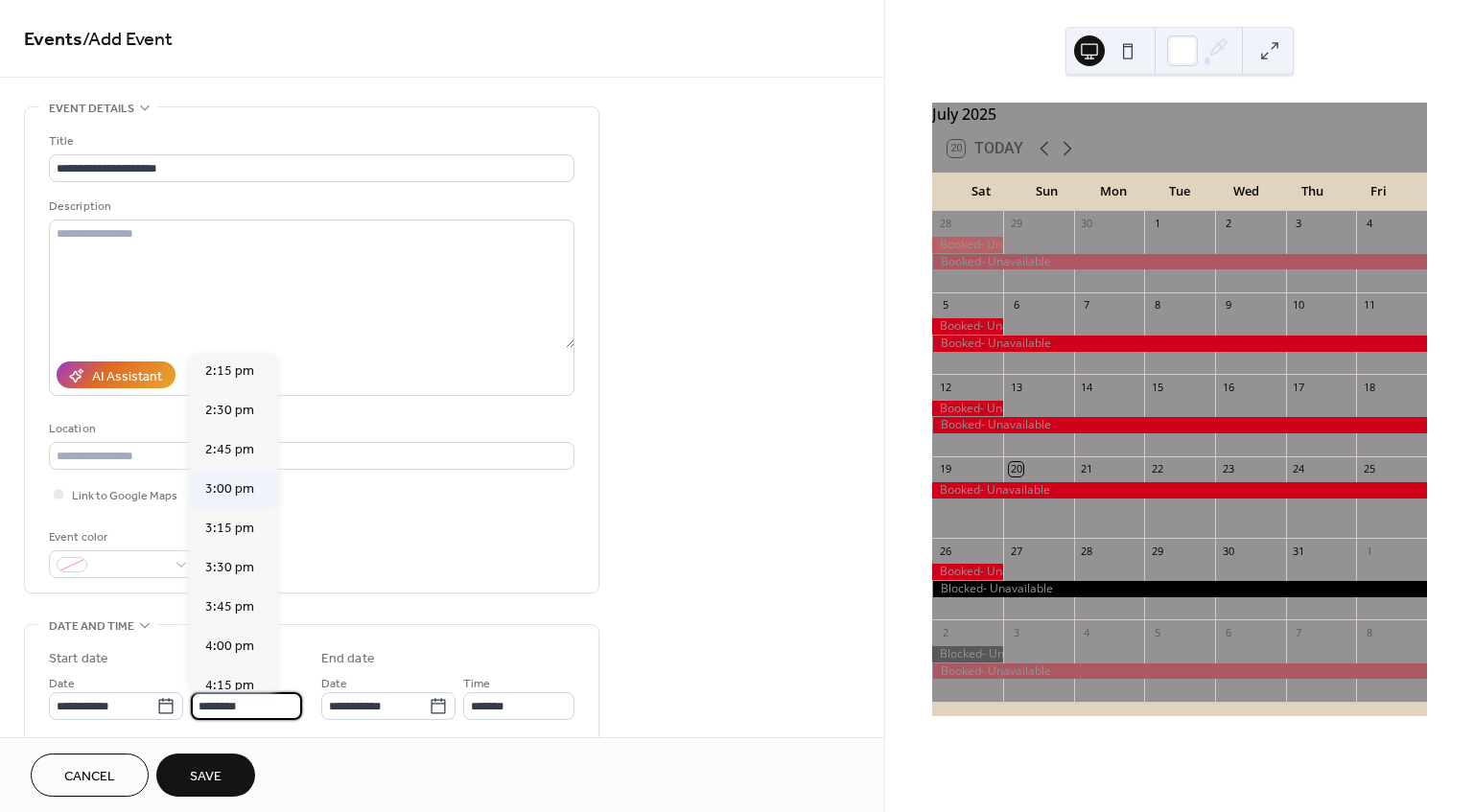 type on "*******" 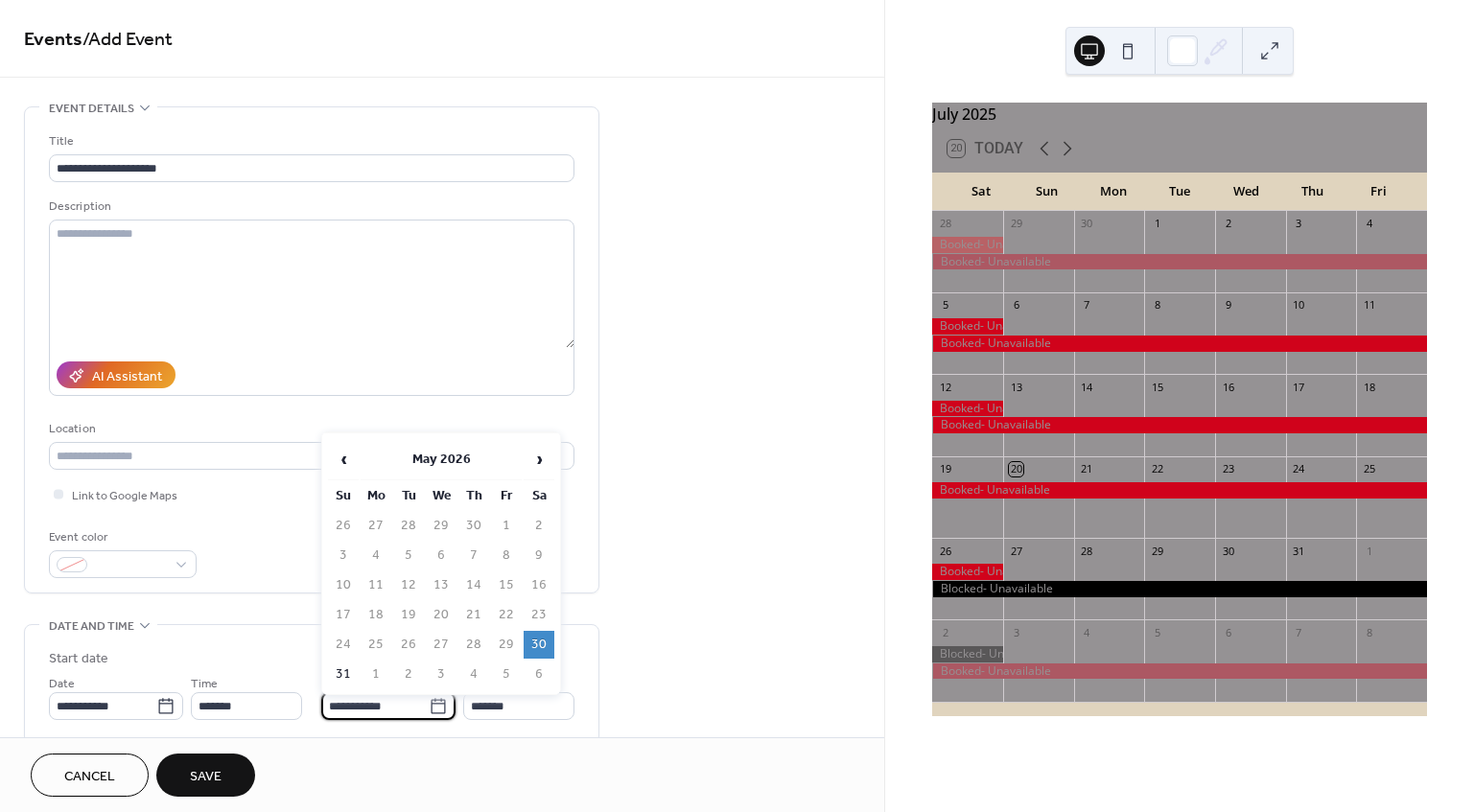 click on "**********" at bounding box center (375, 706) 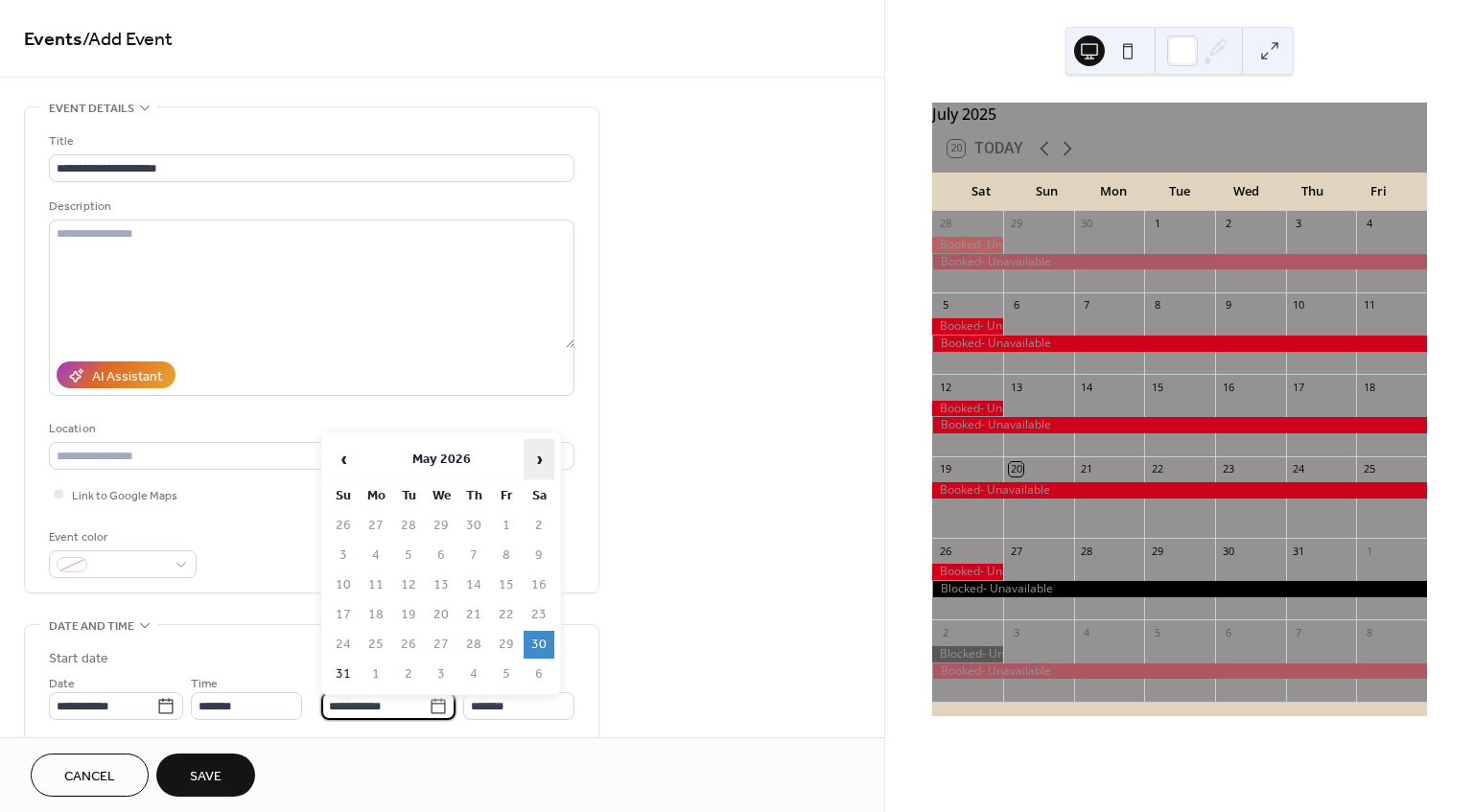 click on "›" at bounding box center [539, 459] 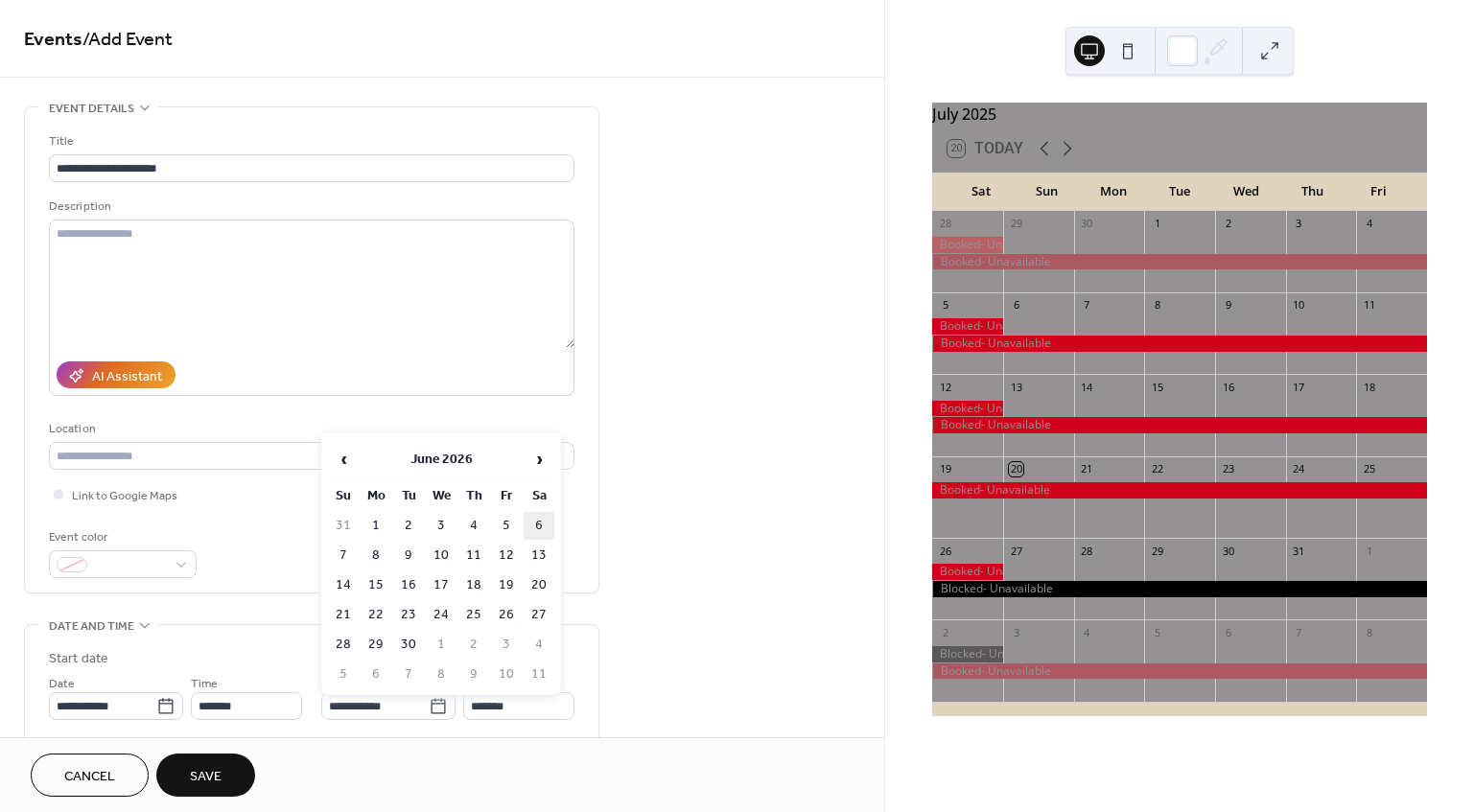 click on "6" at bounding box center (539, 525) 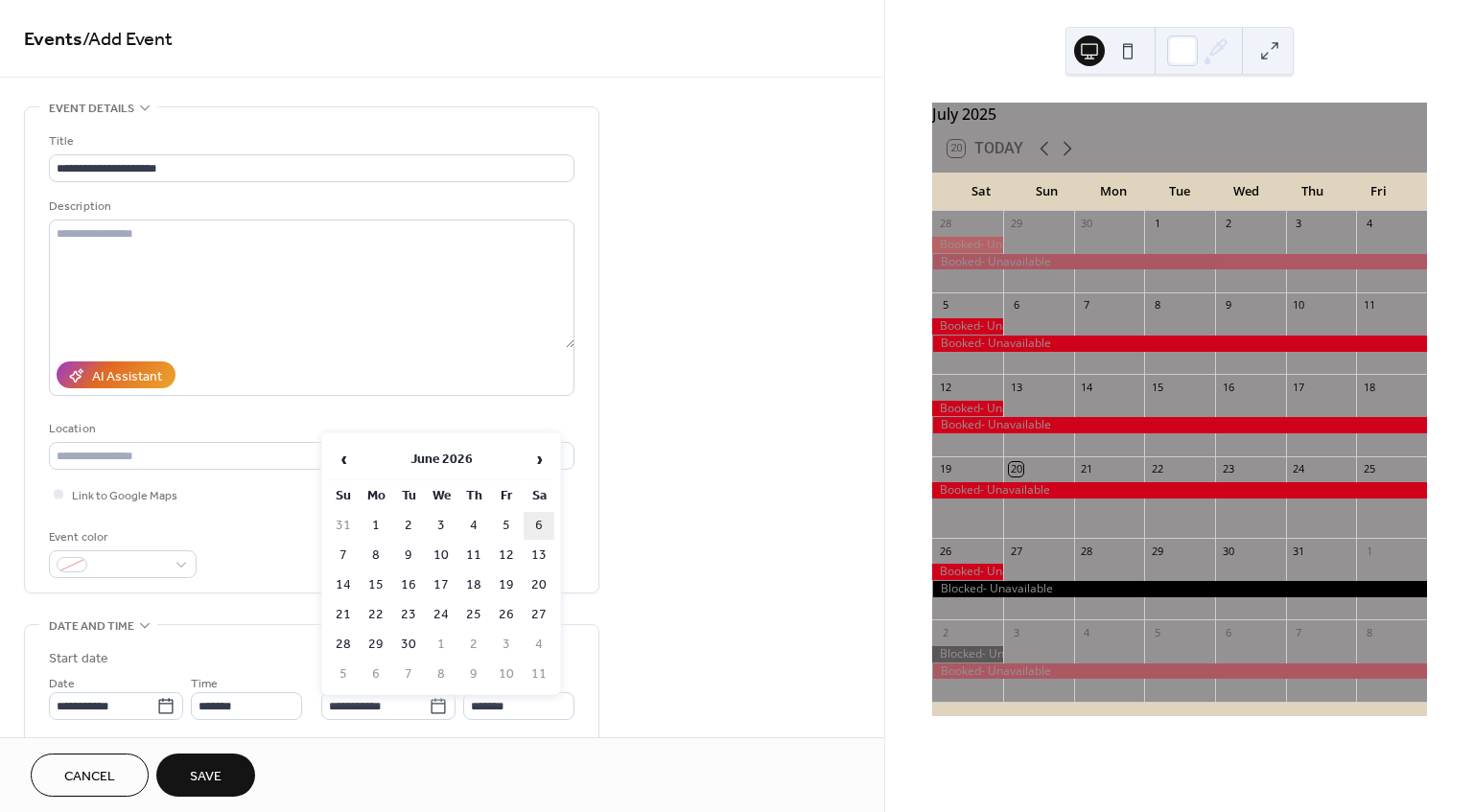 type on "**********" 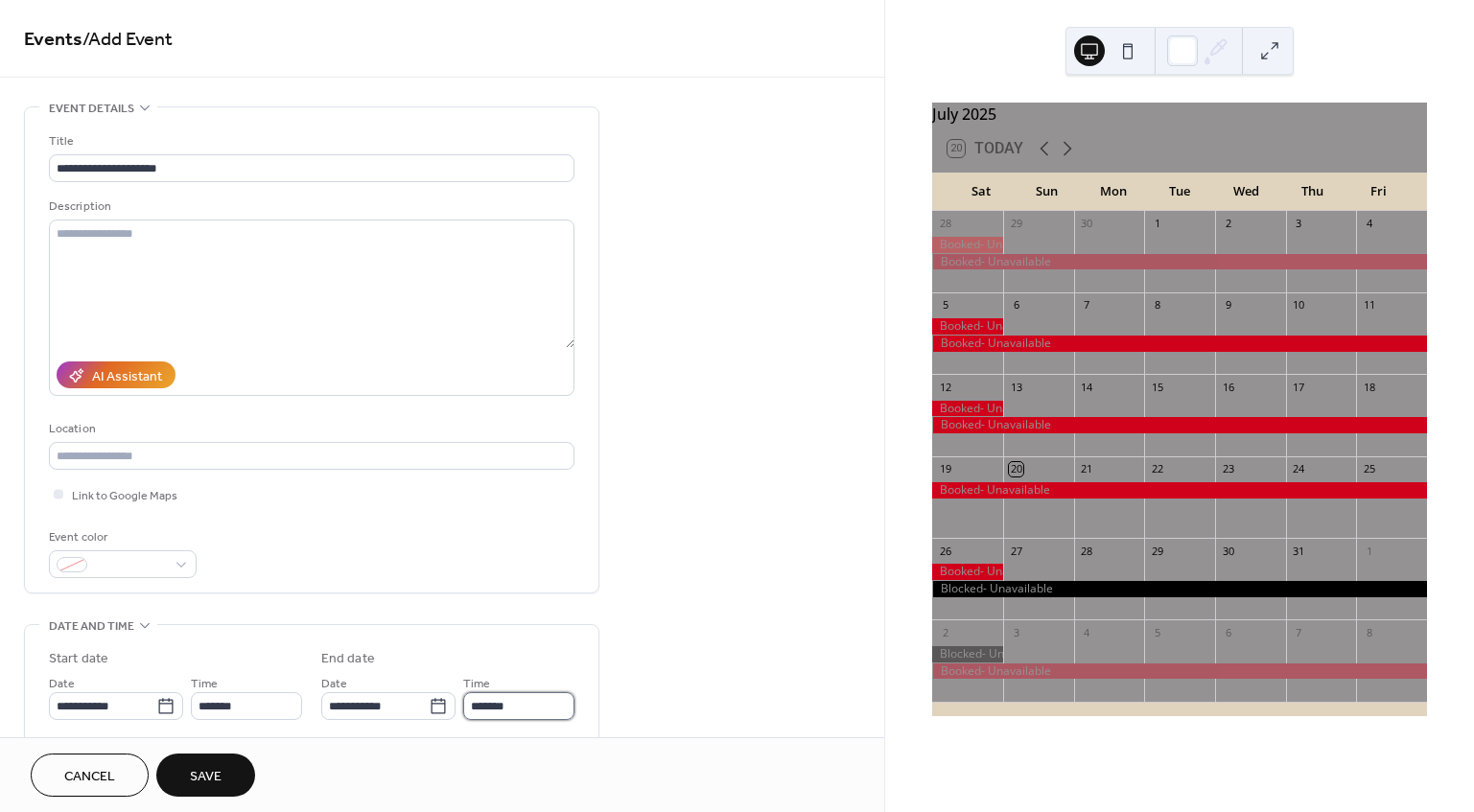 click on "*******" at bounding box center [519, 706] 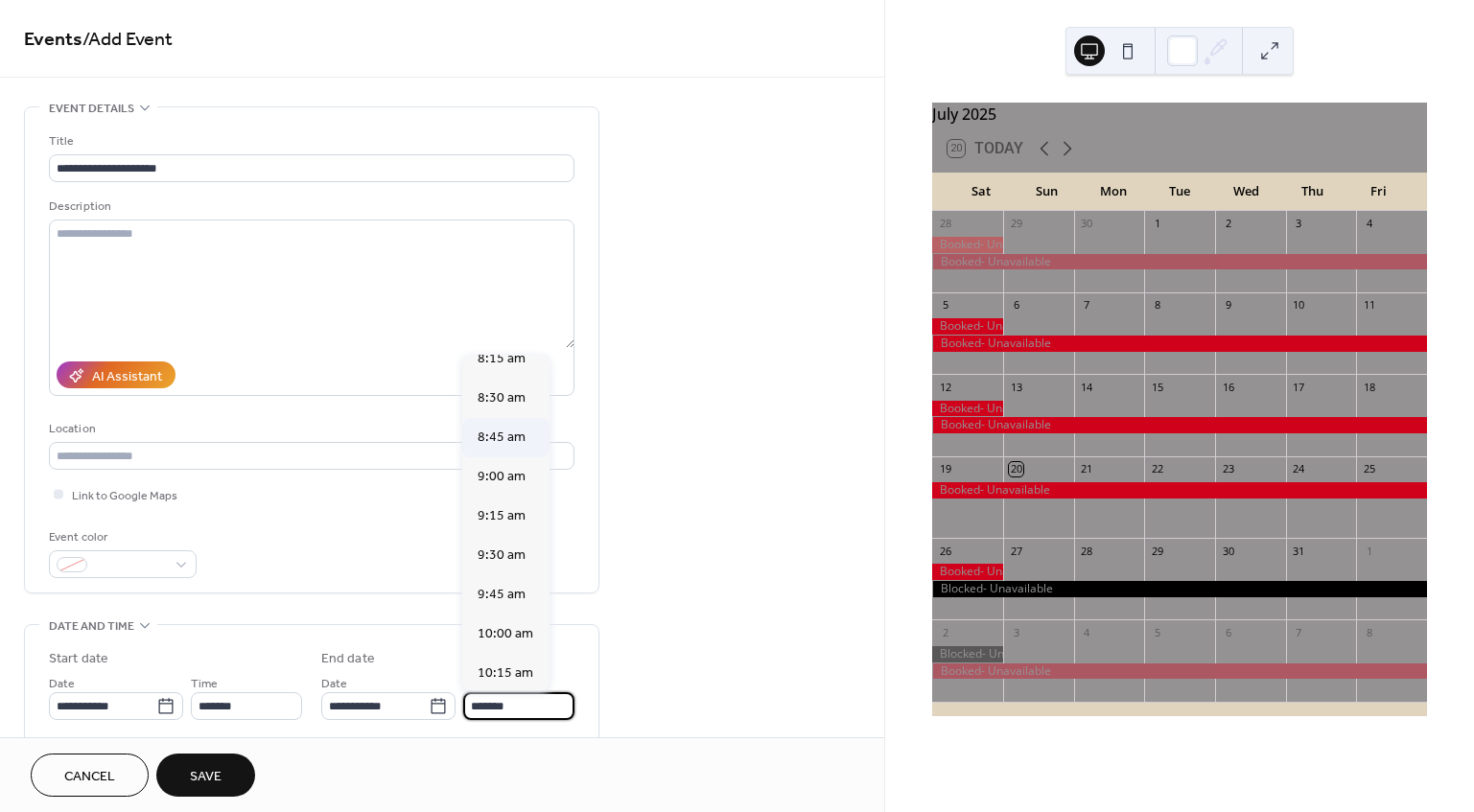 scroll, scrollTop: 1330, scrollLeft: 0, axis: vertical 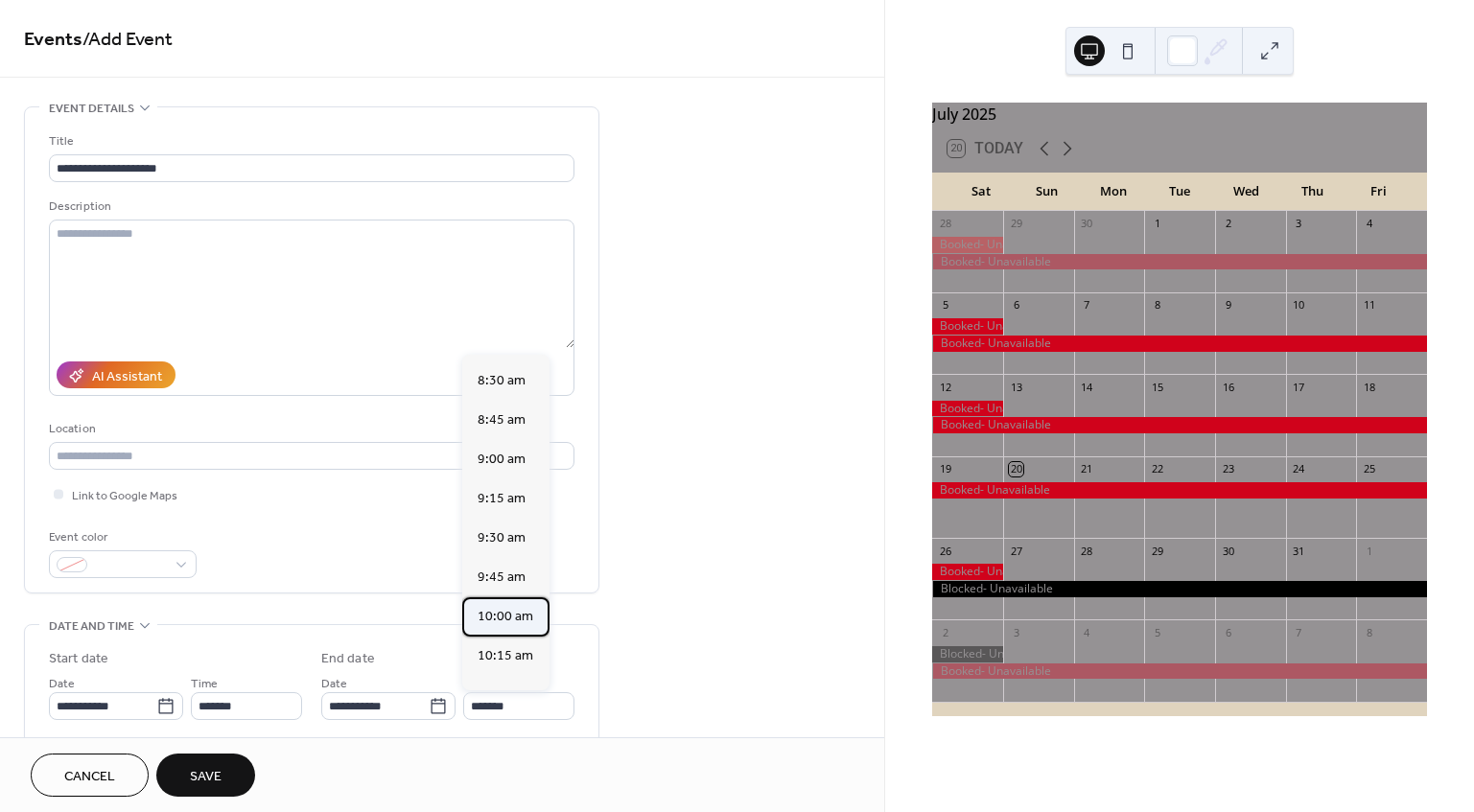 click on "10:00 am" at bounding box center [505, 616] 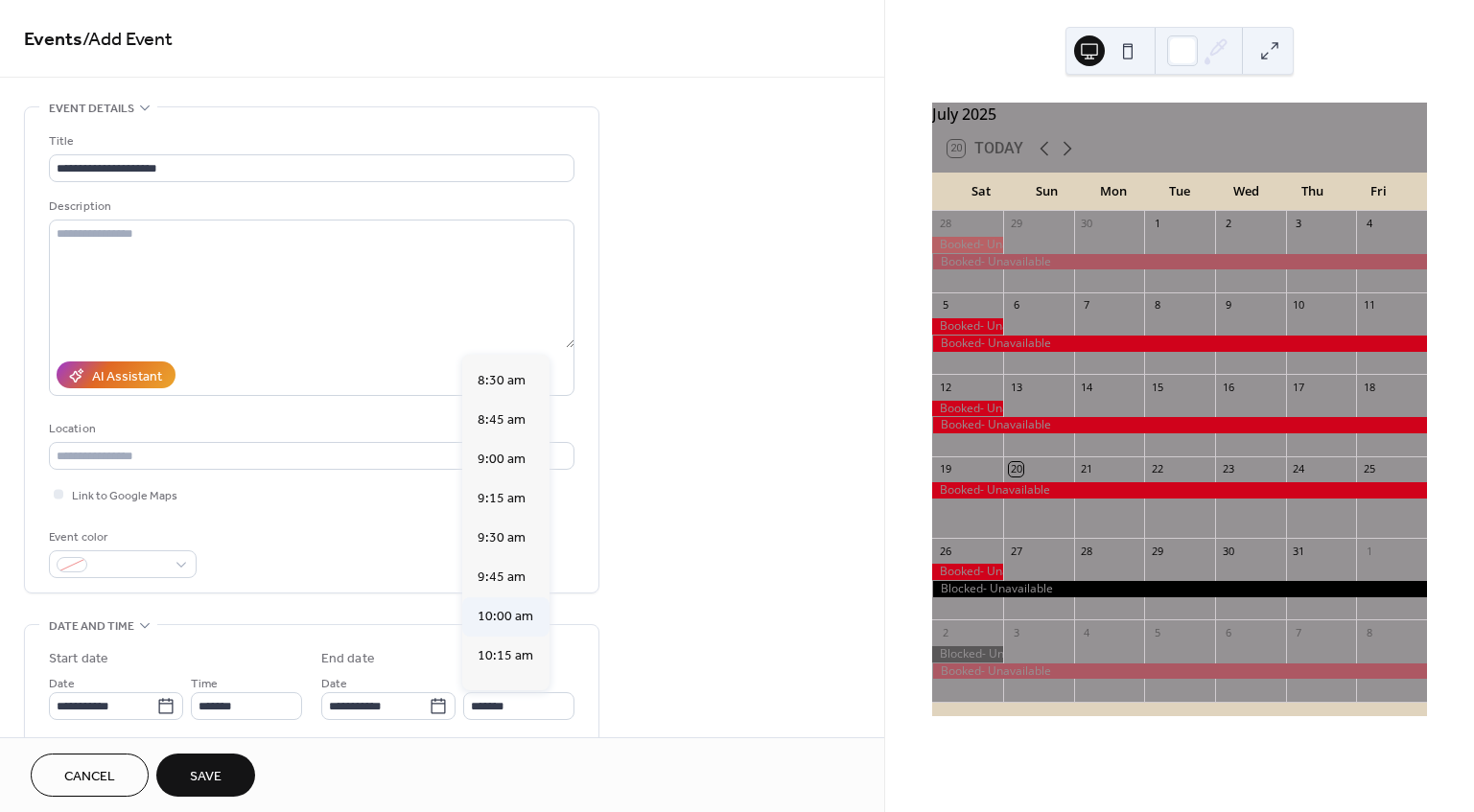 type on "********" 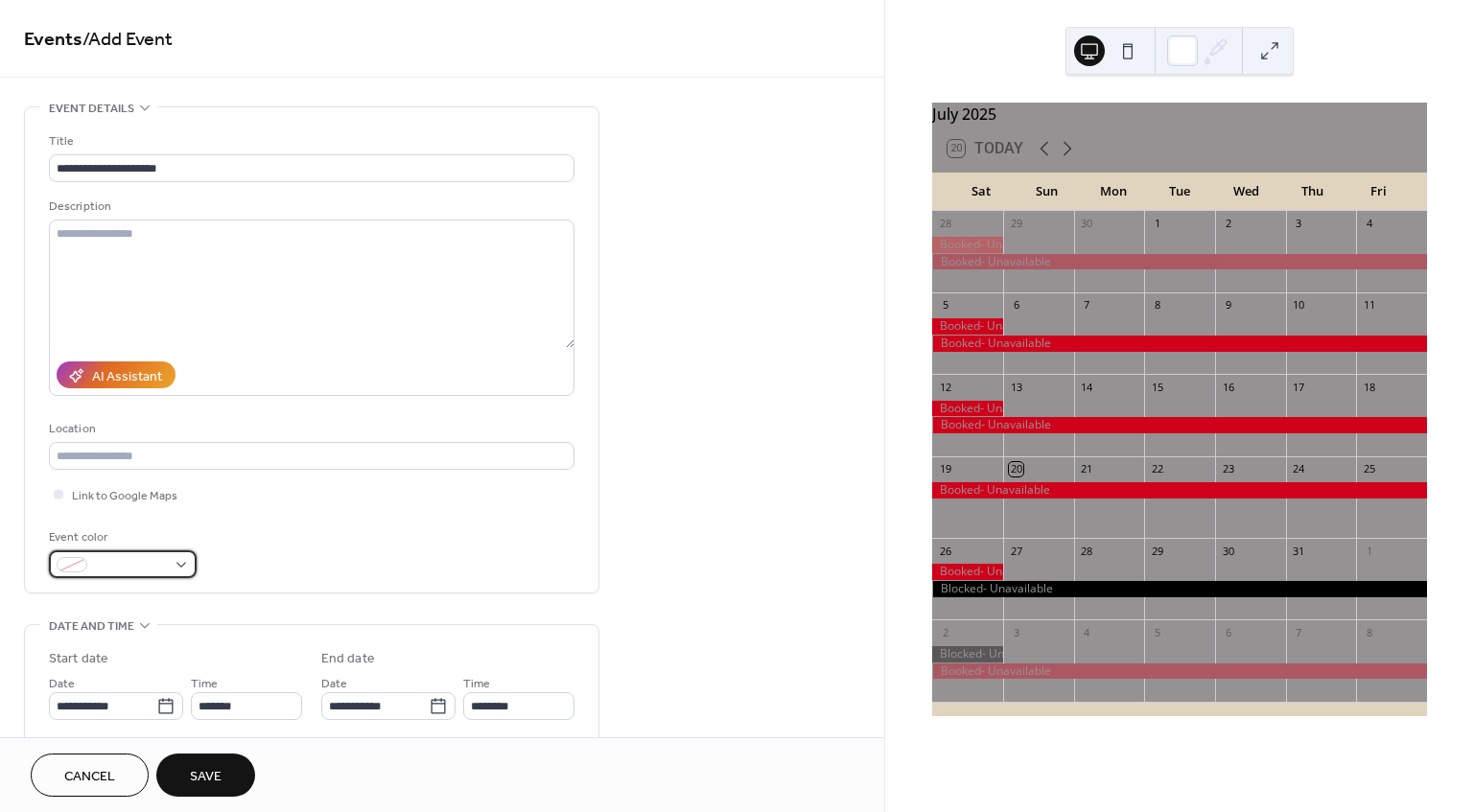 click at bounding box center (123, 564) 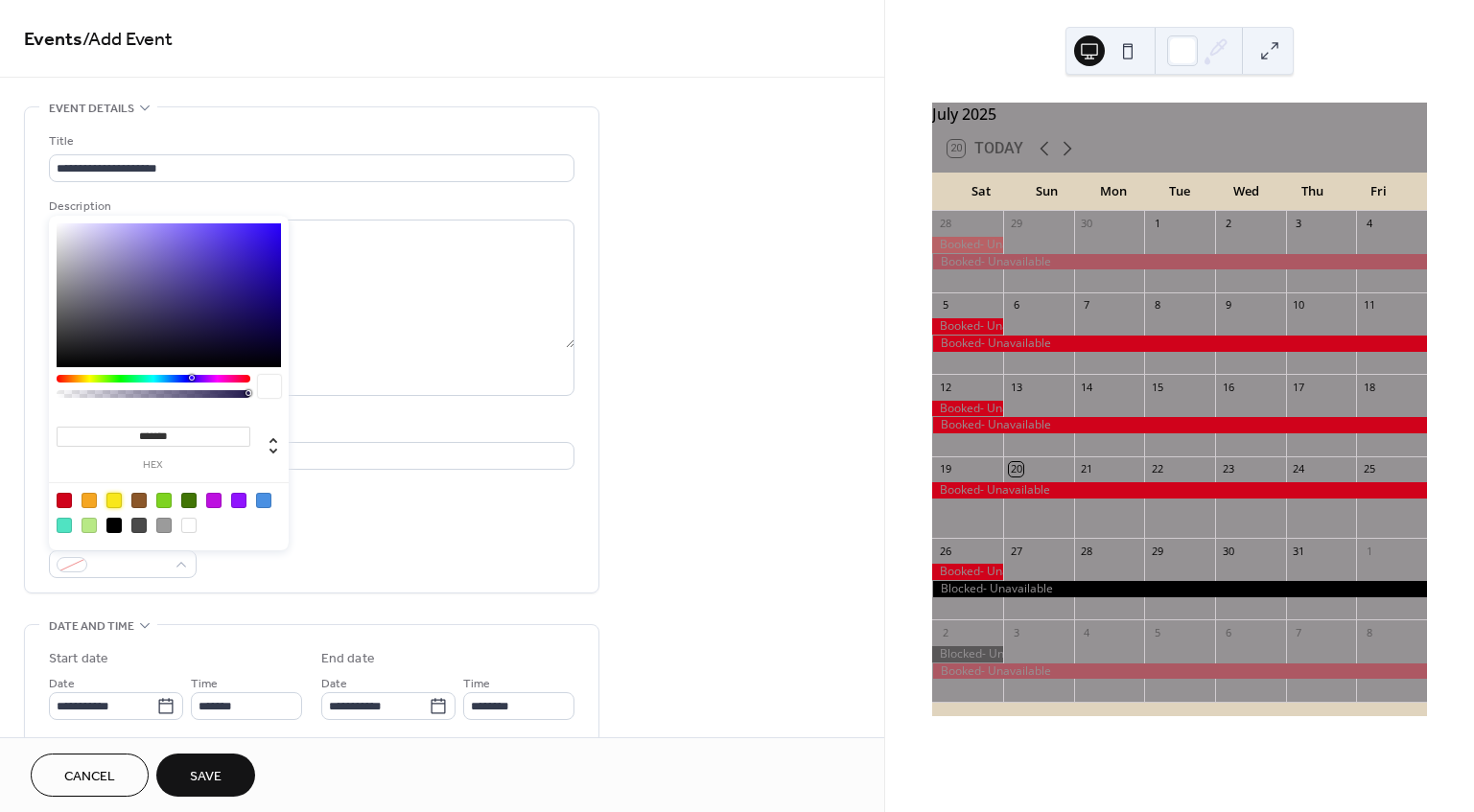 click at bounding box center [114, 500] 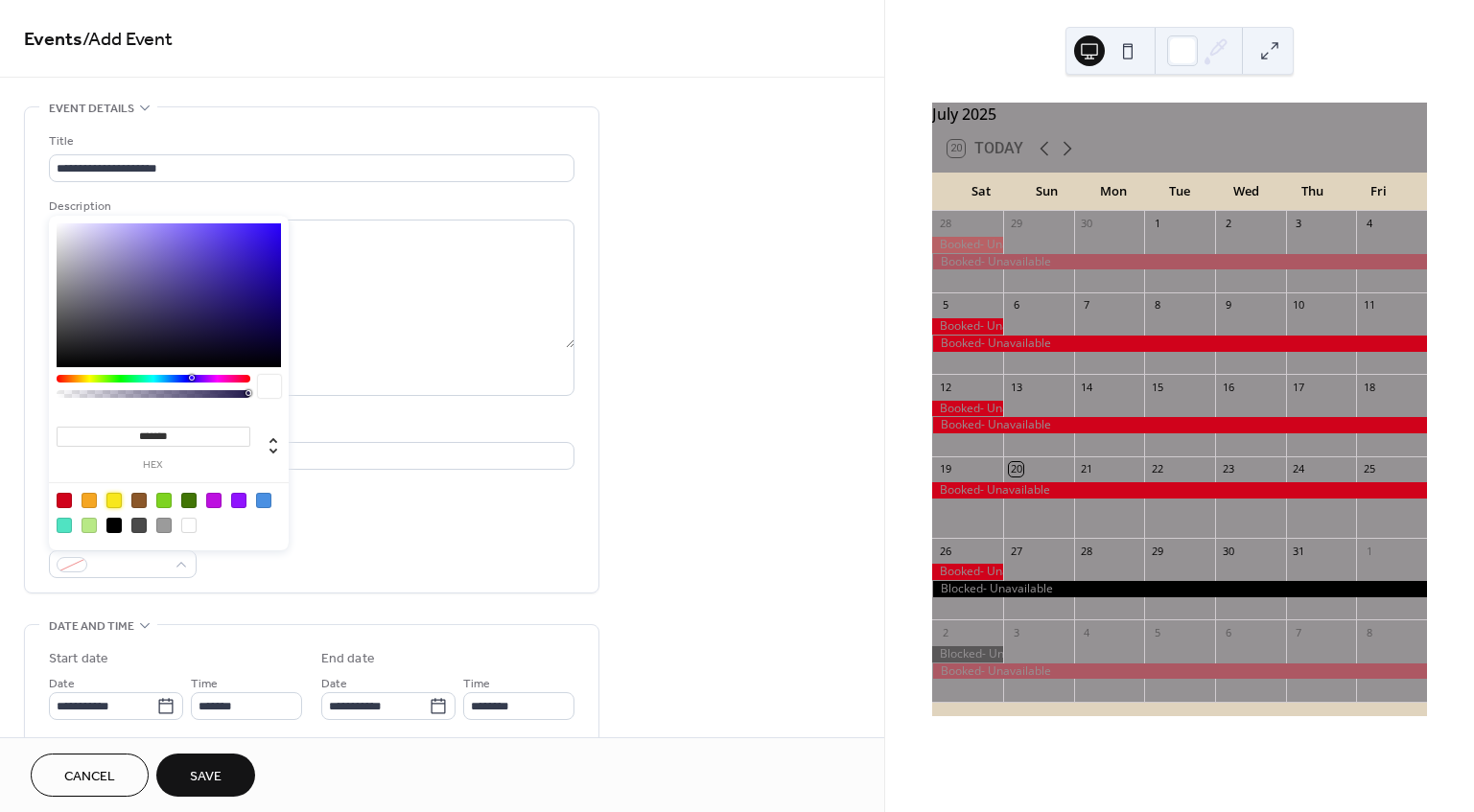type on "*******" 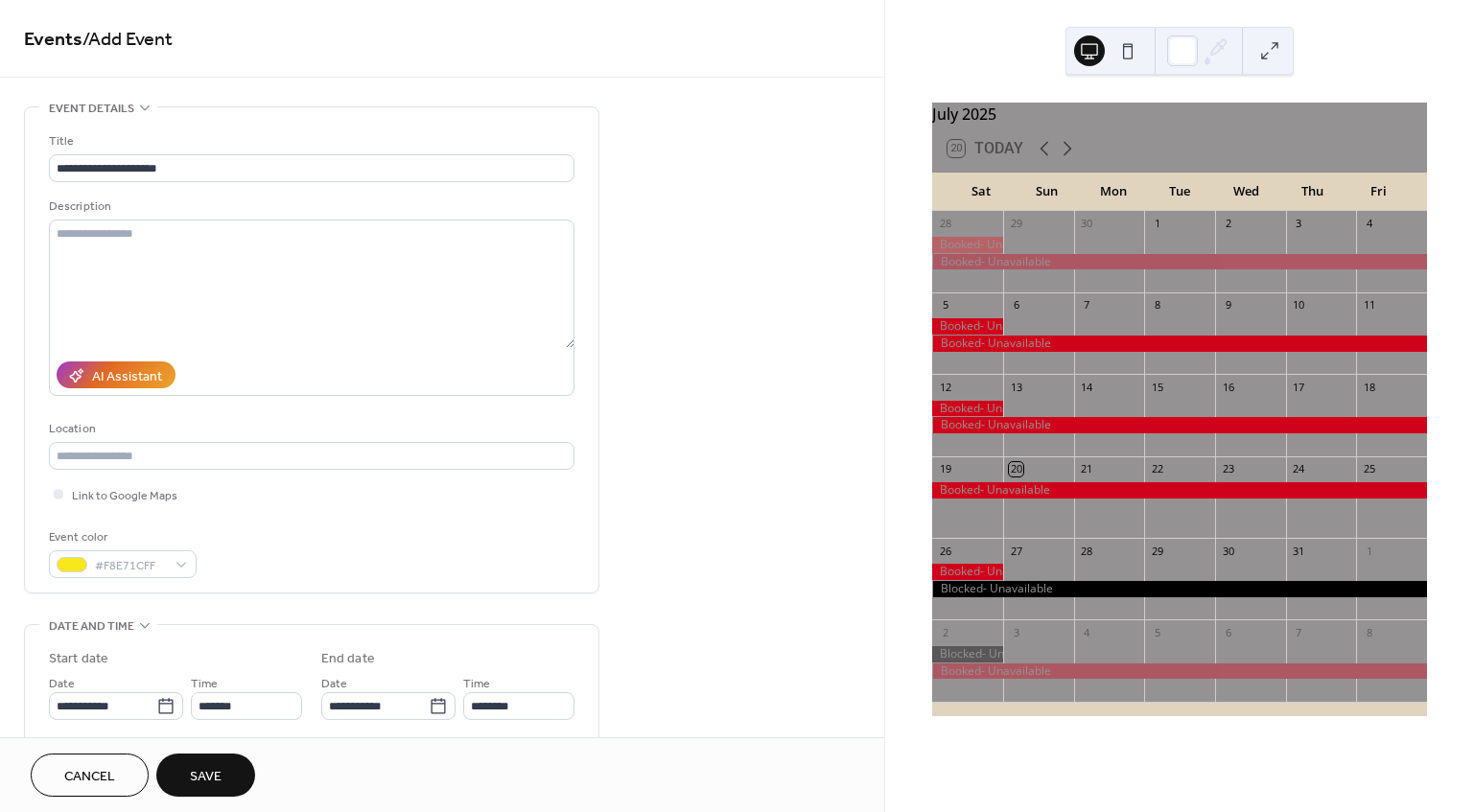 click on "Save" at bounding box center (205, 777) 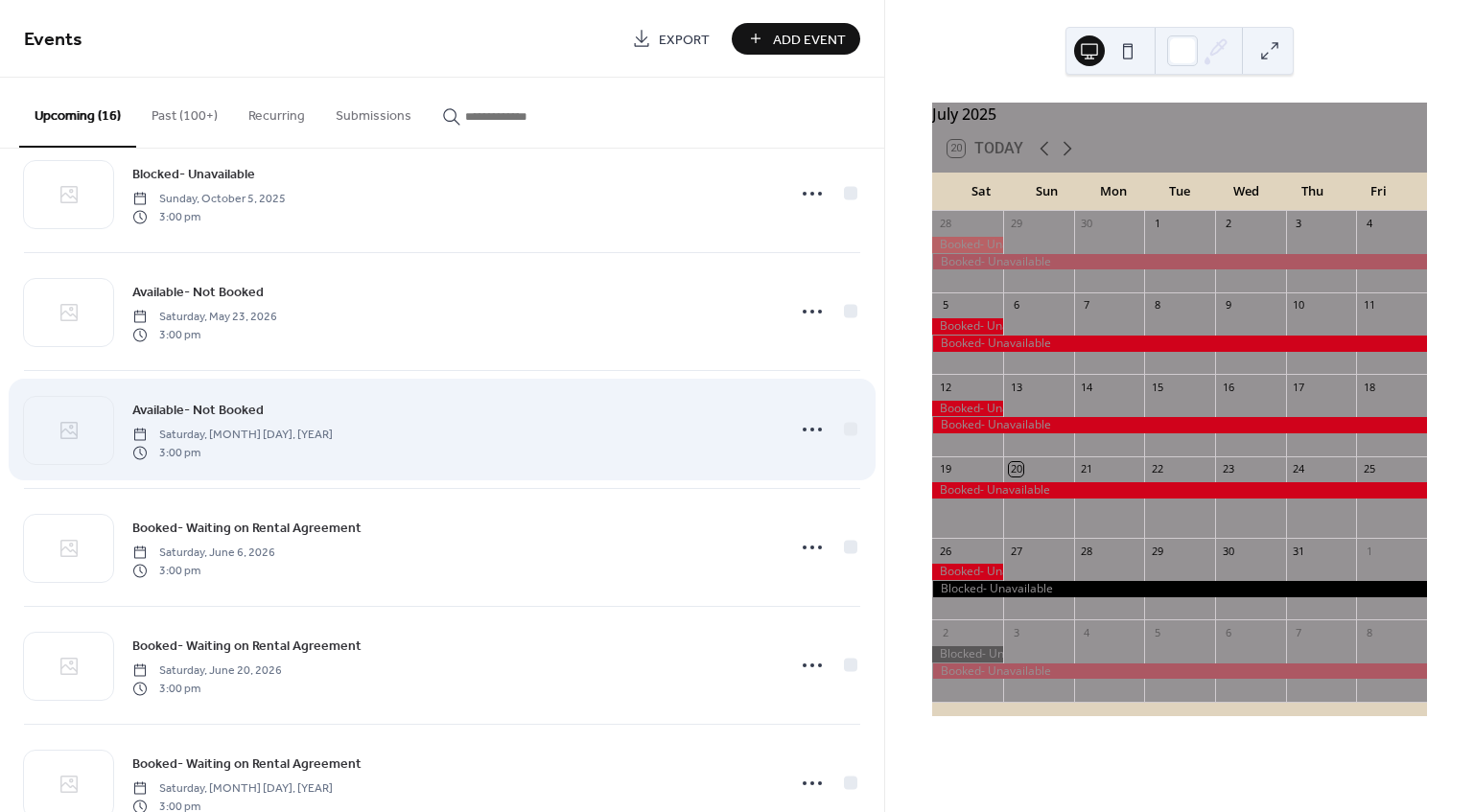scroll, scrollTop: 1271, scrollLeft: 0, axis: vertical 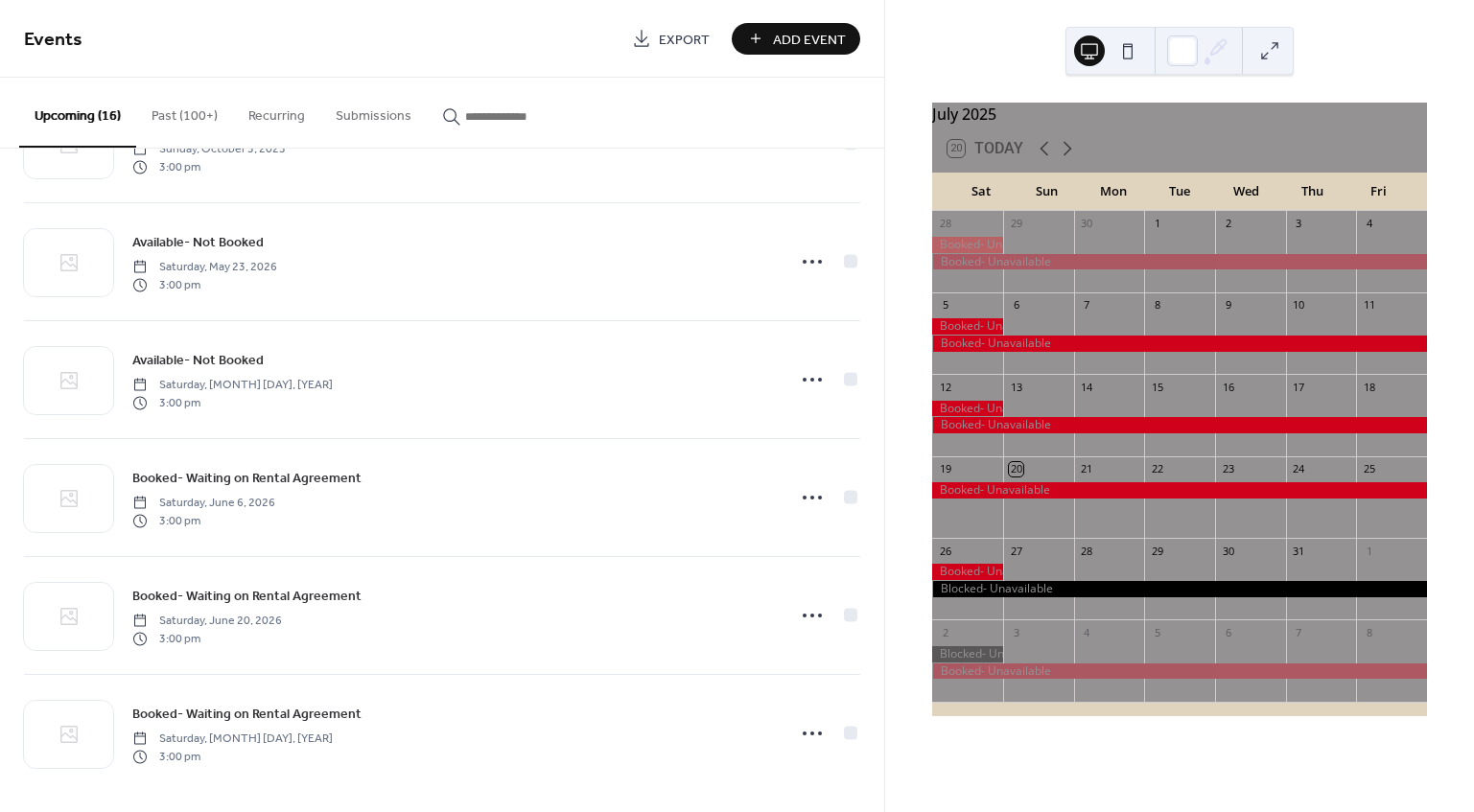 click on "Add Event" at bounding box center [809, 39] 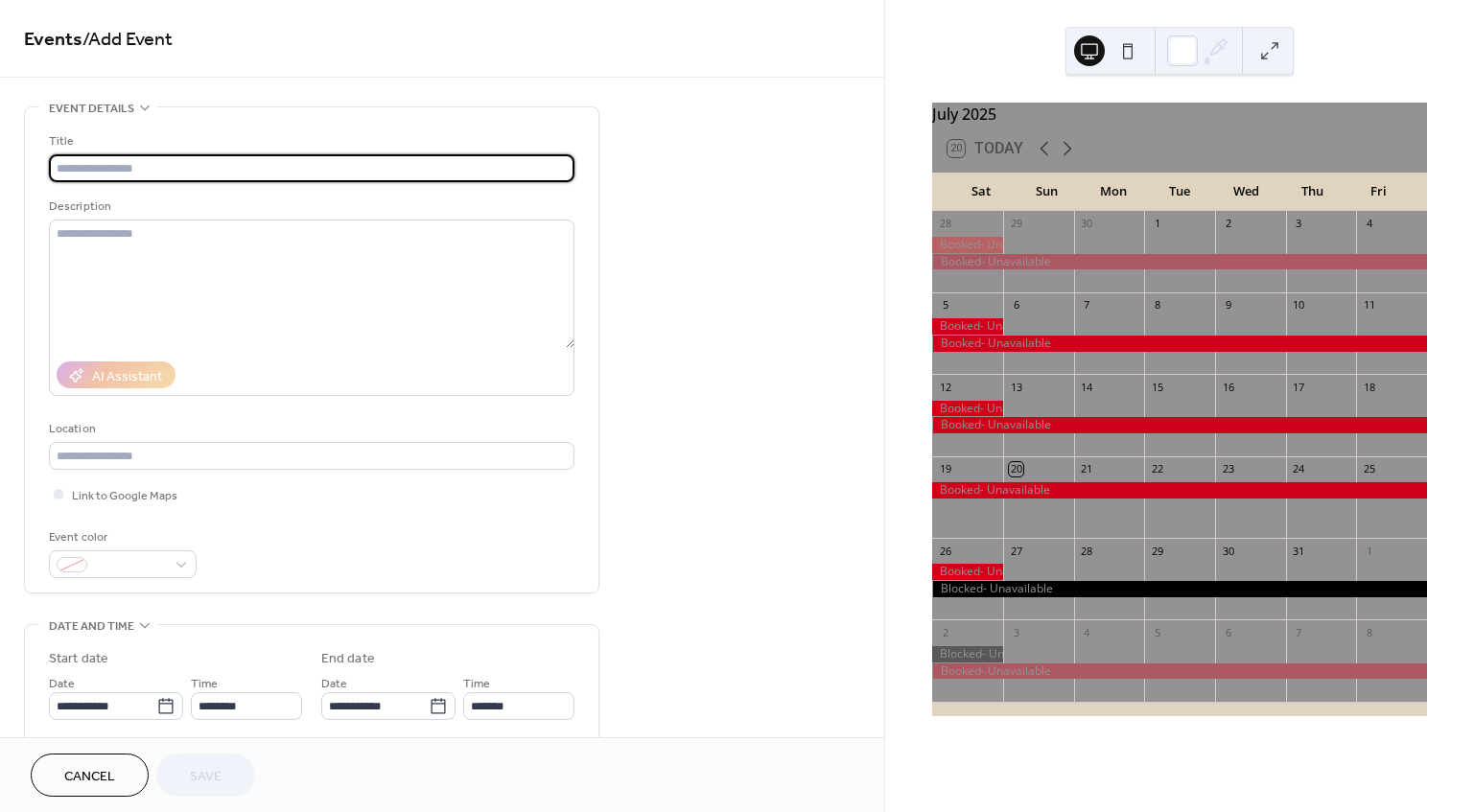 click at bounding box center (312, 168) 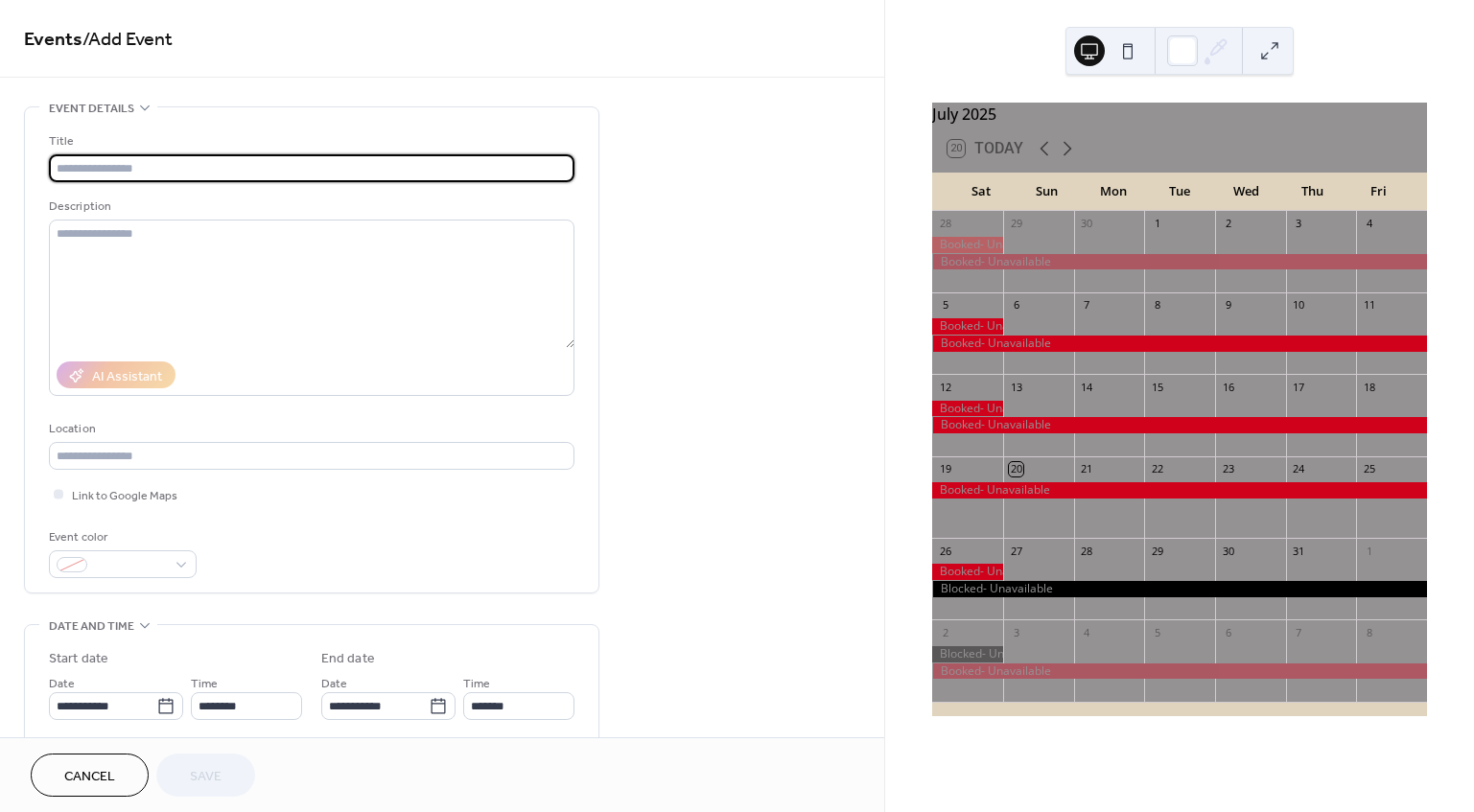 type on "**********" 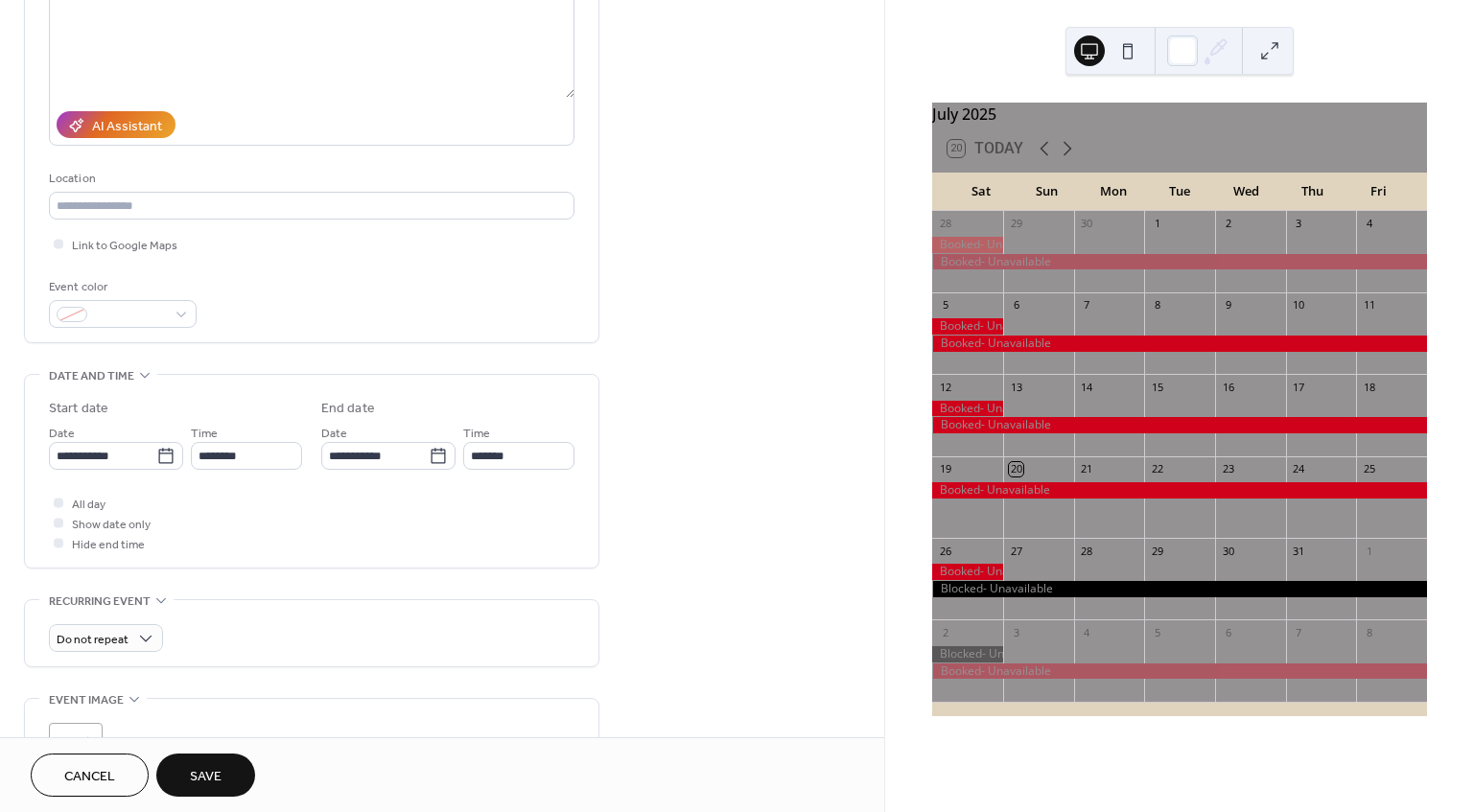 scroll, scrollTop: 479, scrollLeft: 0, axis: vertical 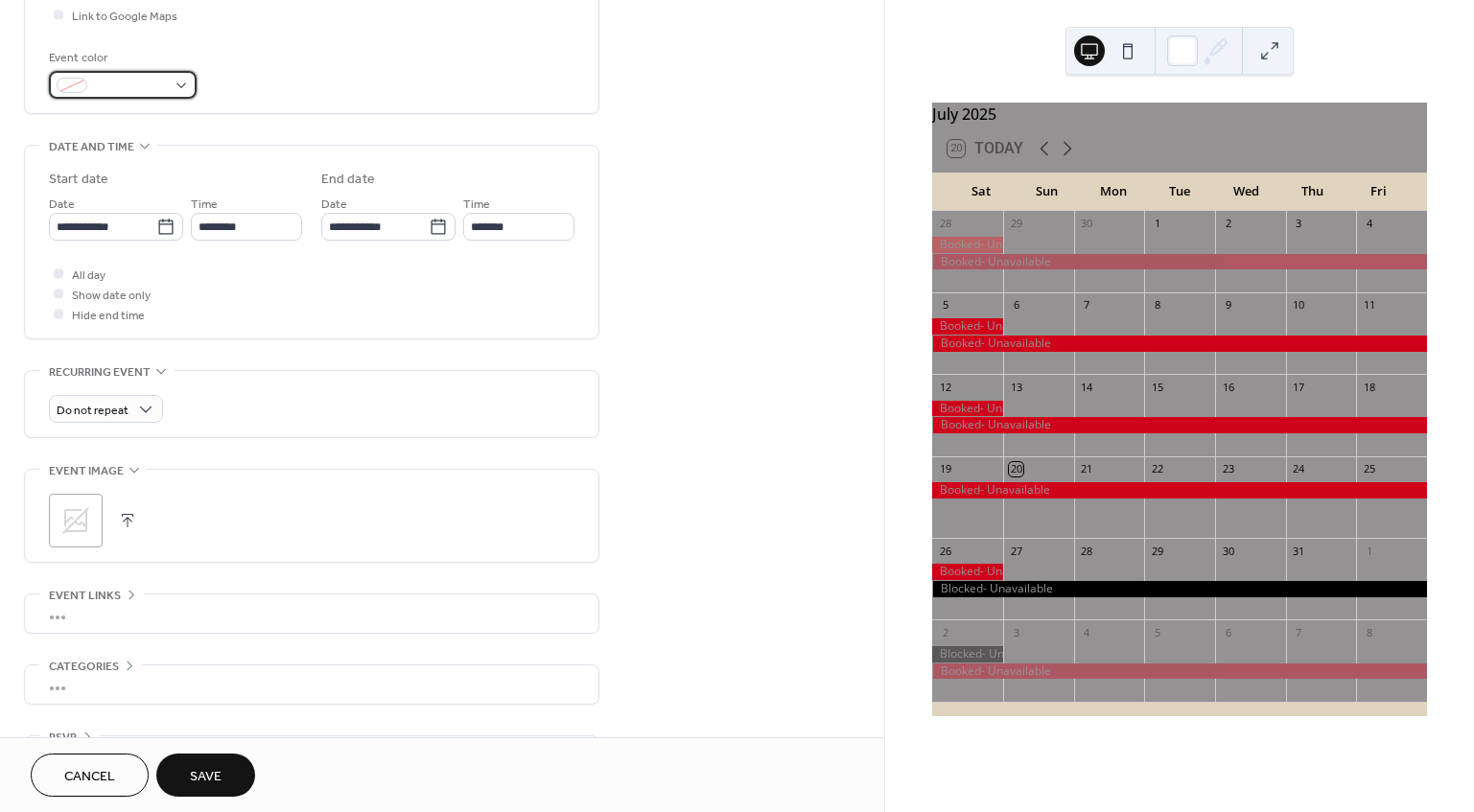 click at bounding box center (123, 84) 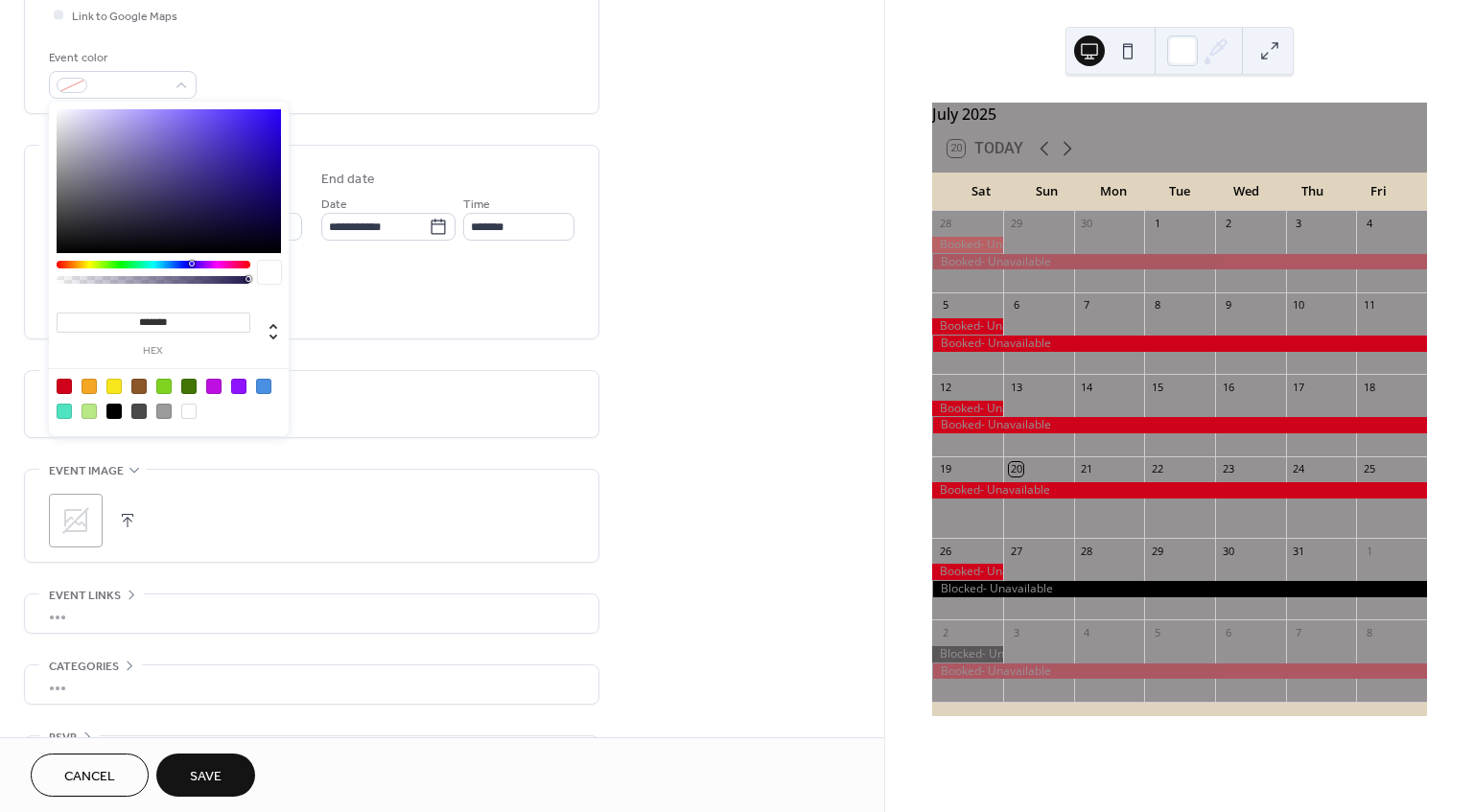click at bounding box center [114, 386] 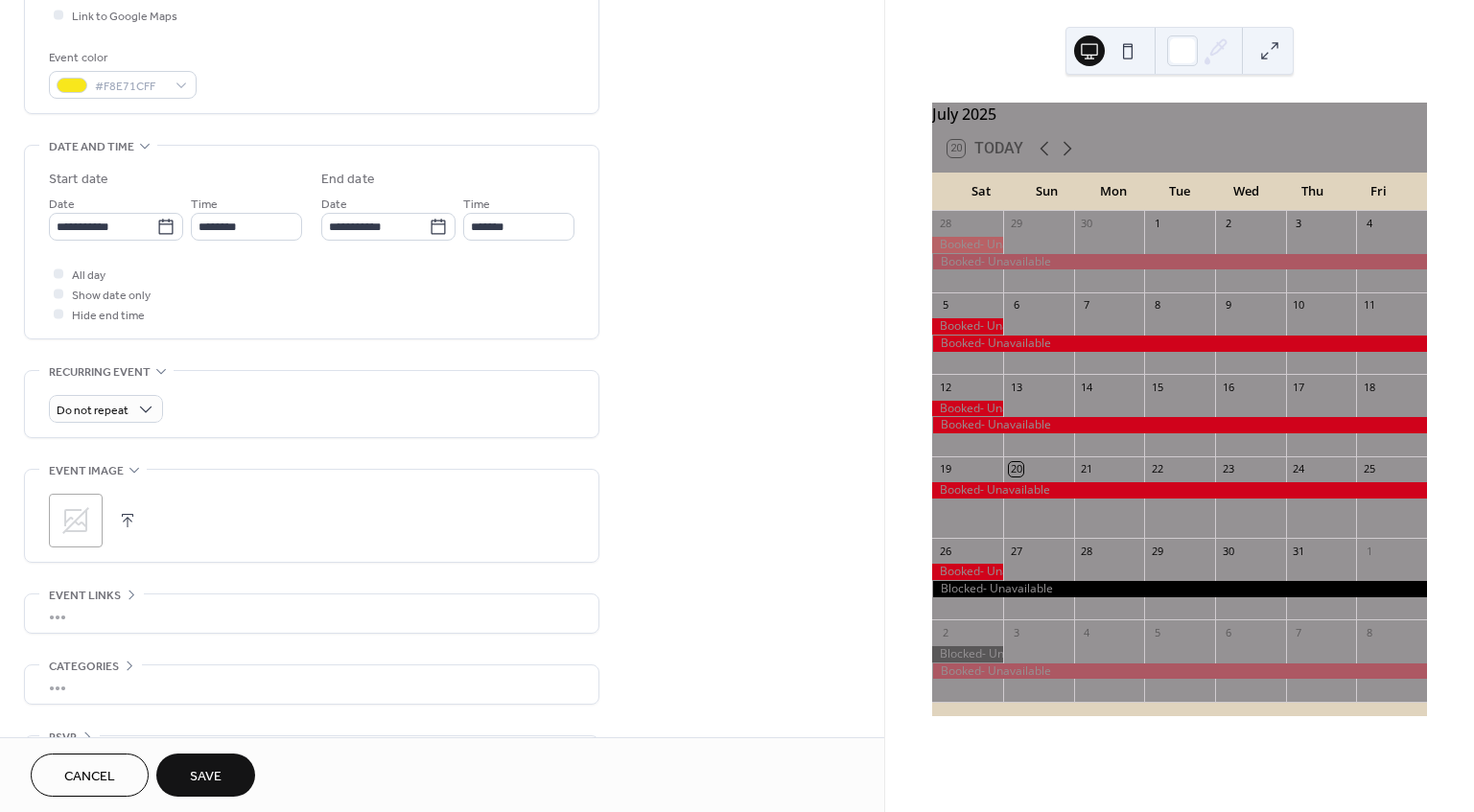 click on "All day Show date only Hide end time" at bounding box center (312, 293) 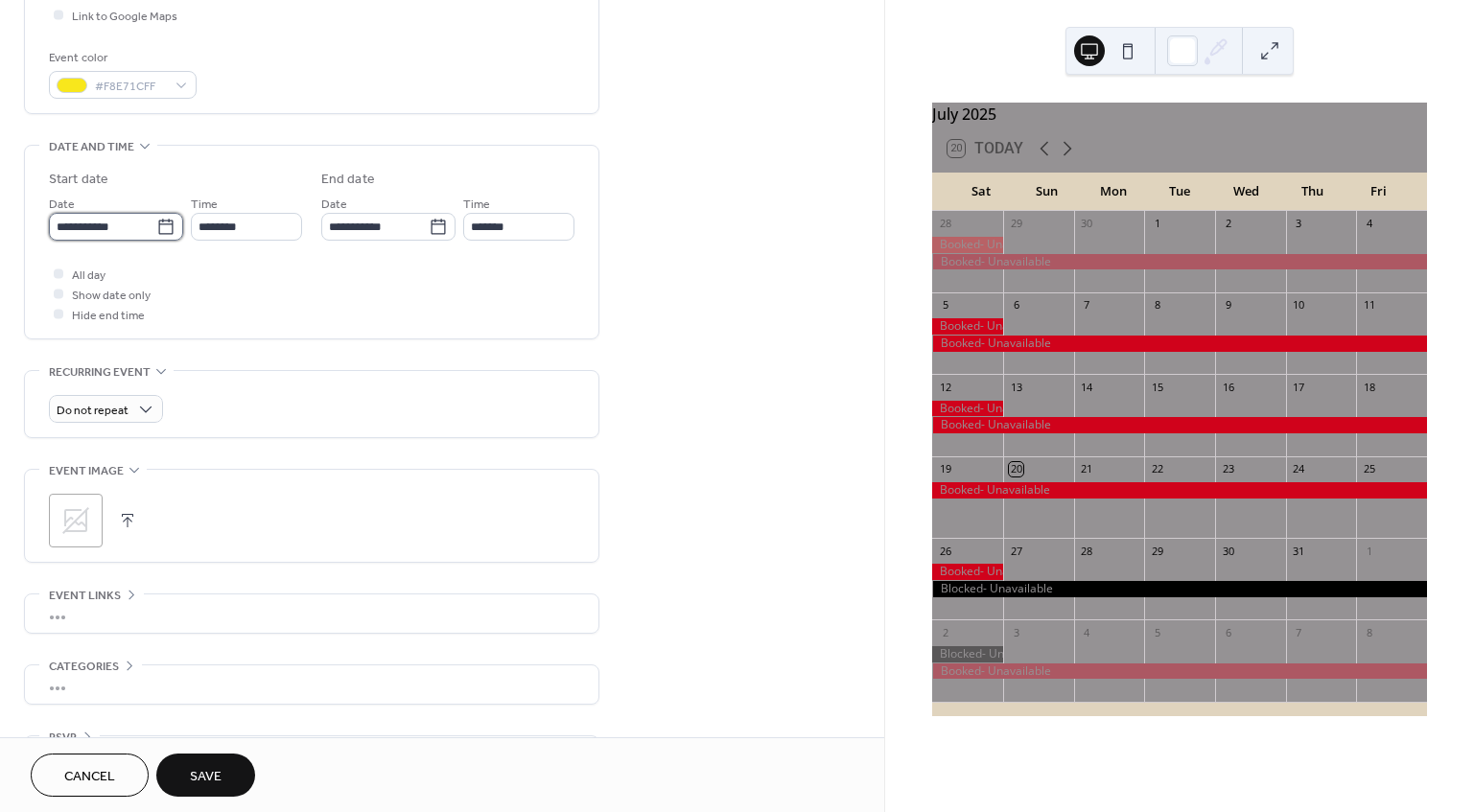 click on "**********" at bounding box center [103, 226] 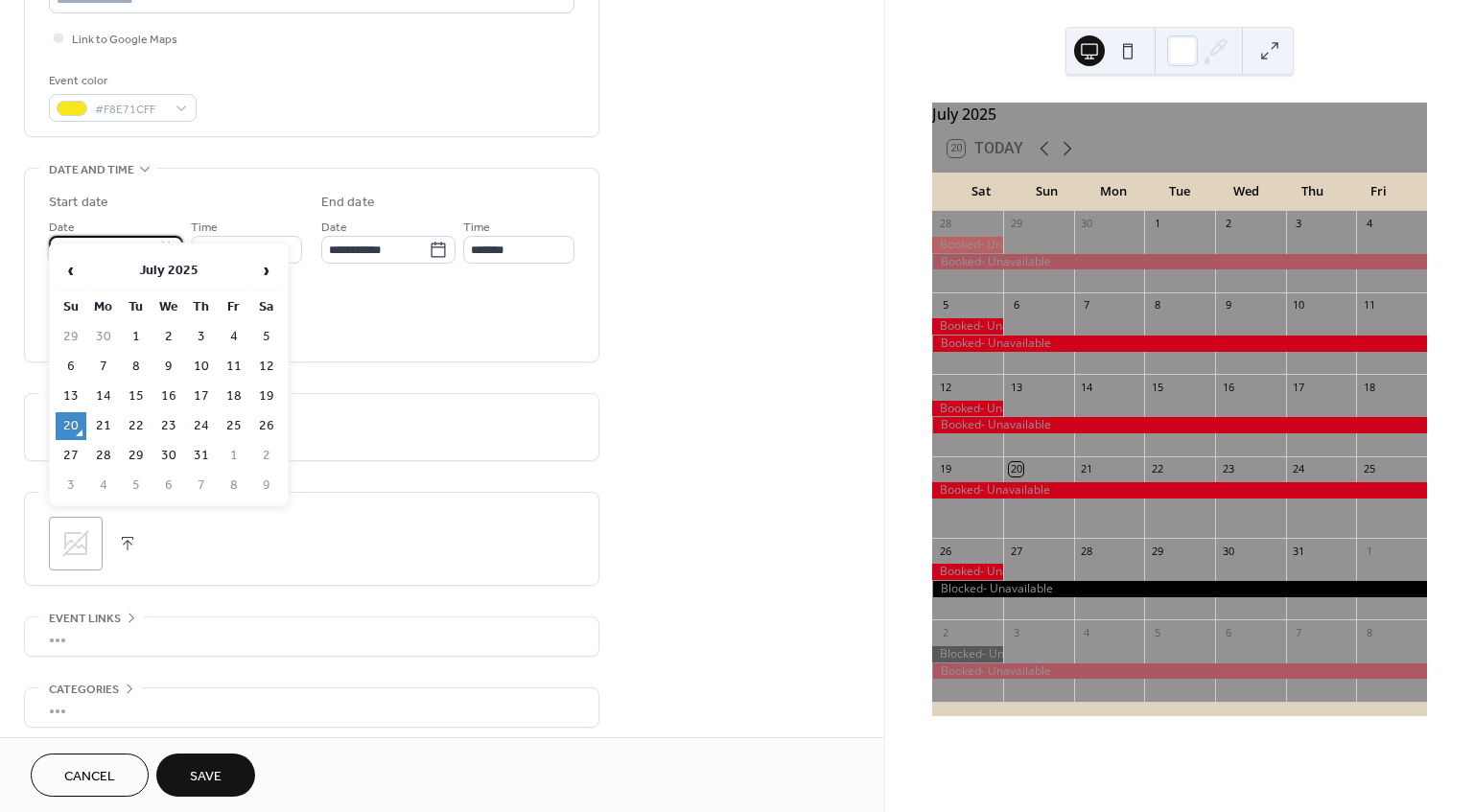 scroll, scrollTop: 479, scrollLeft: 0, axis: vertical 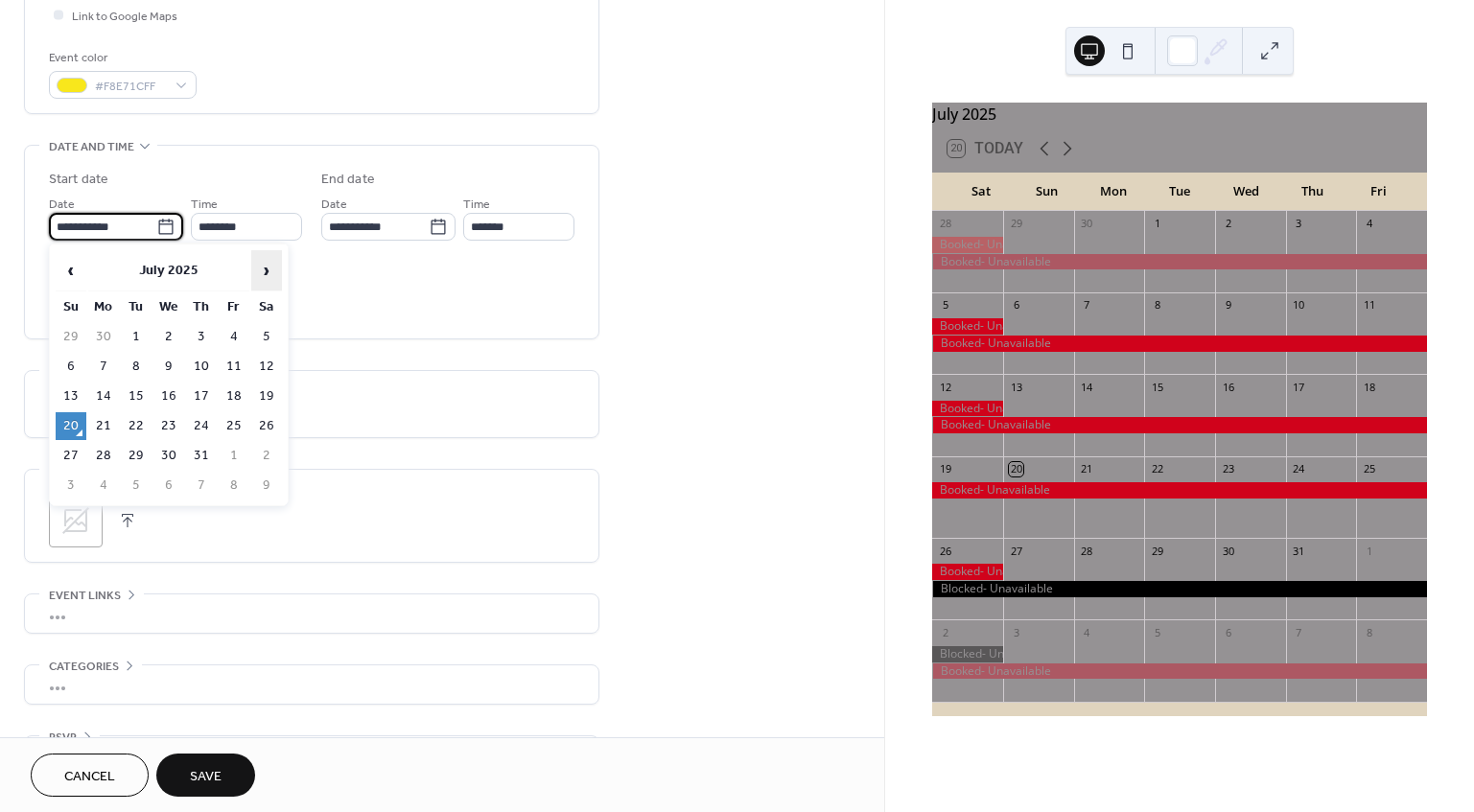 click on "›" at bounding box center (267, 270) 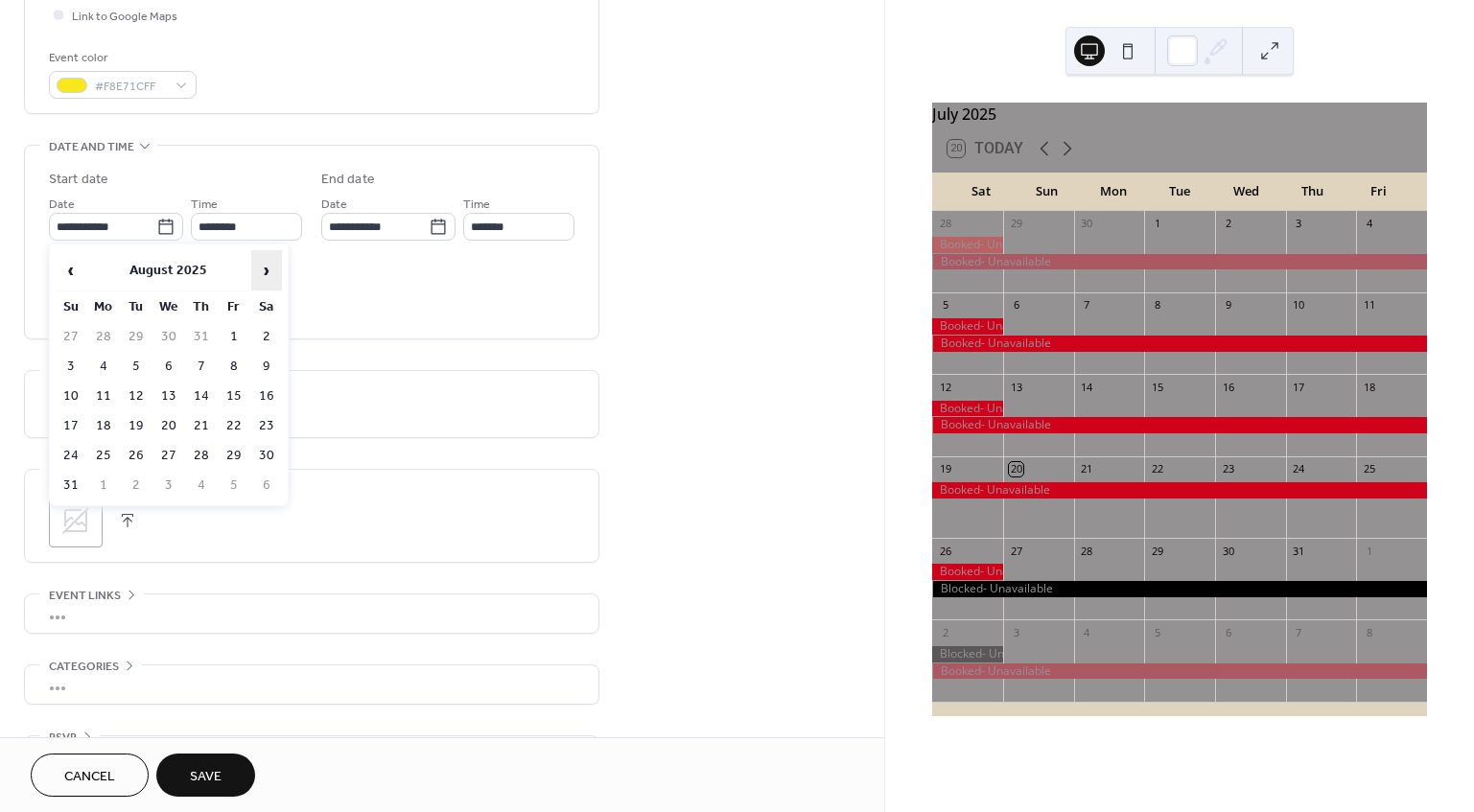 click on "›" at bounding box center [267, 270] 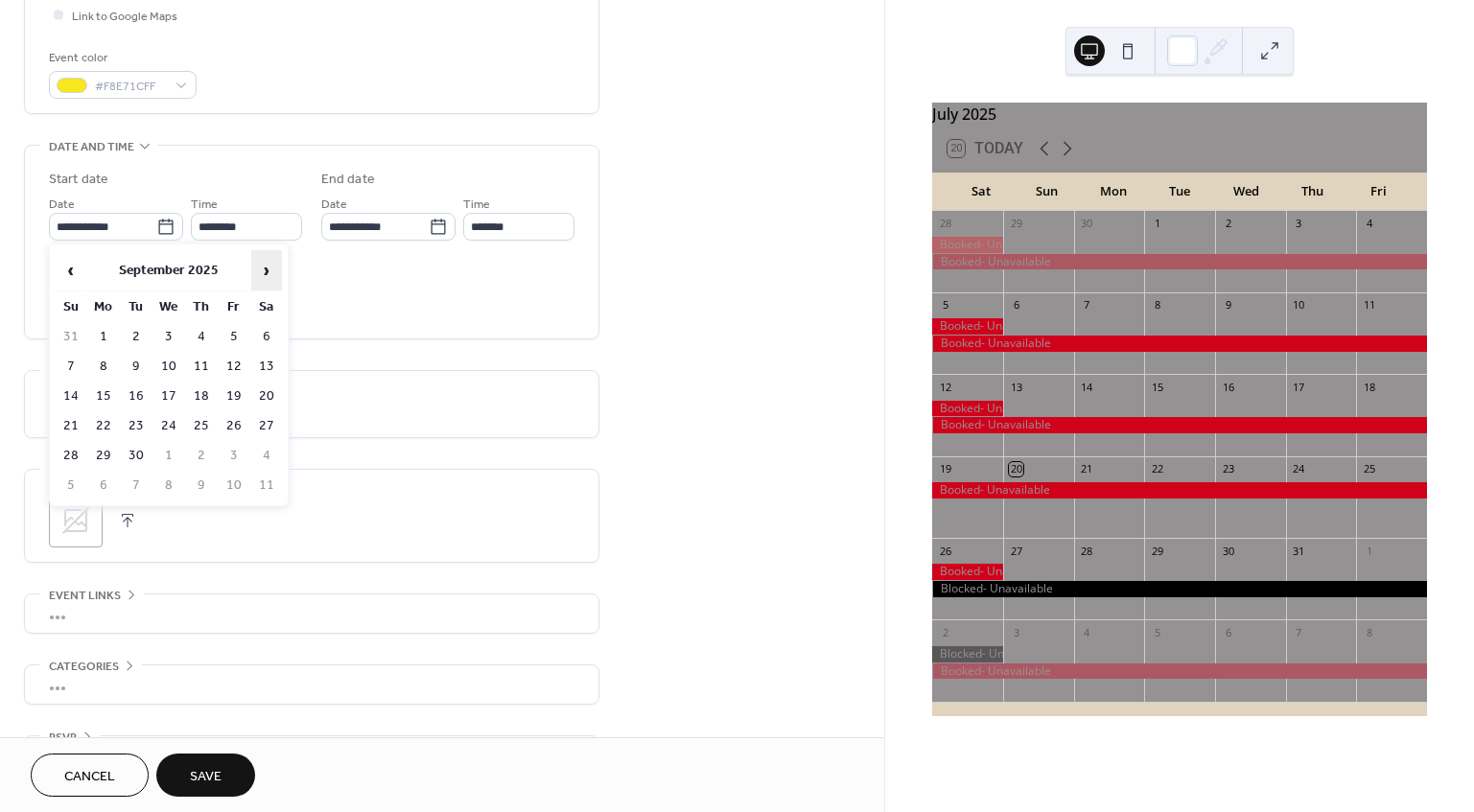 click on "›" at bounding box center (267, 270) 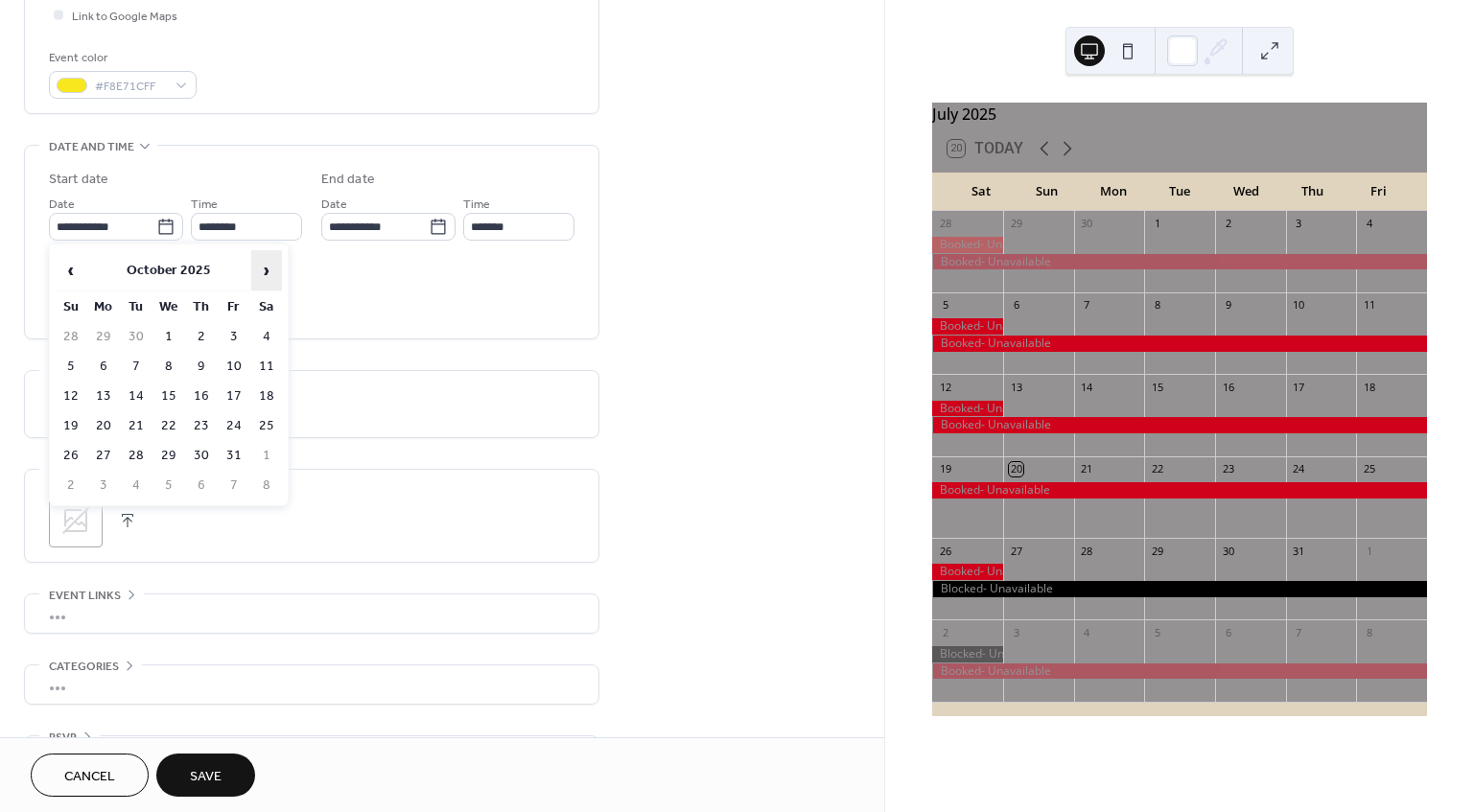 click on "›" at bounding box center [267, 270] 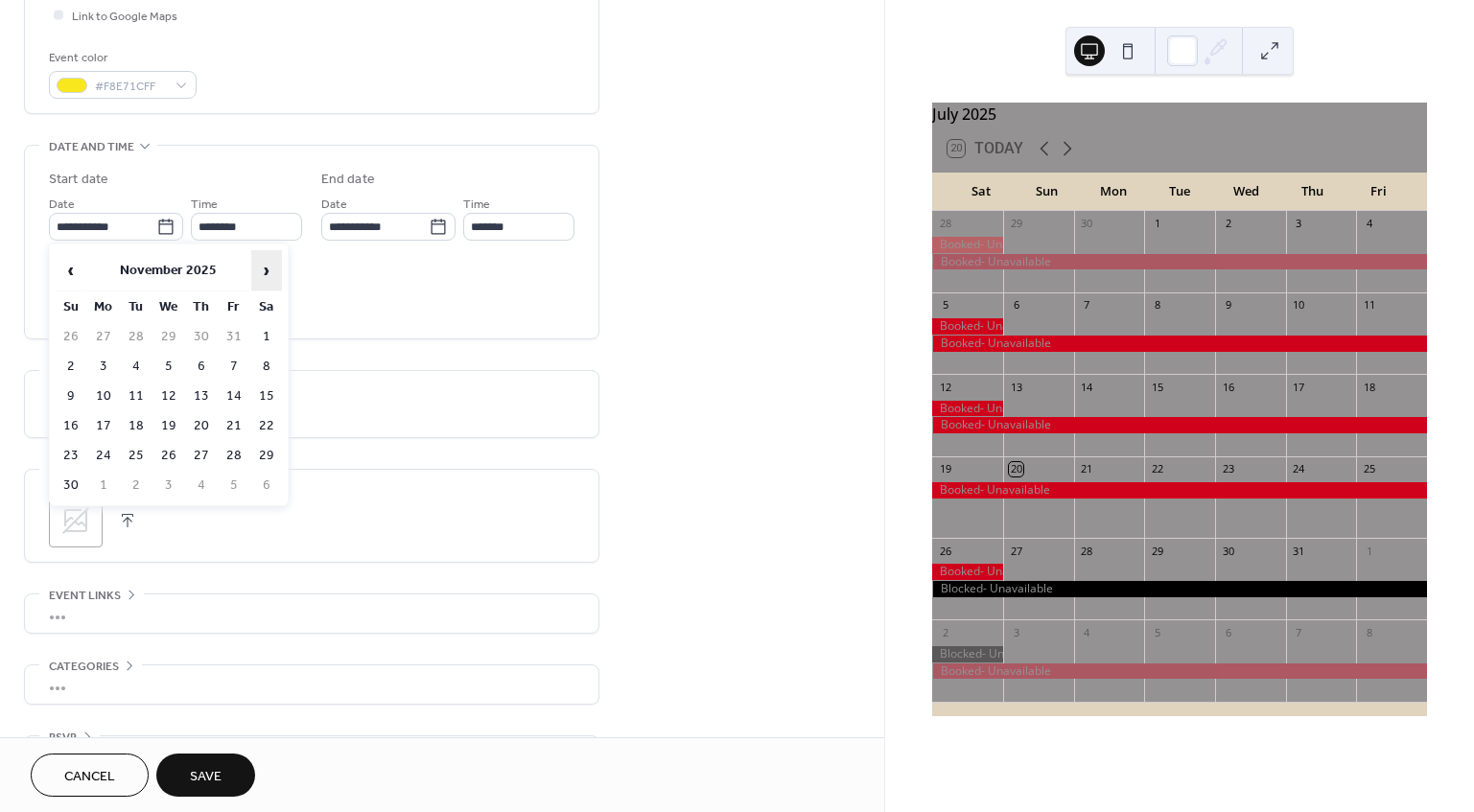 click on "›" at bounding box center [267, 270] 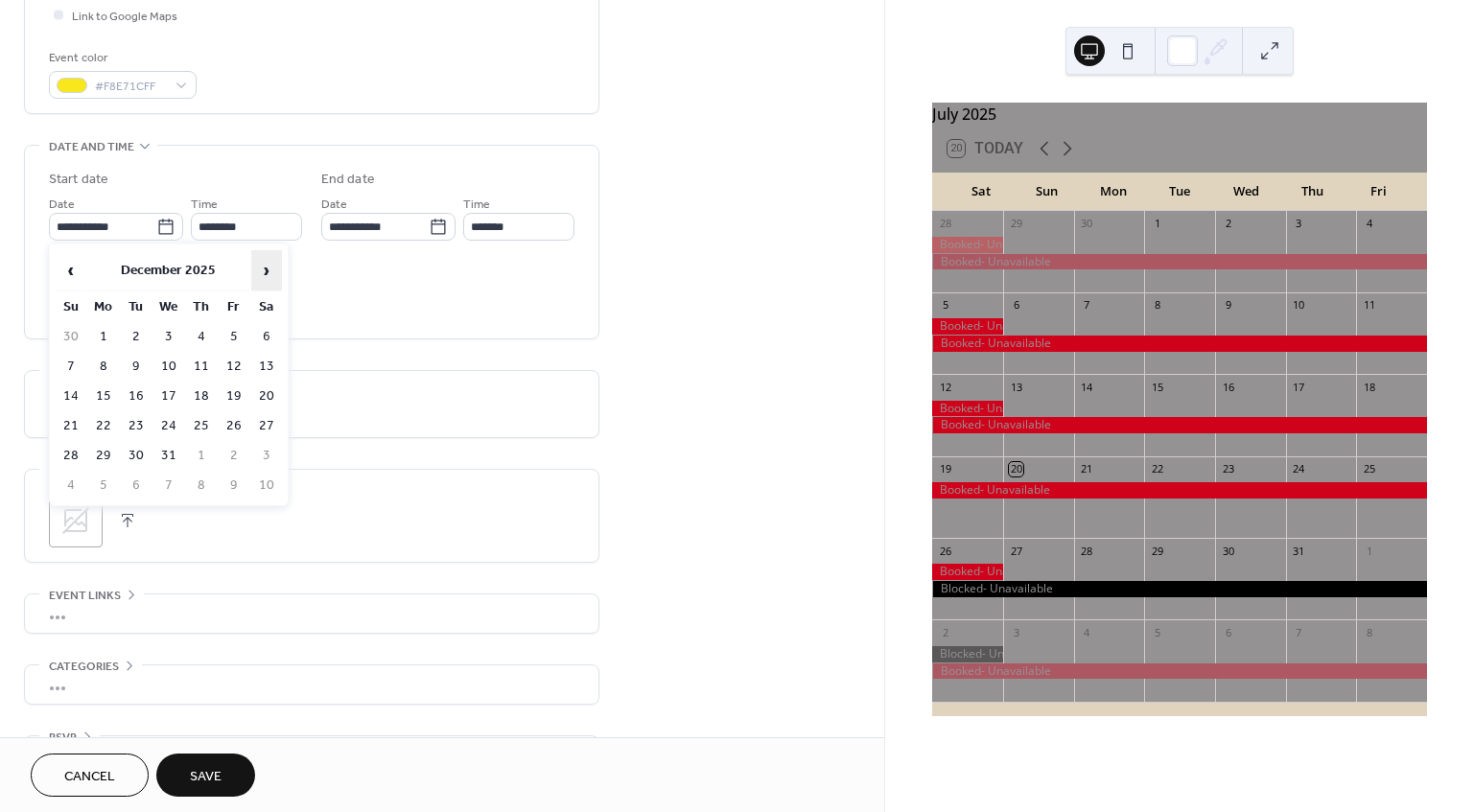 click on "›" at bounding box center (267, 270) 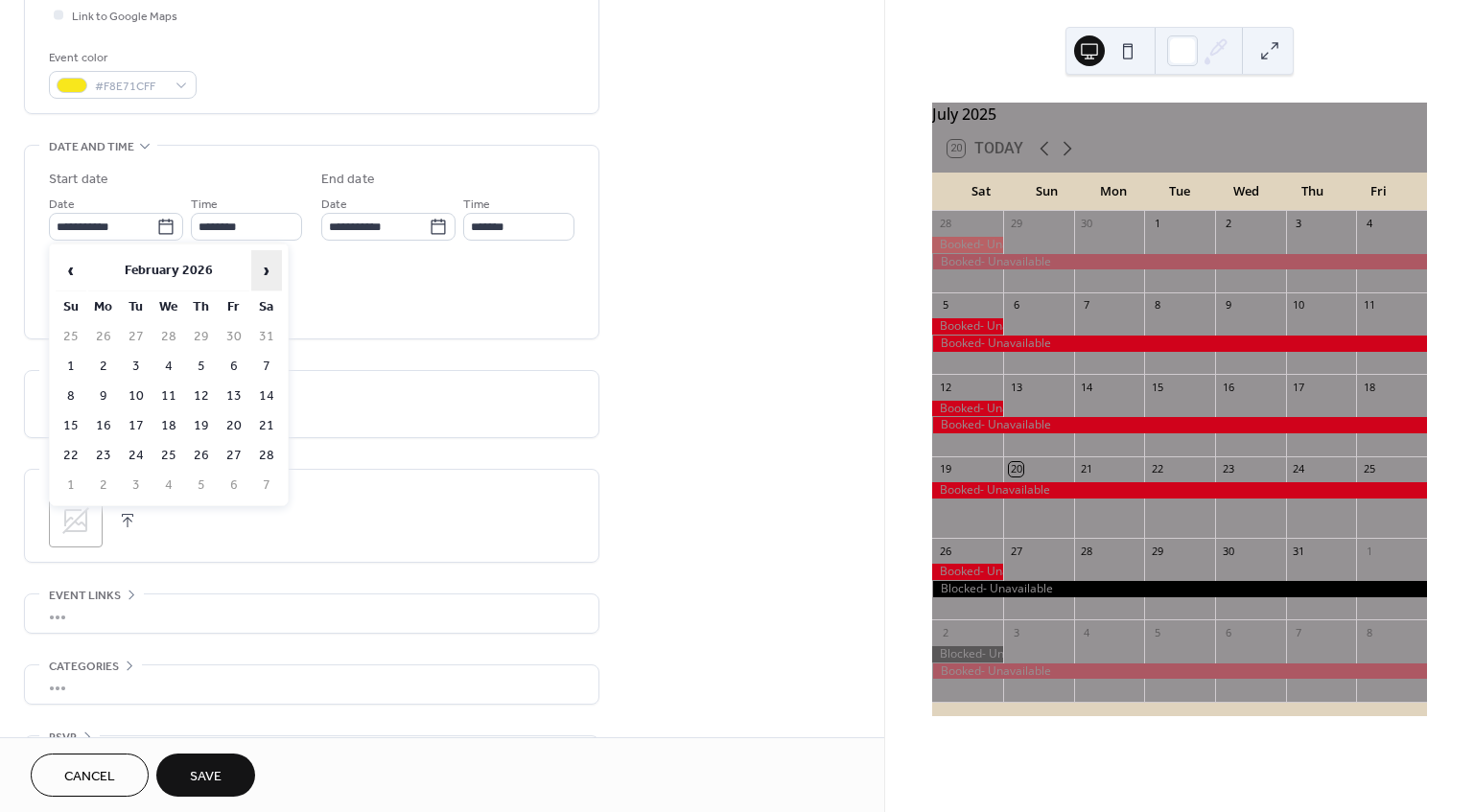 click on "›" at bounding box center (267, 270) 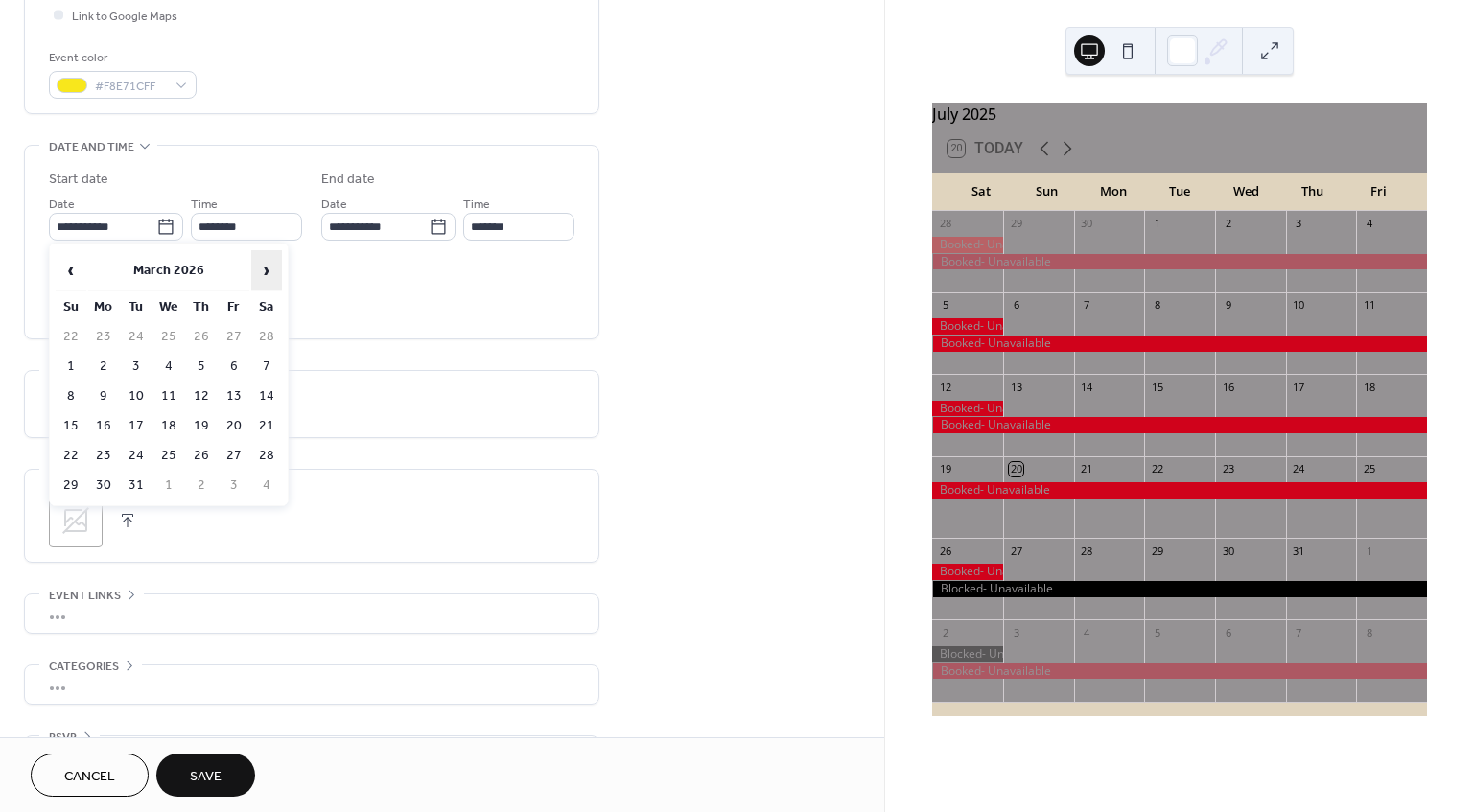 click on "›" at bounding box center [267, 270] 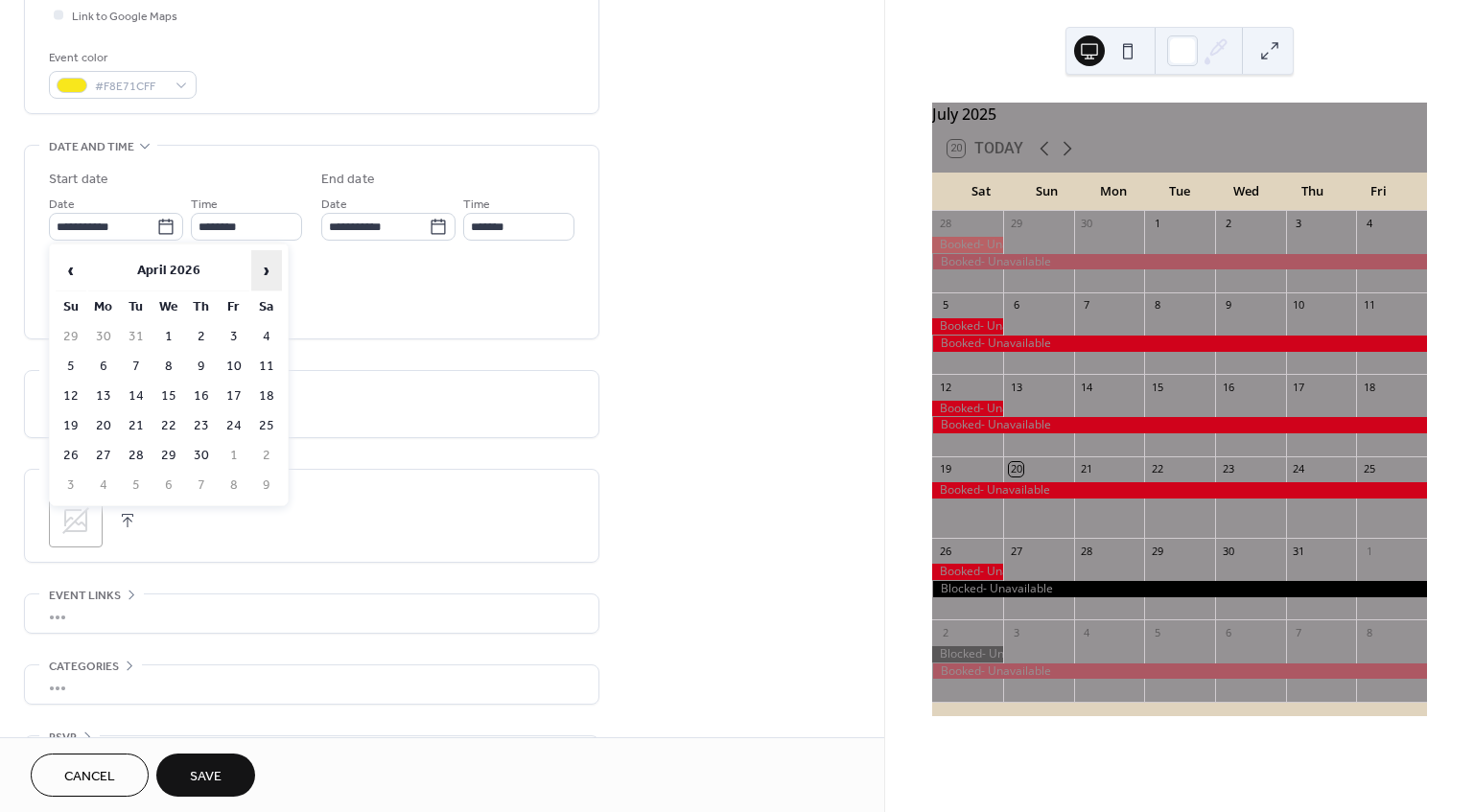 click on "›" at bounding box center (267, 270) 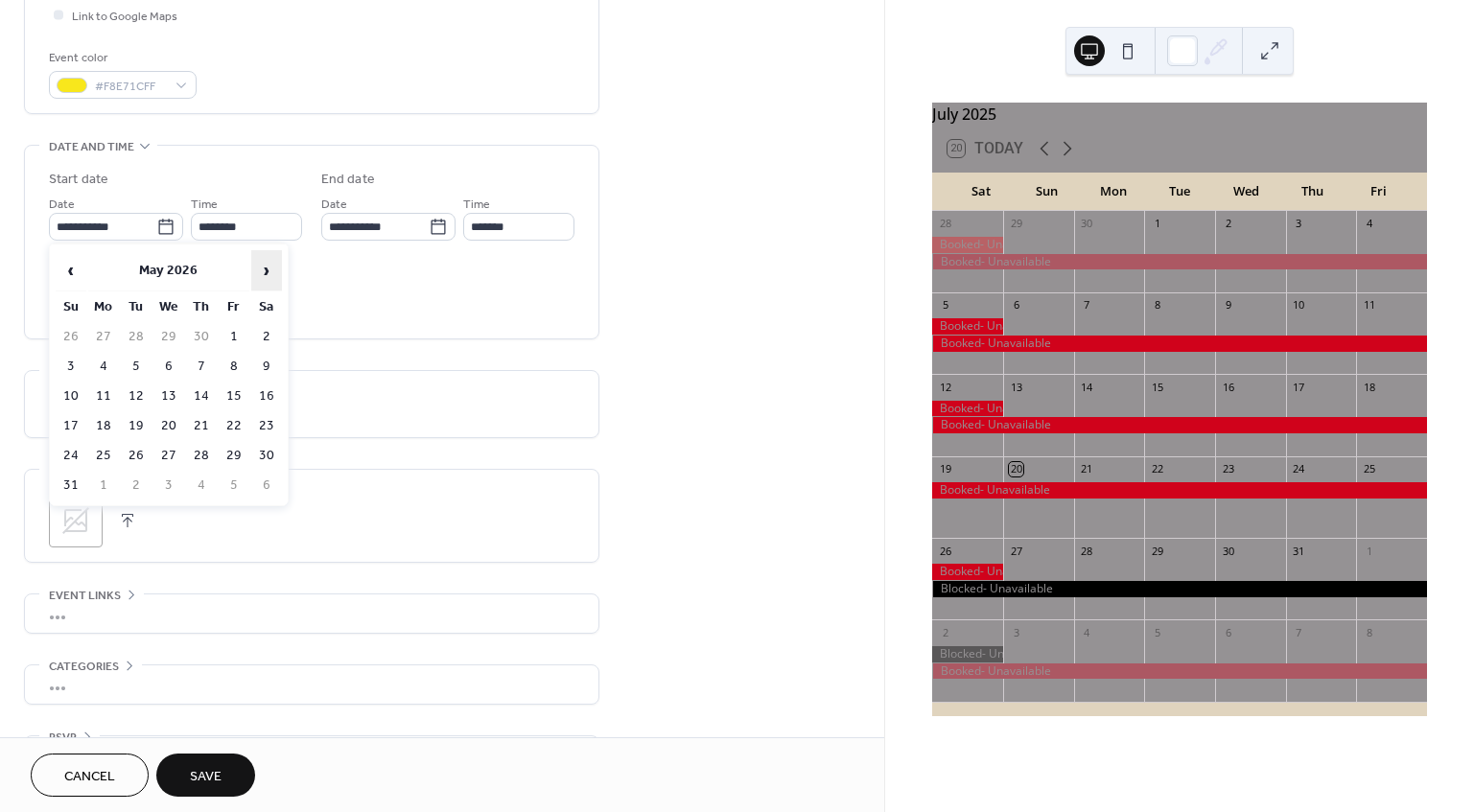 click on "›" at bounding box center (267, 270) 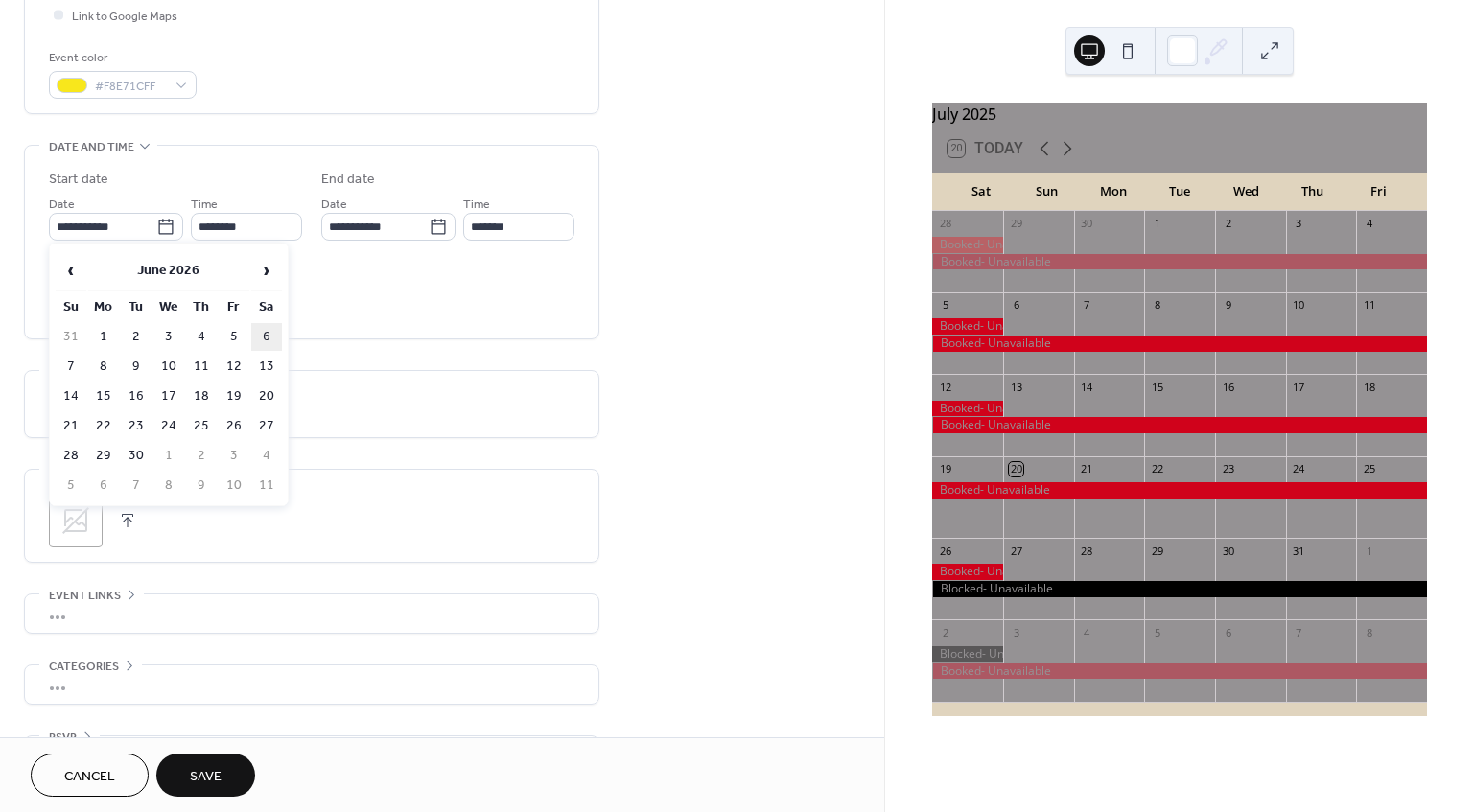 click on "6" at bounding box center (267, 336) 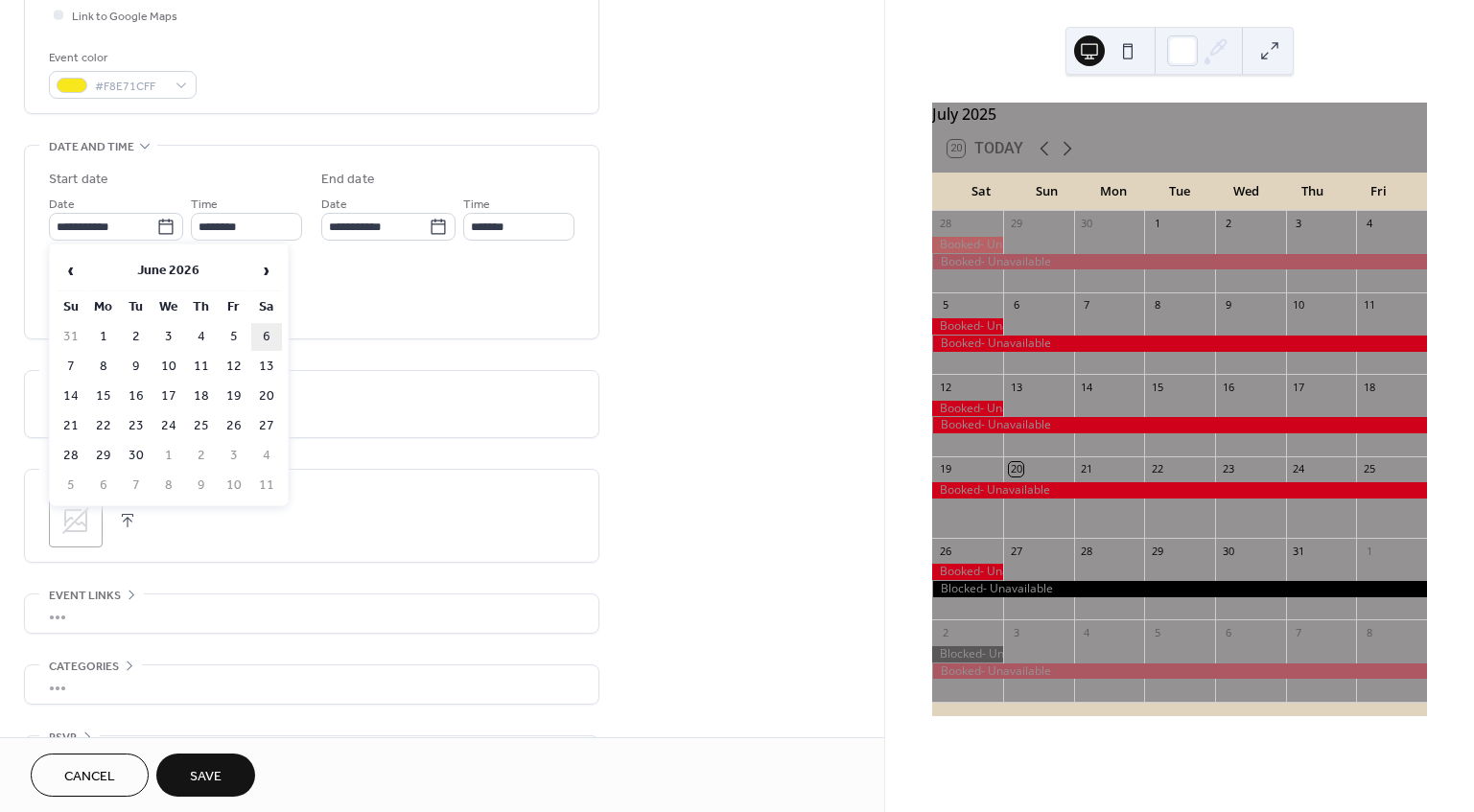 type on "**********" 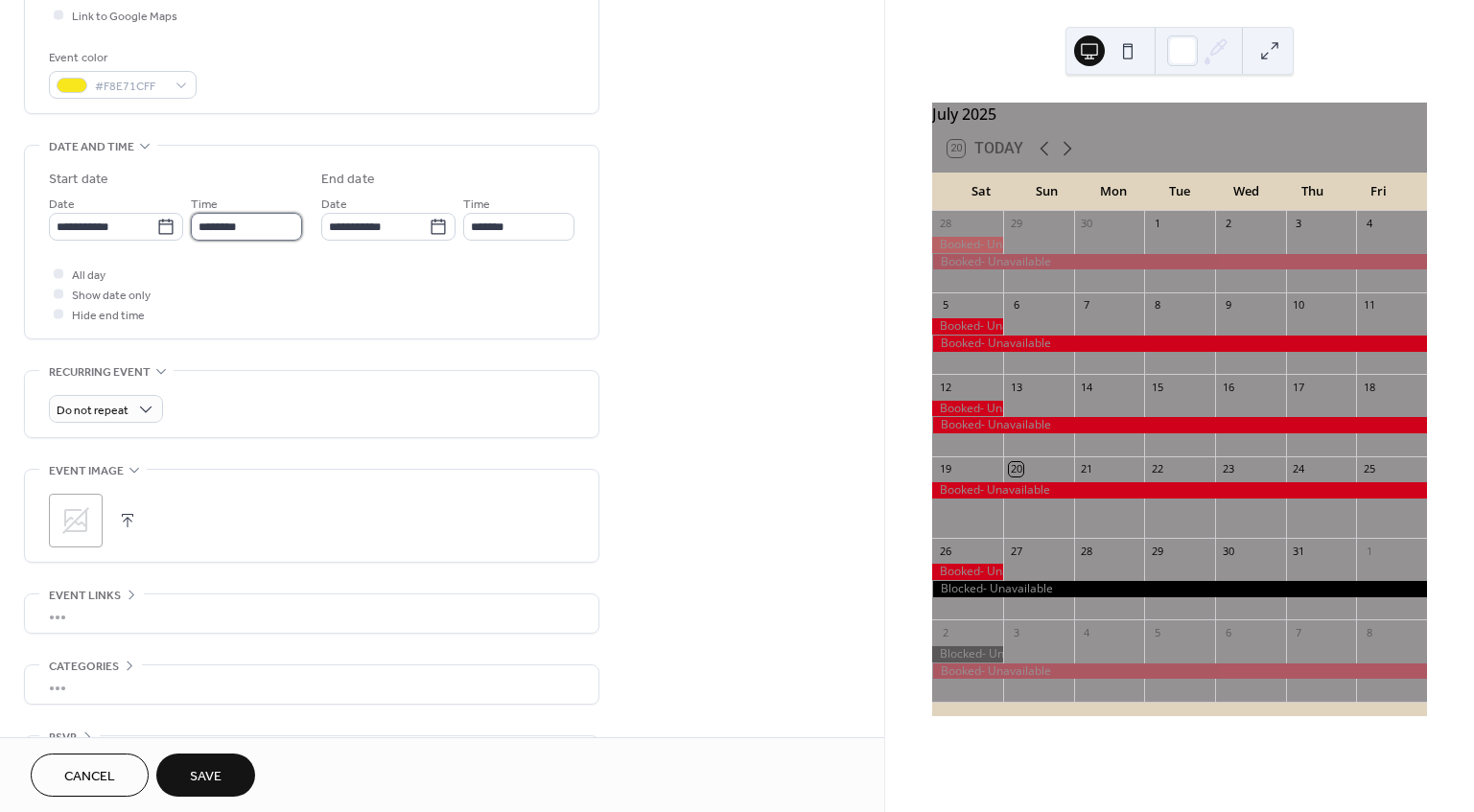 click on "********" at bounding box center [246, 226] 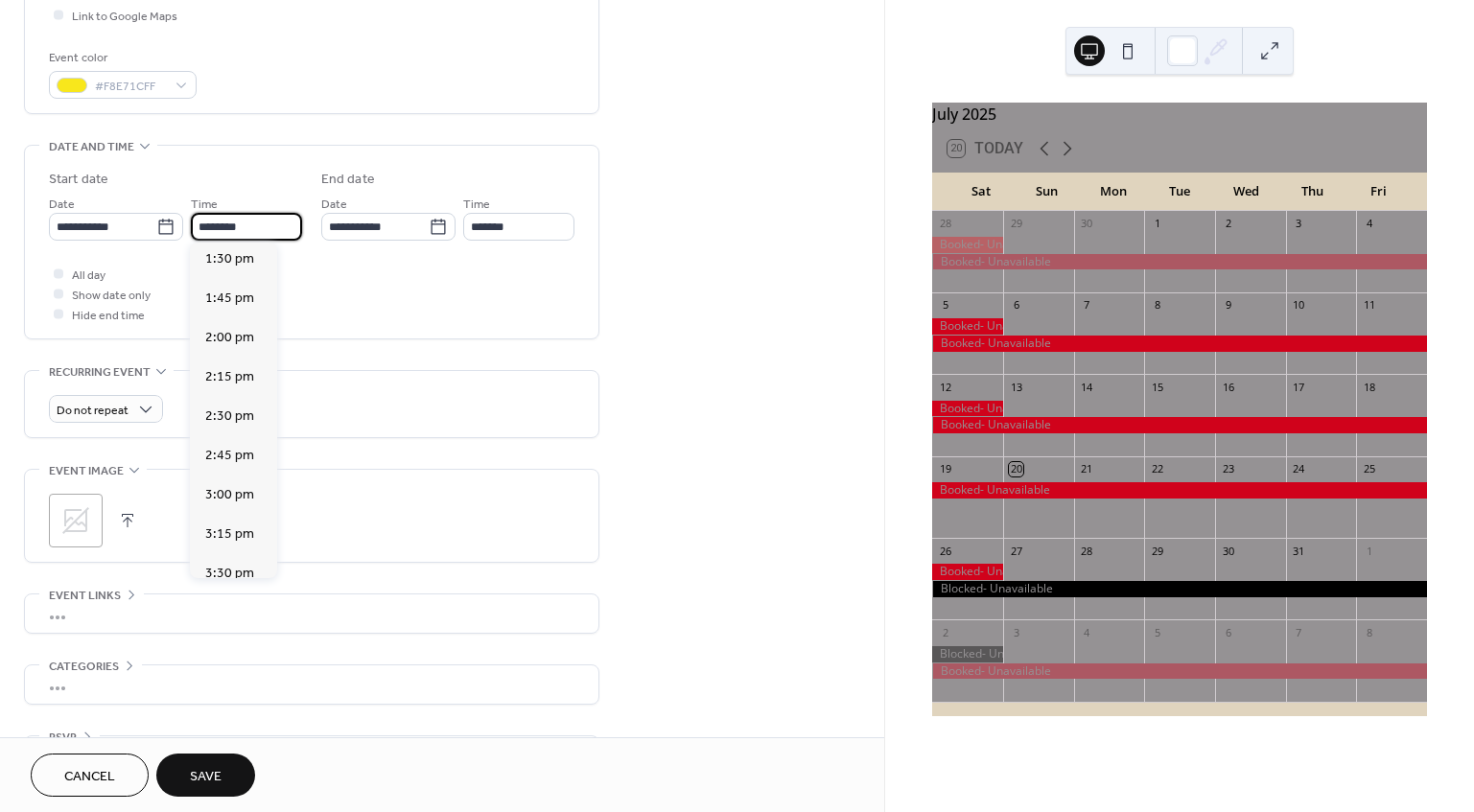 scroll, scrollTop: 2147, scrollLeft: 0, axis: vertical 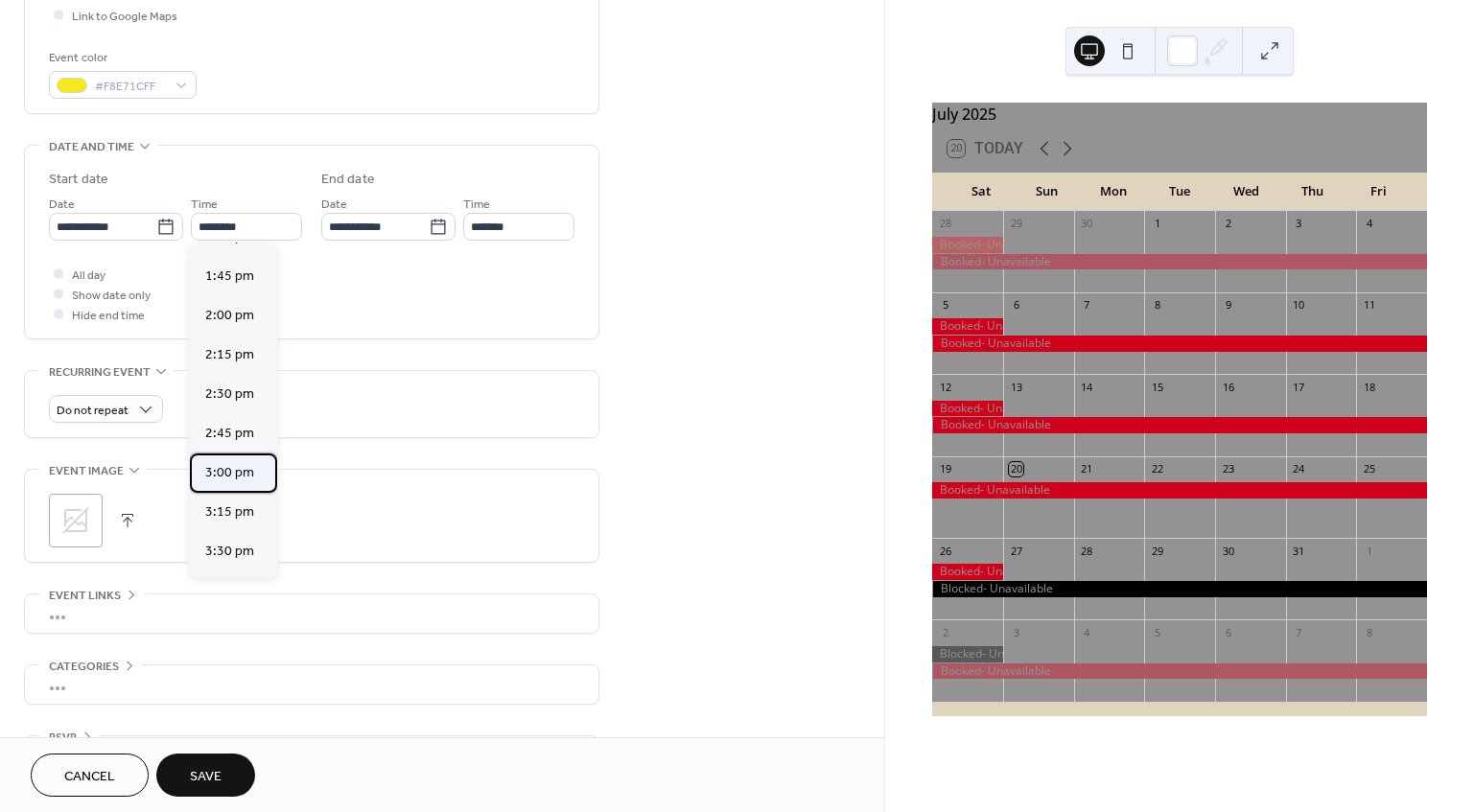click on "3:00 pm" at bounding box center [229, 473] 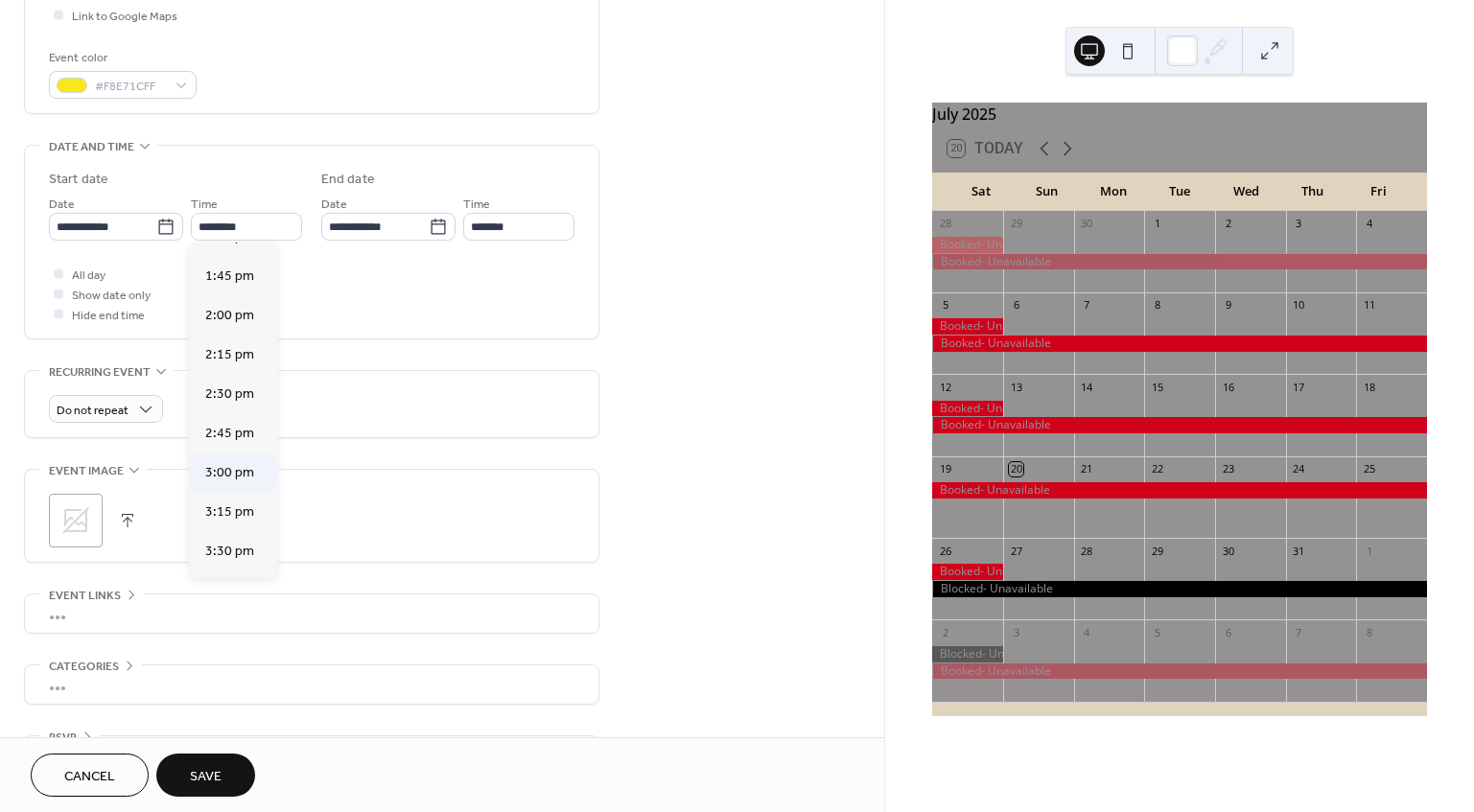 type on "*******" 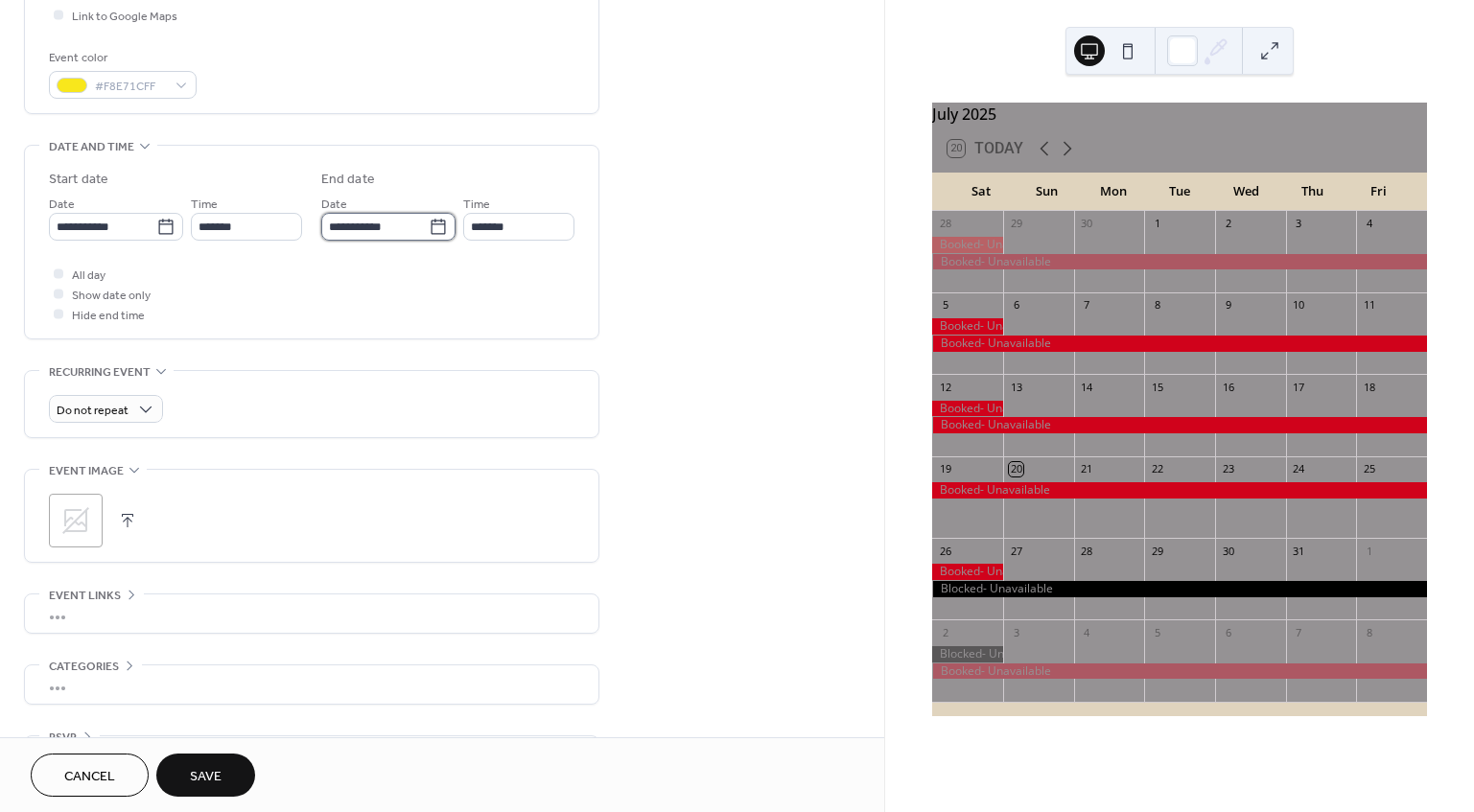 click on "**********" at bounding box center (375, 226) 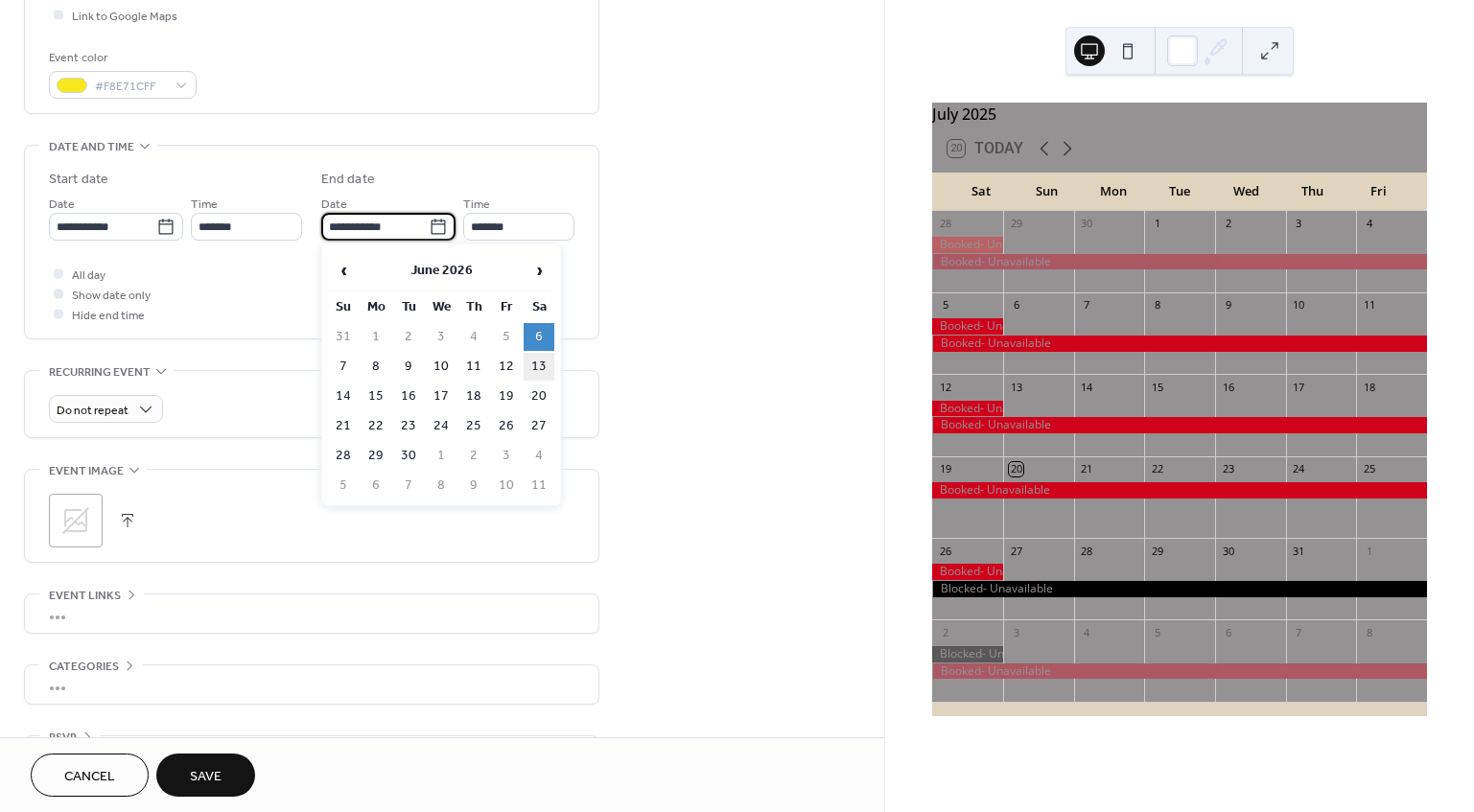 click on "13" at bounding box center (539, 366) 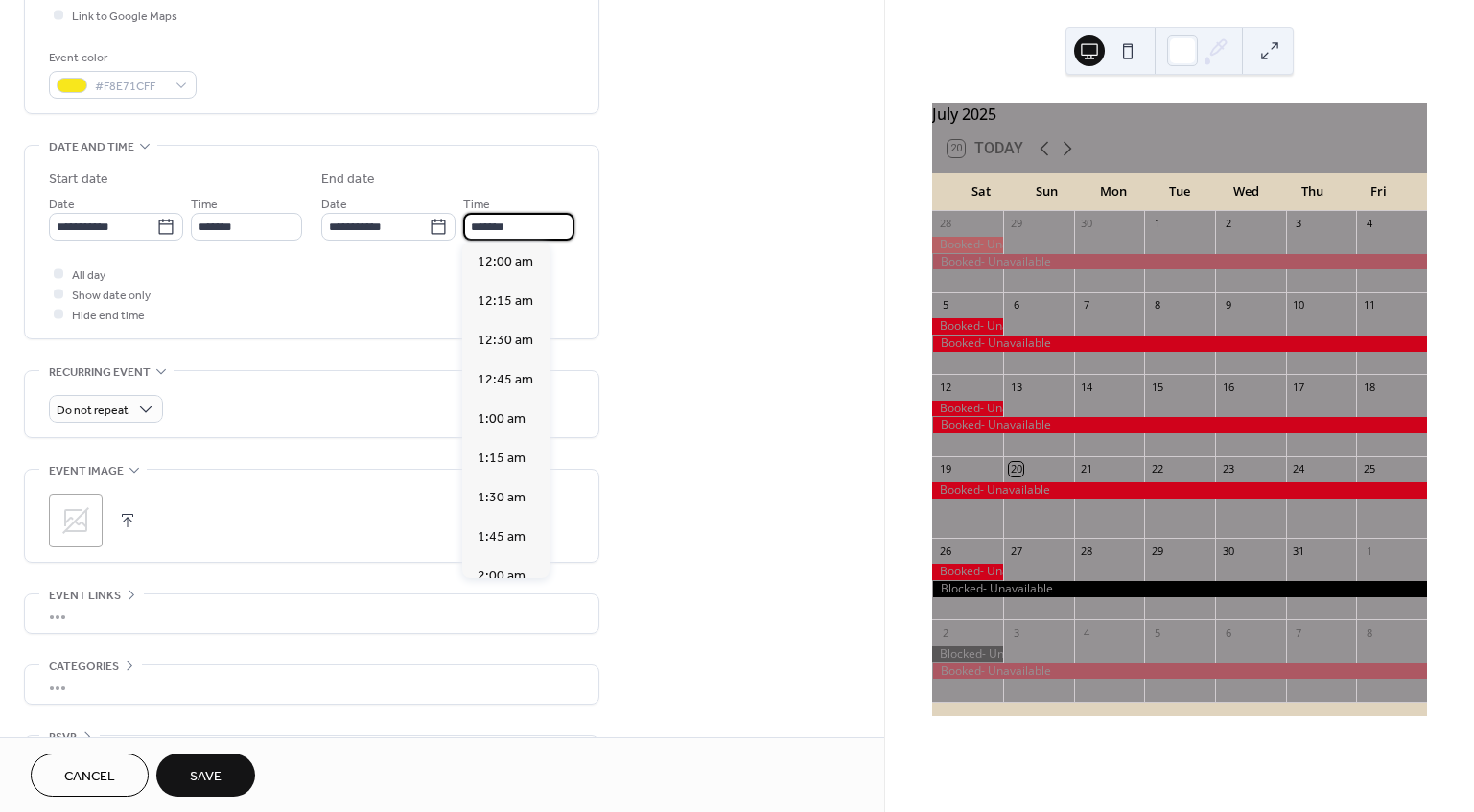 click on "*******" at bounding box center [519, 226] 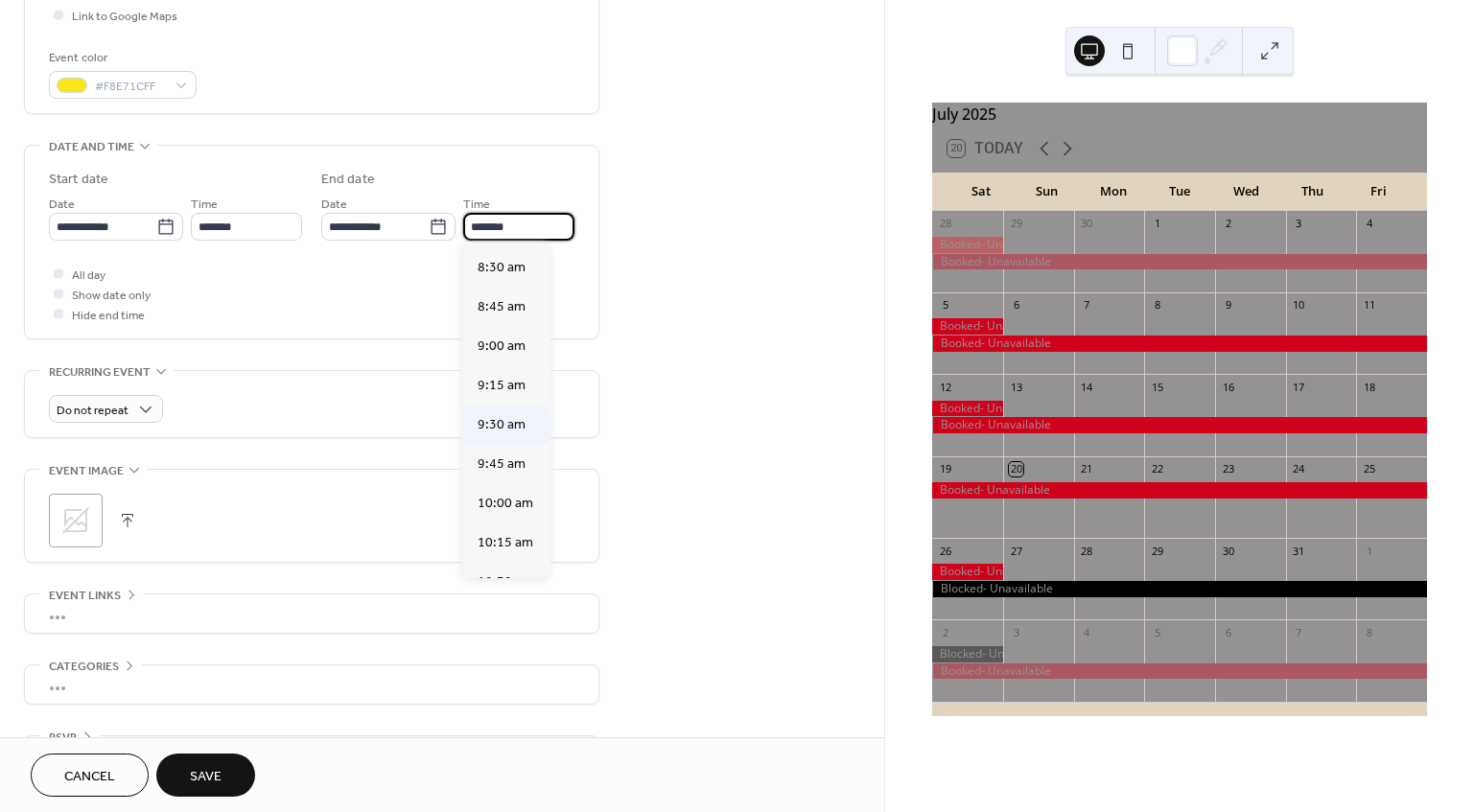 scroll, scrollTop: 1330, scrollLeft: 0, axis: vertical 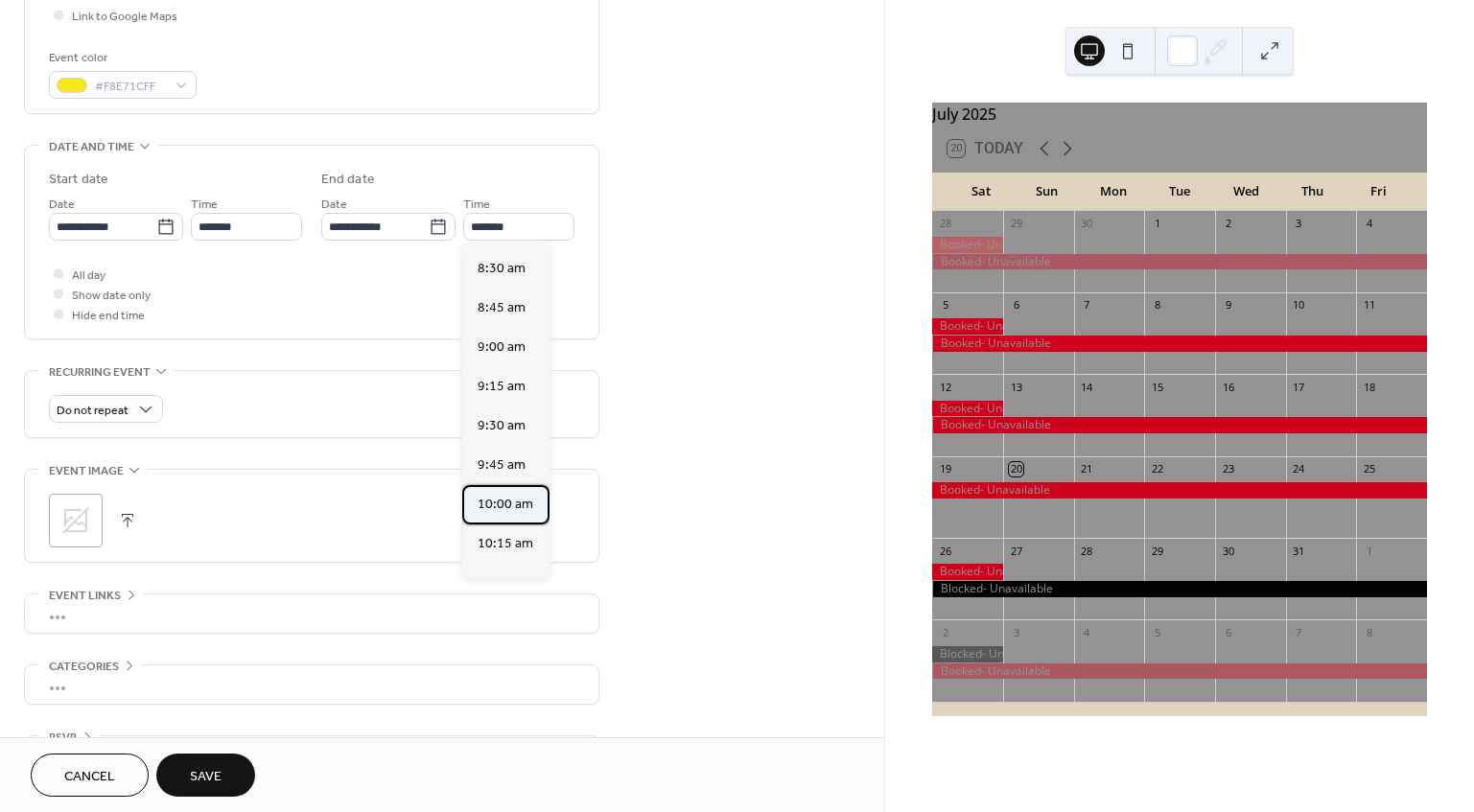 click on "10:00 am" at bounding box center [505, 504] 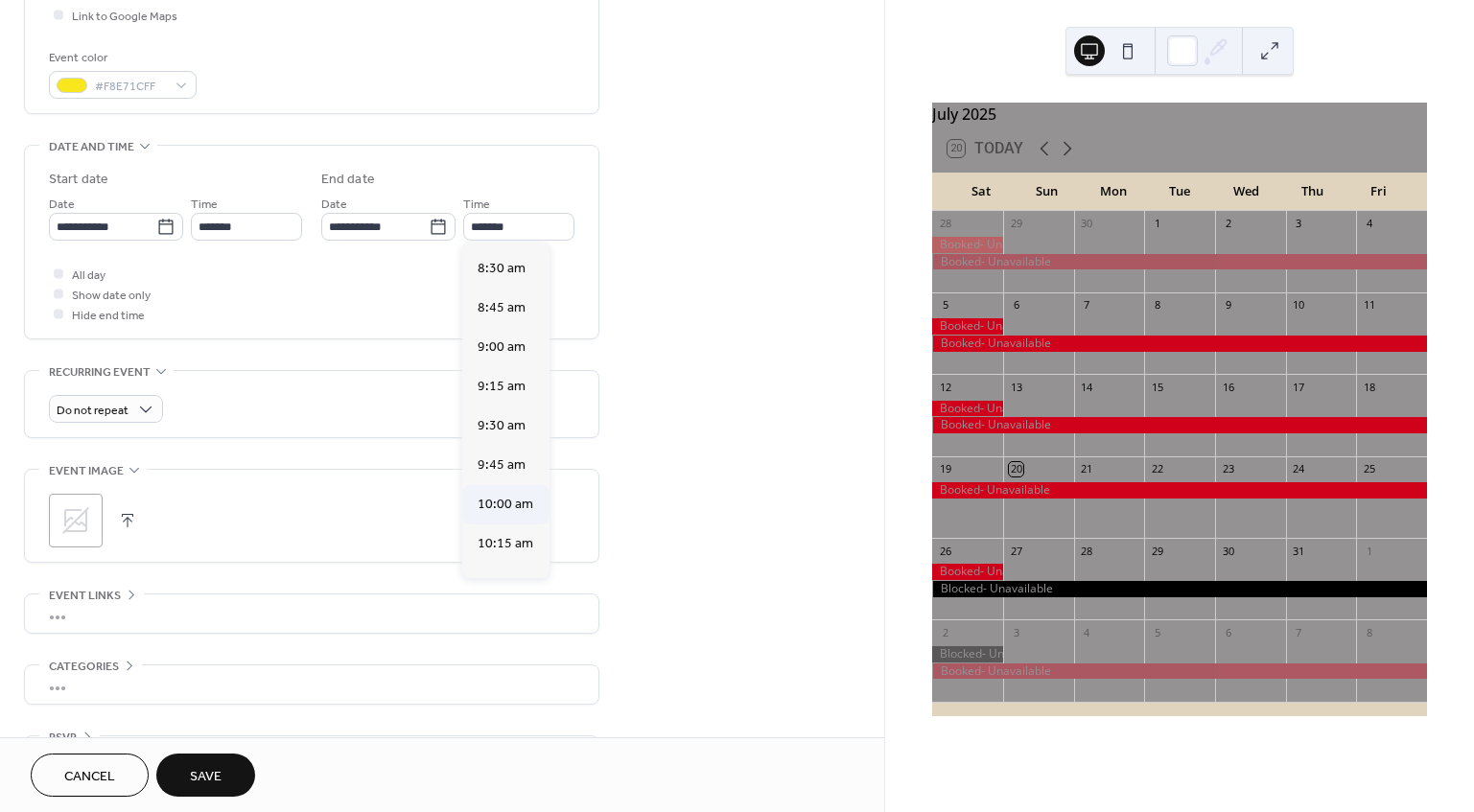 type on "********" 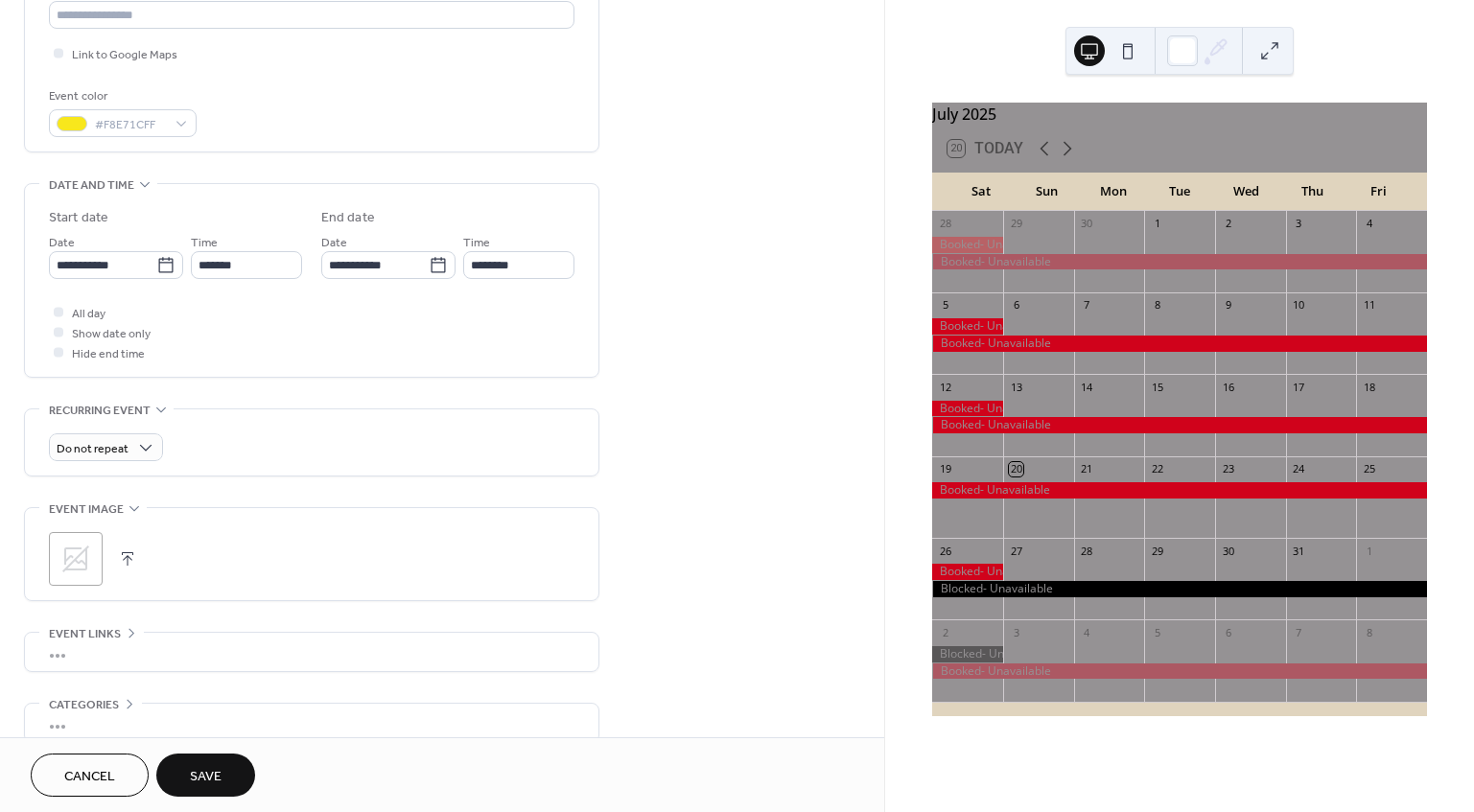 scroll, scrollTop: 531, scrollLeft: 0, axis: vertical 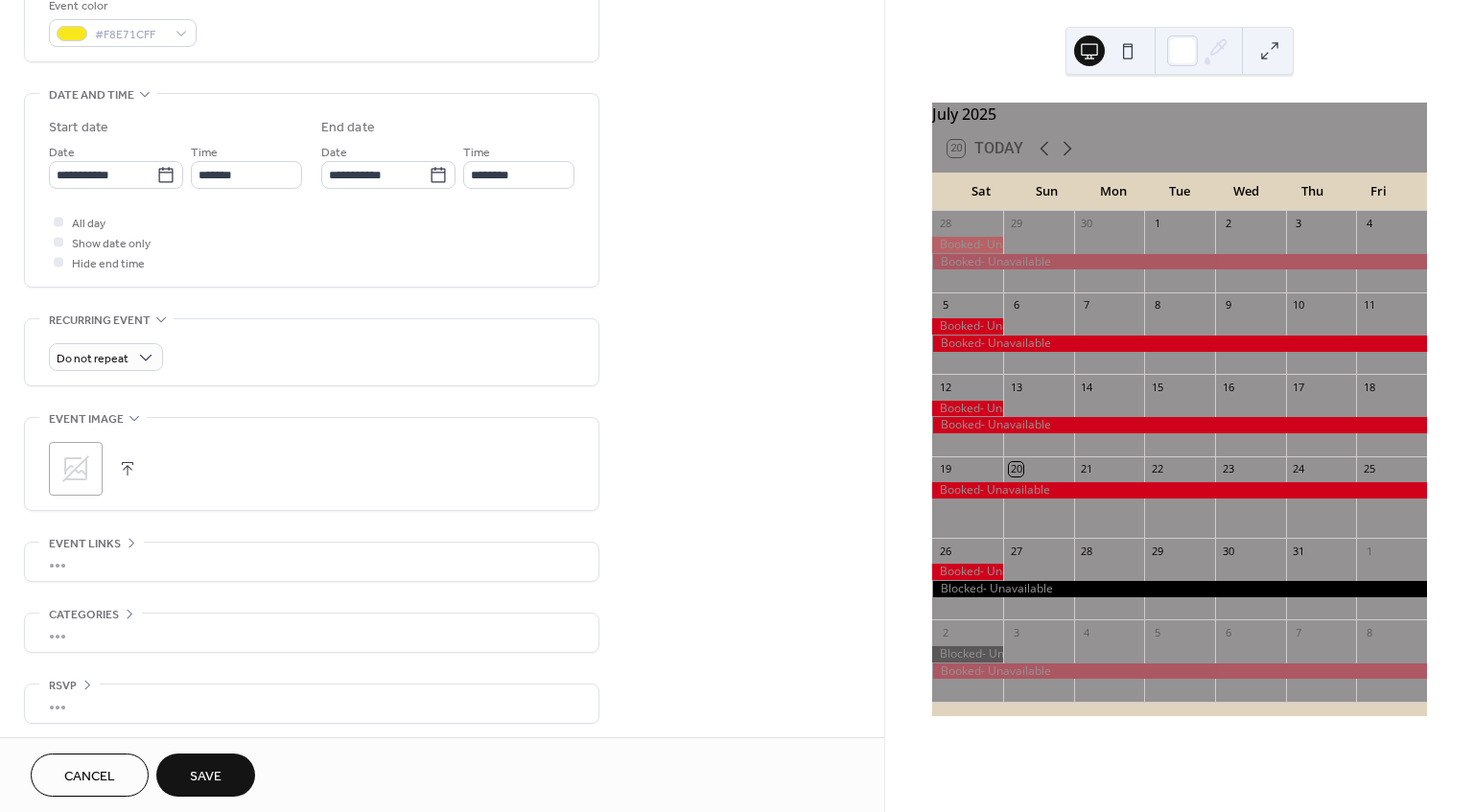 click on "Save" at bounding box center [205, 775] 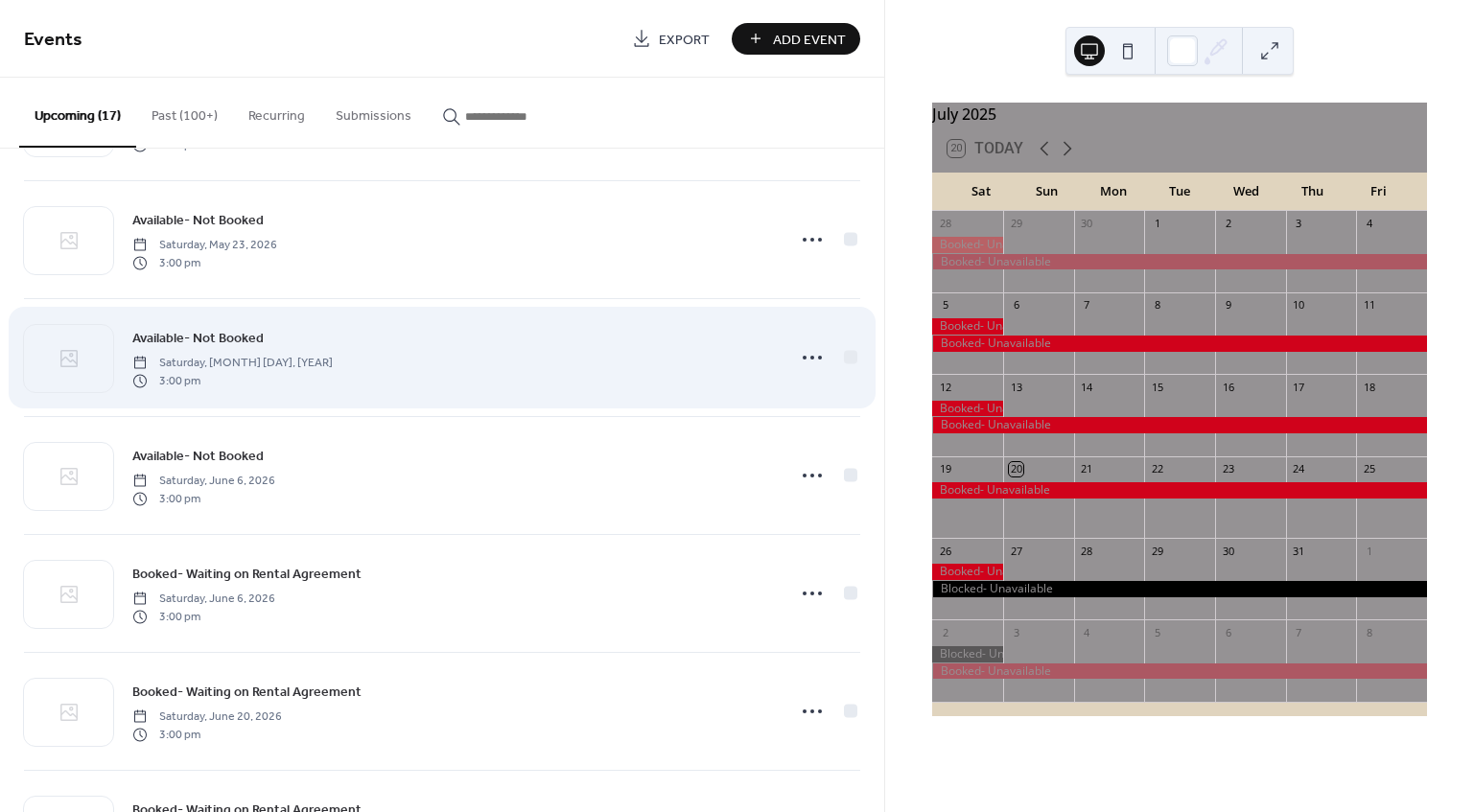 scroll, scrollTop: 1389, scrollLeft: 0, axis: vertical 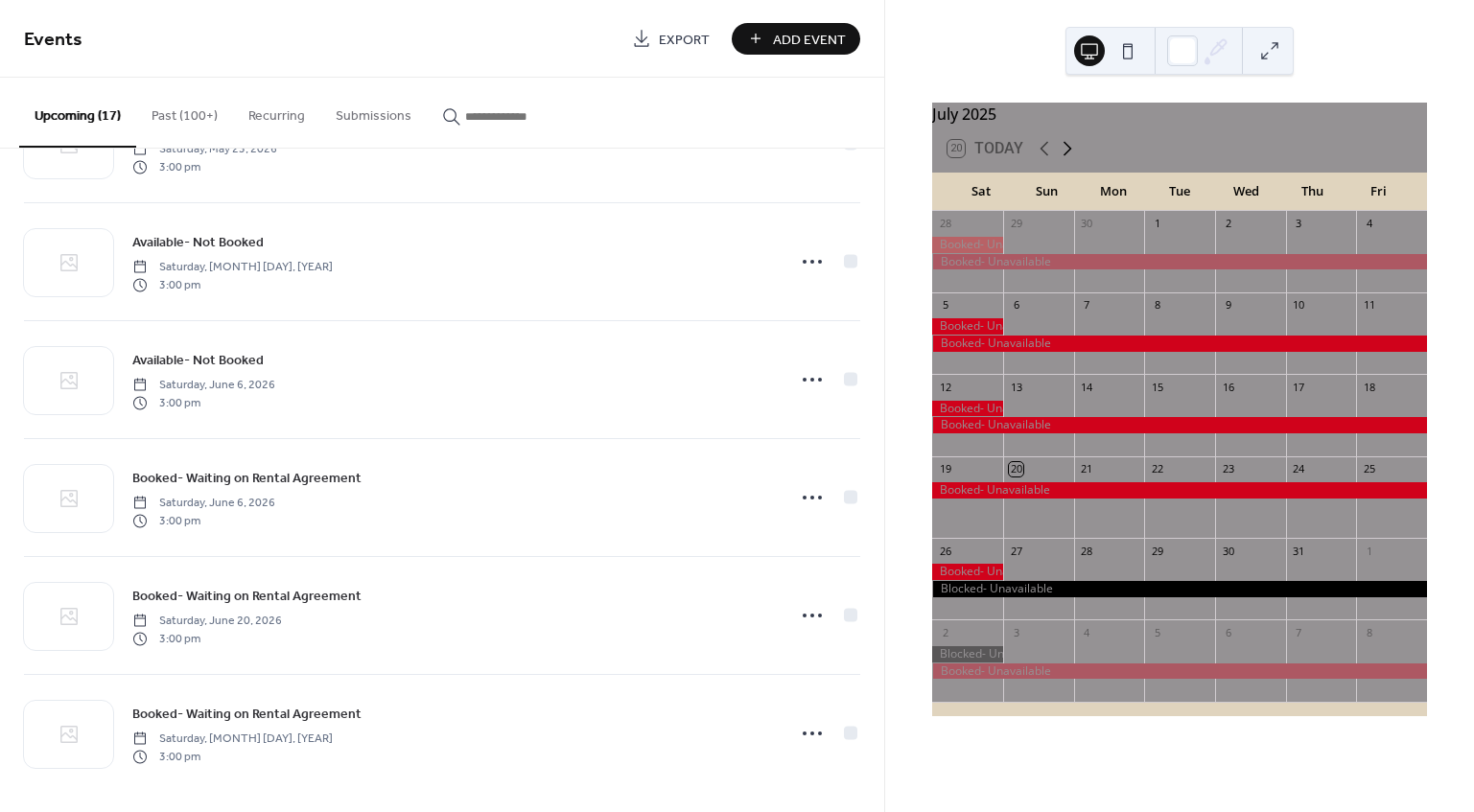 click 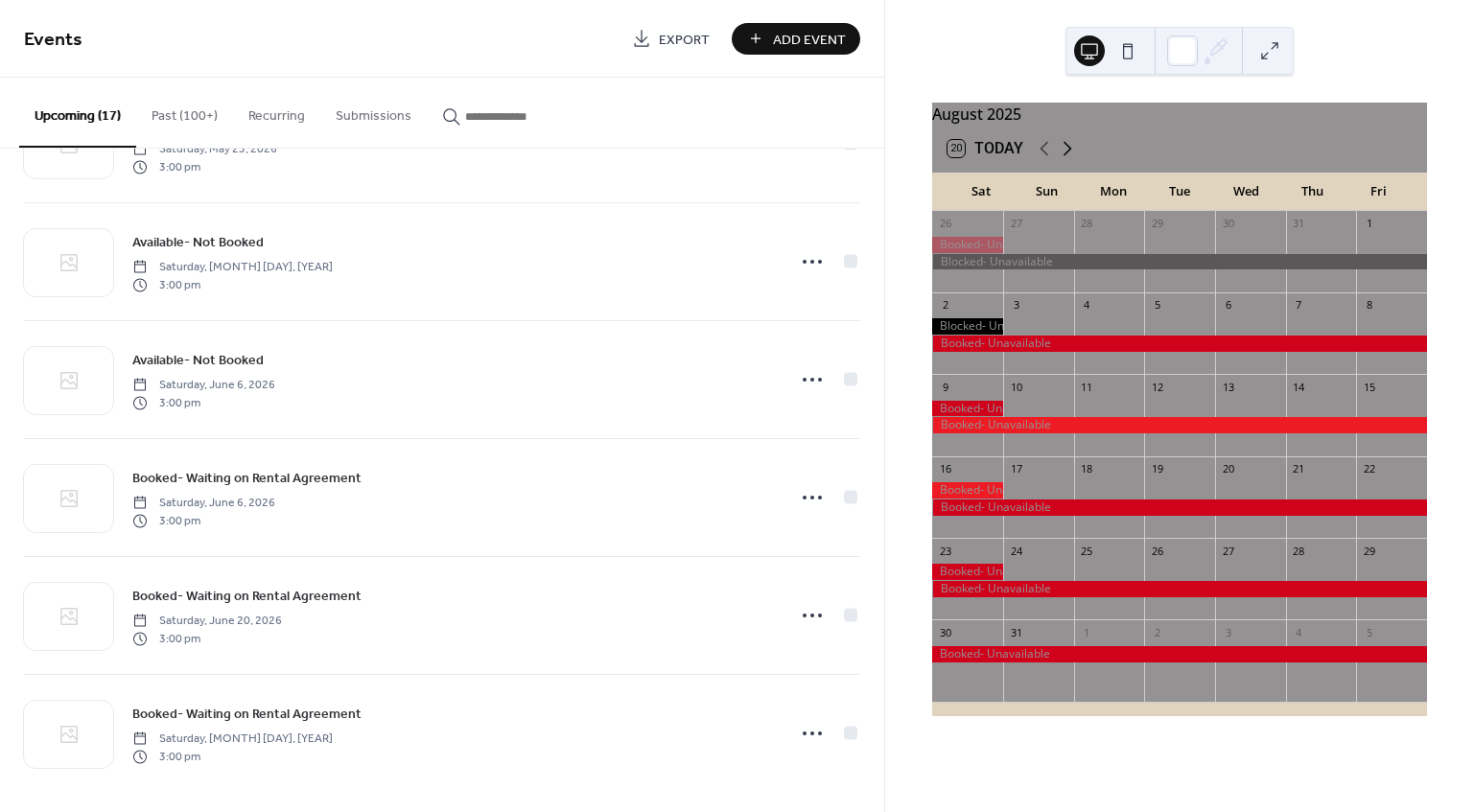 click 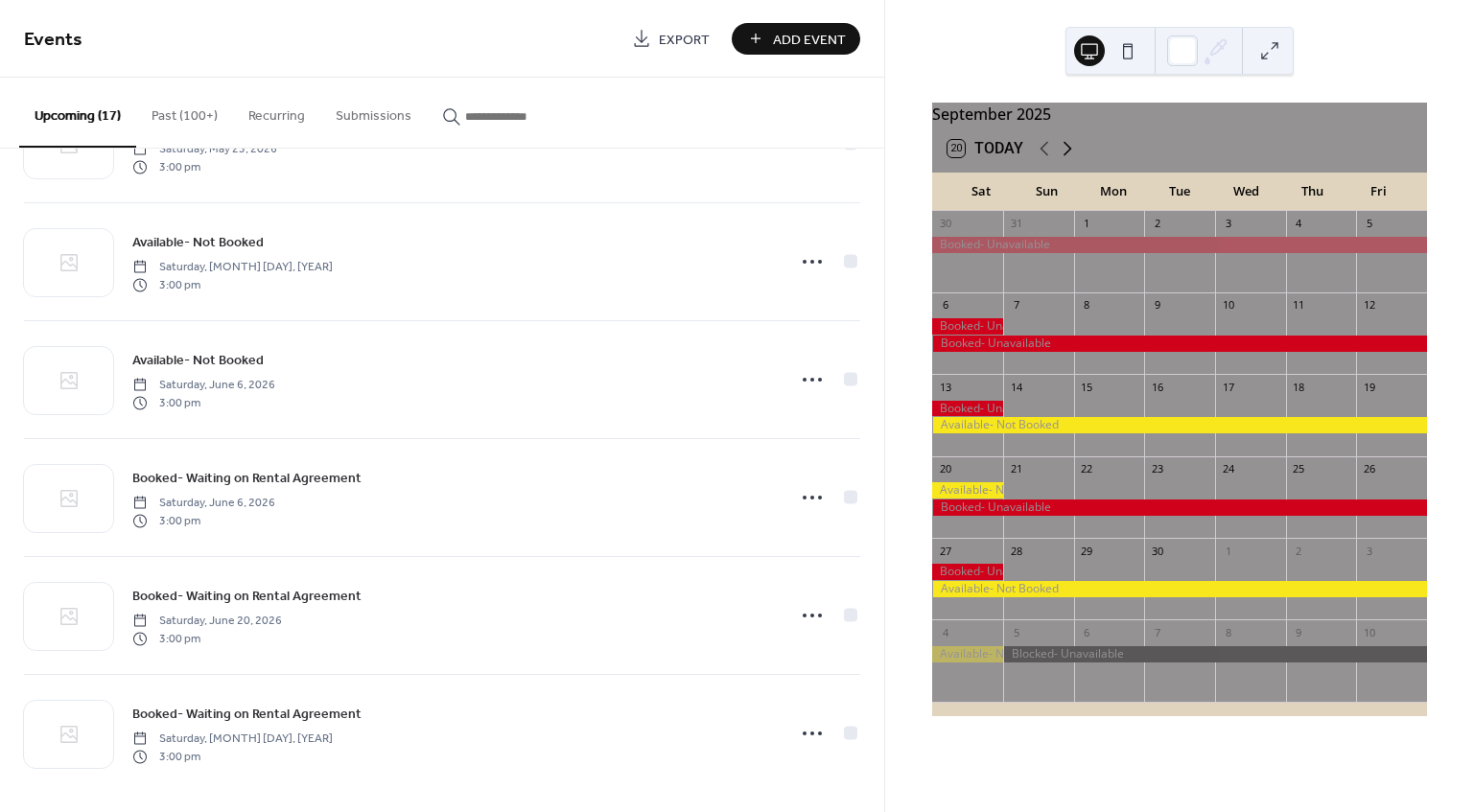 click 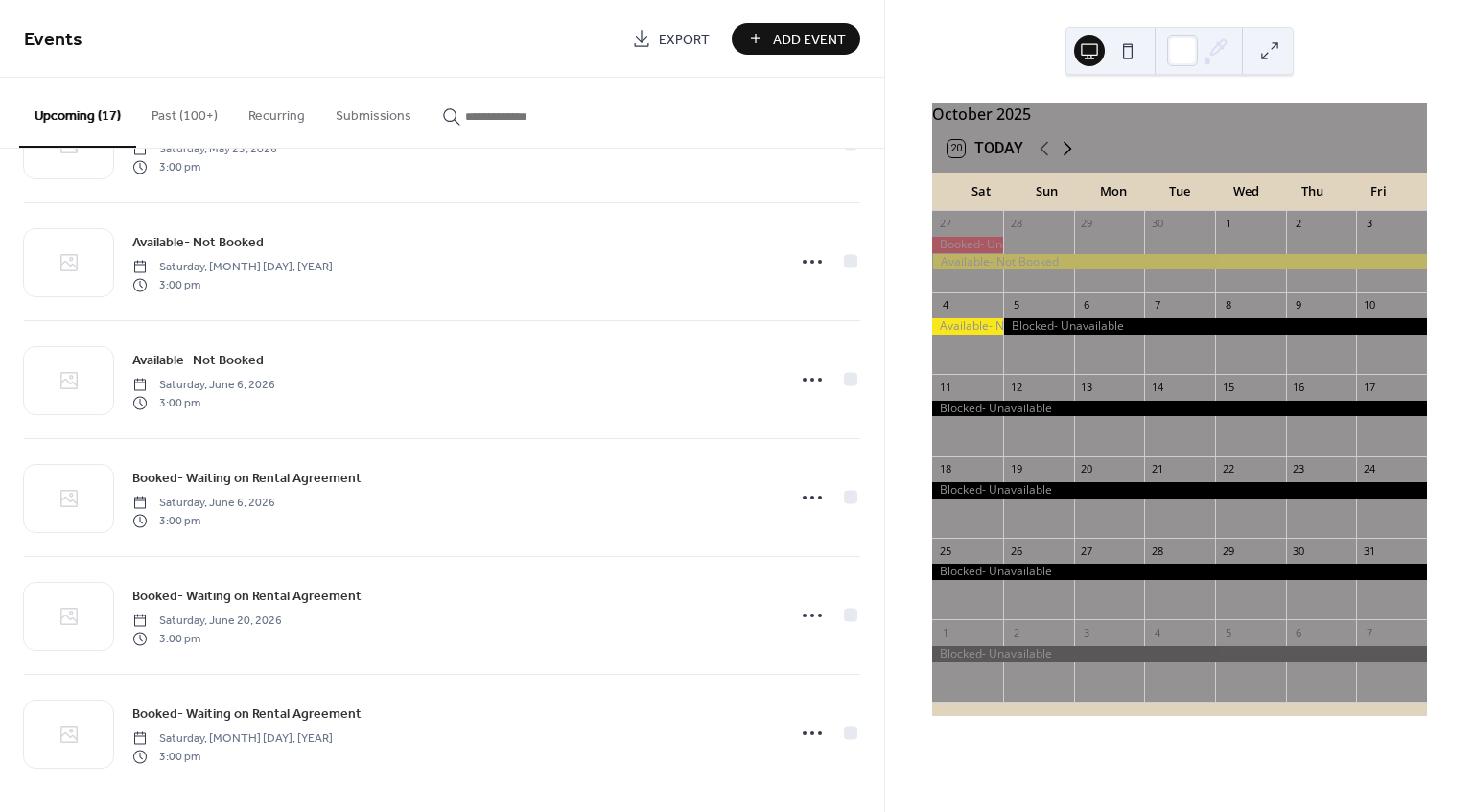 click 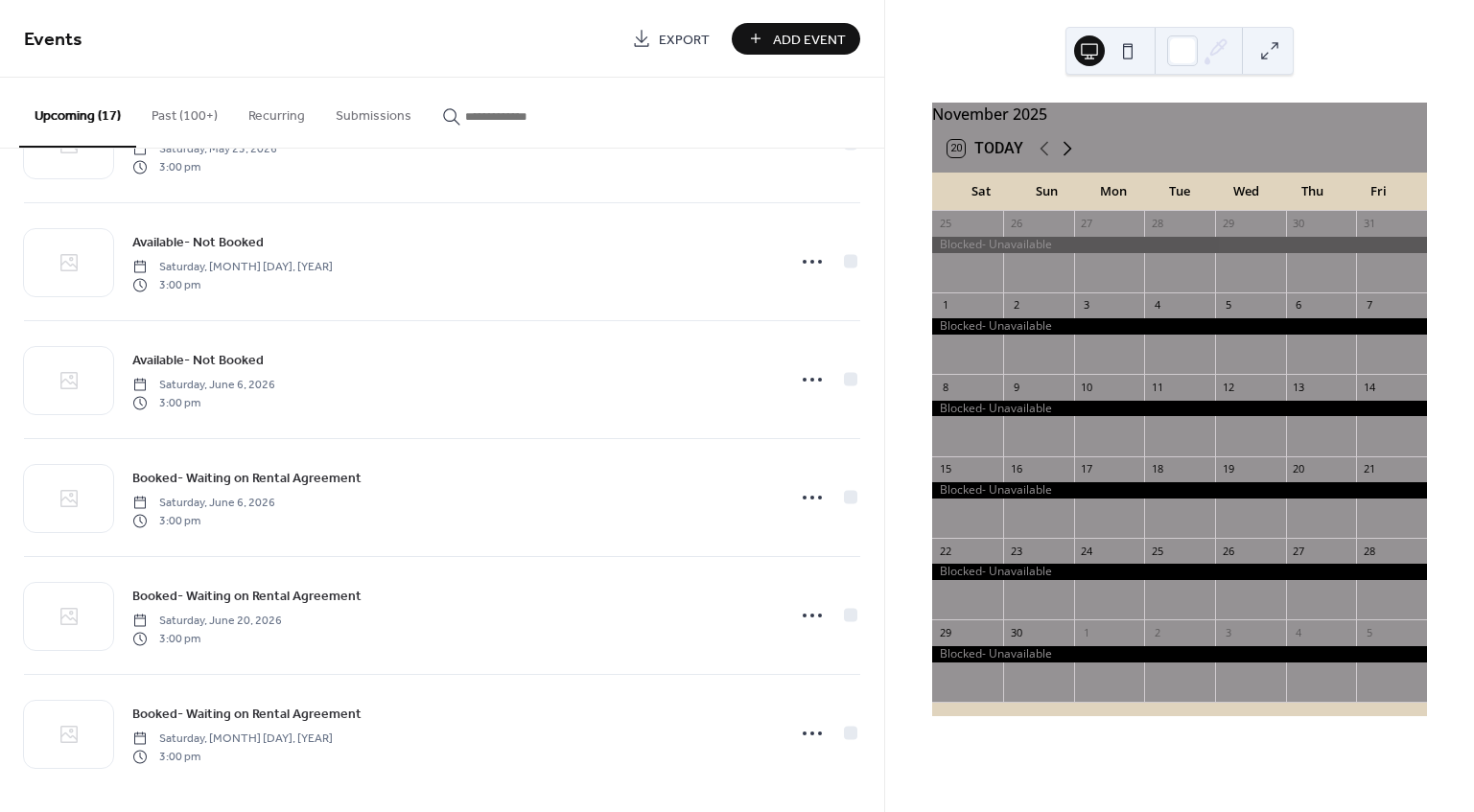 click 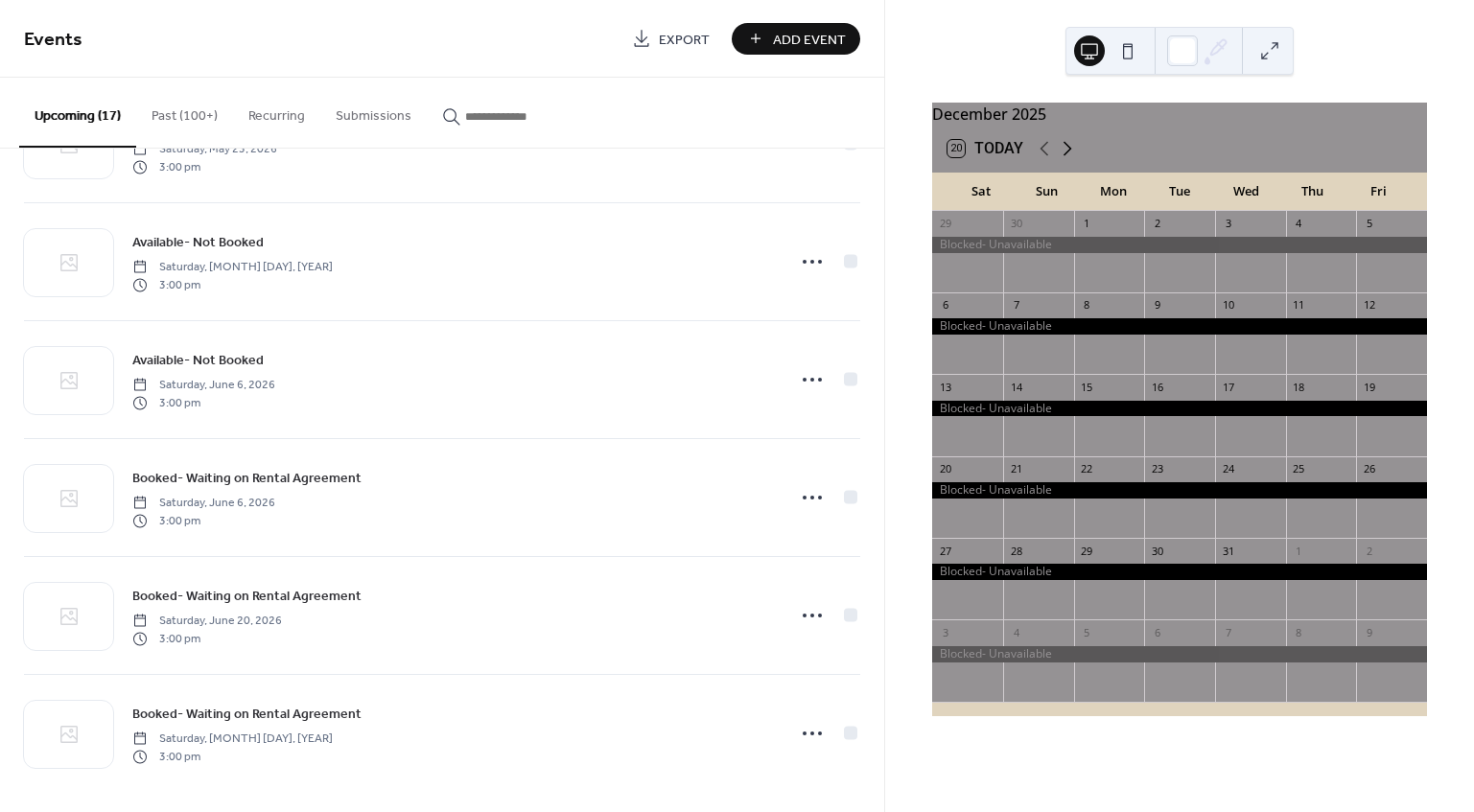 click 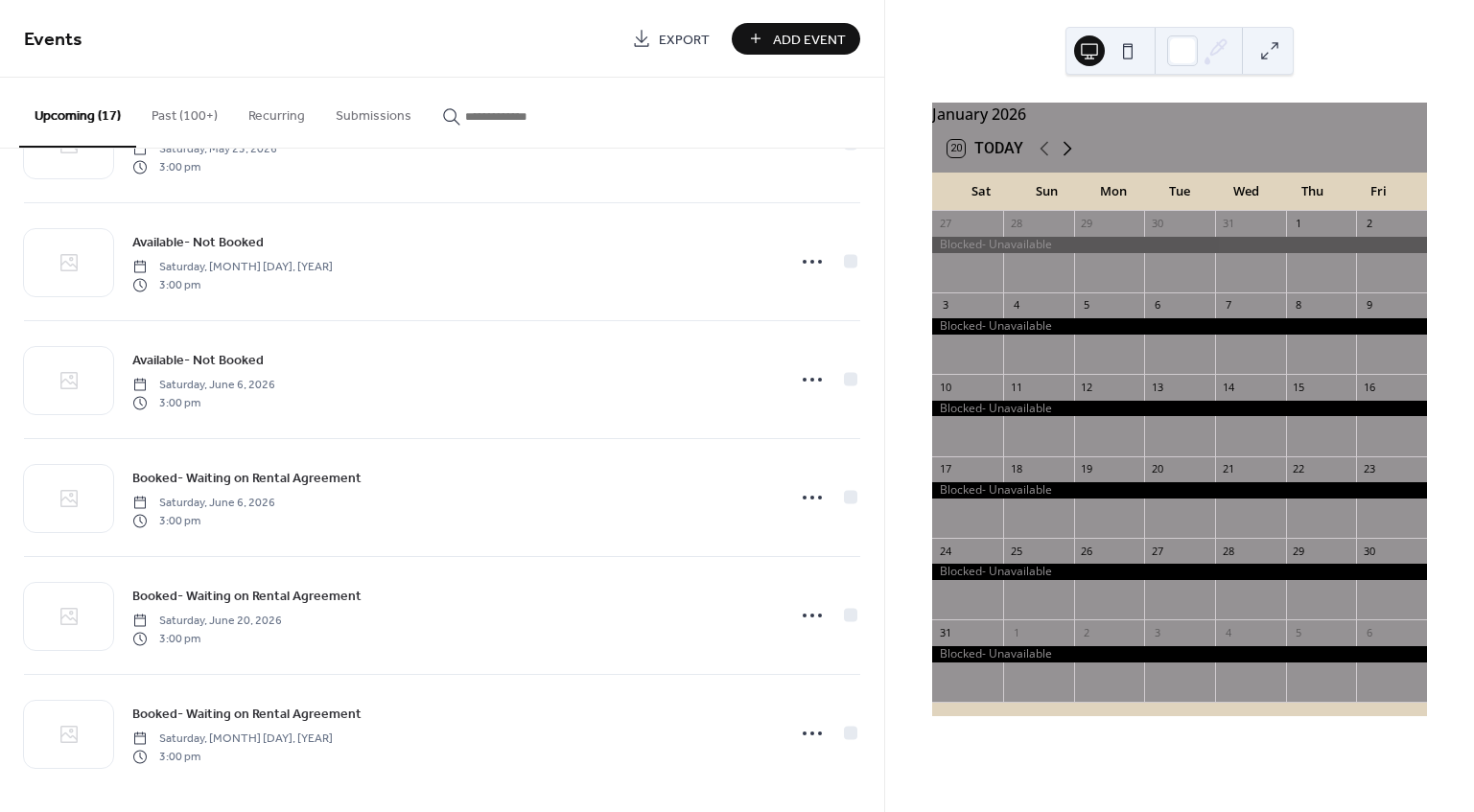 click 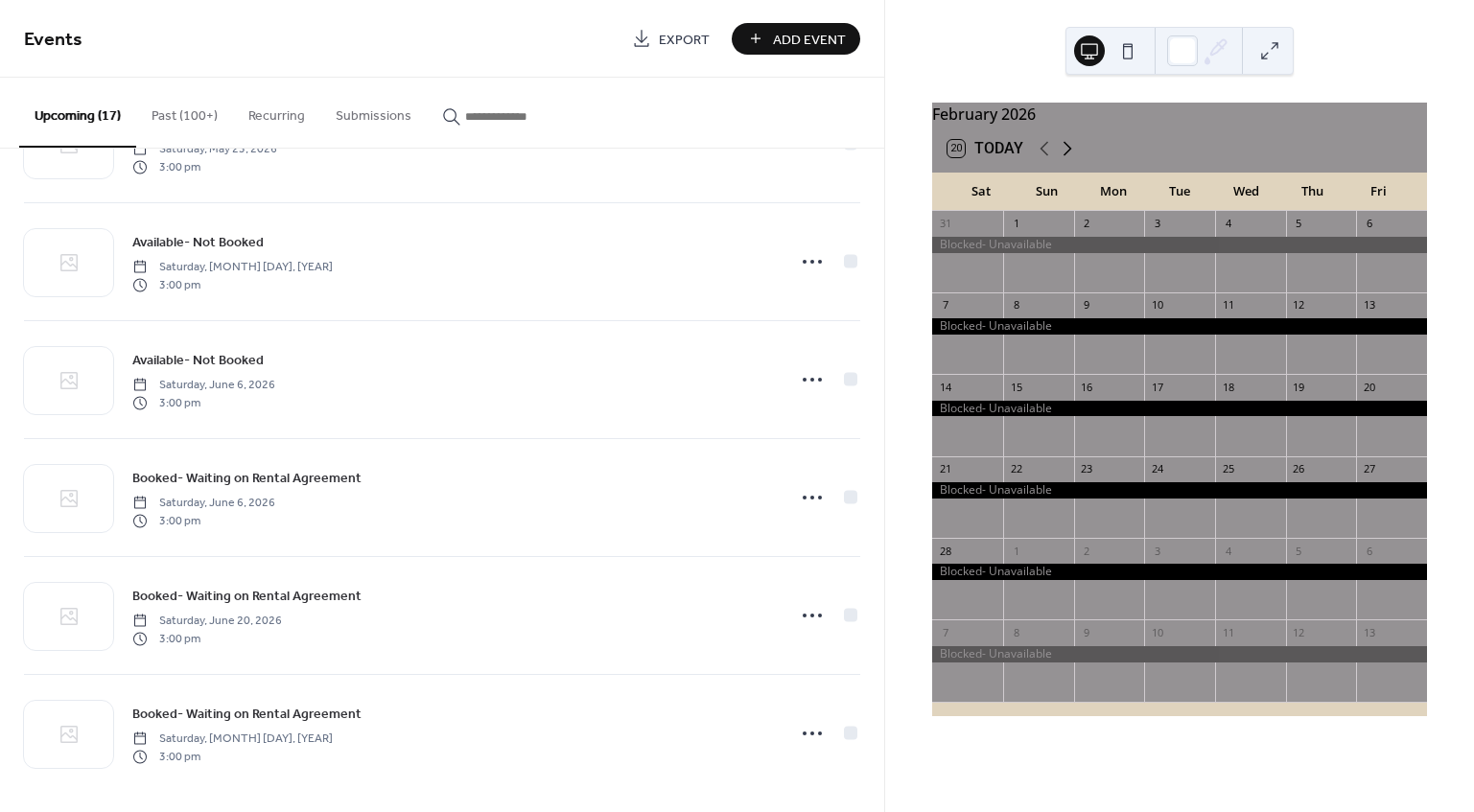 click 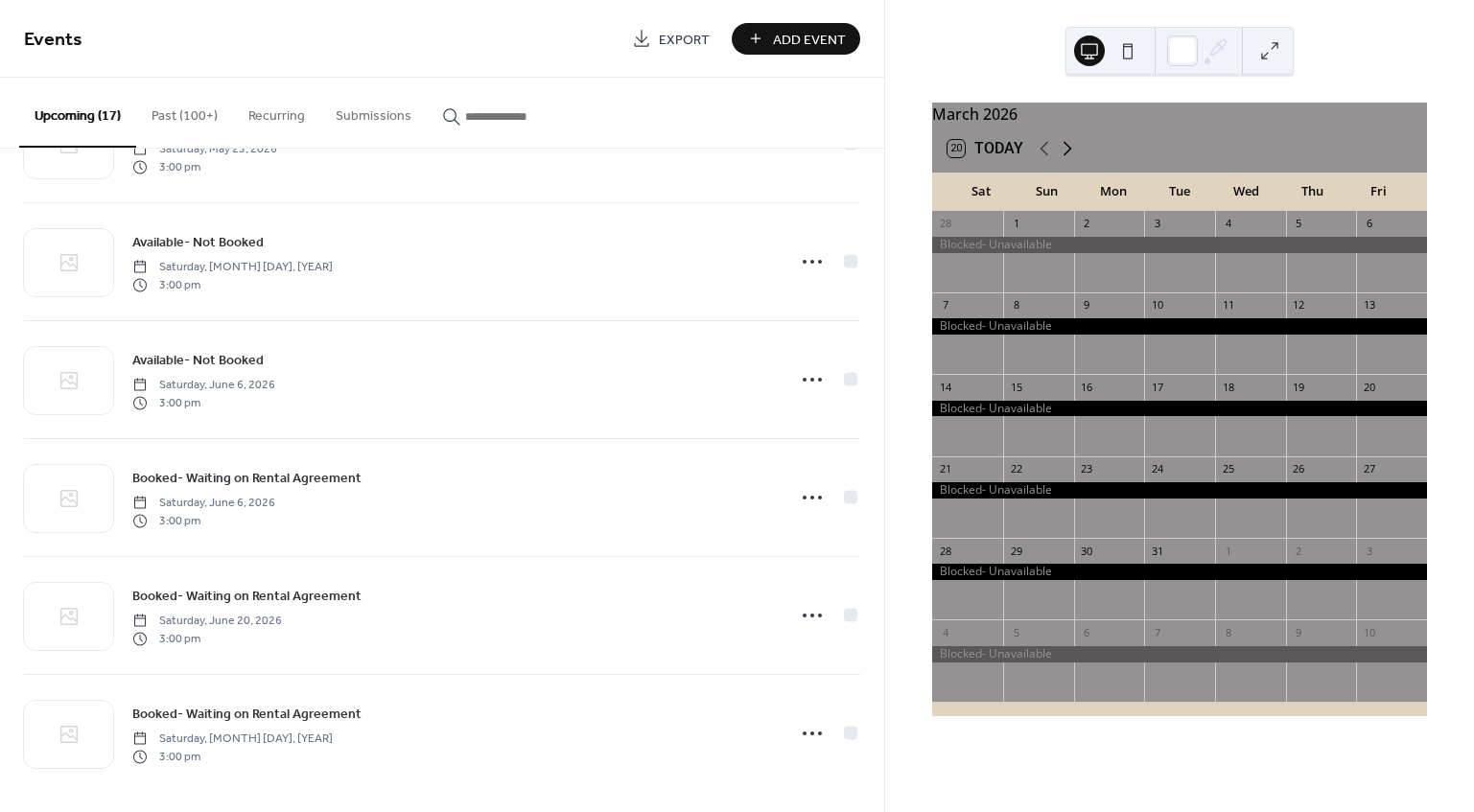 click 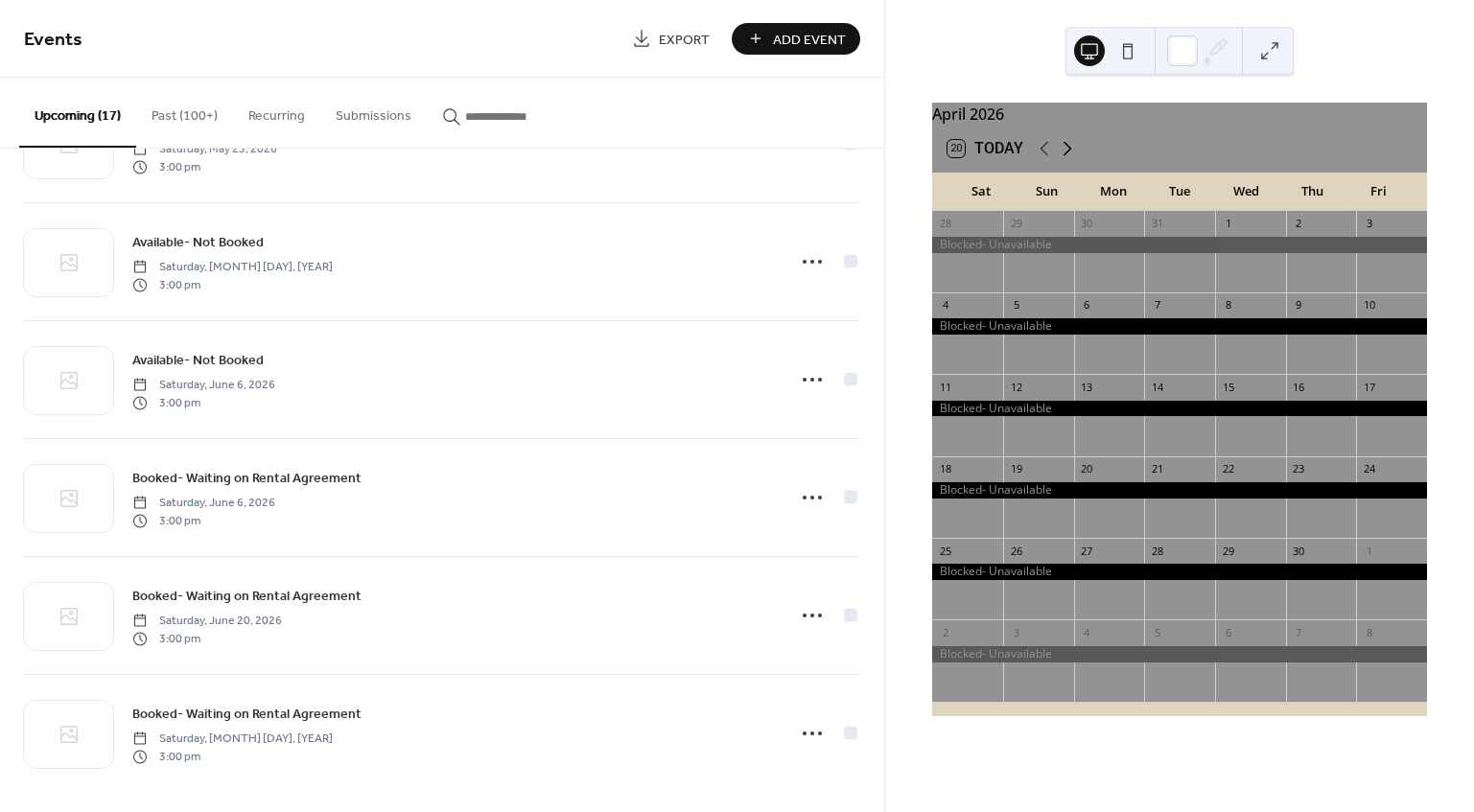 click 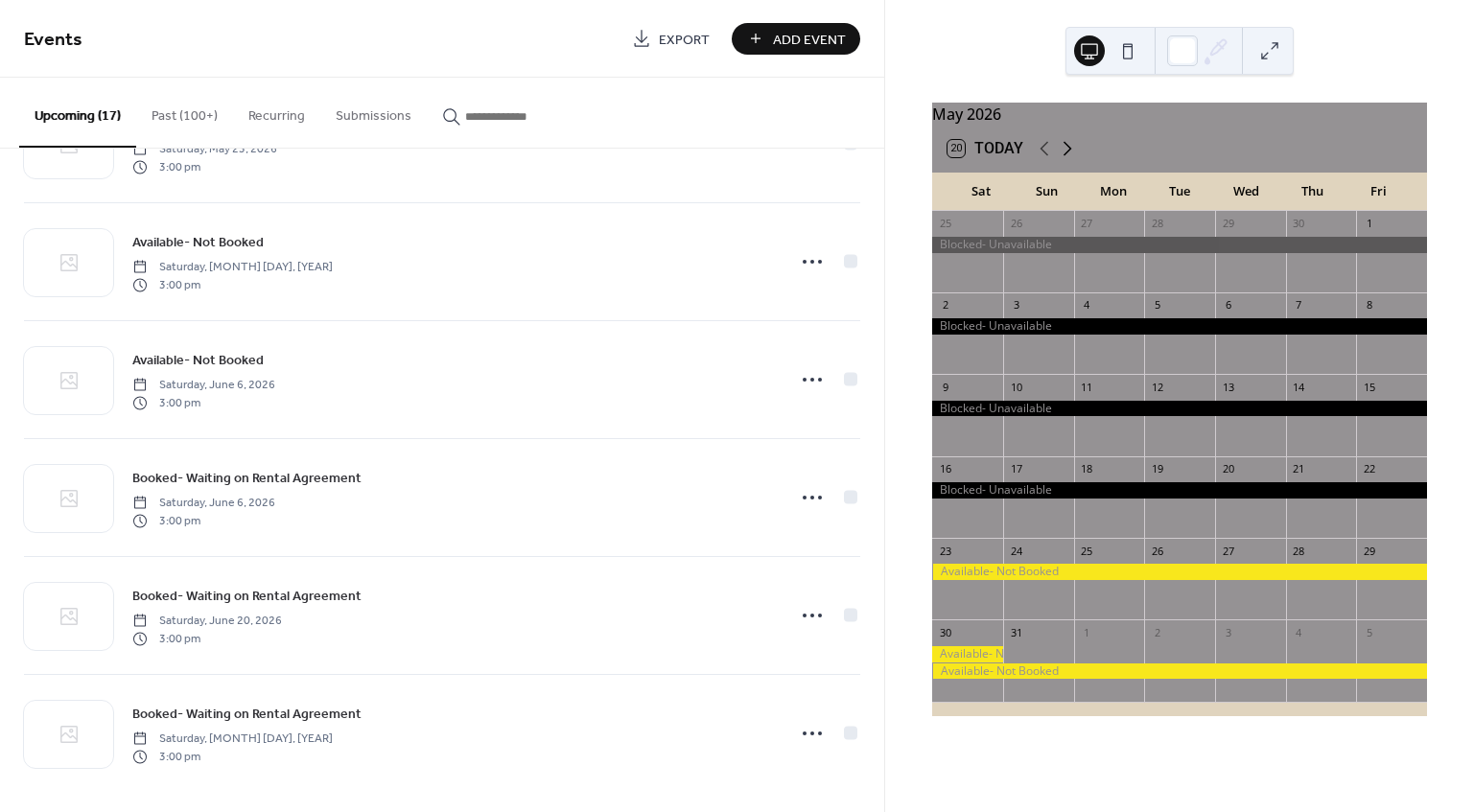 click 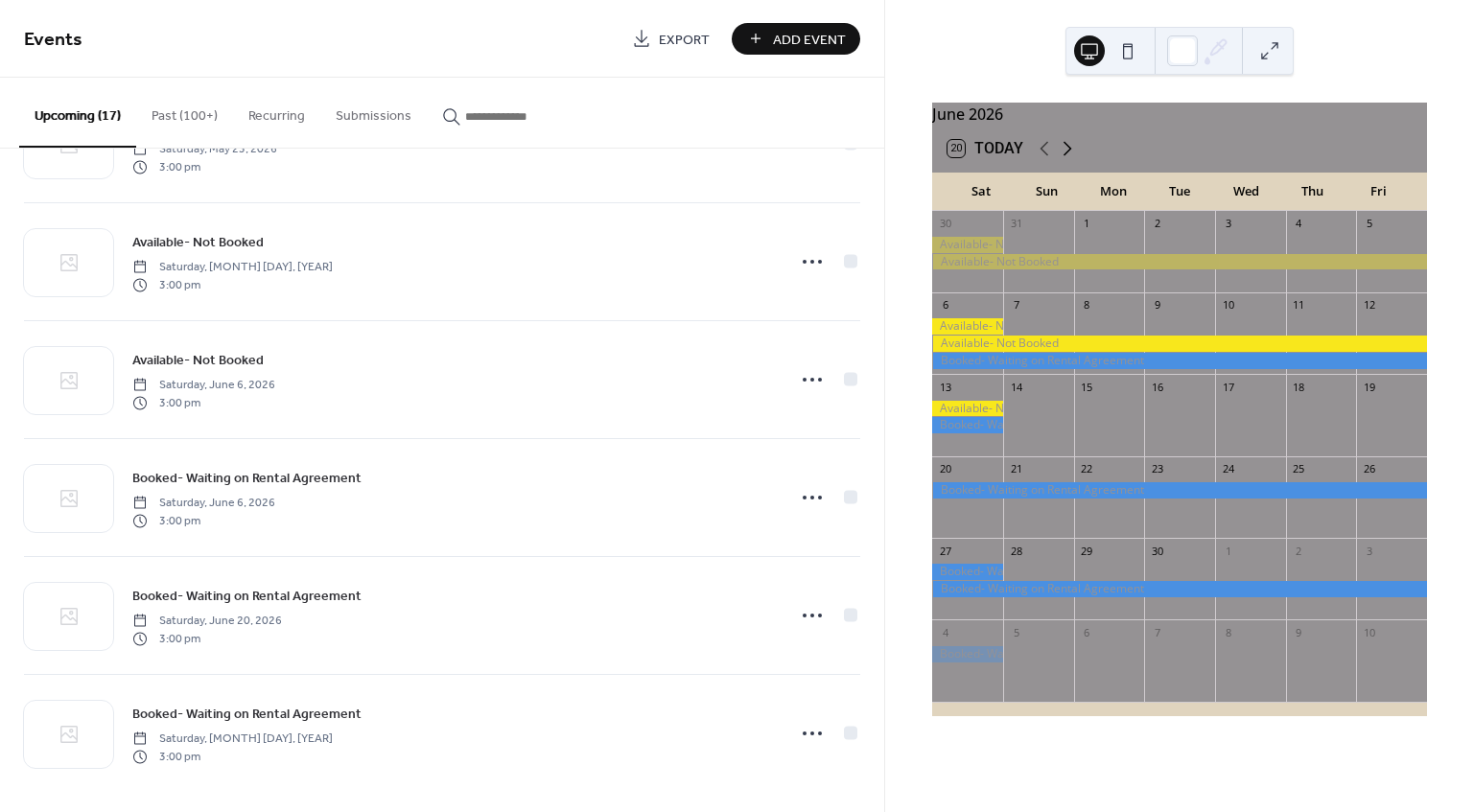 click 